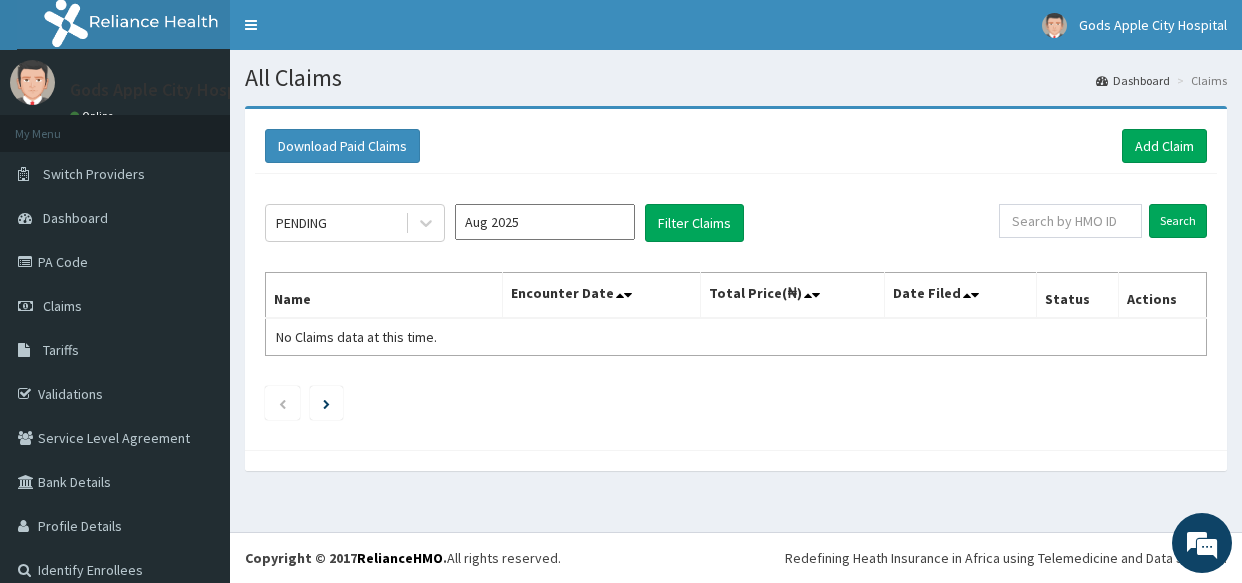 scroll, scrollTop: 0, scrollLeft: 0, axis: both 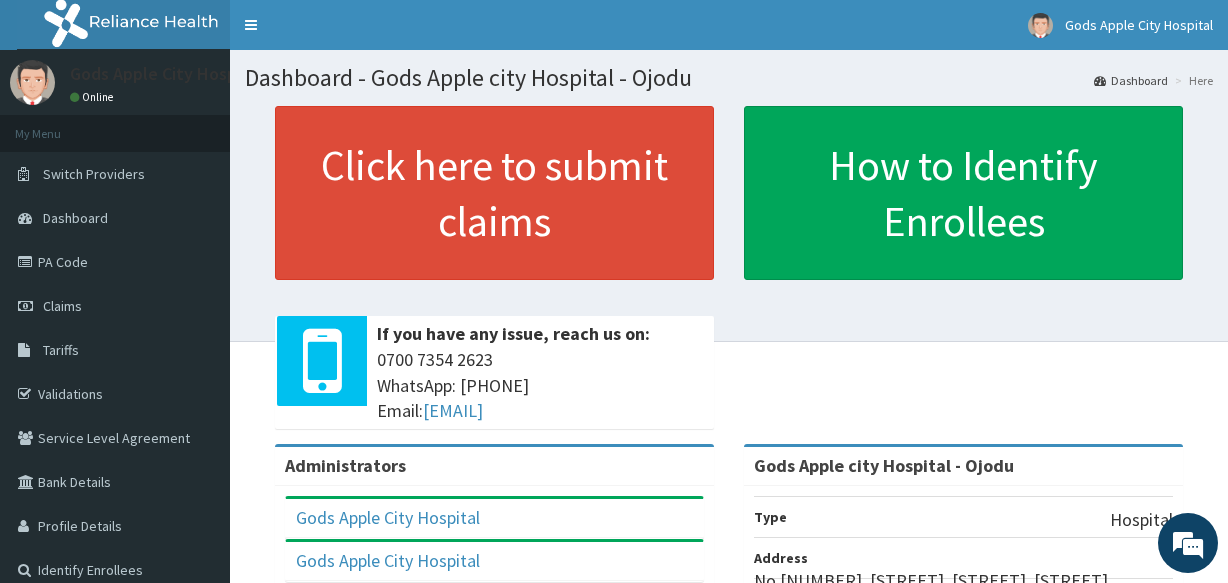 click on "Claims" at bounding box center [115, 306] 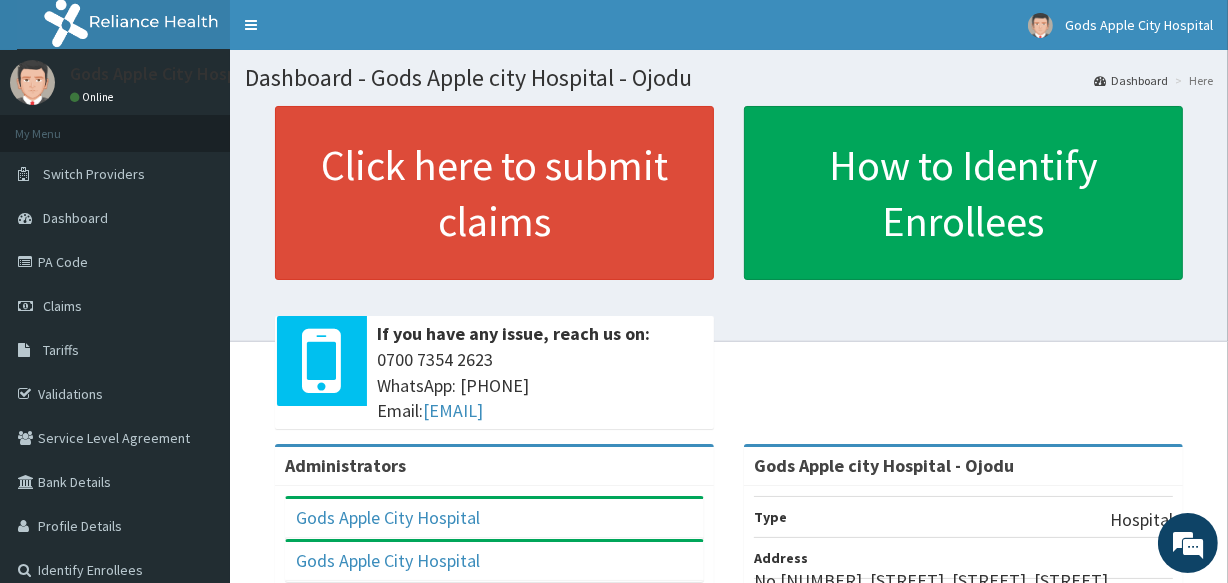scroll, scrollTop: 0, scrollLeft: 0, axis: both 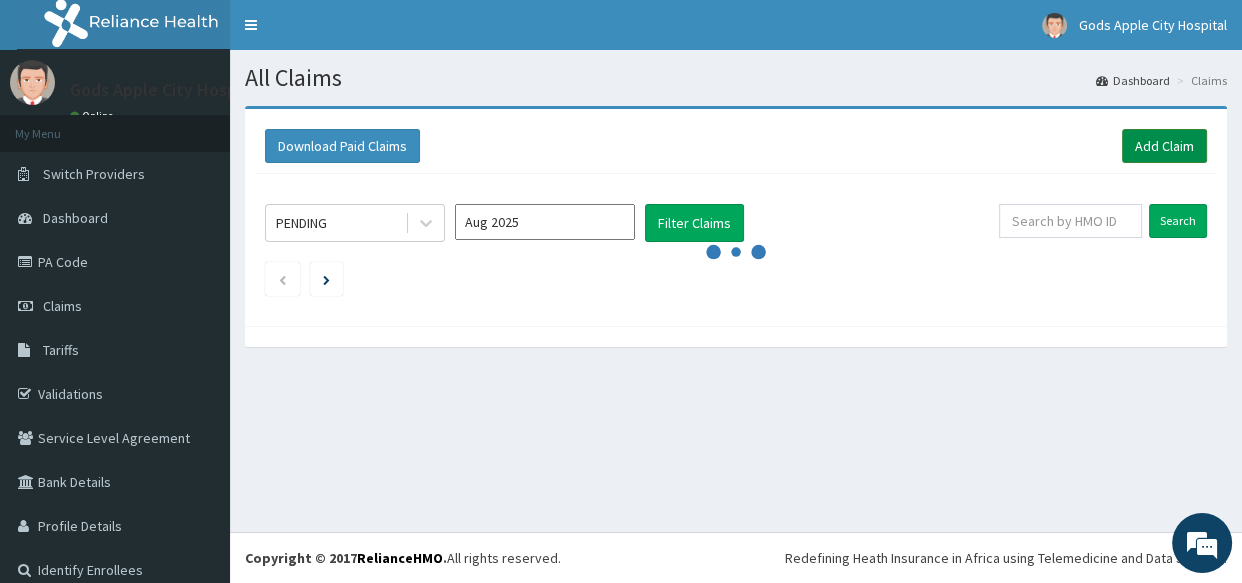click on "Add Claim" at bounding box center (1164, 146) 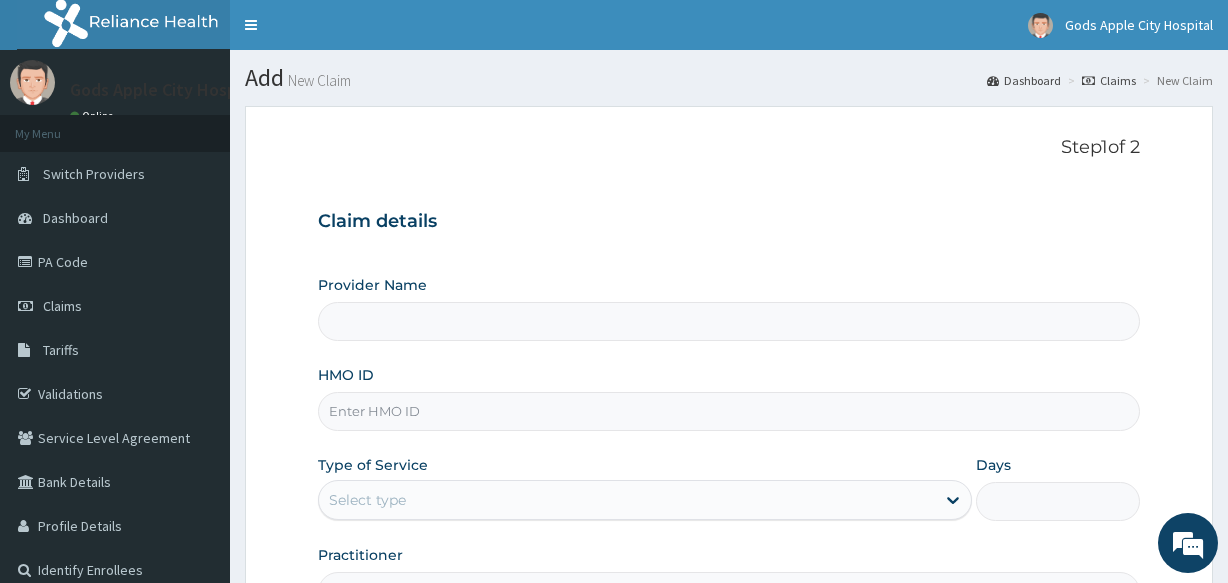 type on "Gods Apple city Hospital - Ojodu" 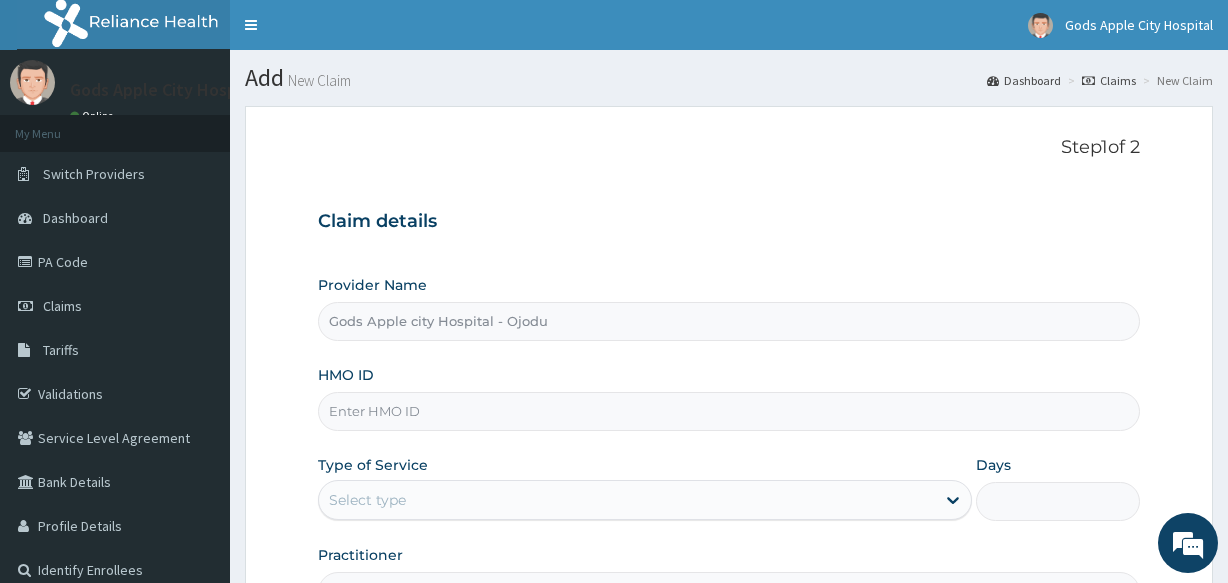 scroll, scrollTop: 0, scrollLeft: 0, axis: both 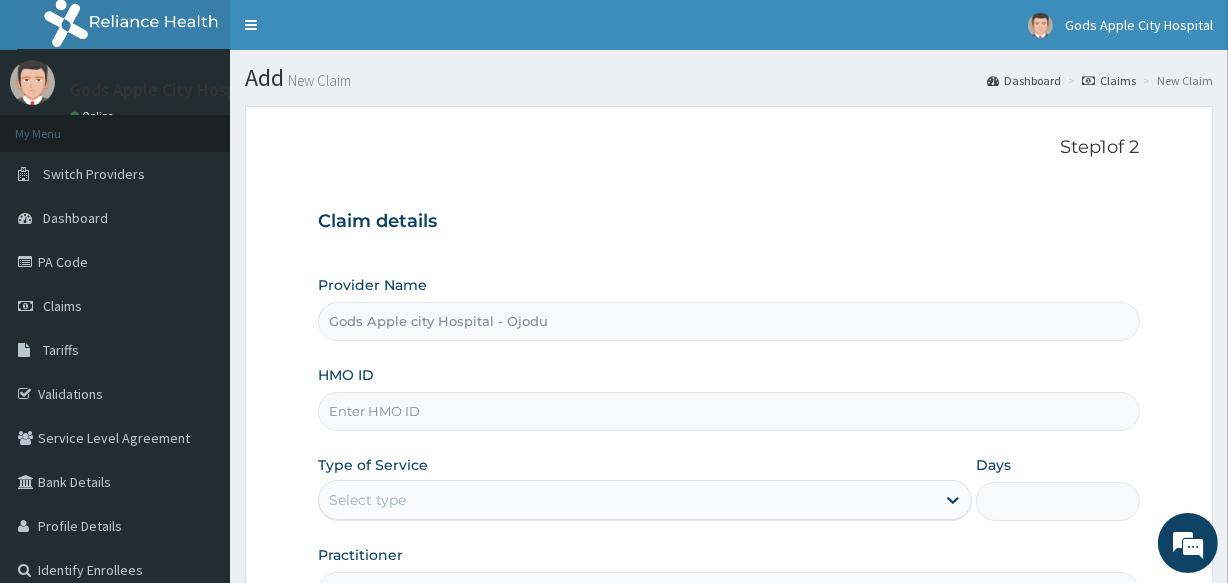 click on "Provider Name Gods Apple city Hospital - Ojodu HMO ID Type of Service Select type Days Practitioner" at bounding box center [728, 443] 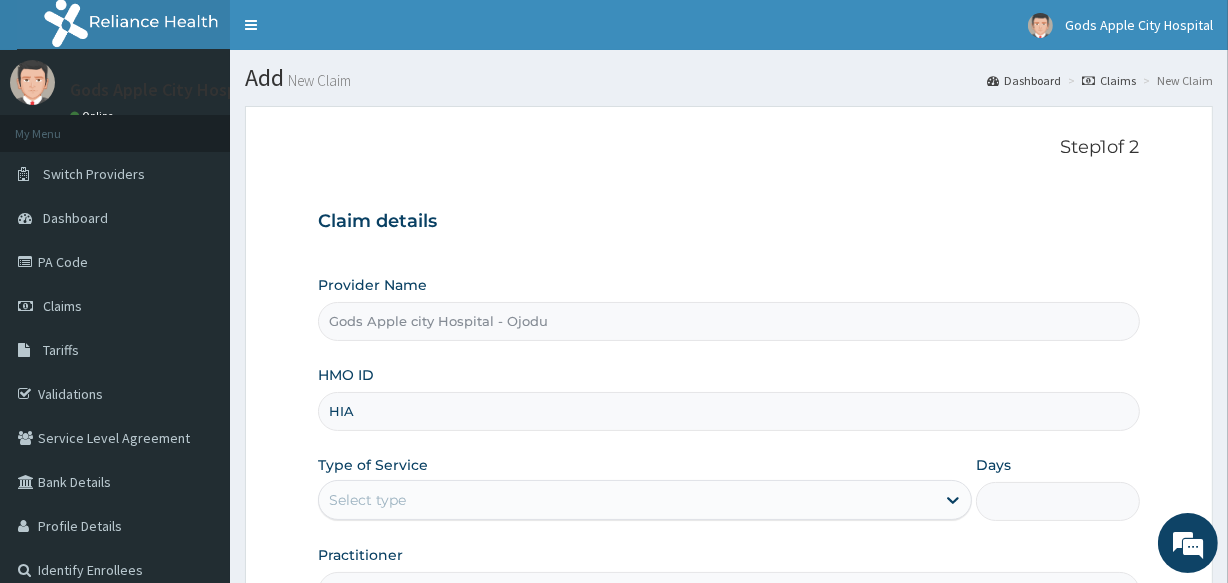 type on "HIA/10556/A" 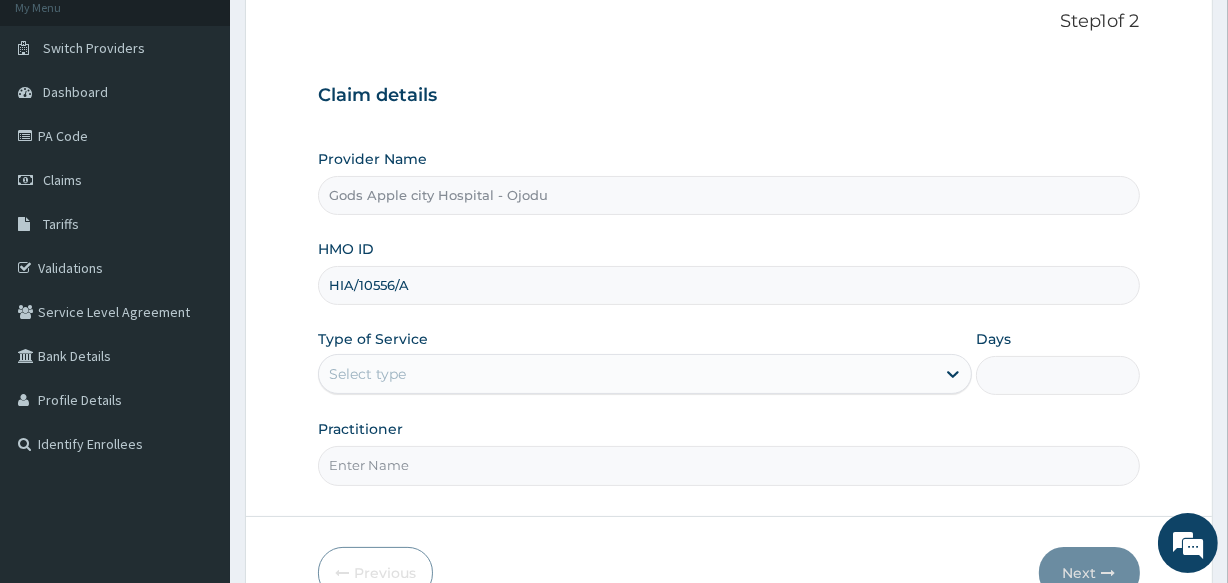 scroll, scrollTop: 181, scrollLeft: 0, axis: vertical 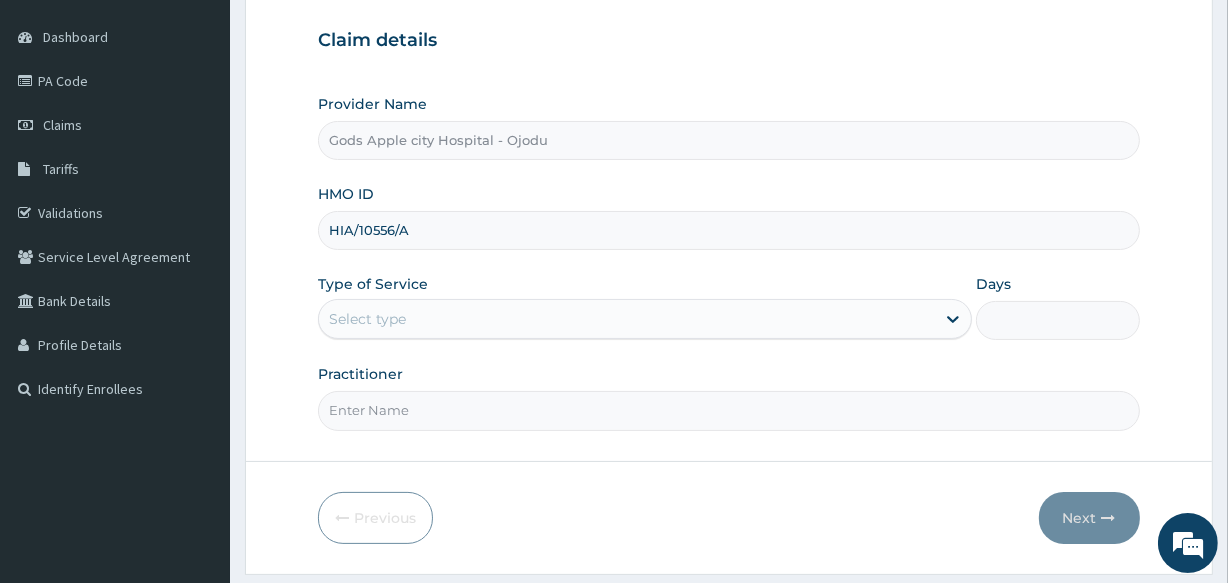 click on "Select type" at bounding box center [367, 319] 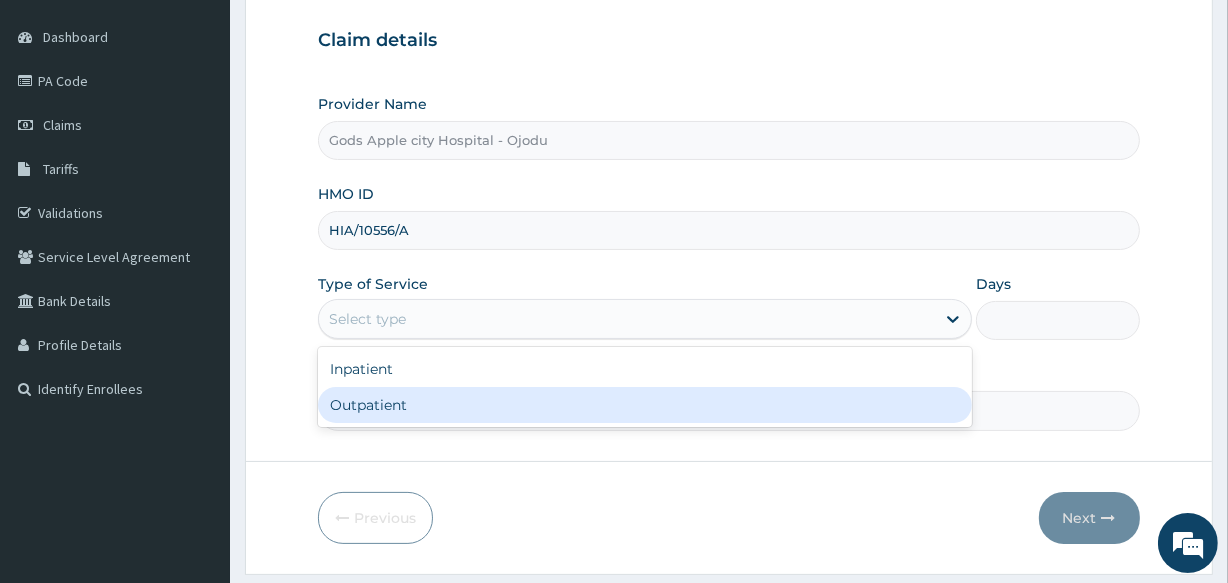click on "Outpatient" at bounding box center (645, 405) 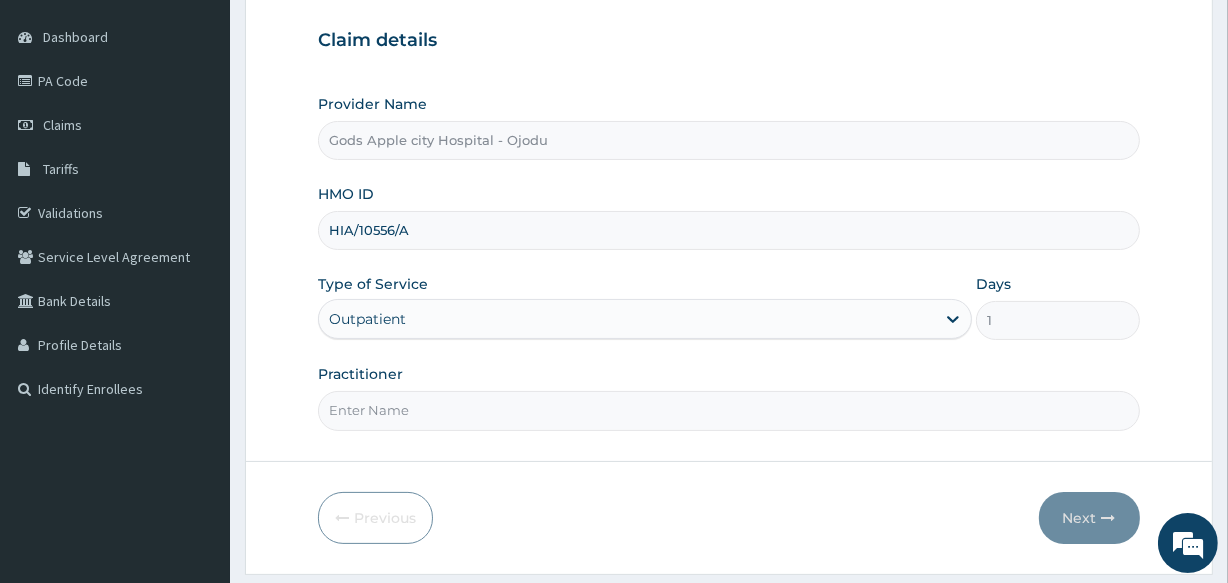 click on "Practitioner" at bounding box center (728, 410) 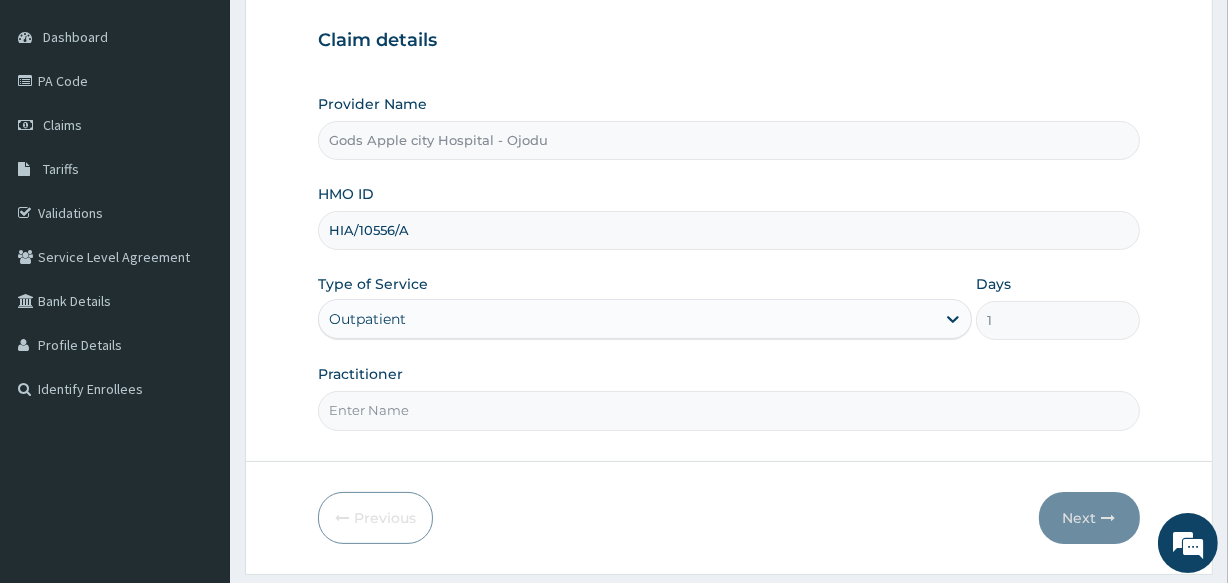 type on "DR [NAME]" 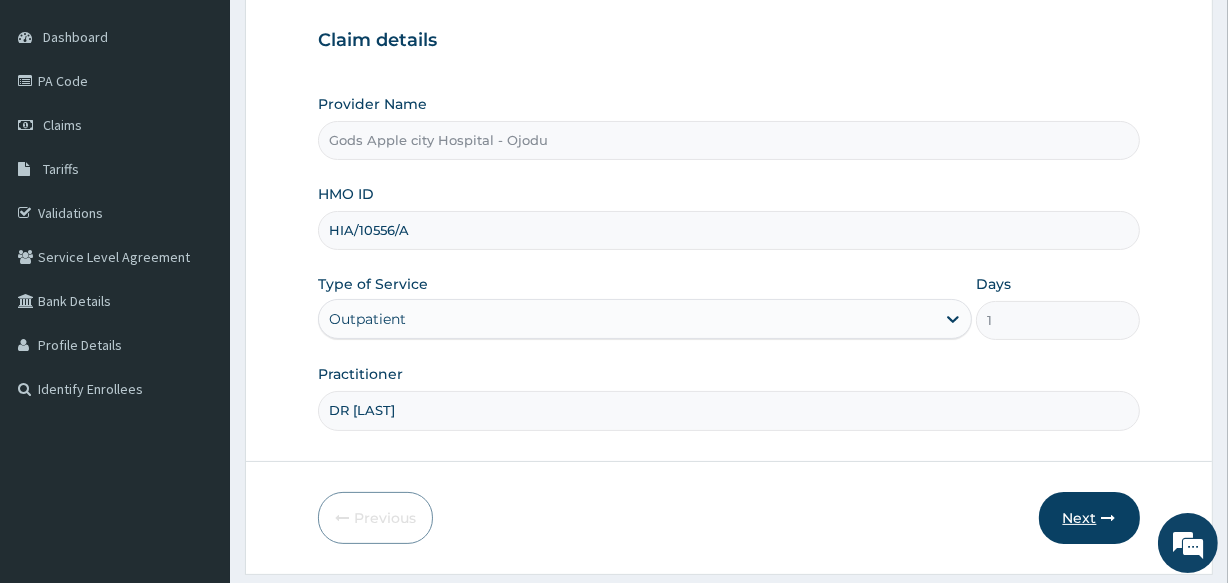 click on "Next" at bounding box center (1089, 518) 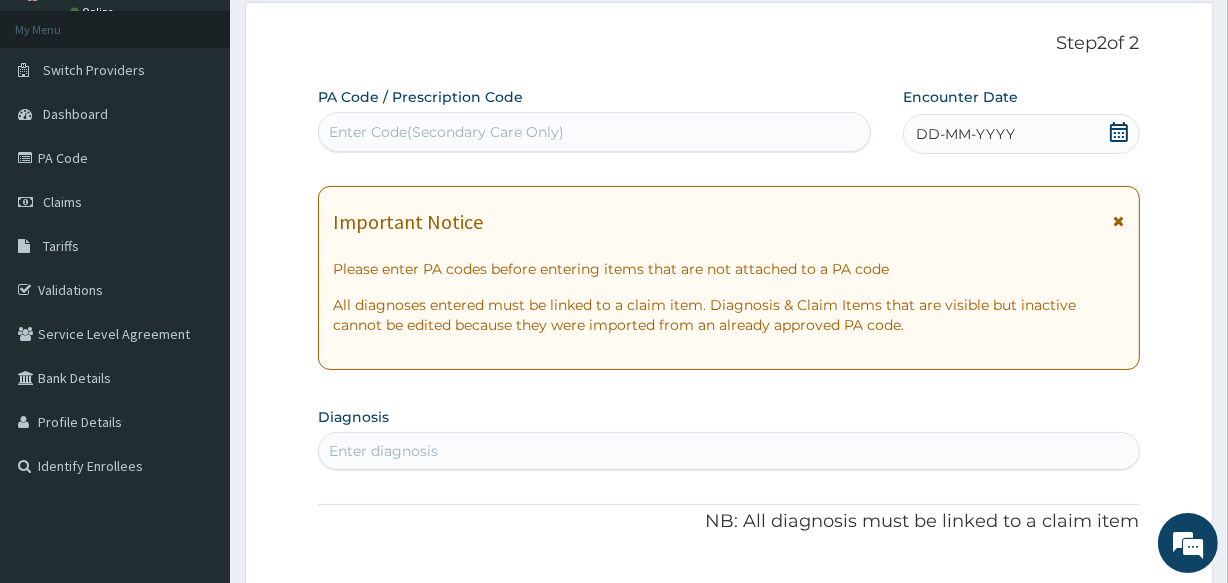 scroll, scrollTop: 0, scrollLeft: 0, axis: both 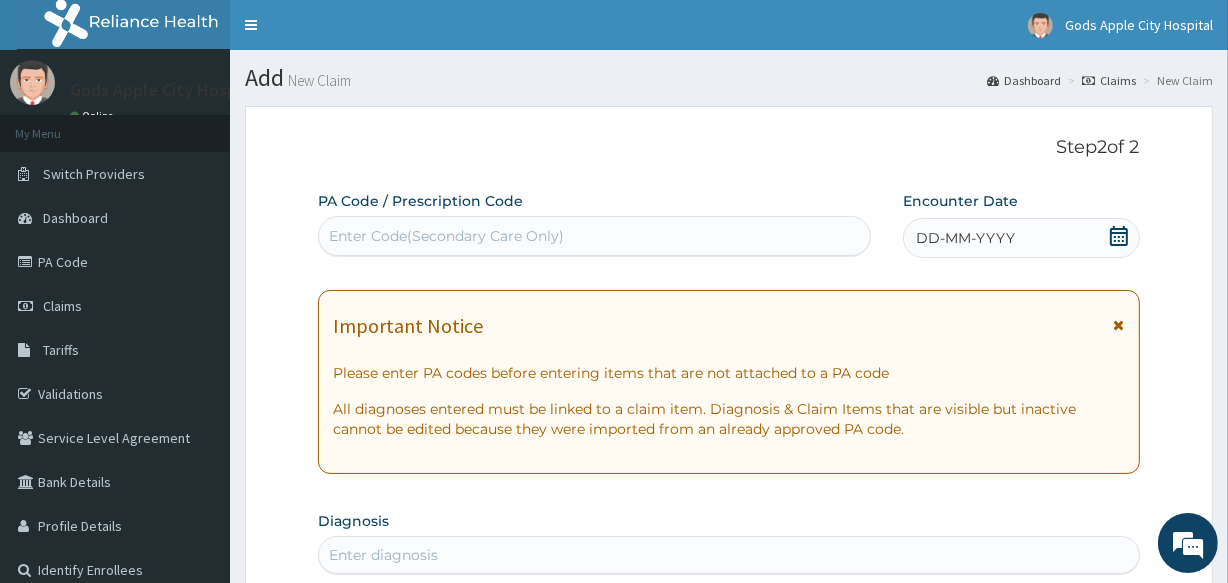 click on "Enter Code(Secondary Care Only)" at bounding box center [446, 236] 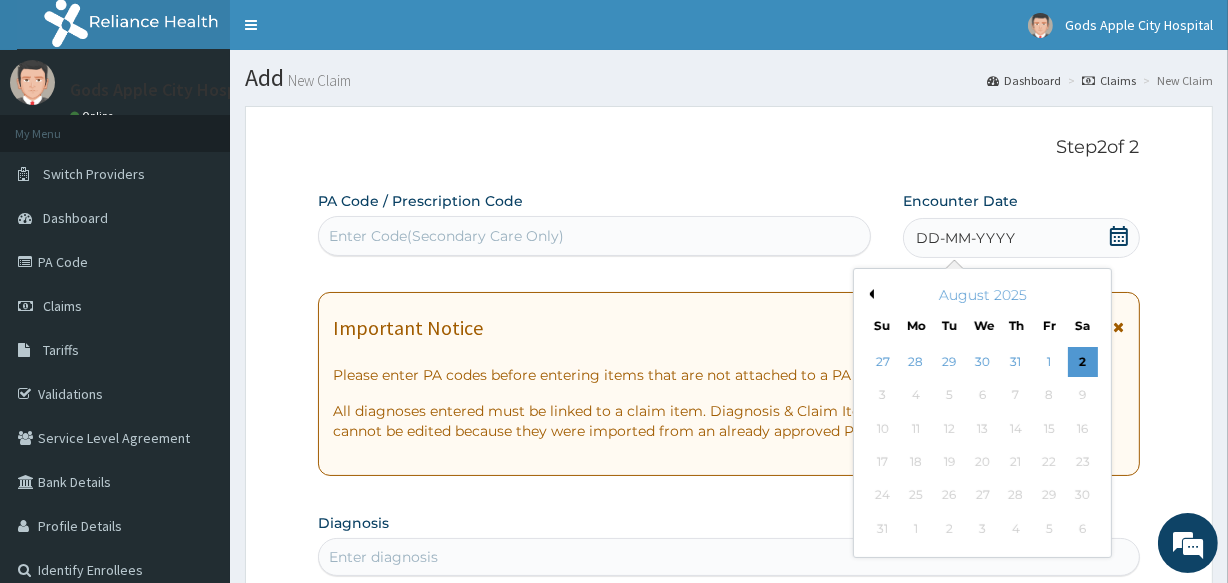 click on "August 2025" at bounding box center (982, 295) 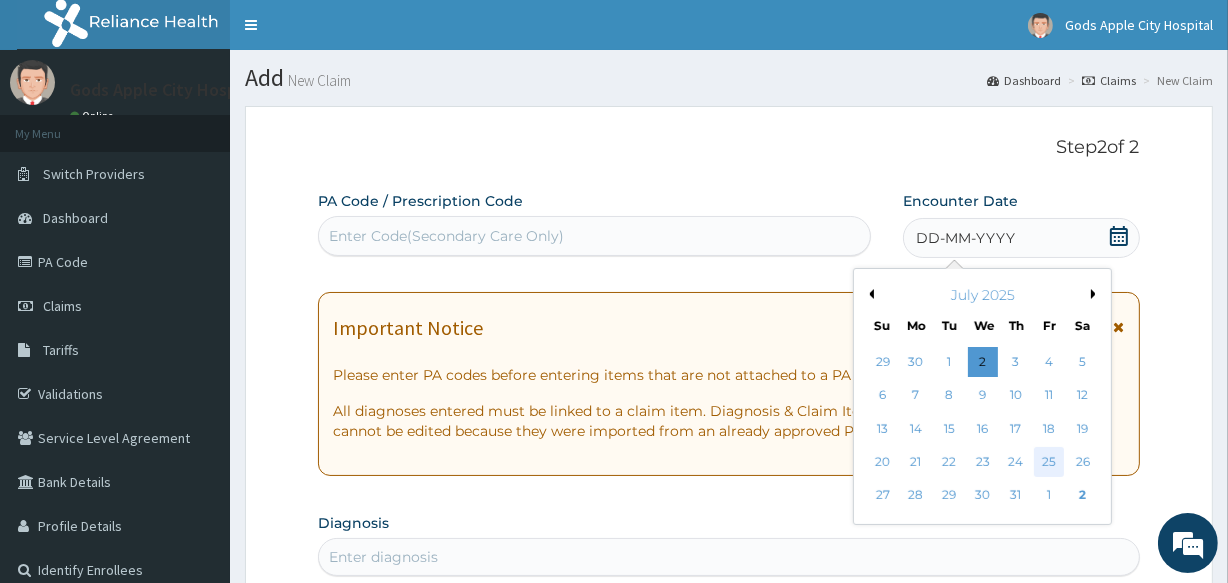 click on "25" at bounding box center (1049, 462) 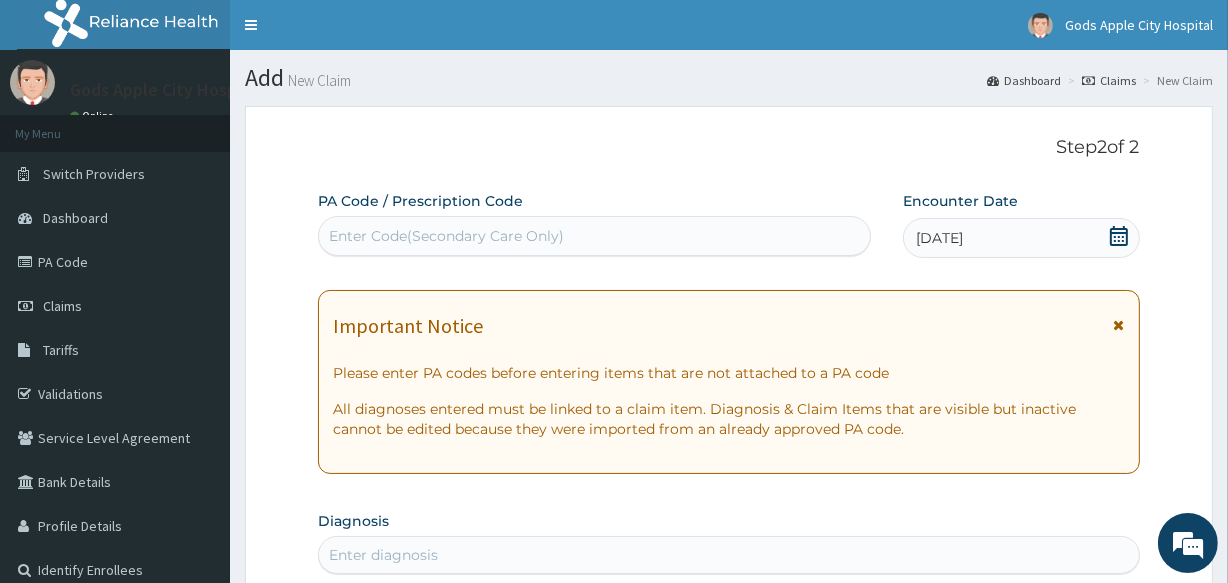 click on "Step  2  of 2" at bounding box center (728, 148) 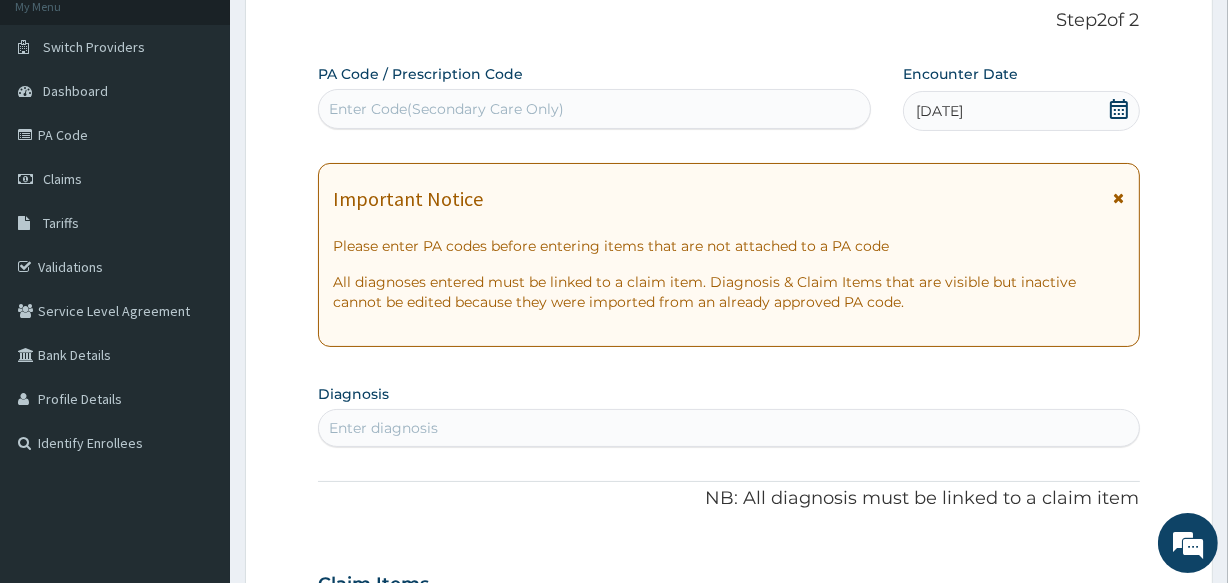 scroll, scrollTop: 181, scrollLeft: 0, axis: vertical 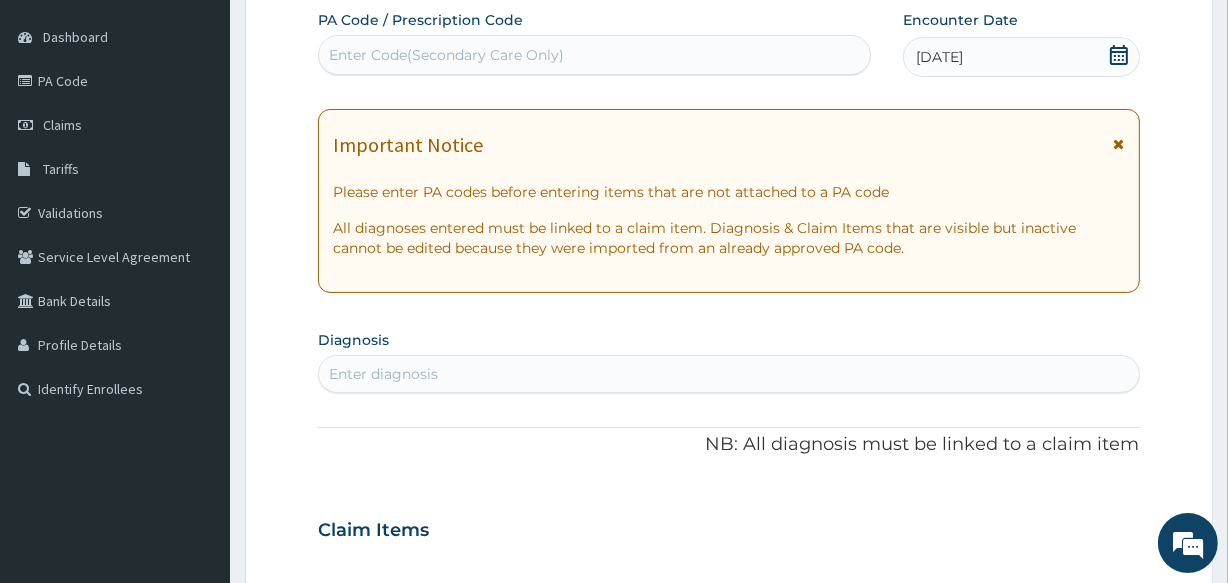 click on "Enter diagnosis" at bounding box center (383, 374) 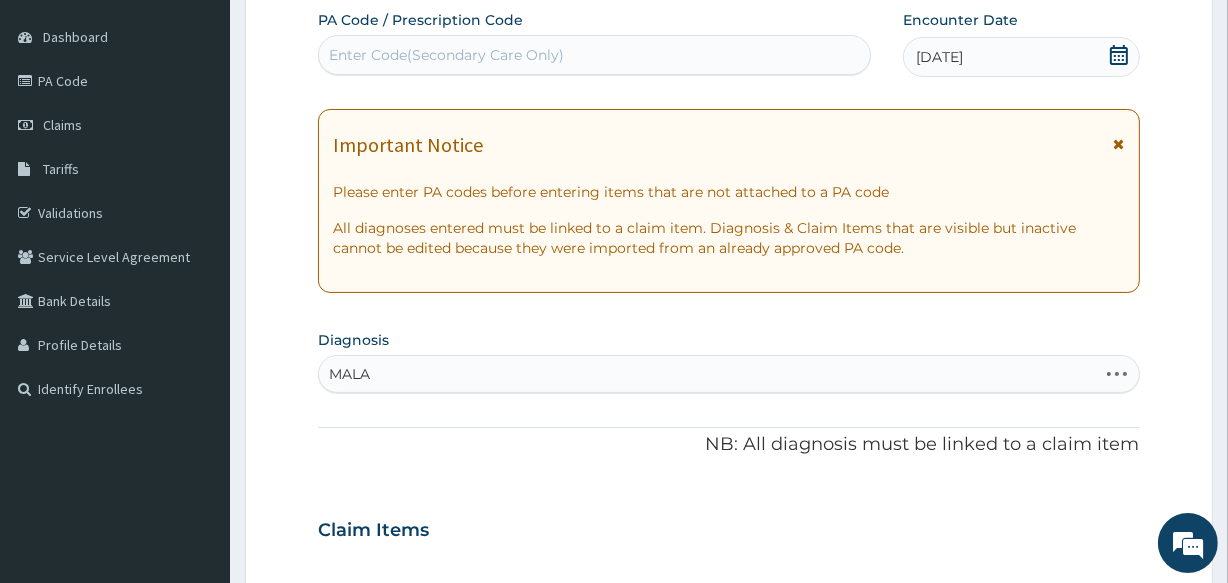 type on "MALAR" 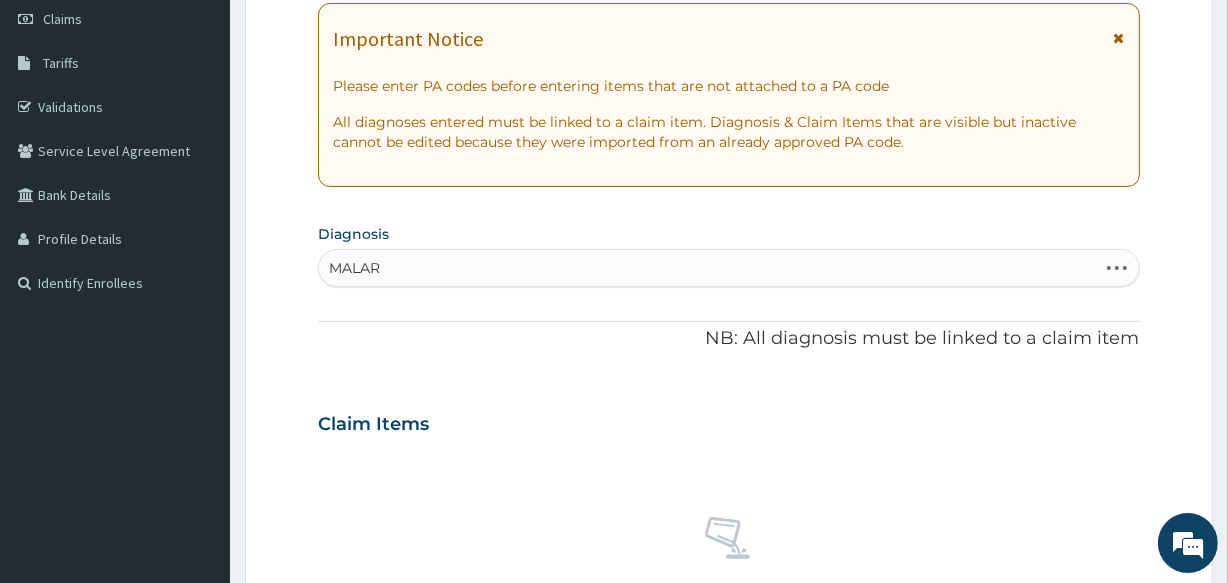 scroll, scrollTop: 363, scrollLeft: 0, axis: vertical 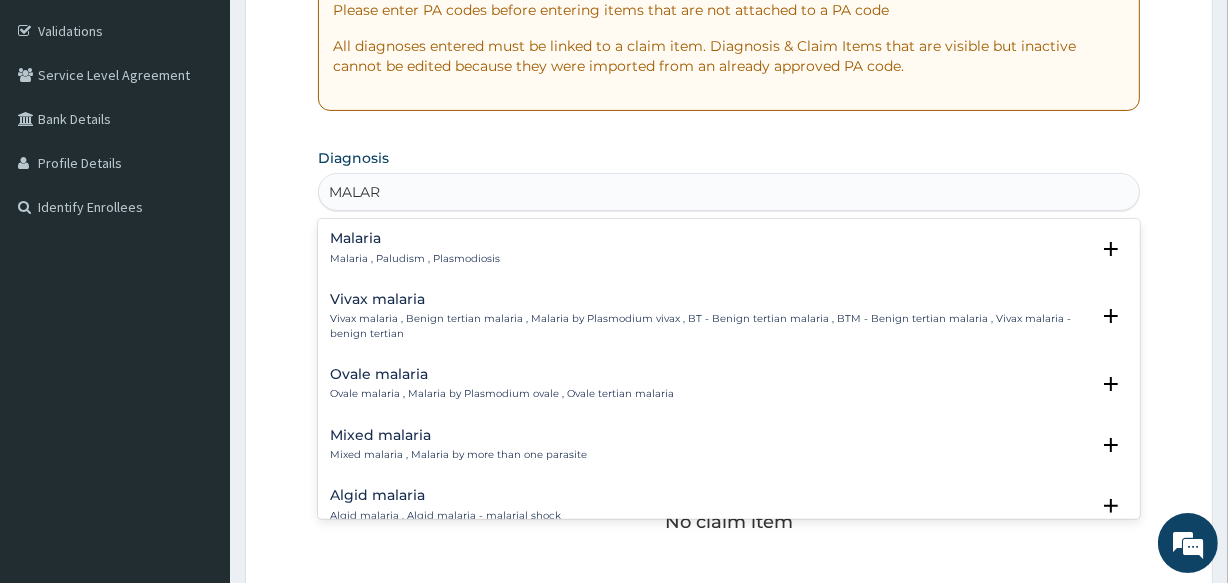 click on "Malaria , Paludism , Plasmodiosis" at bounding box center (415, 259) 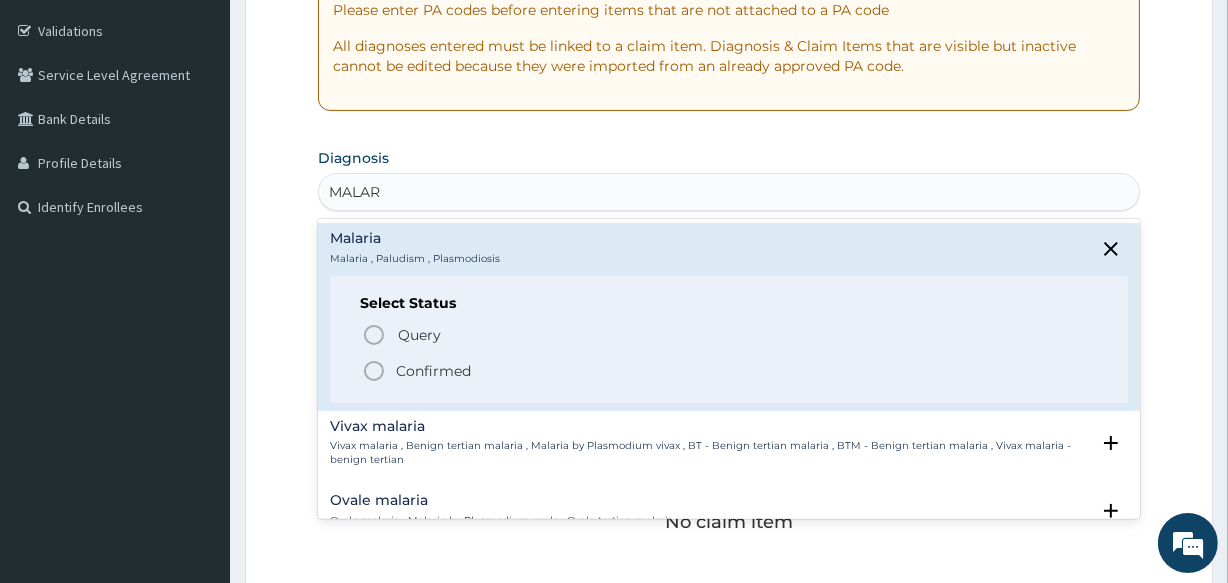 click 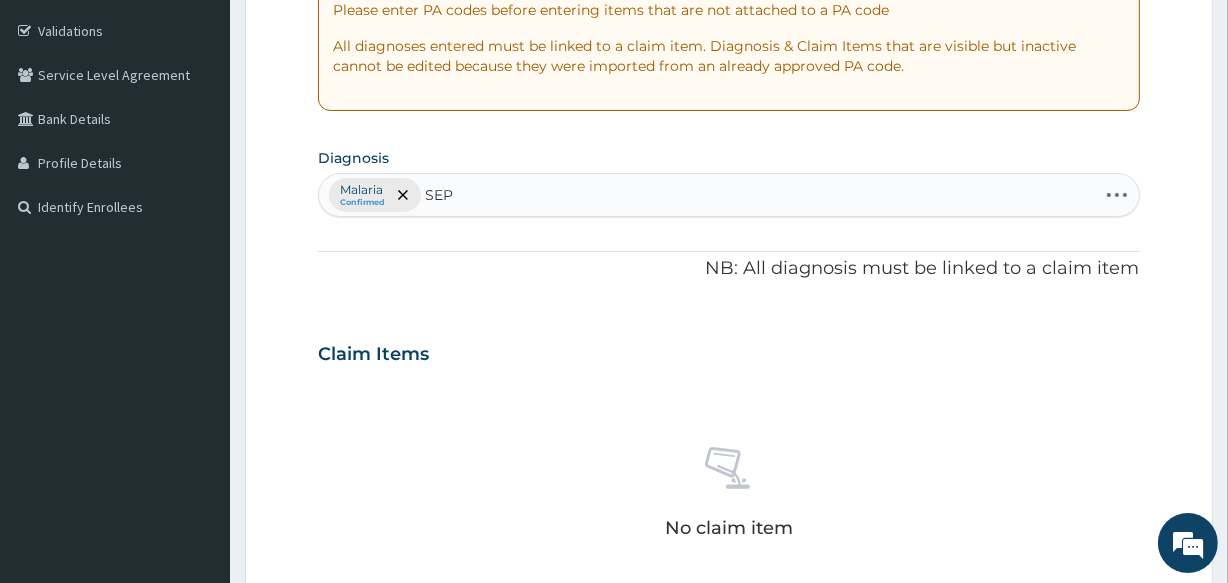 type on "SEPS" 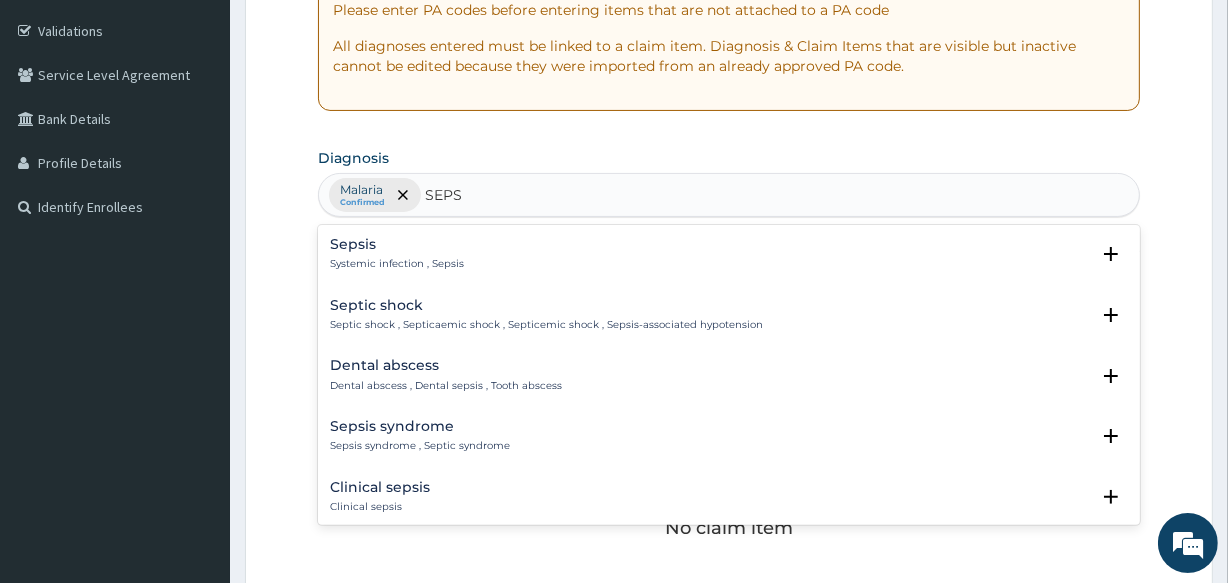 click on "Sepsis" at bounding box center [397, 244] 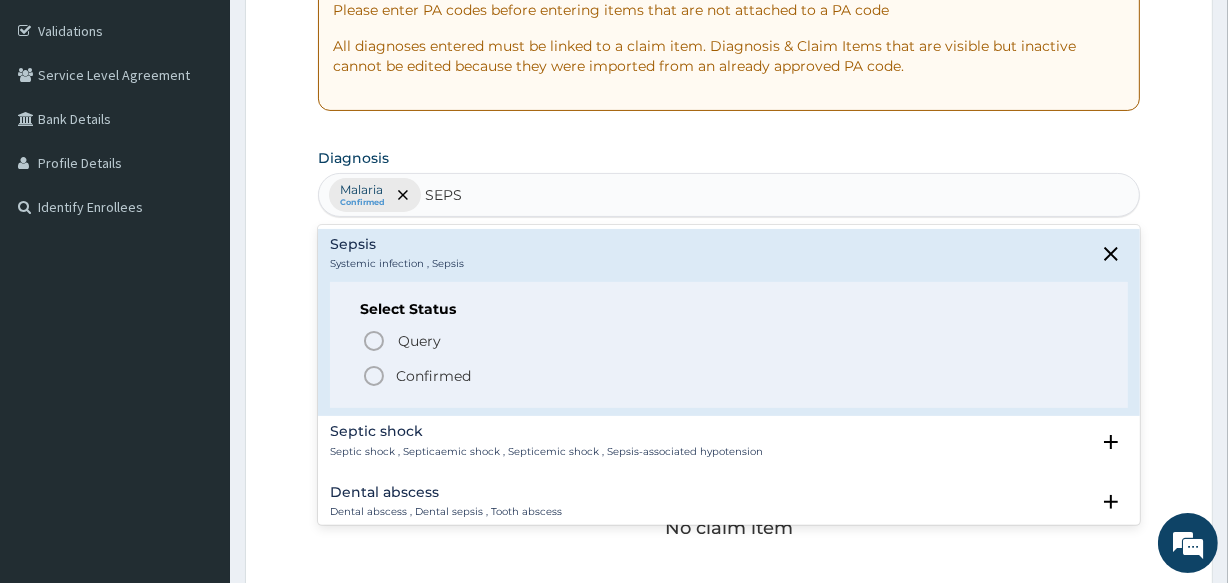 click on "Confirmed" at bounding box center [729, 376] 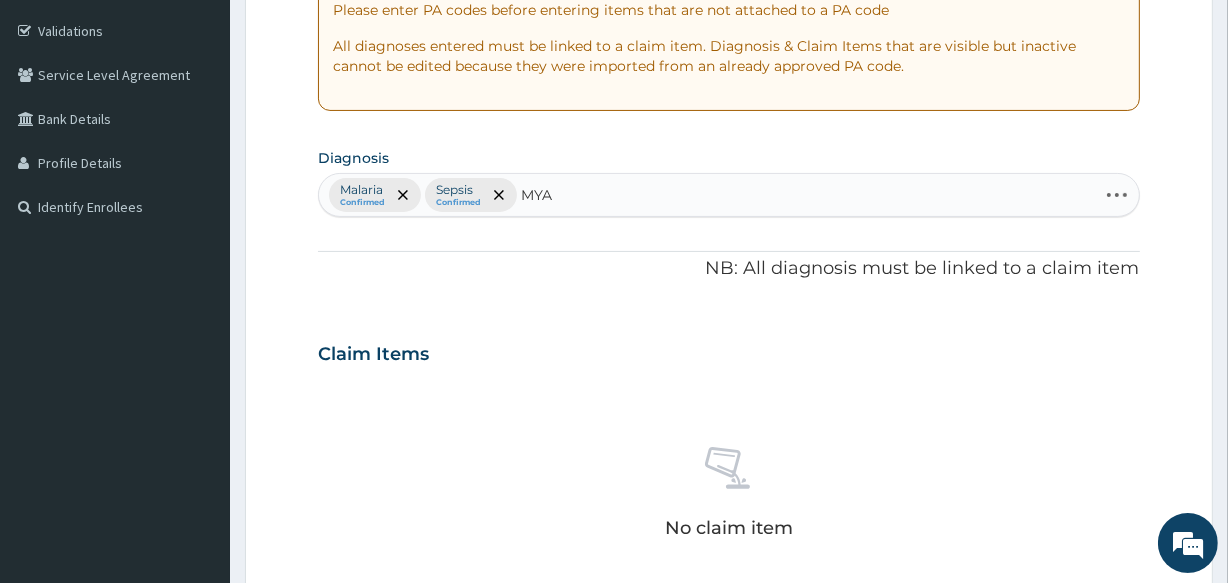type on "MYAL" 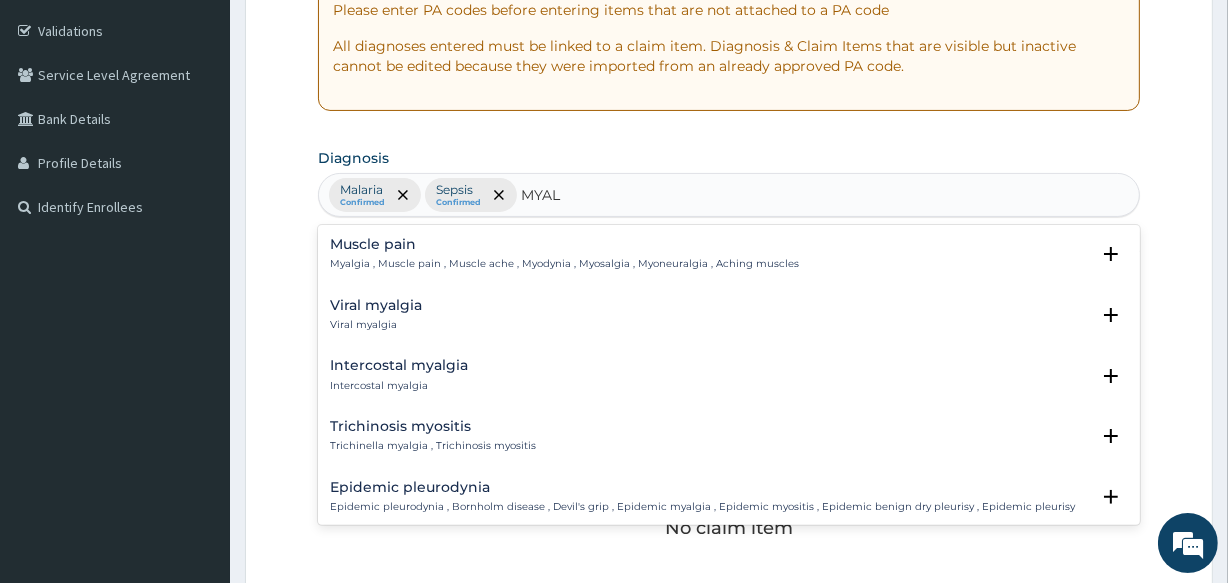 click on "Muscle pain" at bounding box center [564, 244] 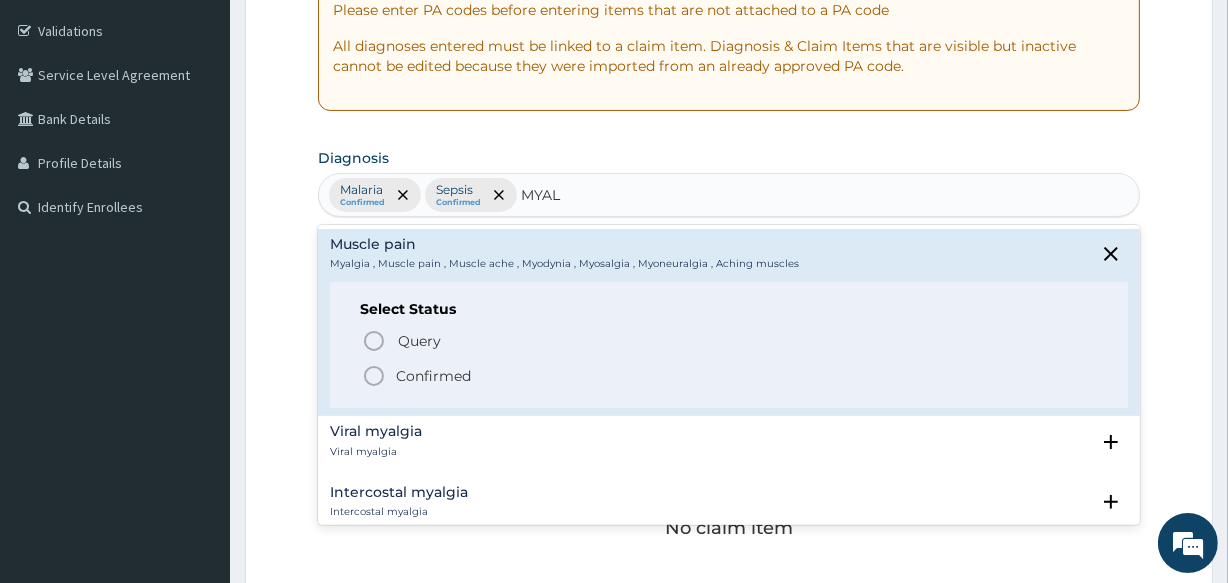 click on "Confirmed" at bounding box center (433, 376) 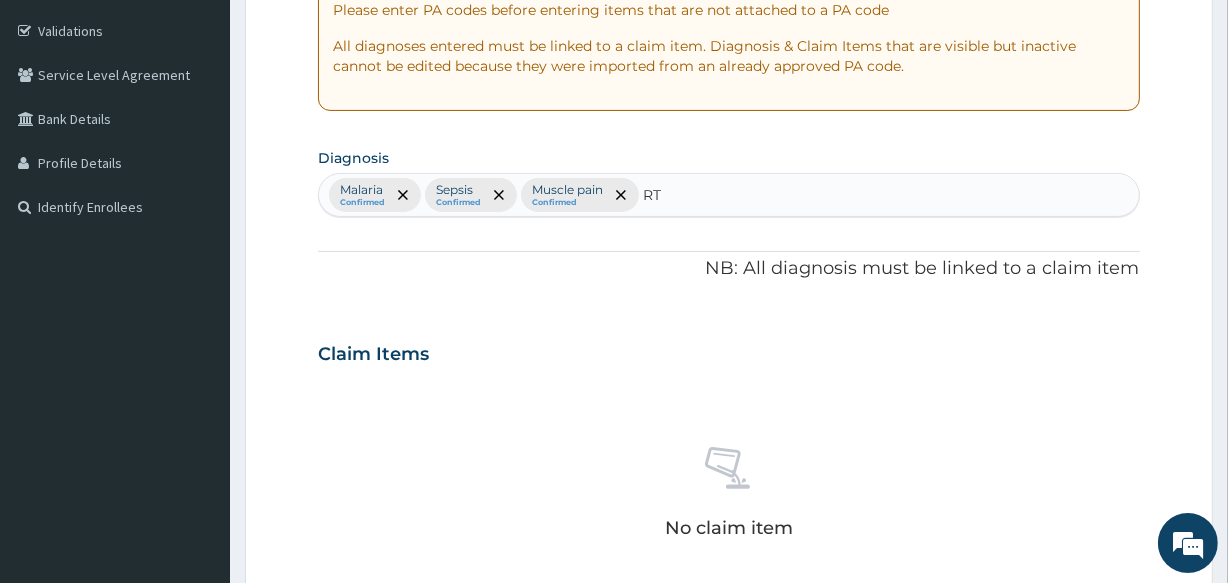 type on "RTI" 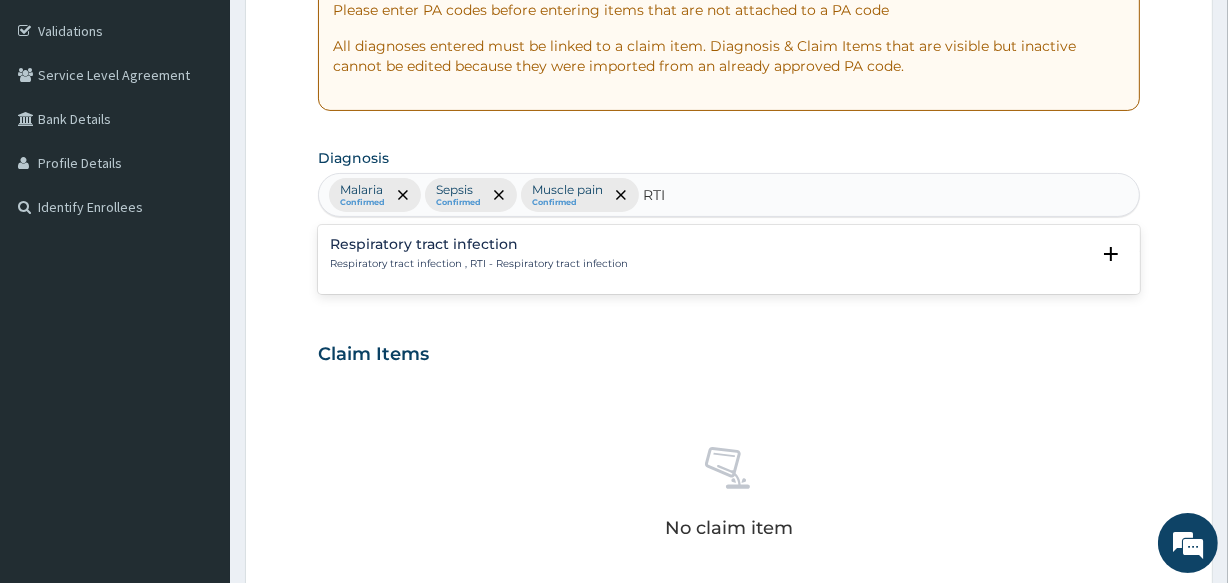 click on "Respiratory tract infection , RTI - Respiratory tract infection" at bounding box center (479, 264) 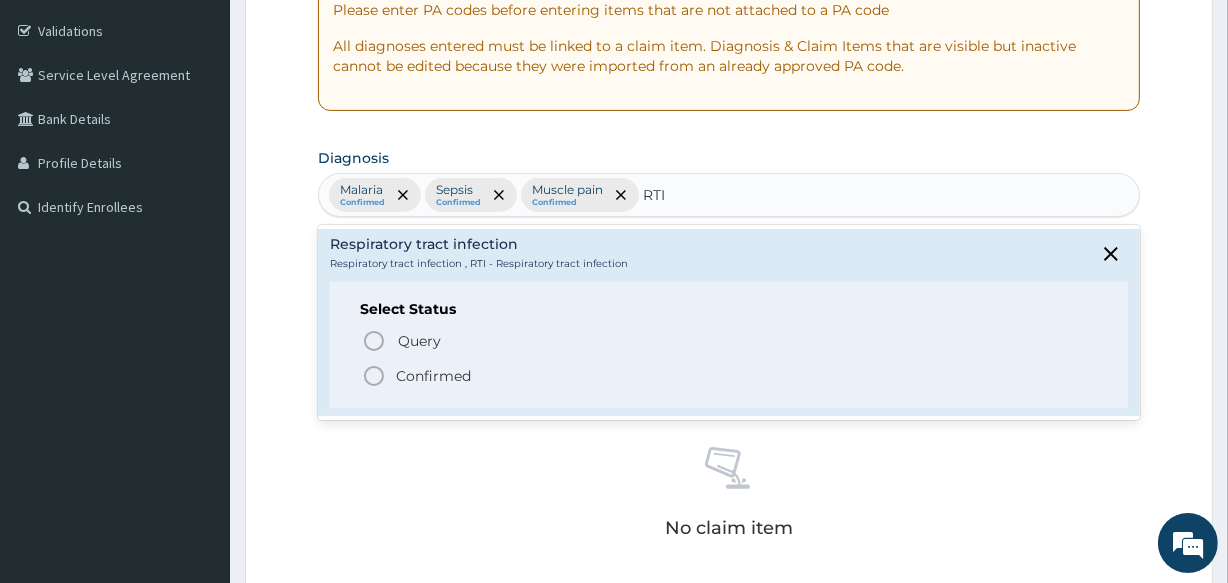 click on "Confirmed" at bounding box center (433, 376) 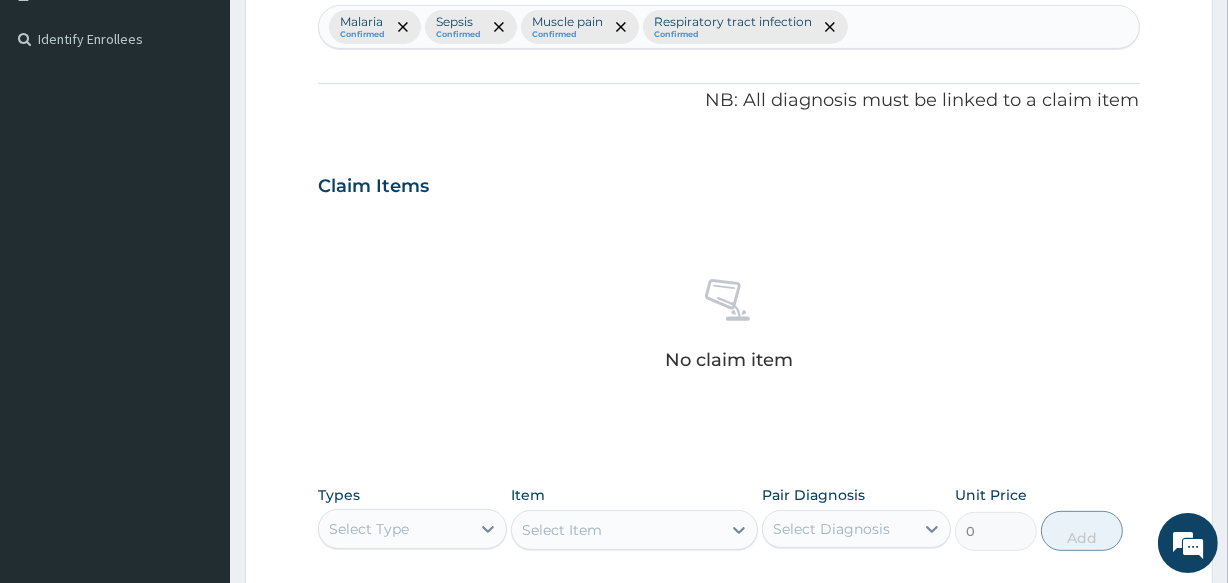 scroll, scrollTop: 818, scrollLeft: 0, axis: vertical 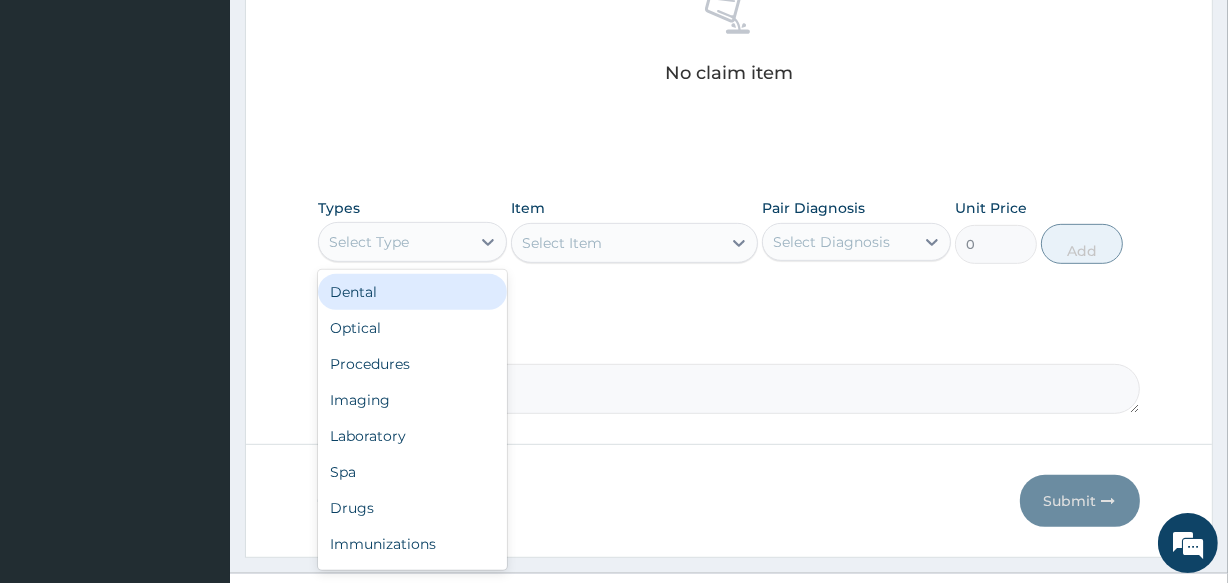 click on "Select Type" at bounding box center [369, 242] 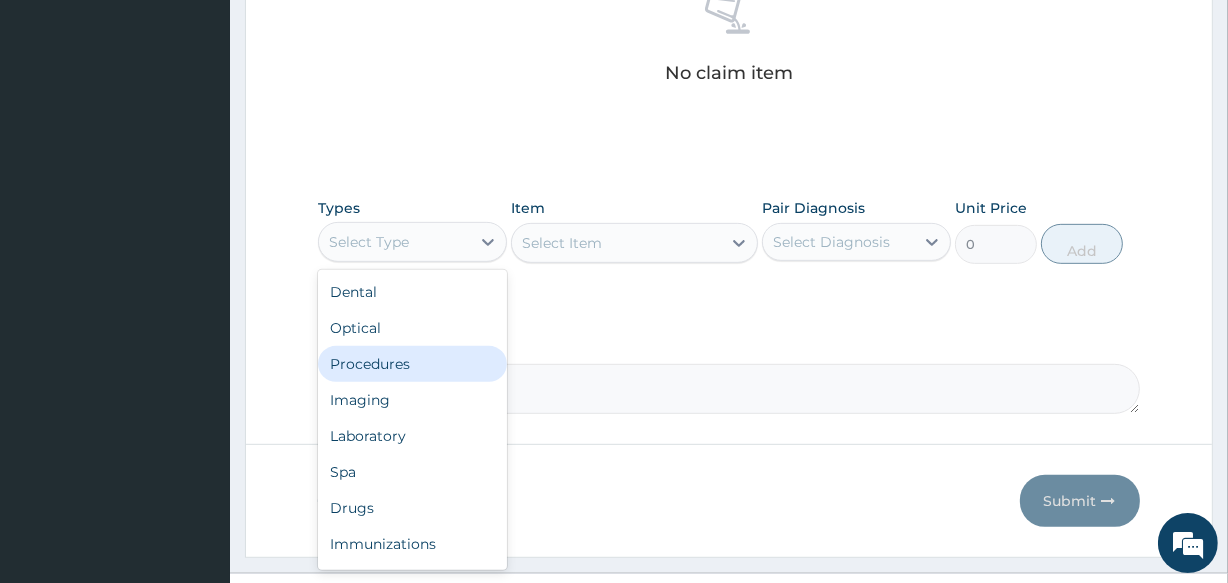 click on "Procedures" at bounding box center (412, 364) 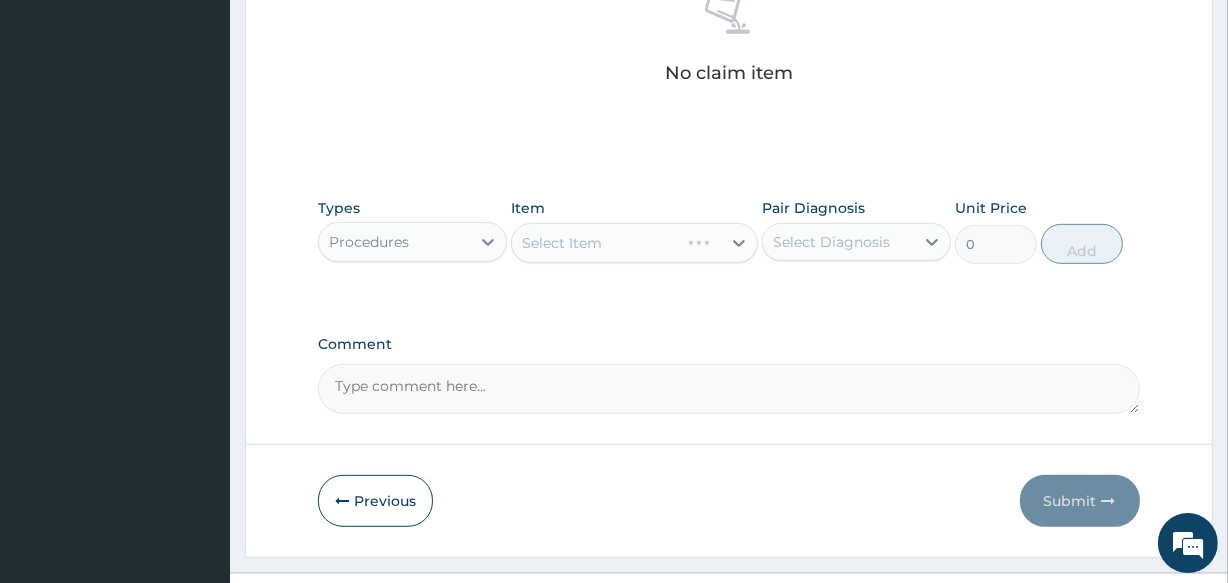 click on "Select Diagnosis" at bounding box center (831, 242) 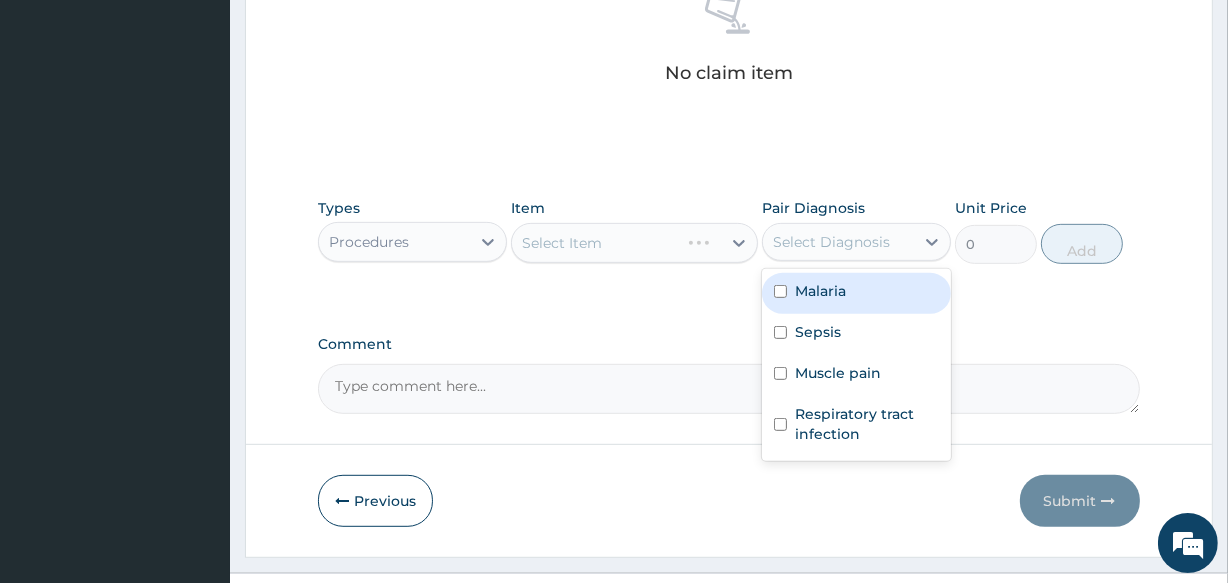 click on "Malaria" at bounding box center (820, 291) 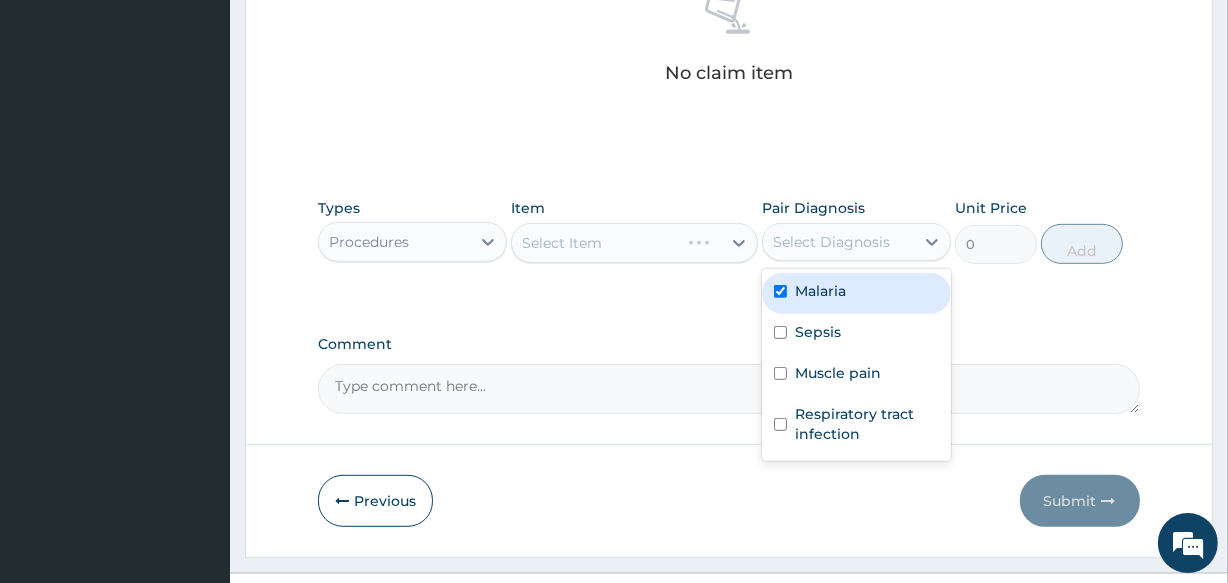 checkbox on "true" 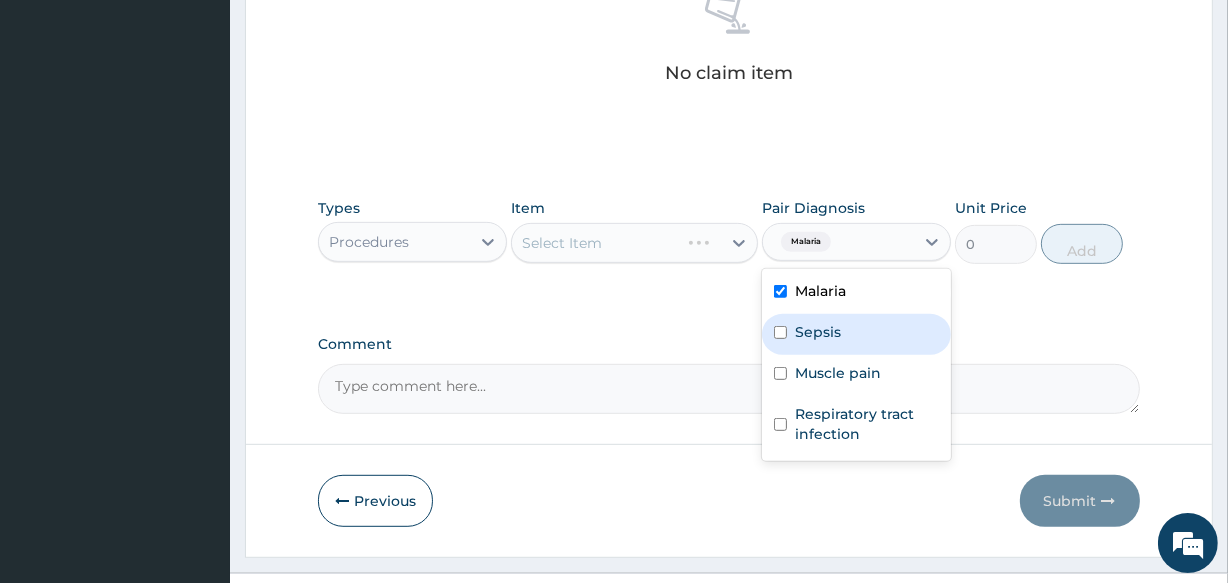 drag, startPoint x: 843, startPoint y: 328, endPoint x: 837, endPoint y: 377, distance: 49.365982 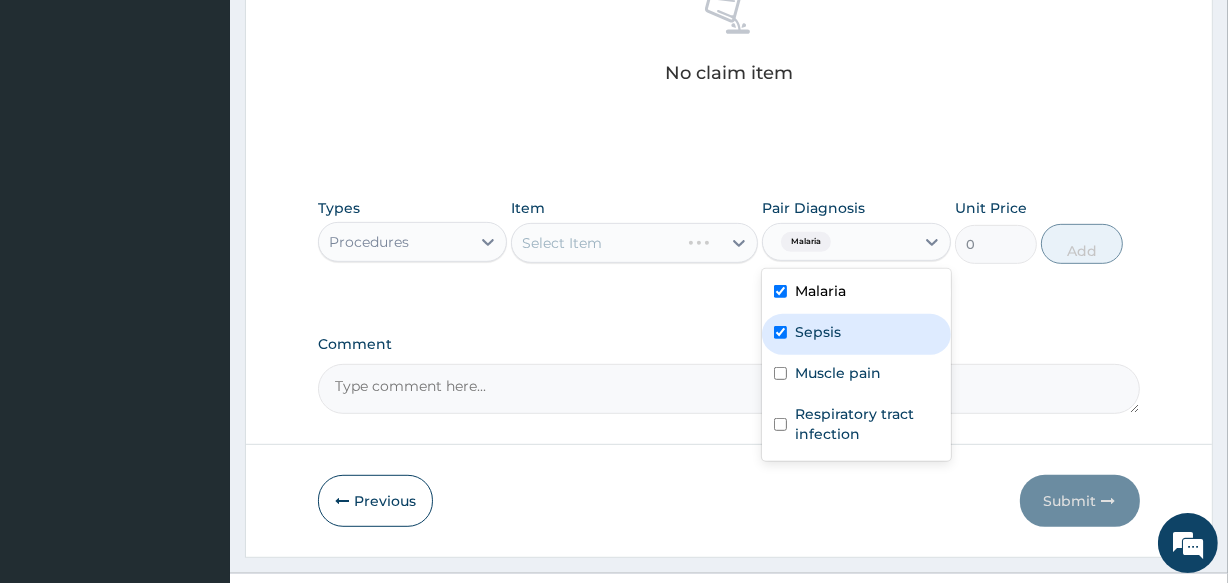 checkbox on "true" 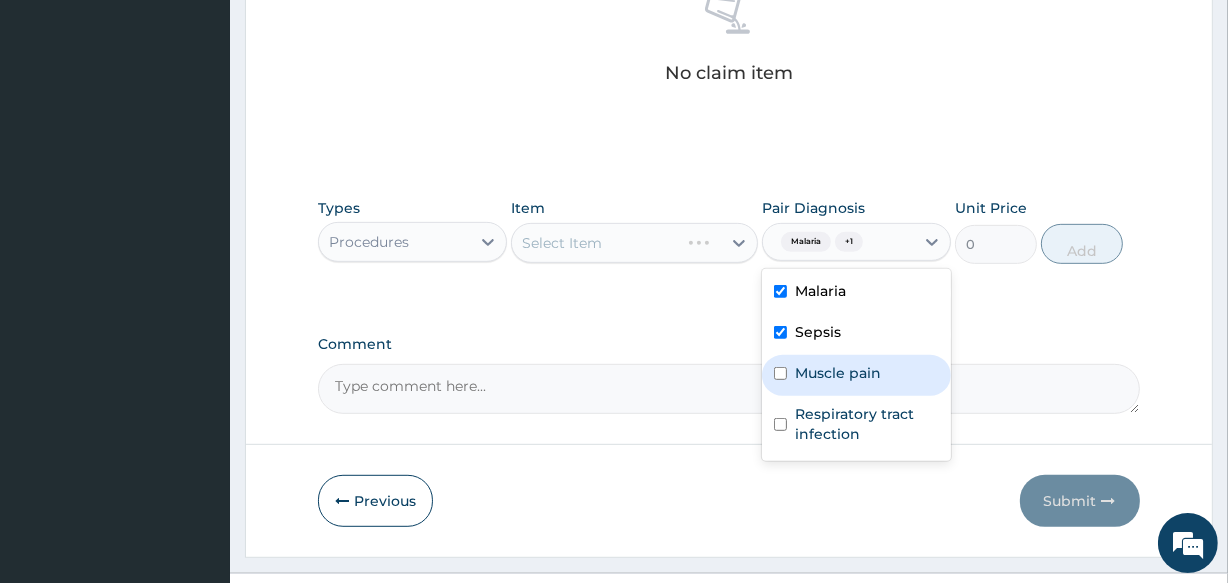 drag, startPoint x: 837, startPoint y: 377, endPoint x: 835, endPoint y: 402, distance: 25.079872 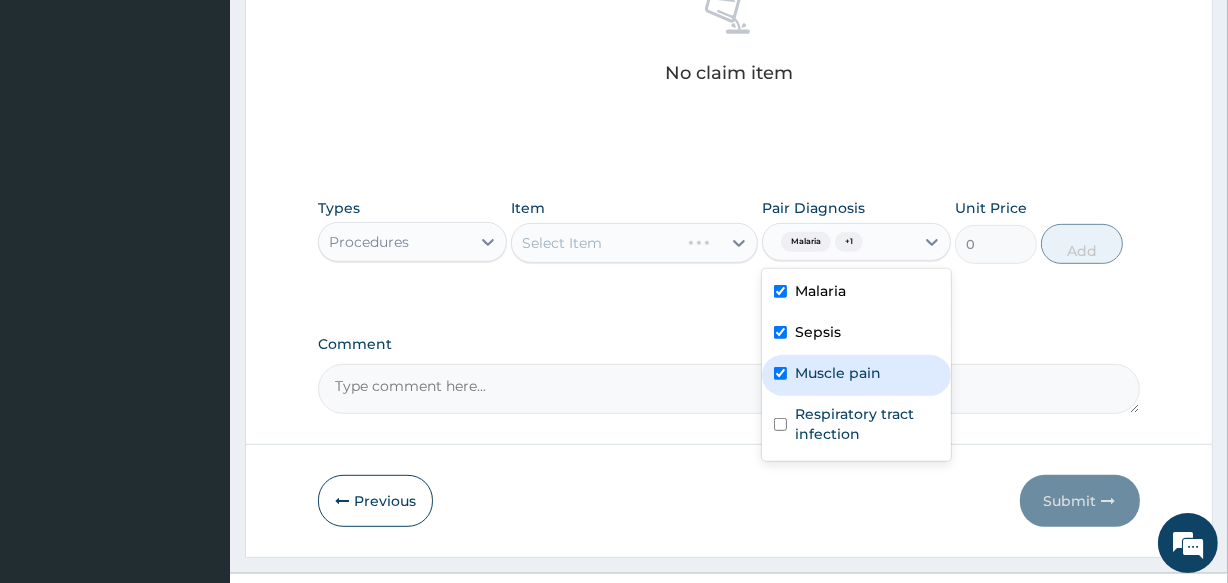 checkbox on "true" 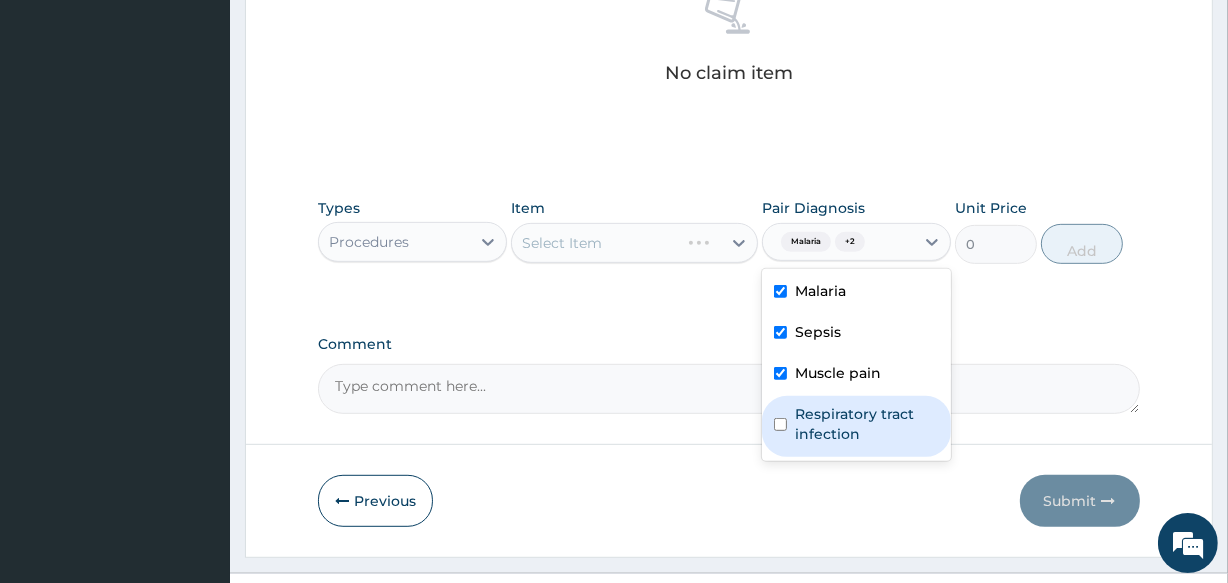 click on "Respiratory tract infection" at bounding box center (867, 424) 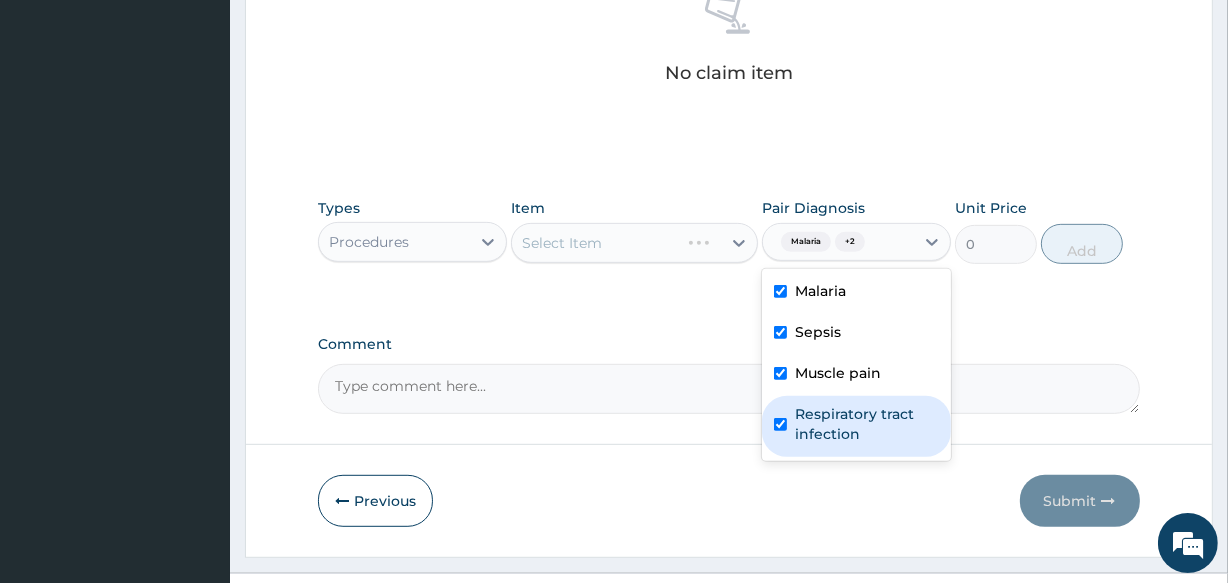 checkbox on "true" 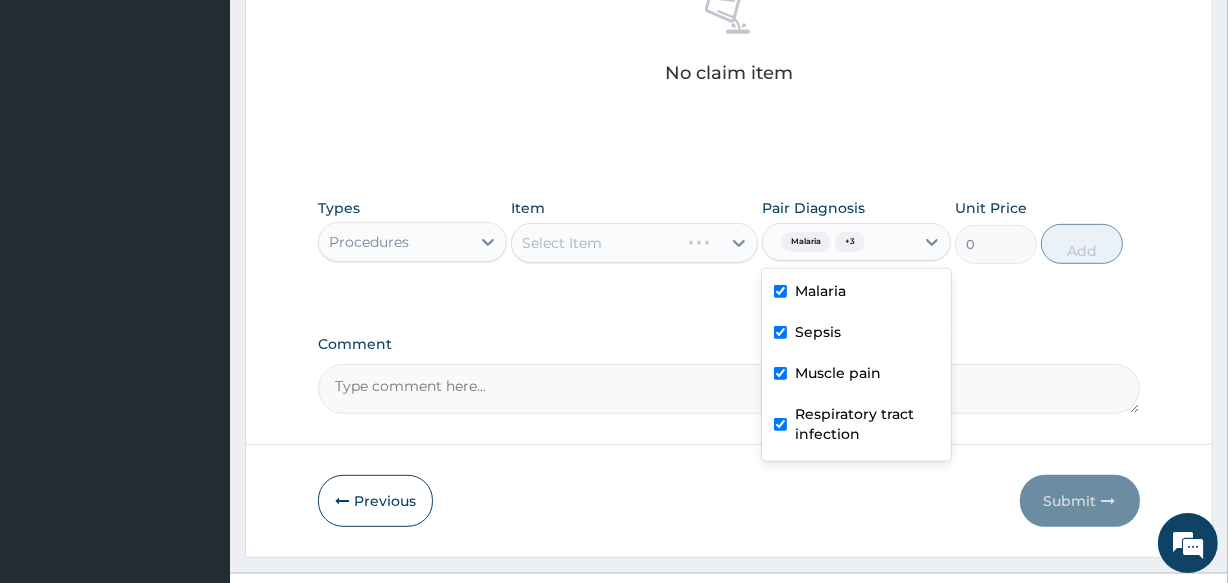 click on "Select Item" at bounding box center [634, 243] 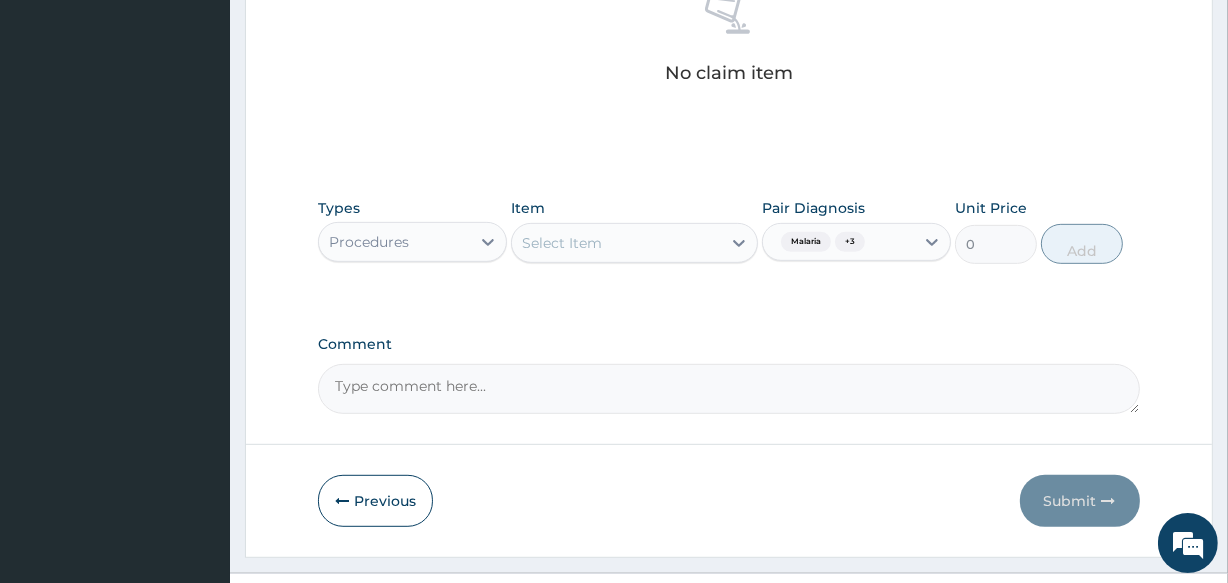 click on "Select Item" at bounding box center (616, 243) 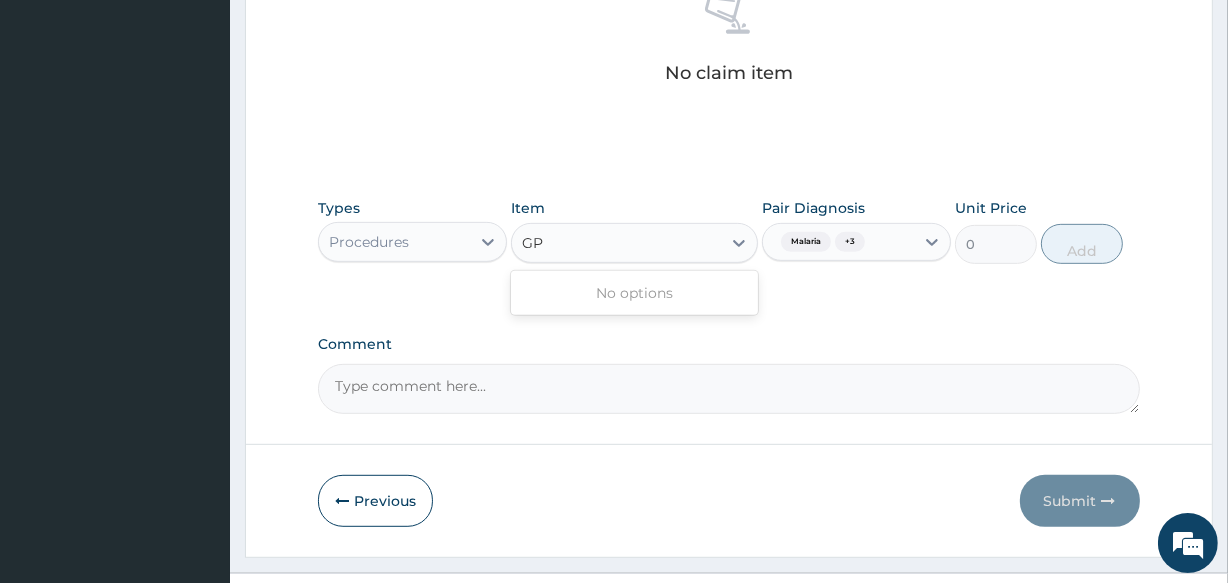 type on "G" 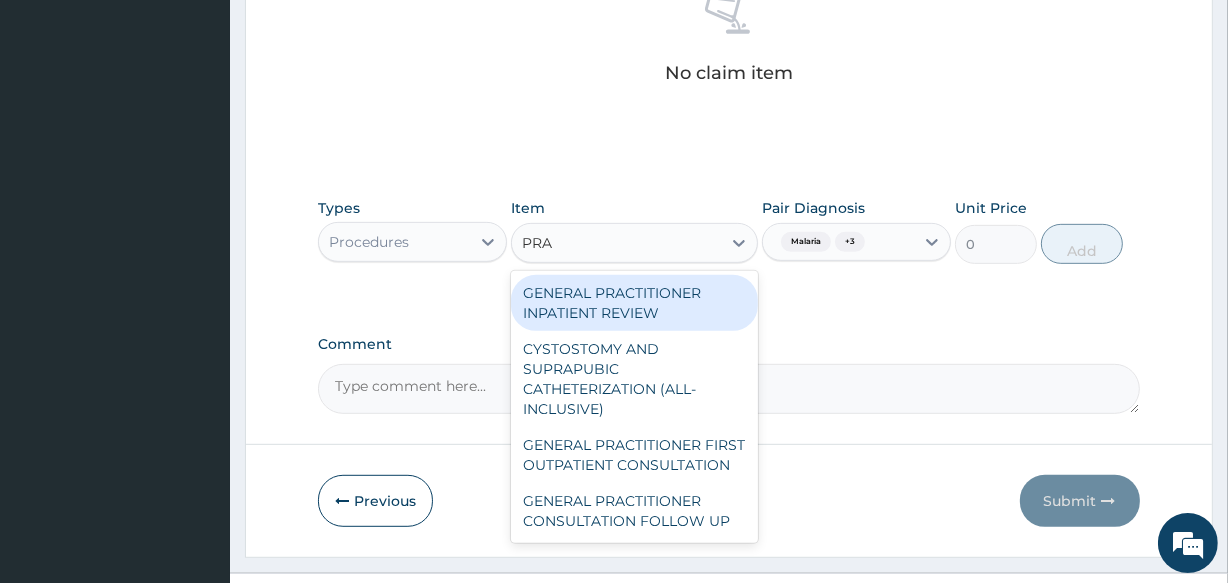 type on "PRAC" 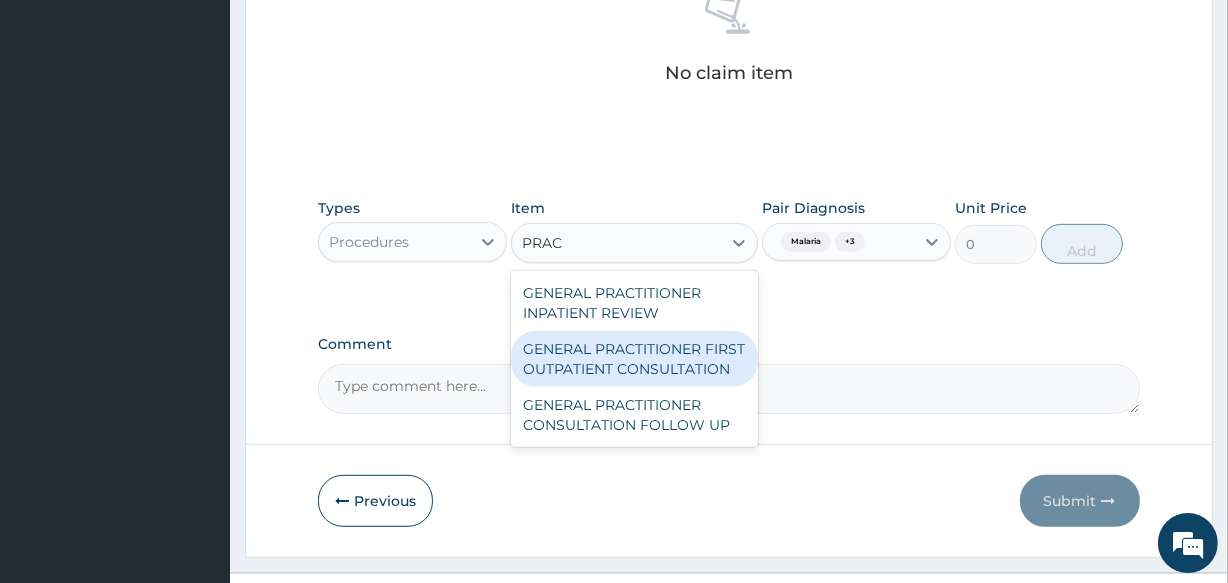 click on "GENERAL PRACTITIONER FIRST OUTPATIENT CONSULTATION" at bounding box center (634, 359) 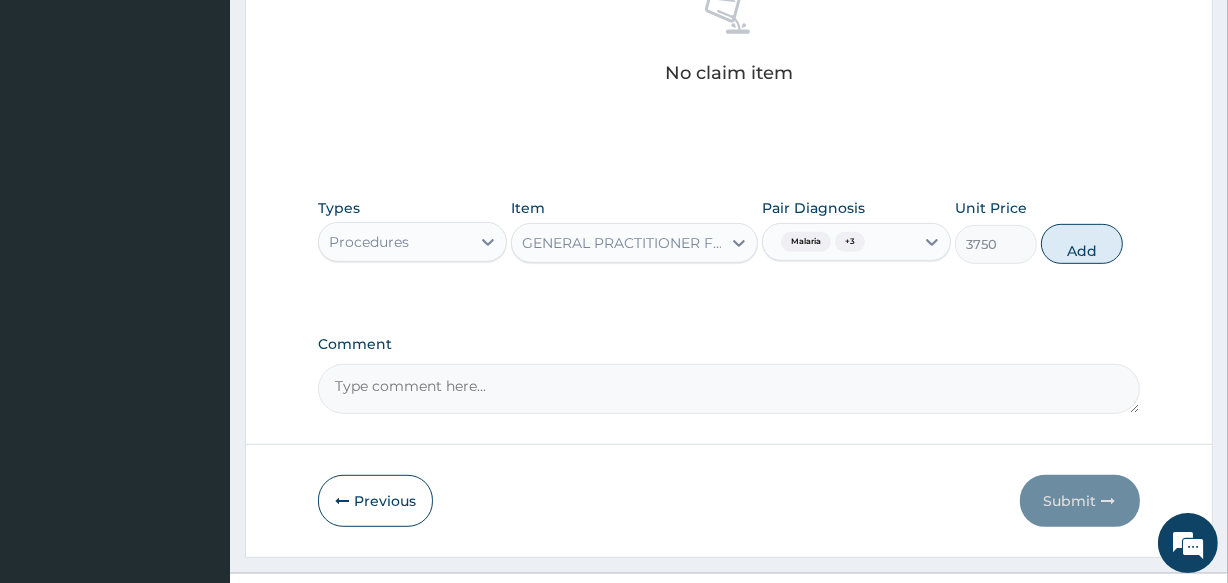 type 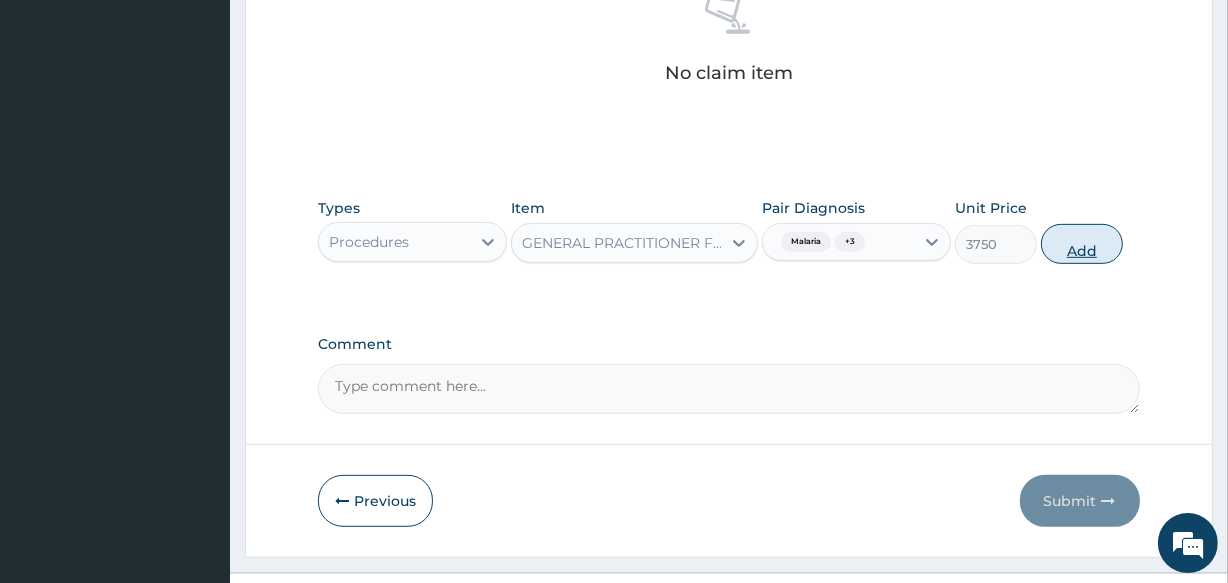 click on "Add" at bounding box center (1082, 244) 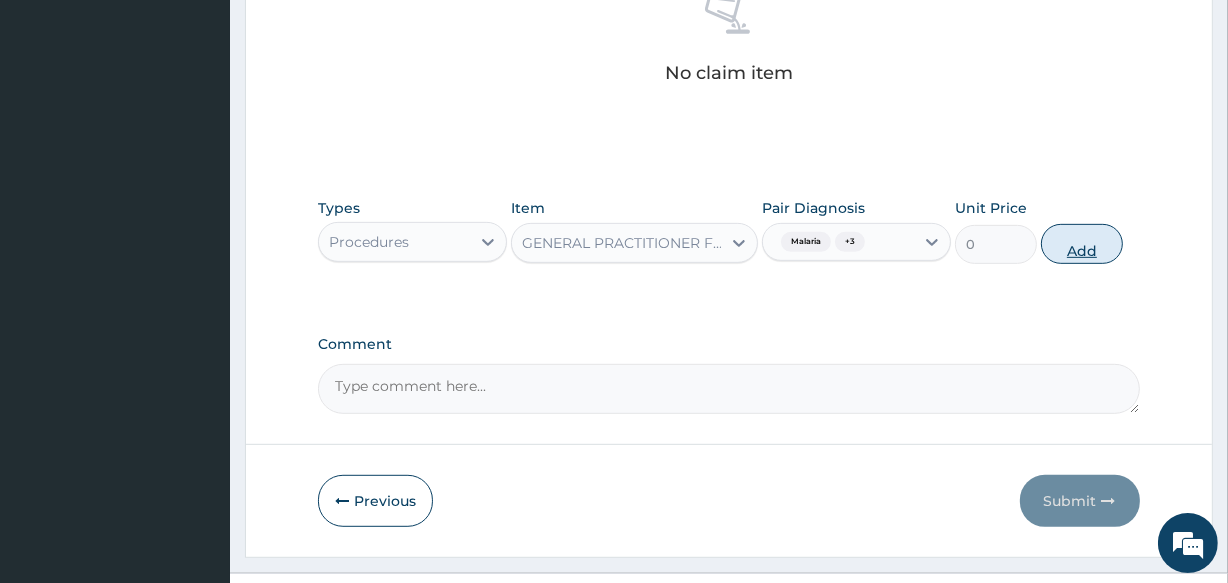 scroll, scrollTop: 787, scrollLeft: 0, axis: vertical 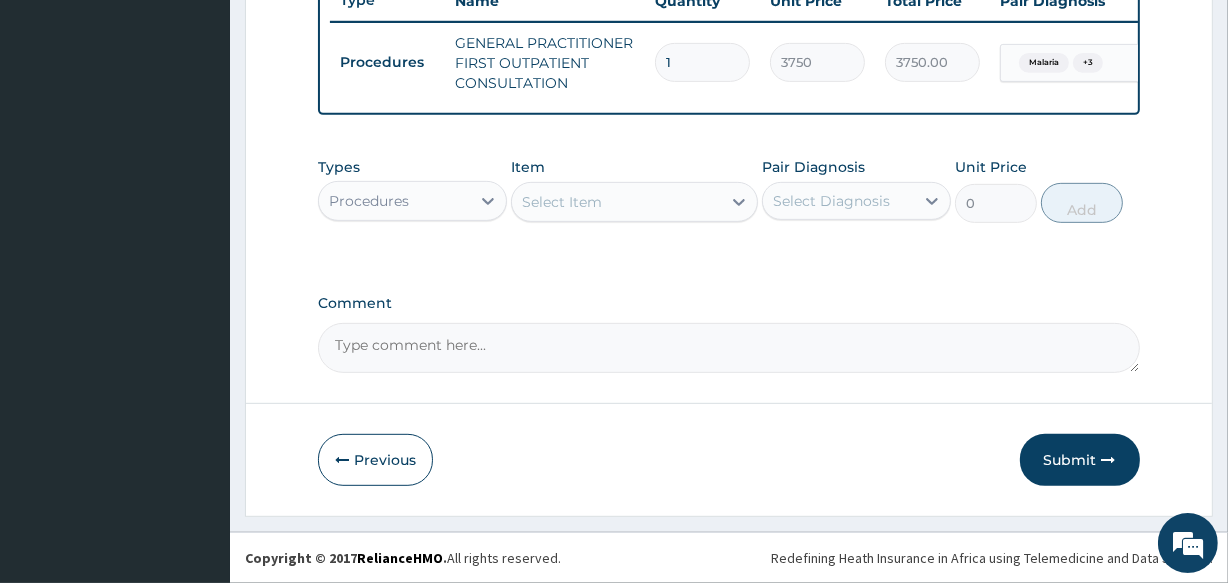click on "Procedures" at bounding box center (369, 201) 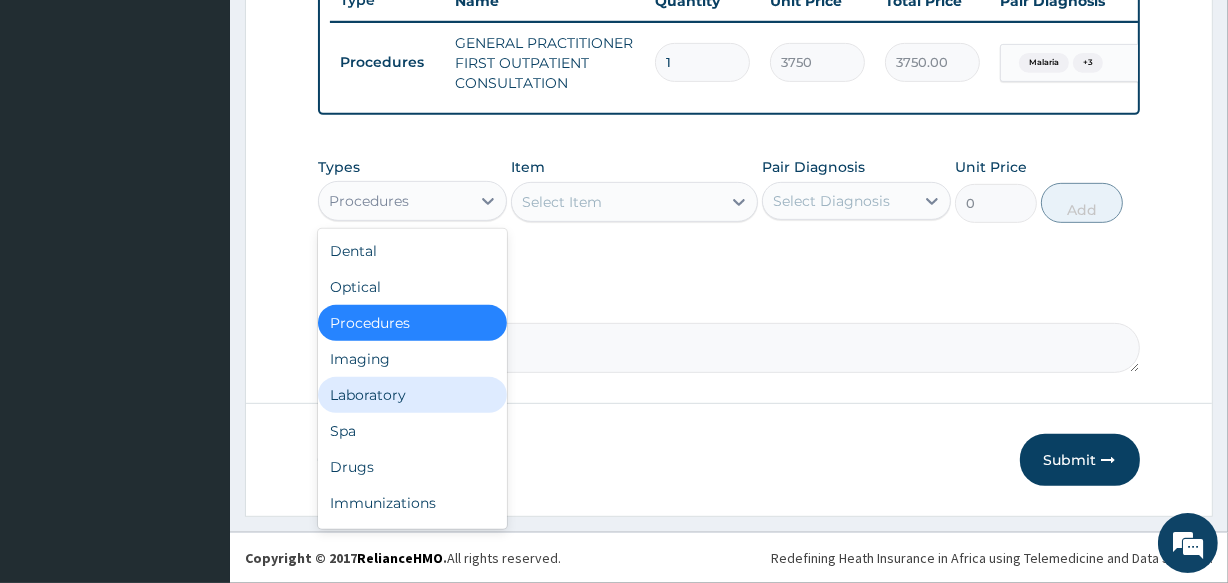 click on "Laboratory" at bounding box center [412, 395] 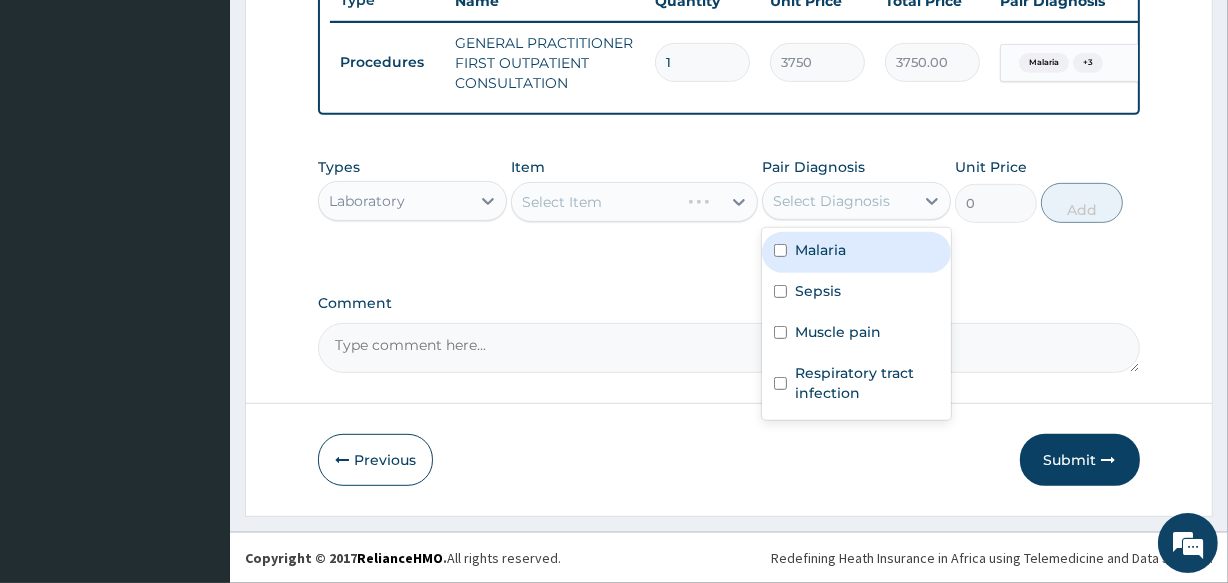 click on "Select Diagnosis" at bounding box center [838, 201] 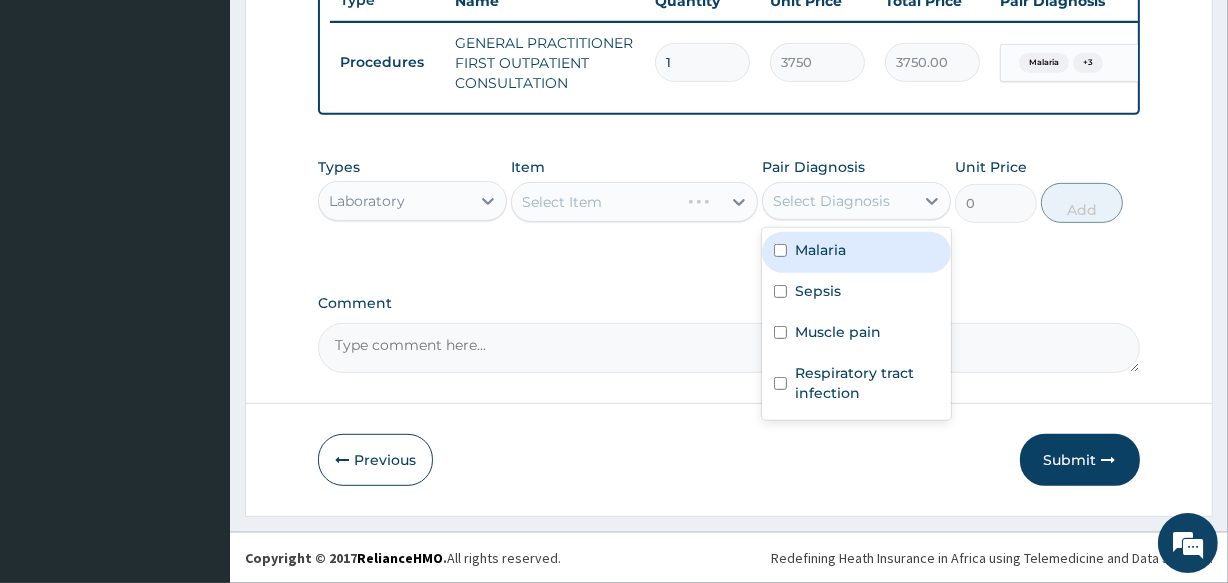 click on "Malaria" at bounding box center [820, 250] 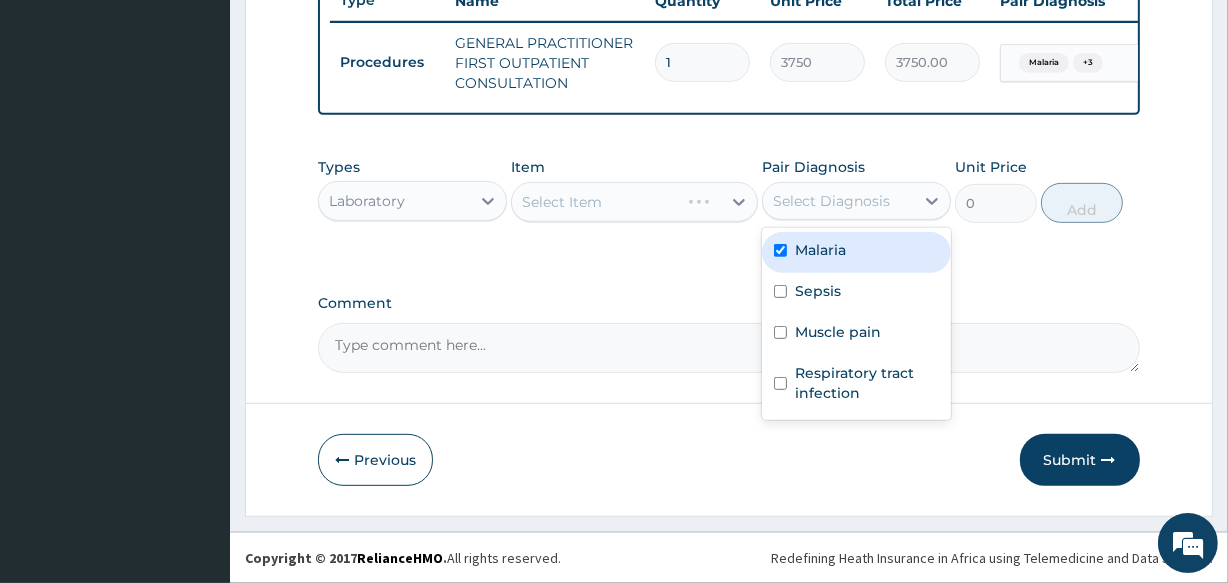 checkbox on "true" 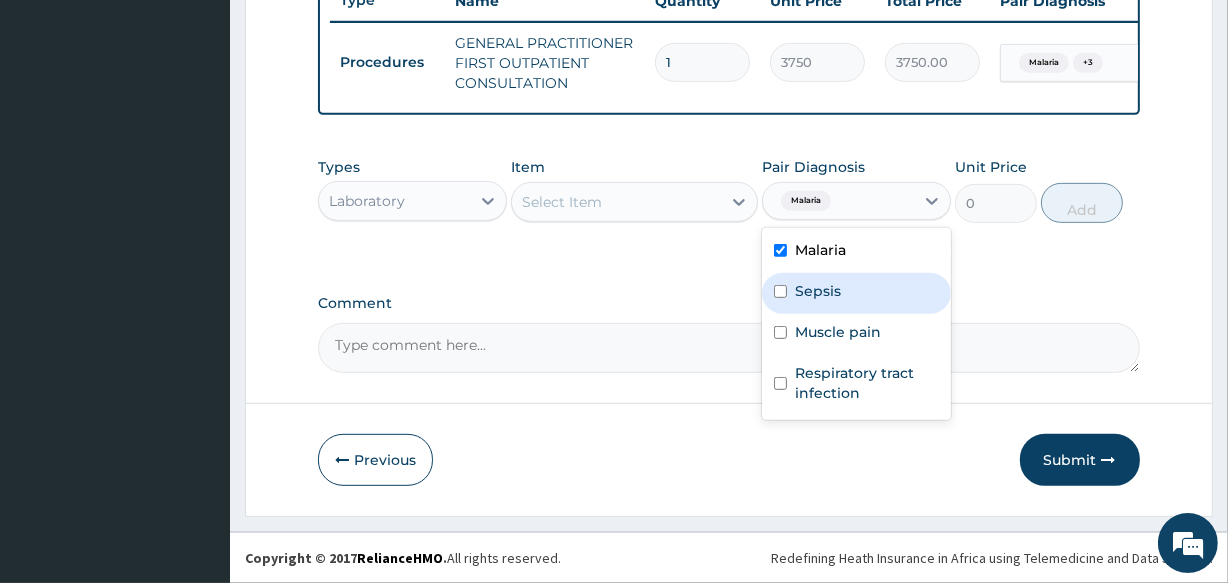 click on "Sepsis" at bounding box center (856, 293) 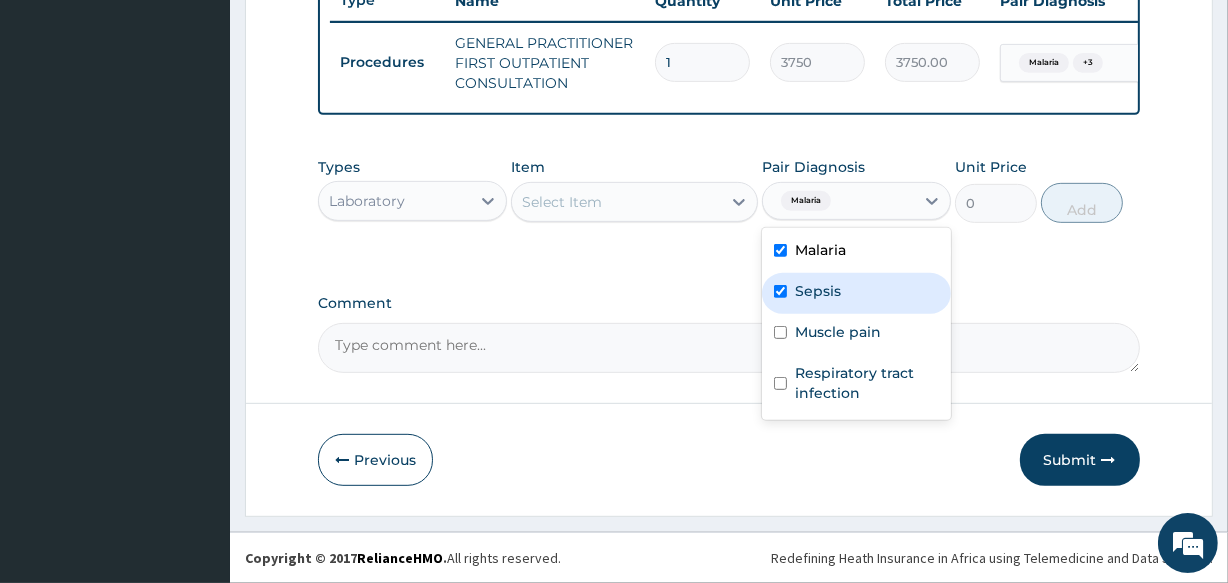 checkbox on "true" 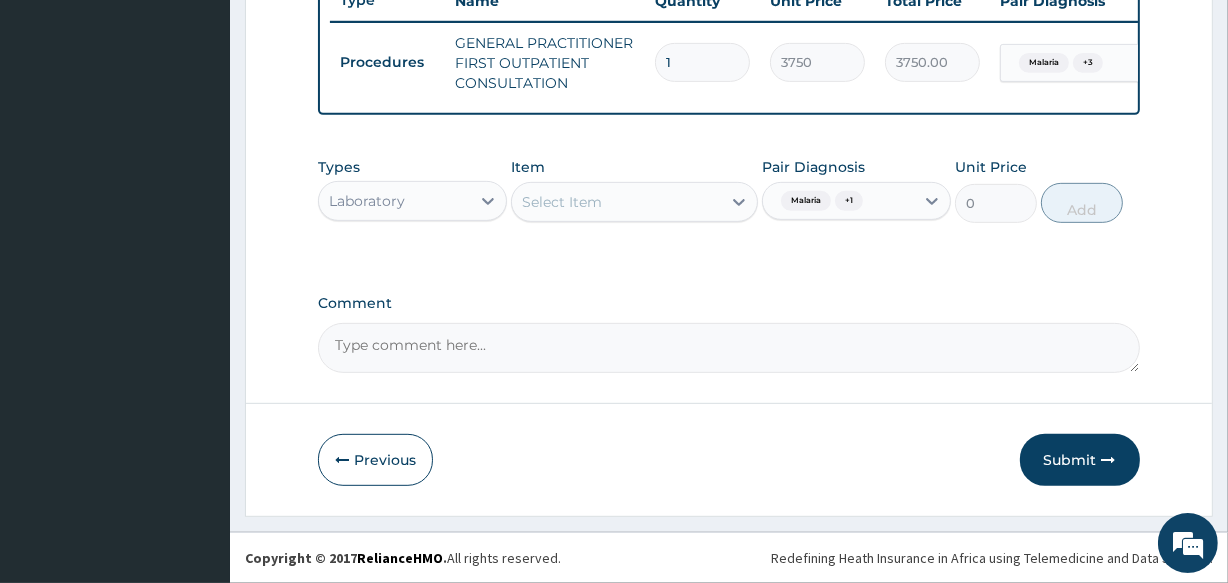 click on "PA Code / Prescription Code Enter Code(Secondary Care Only) Encounter Date 25-07-2025 Important Notice Please enter PA codes before entering items that are not attached to a PA code   All diagnoses entered must be linked to a claim item. Diagnosis & Claim Items that are visible but inactive cannot be edited because they were imported from an already approved PA code. Diagnosis Malaria Confirmed Sepsis Confirmed Muscle pain Confirmed Respiratory tract infection Confirmed NB: All diagnosis must be linked to a claim item Claim Items Type Name Quantity Unit Price Total Price Pair Diagnosis Actions Procedures GENERAL PRACTITIONER FIRST OUTPATIENT CONSULTATION 1 3750 3750.00 Malaria  + 3 Delete Types Laboratory Item Select Item Pair Diagnosis Malaria  + 1 Unit Price 0 Add Comment" at bounding box center (728, -106) 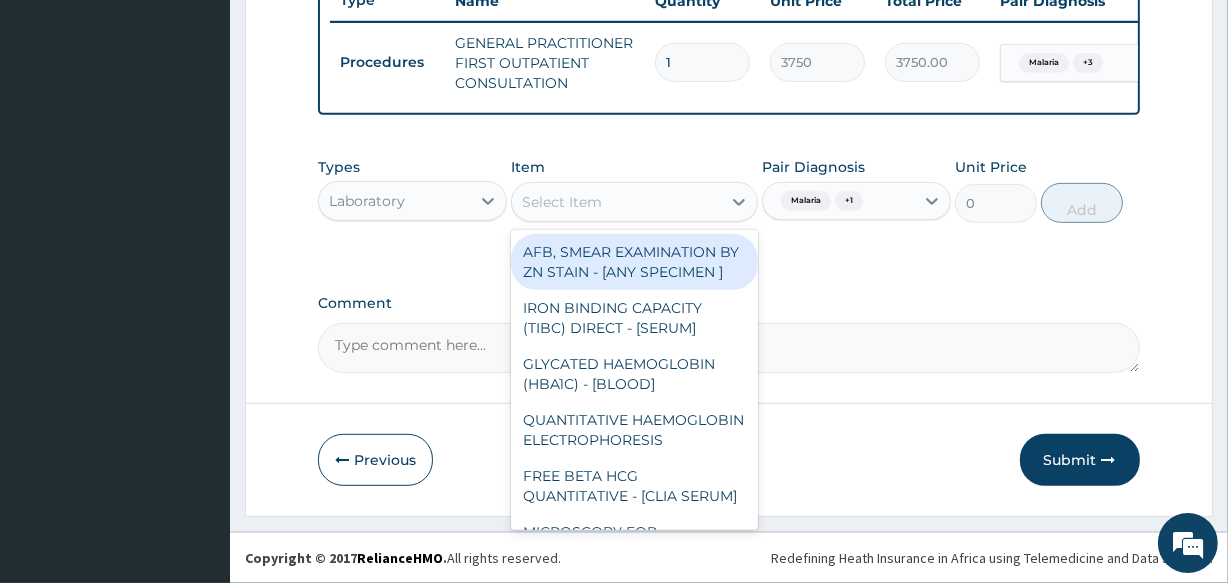 click on "Select Item" at bounding box center (616, 202) 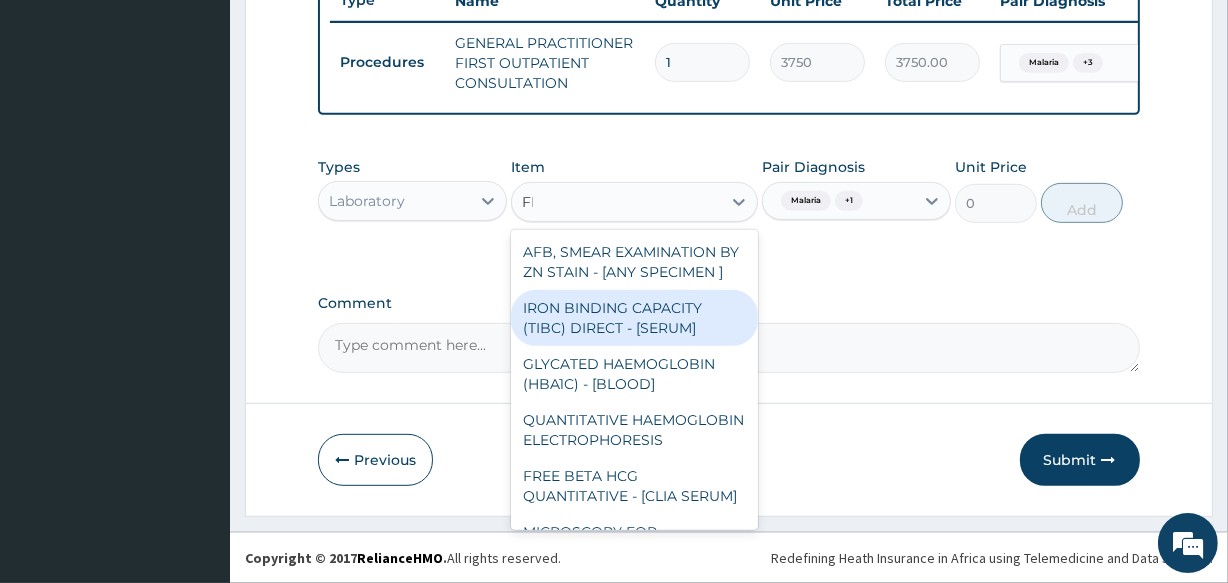 type on "FBC" 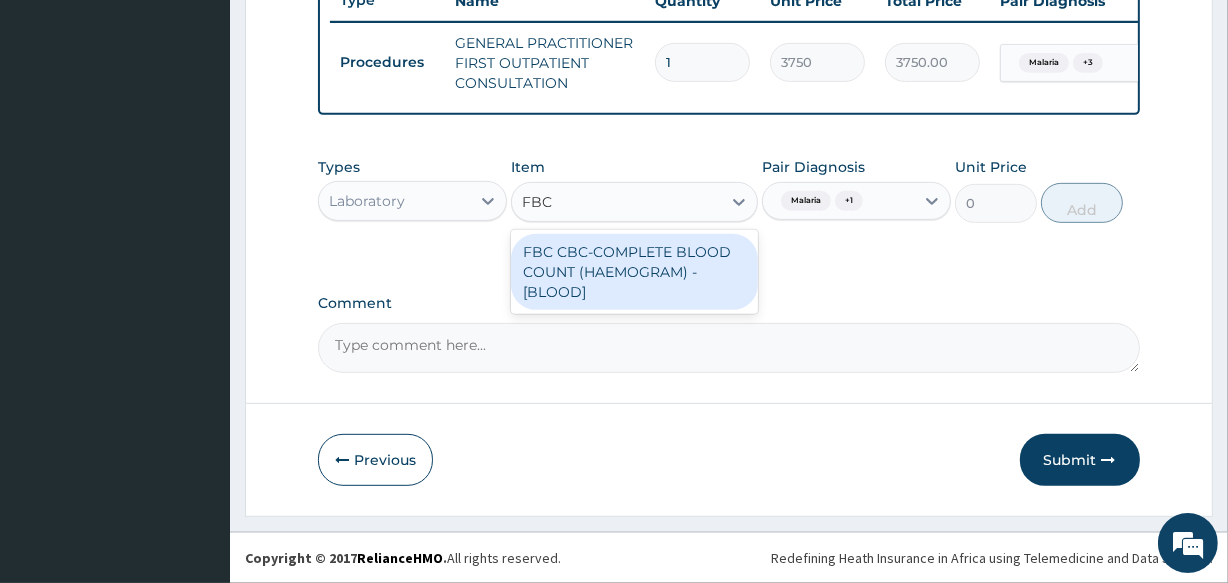 click on "FBC CBC-COMPLETE BLOOD COUNT (HAEMOGRAM) - [BLOOD]" at bounding box center [634, 272] 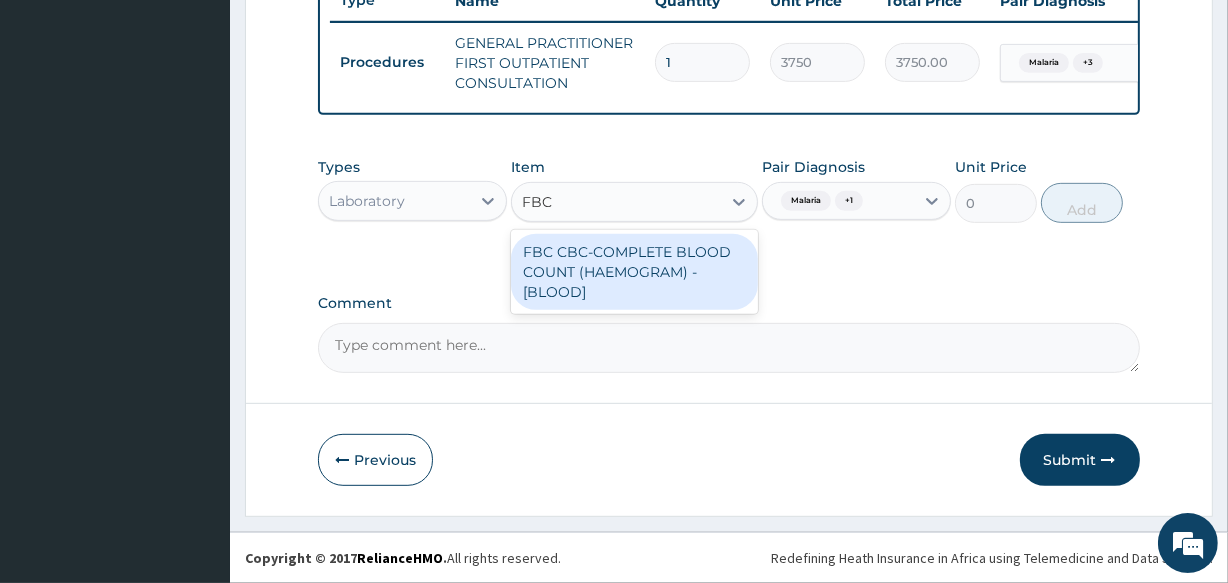 type 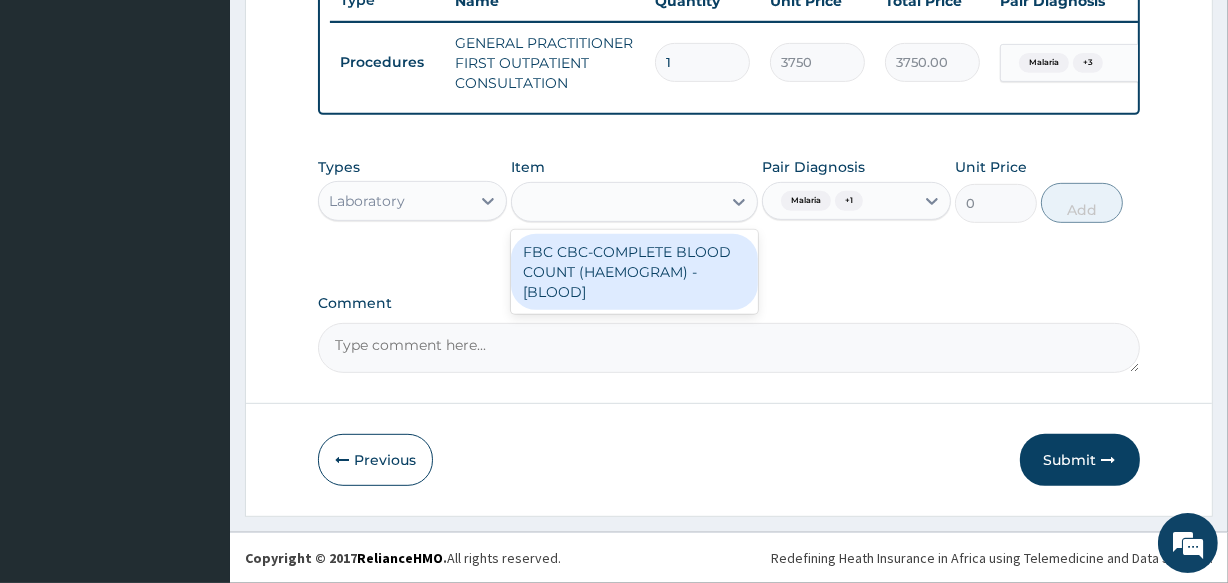 type on "5000" 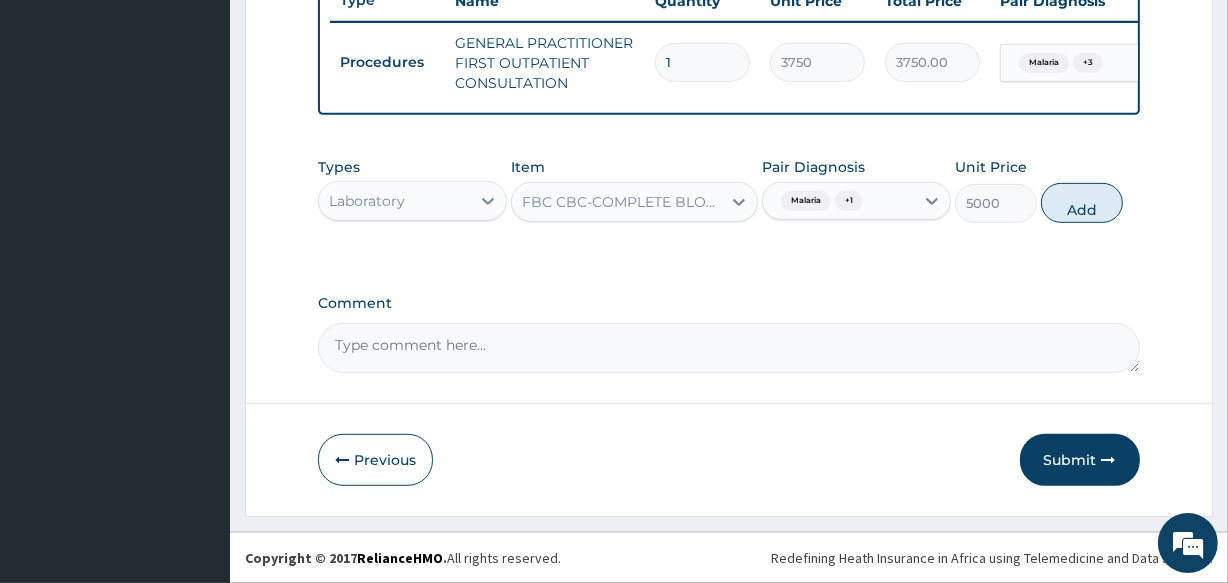 click on "Malaria  + 1" at bounding box center [838, 201] 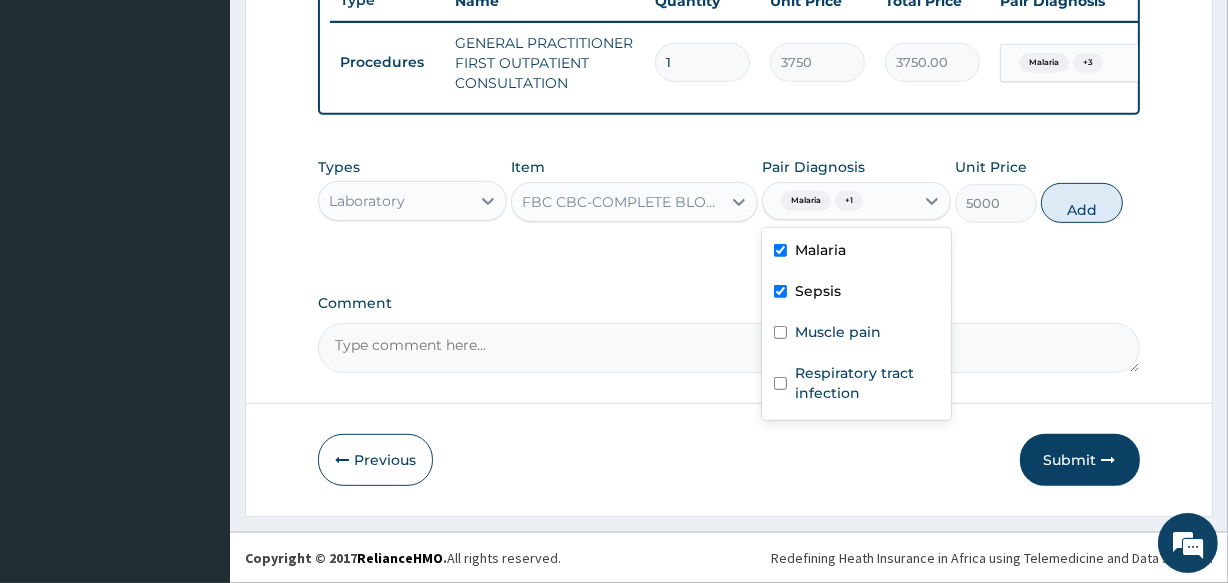 click on "Malaria" at bounding box center [856, 252] 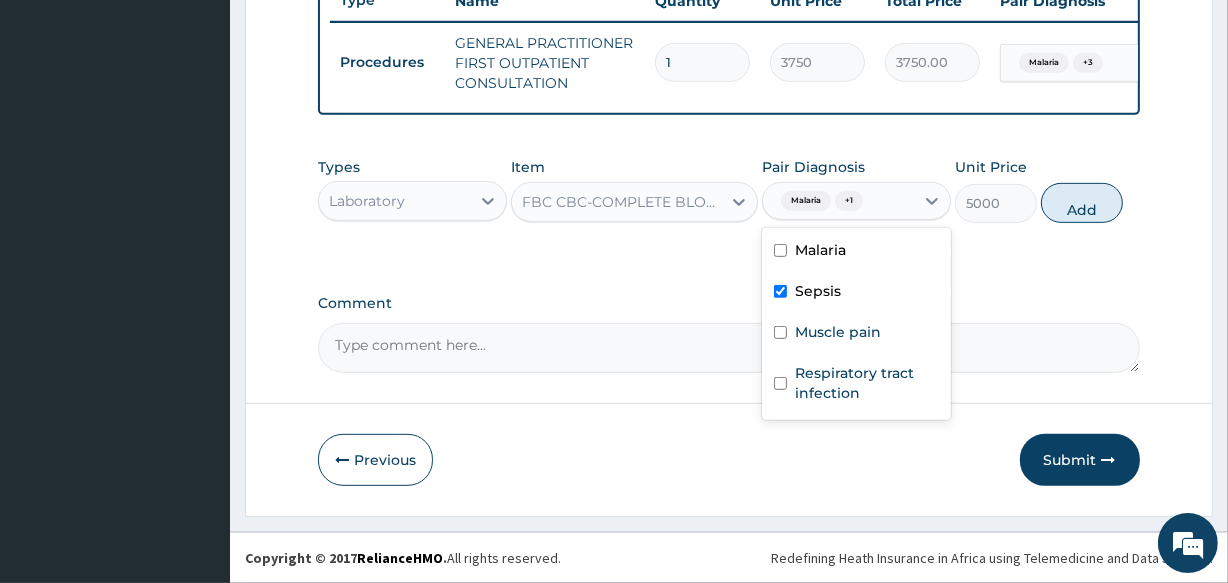 checkbox on "false" 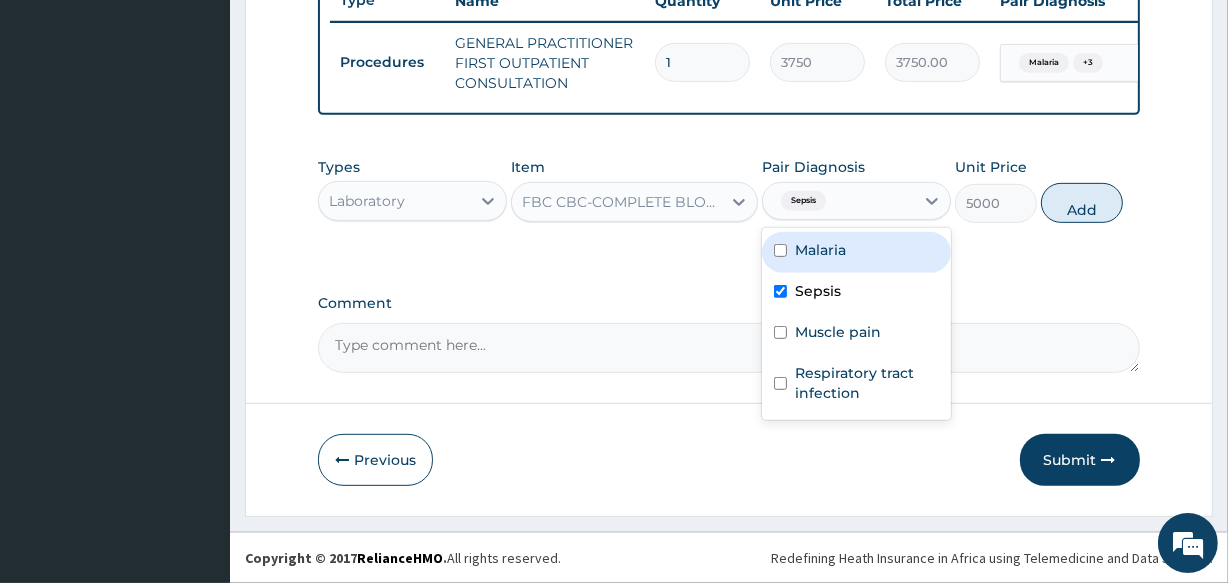 click on "Add" at bounding box center [1082, 203] 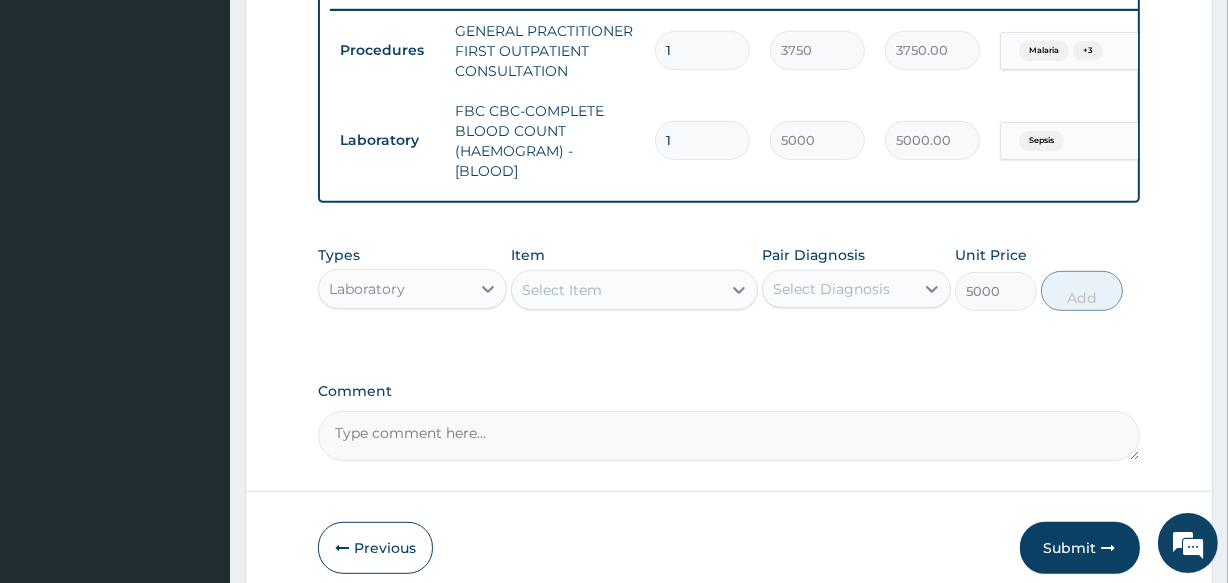 type on "0" 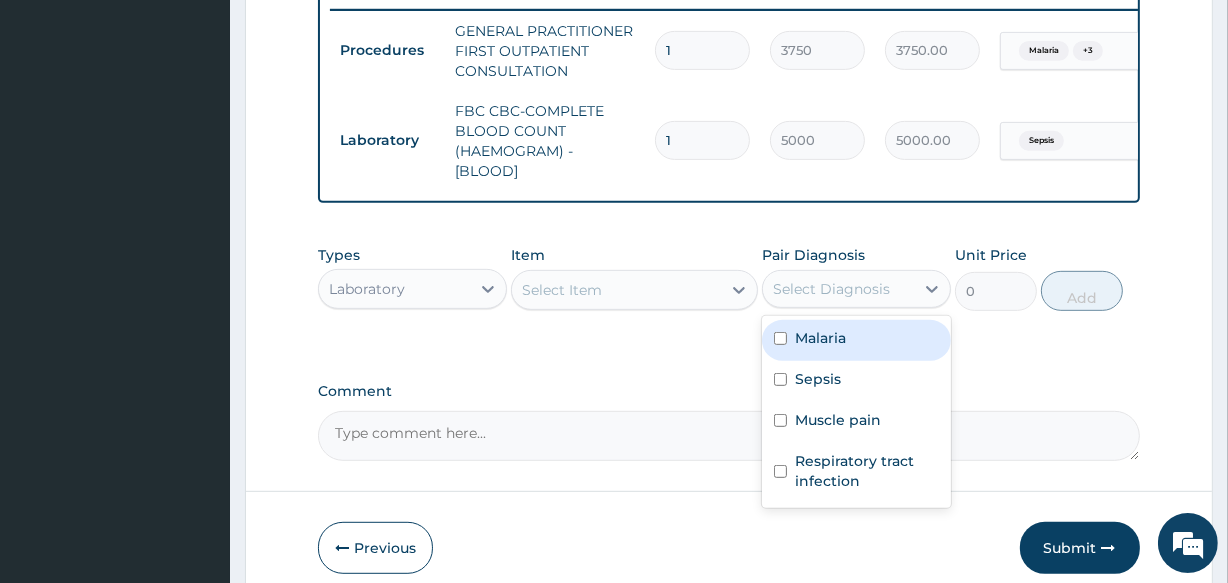 click on "Select Diagnosis" at bounding box center (831, 289) 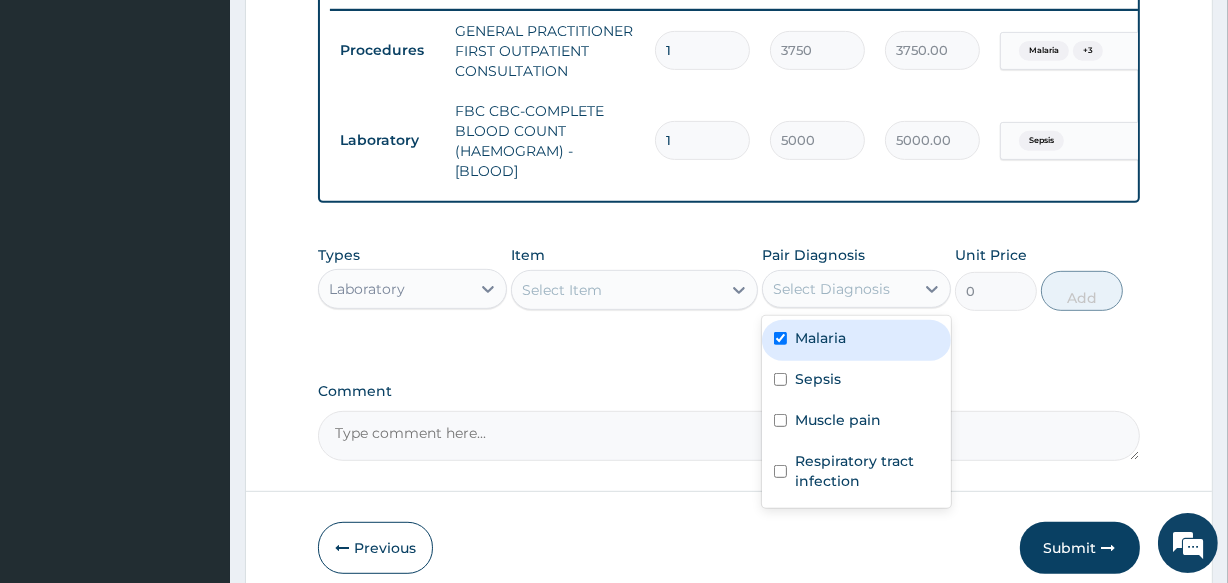 checkbox on "true" 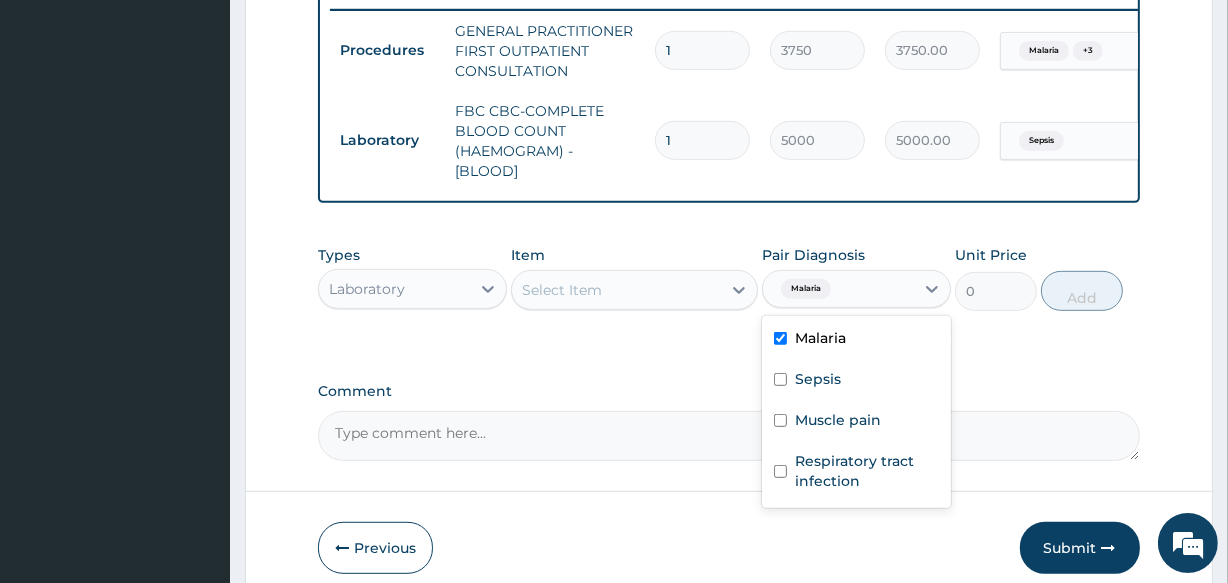 click on "Select Item" at bounding box center [616, 290] 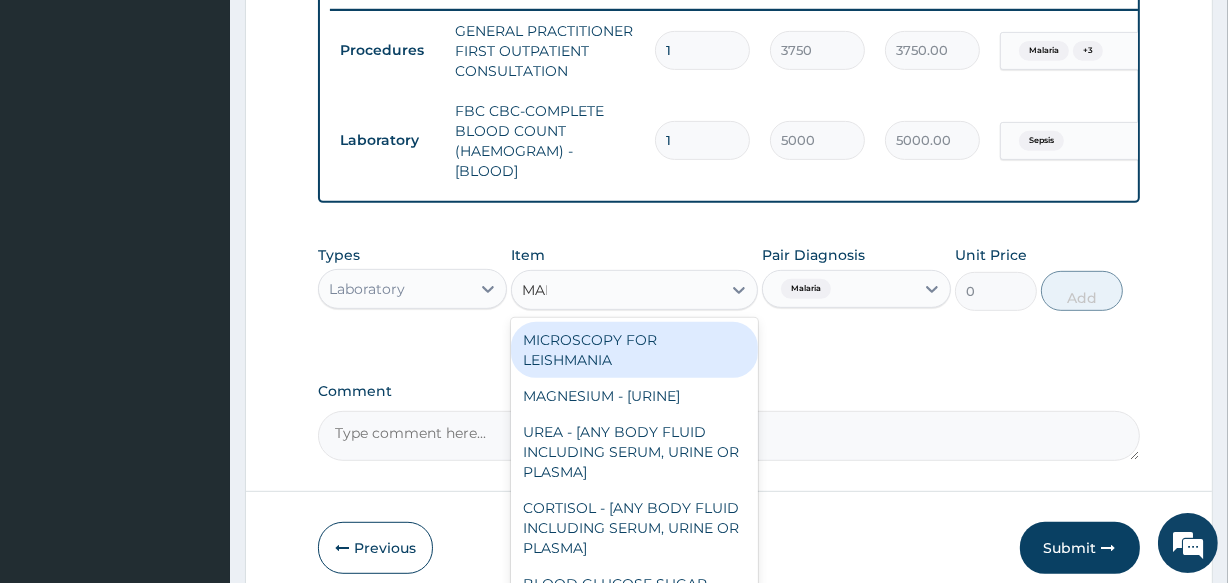 type on "MALA" 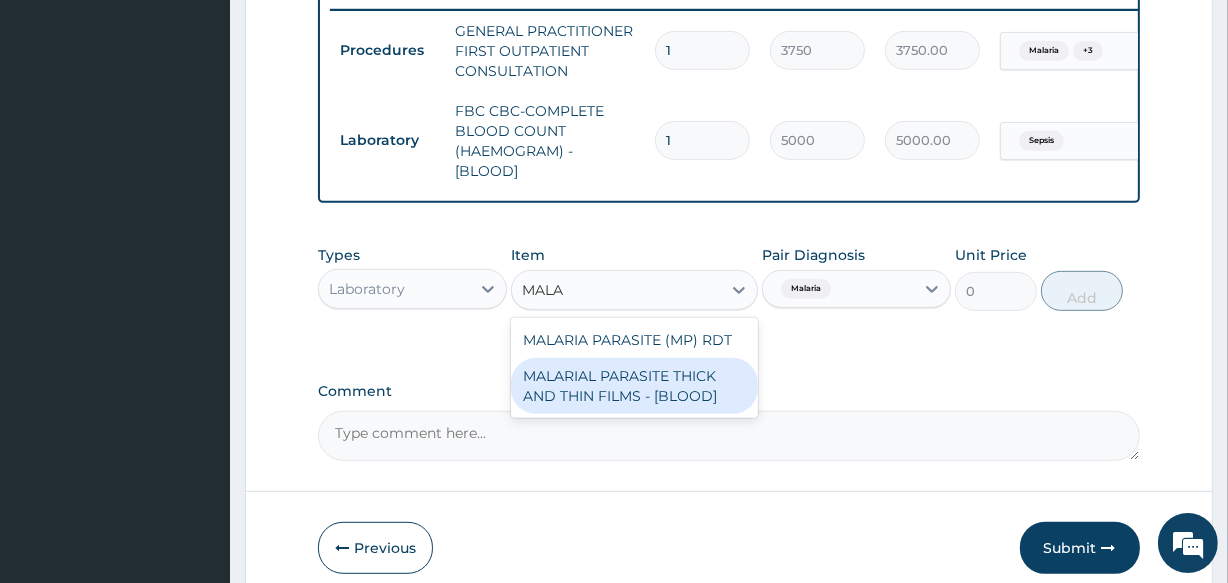 click on "MALARIAL PARASITE THICK AND THIN FILMS - [BLOOD]" at bounding box center [634, 386] 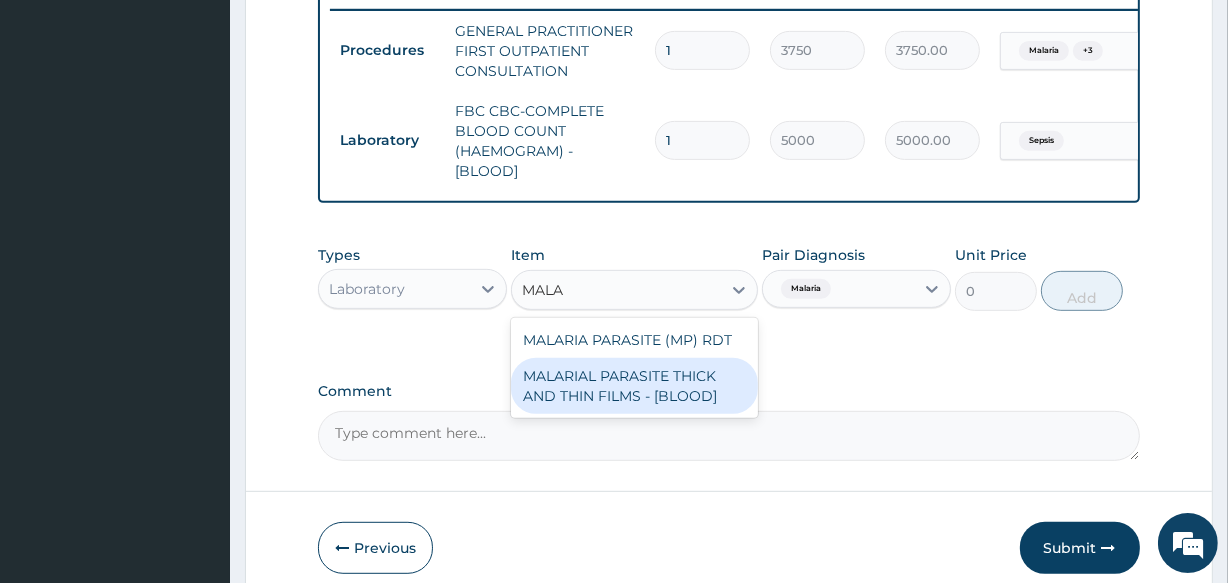 type 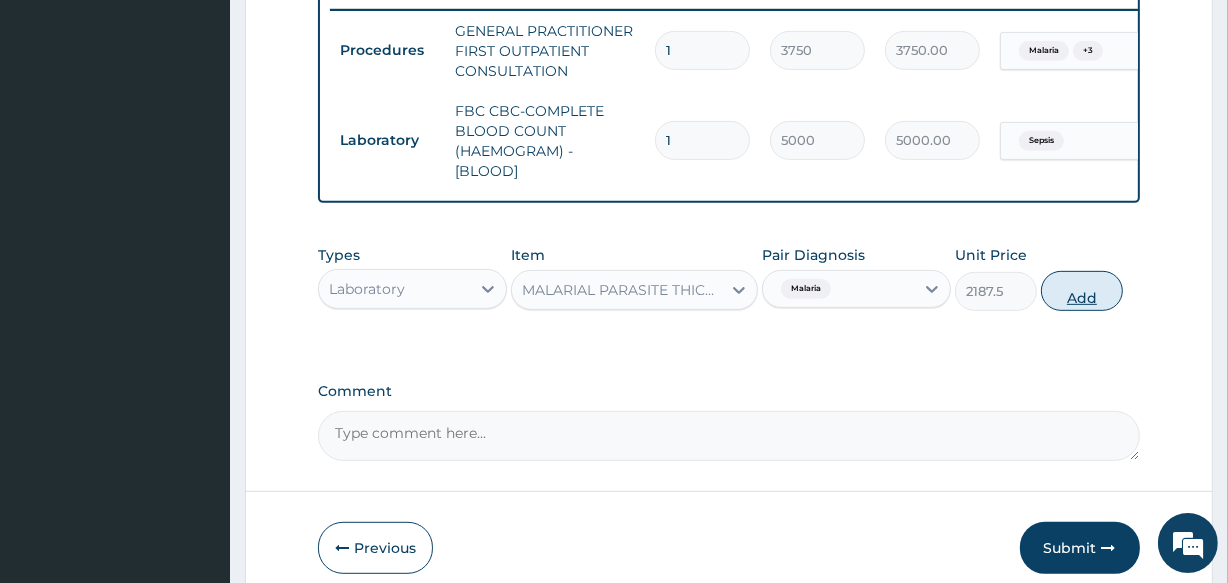 click on "Add" at bounding box center (1082, 291) 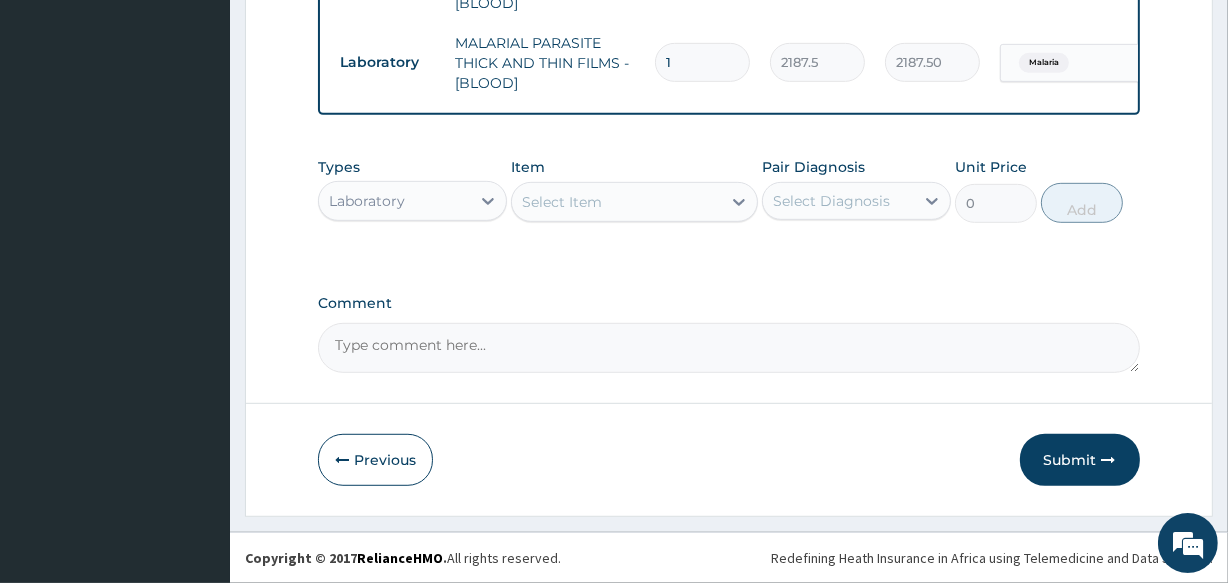 scroll, scrollTop: 967, scrollLeft: 0, axis: vertical 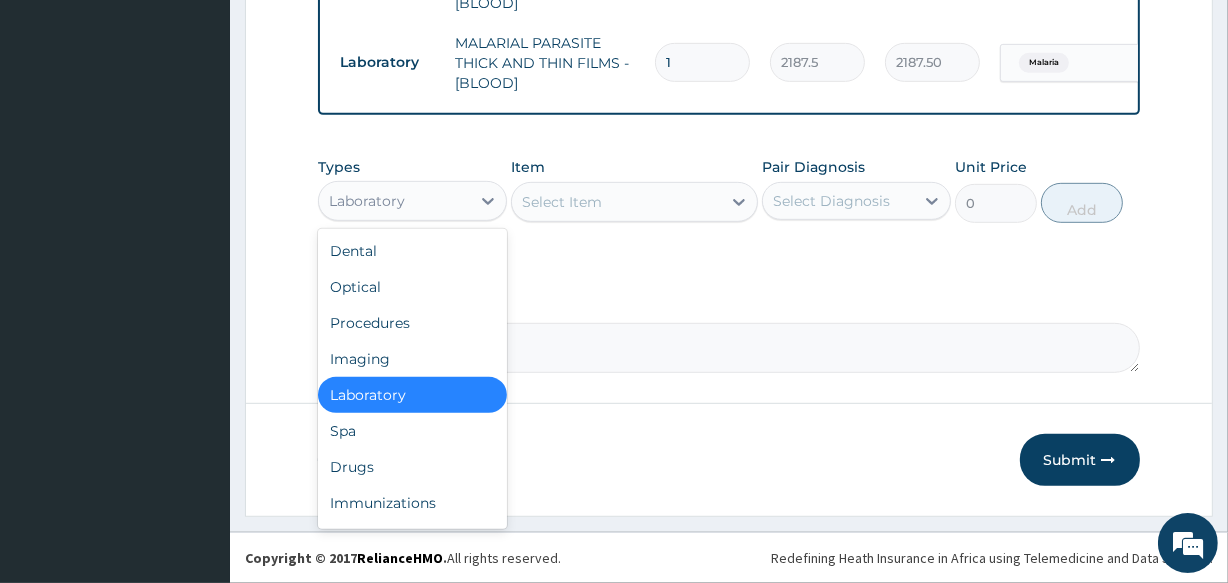 click on "Laboratory" at bounding box center [394, 201] 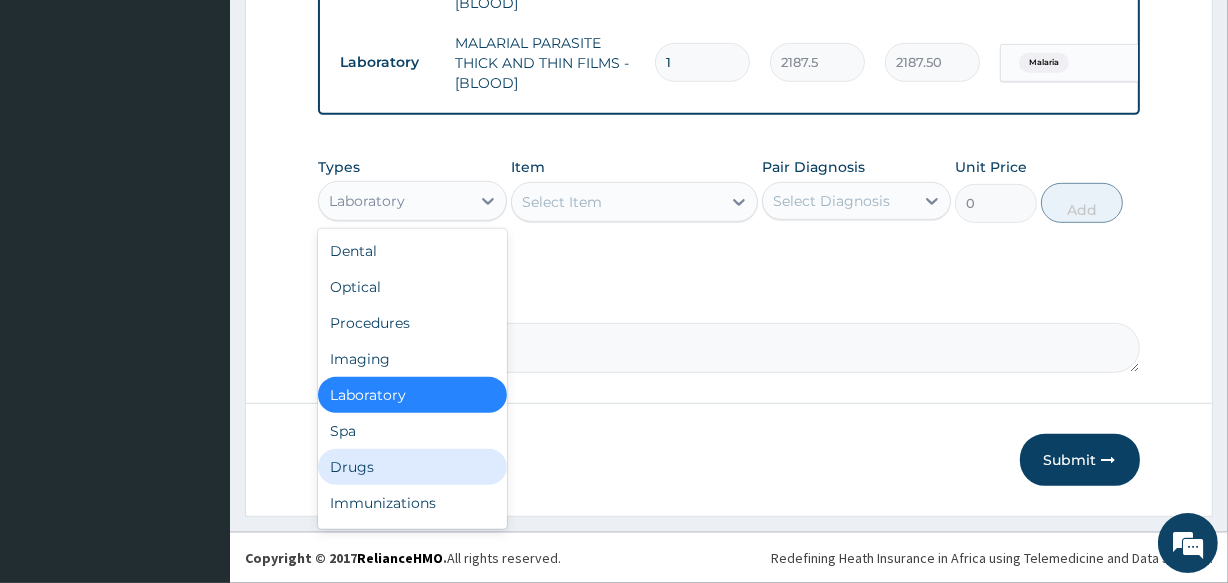 click on "Drugs" at bounding box center (412, 467) 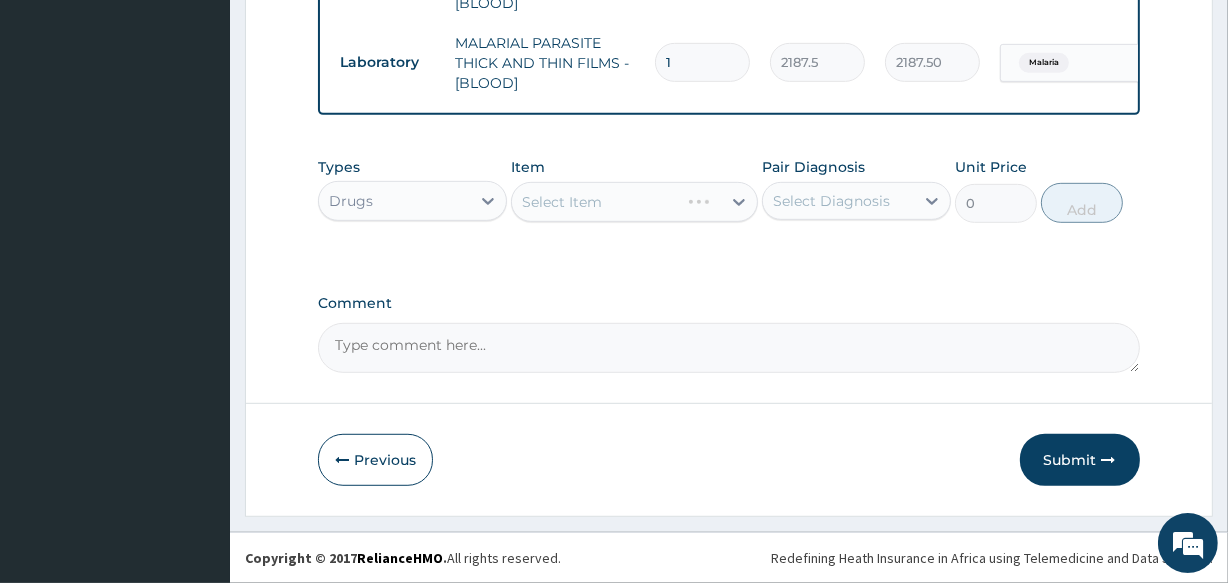 click on "Pair Diagnosis Select Diagnosis" at bounding box center [856, 190] 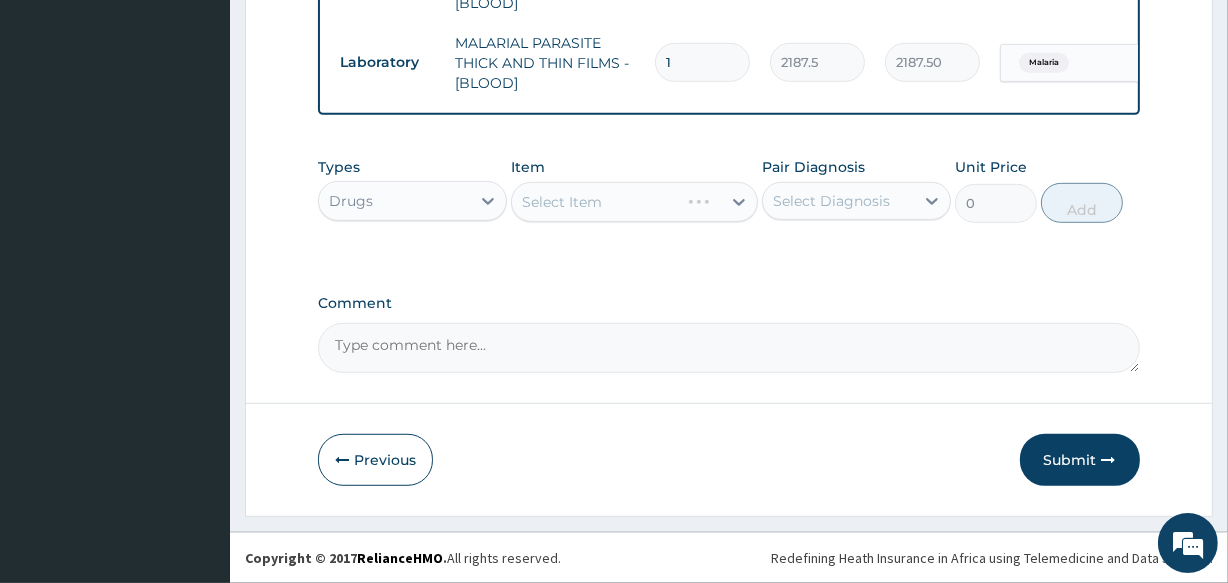 click on "Select Diagnosis" at bounding box center [831, 201] 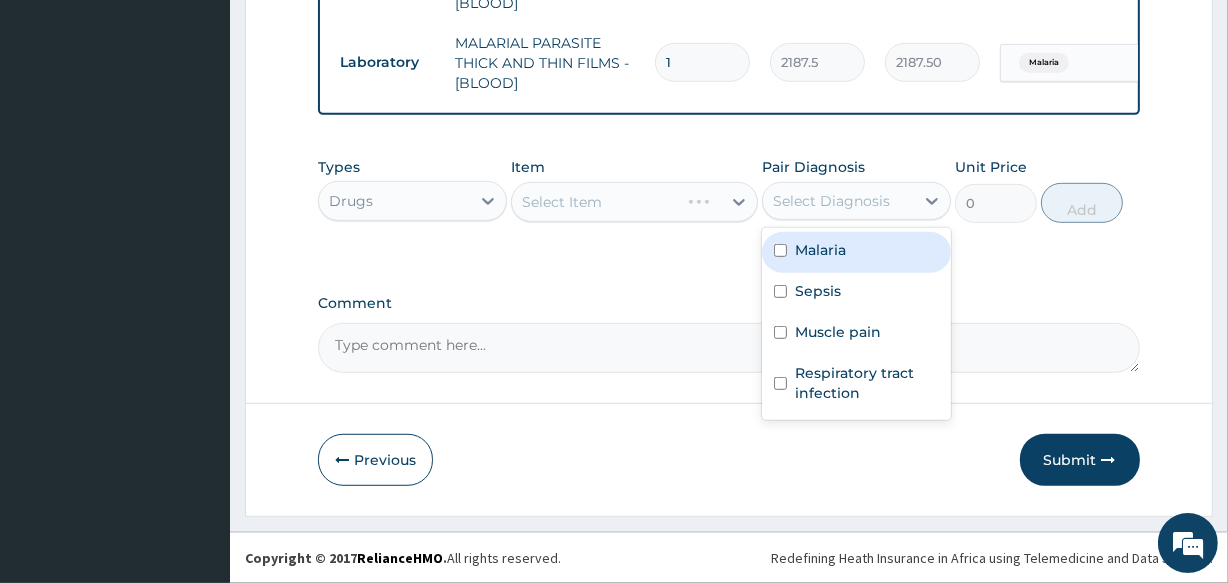 click on "Malaria" at bounding box center (856, 252) 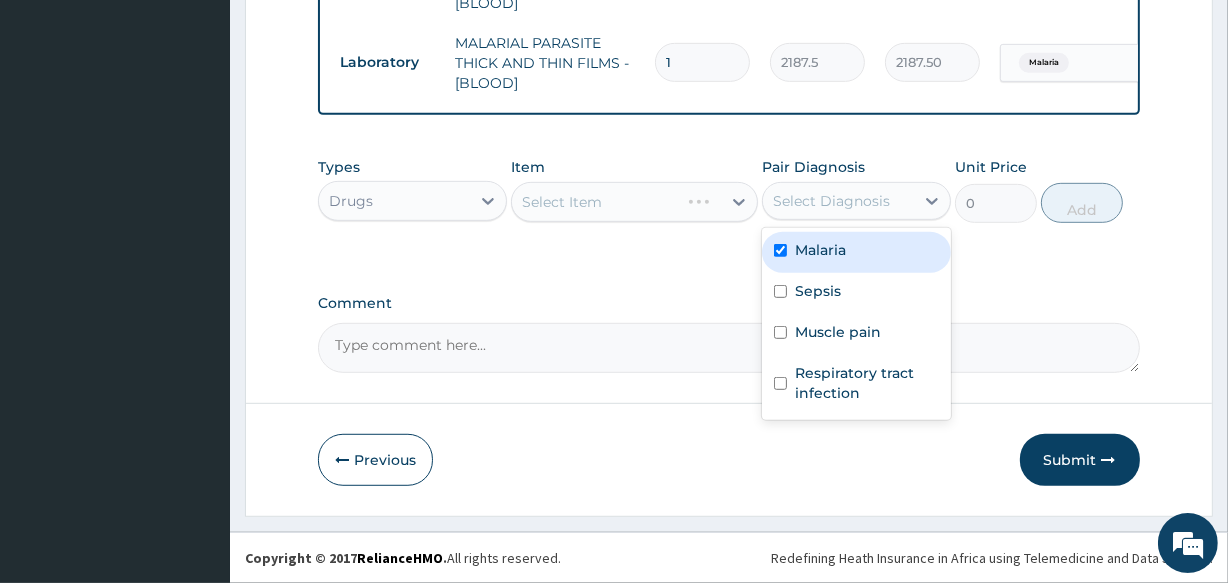 checkbox on "true" 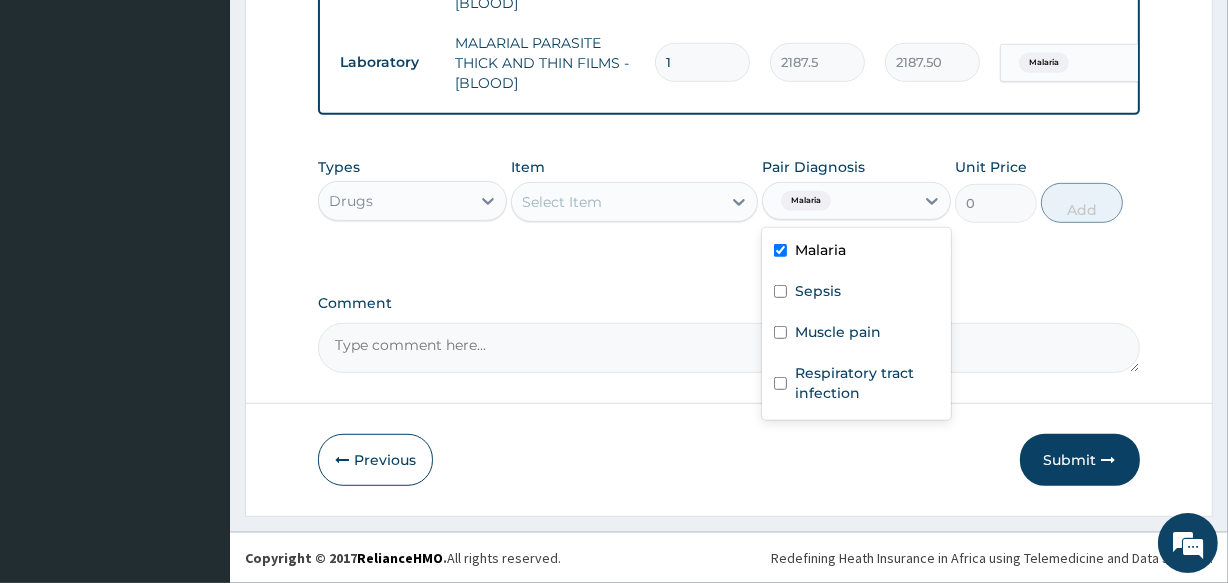 click on "Select Item" at bounding box center [616, 202] 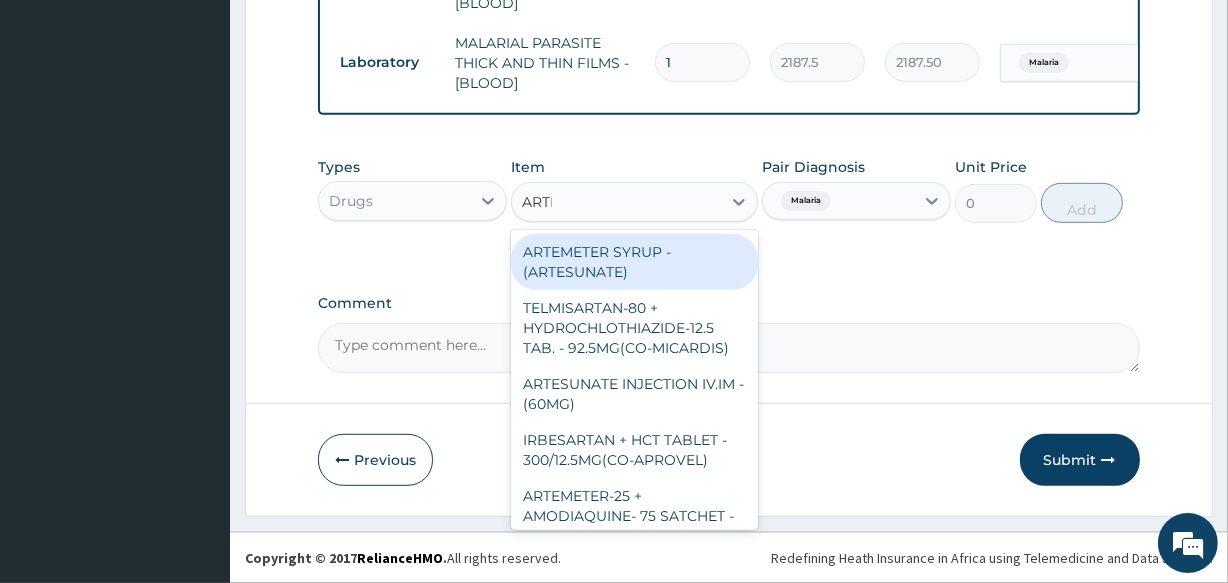 type on "ARTES" 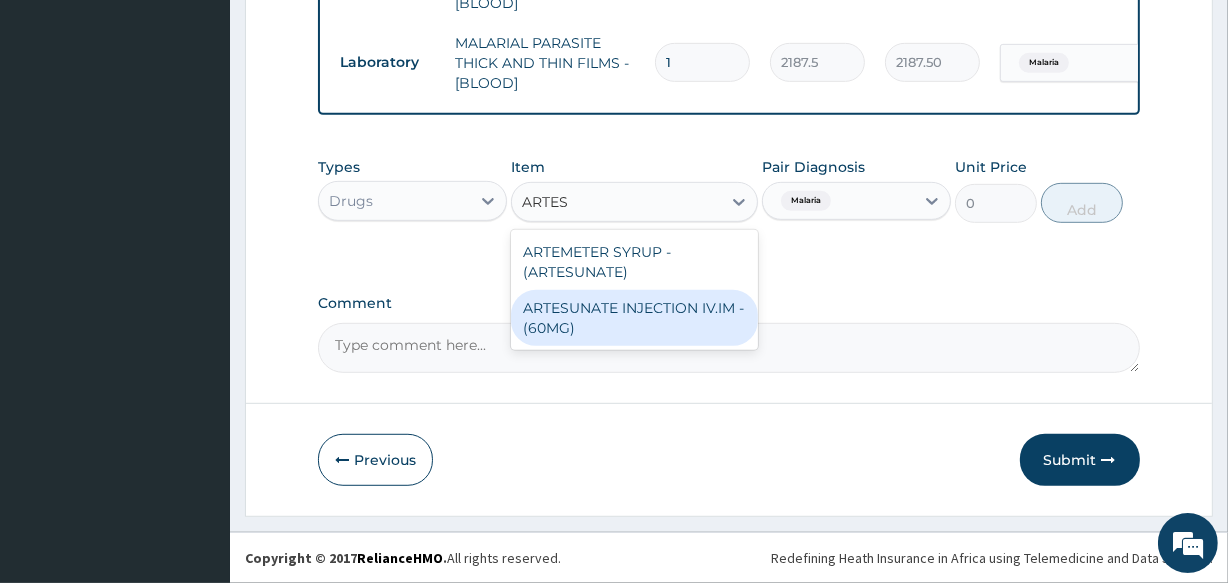 click on "ARTESUNATE INJECTION IV.IM - (60MG)" at bounding box center [634, 318] 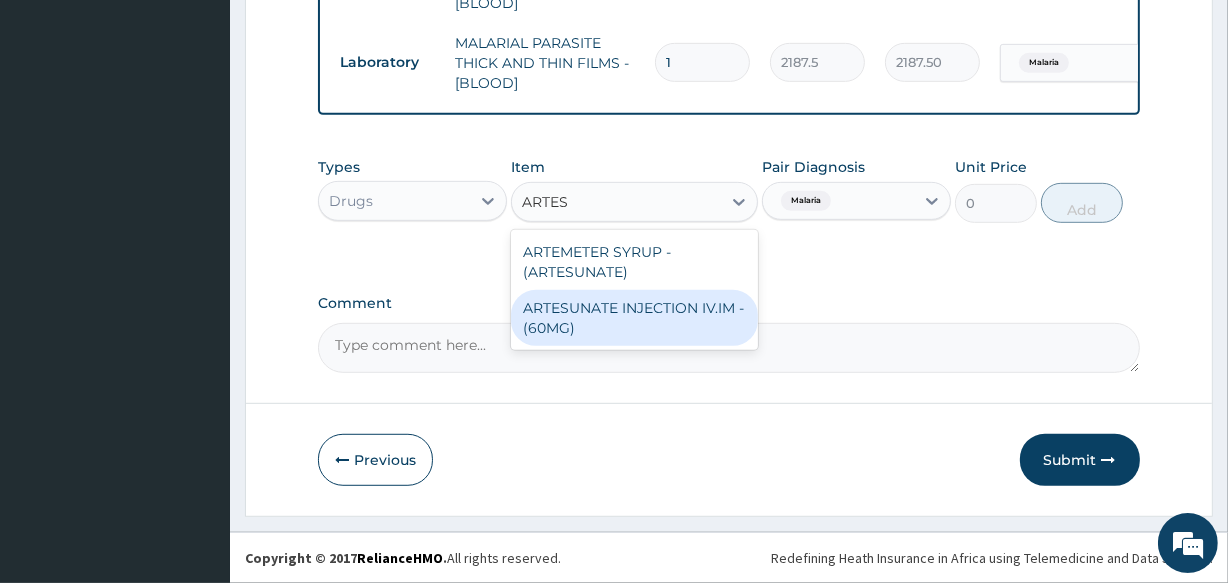 type 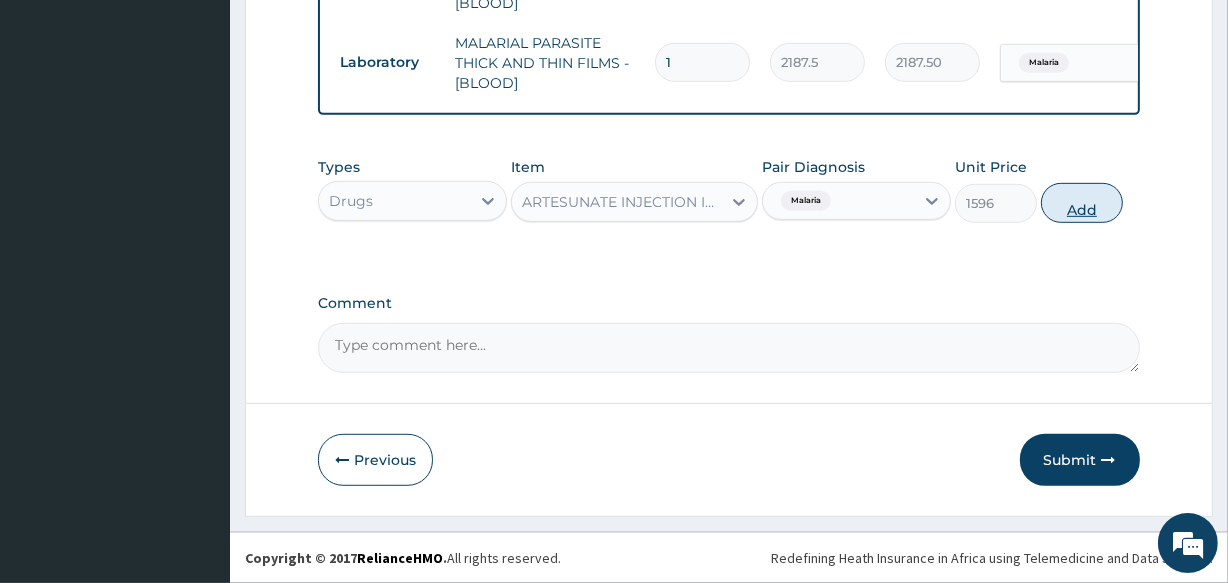 click on "Add" at bounding box center (1082, 203) 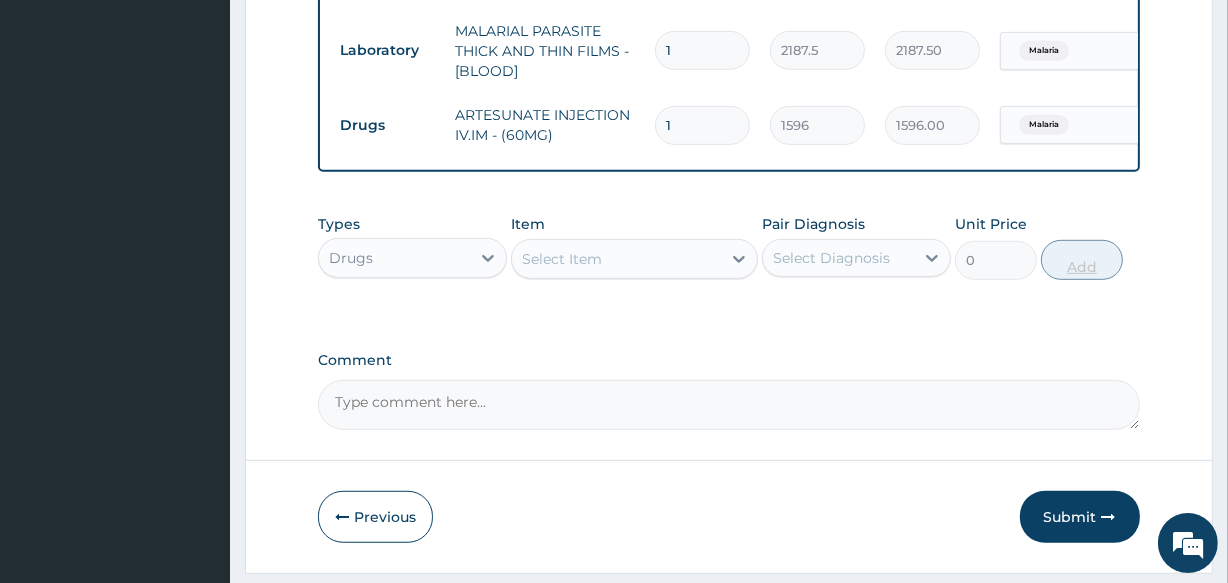 type 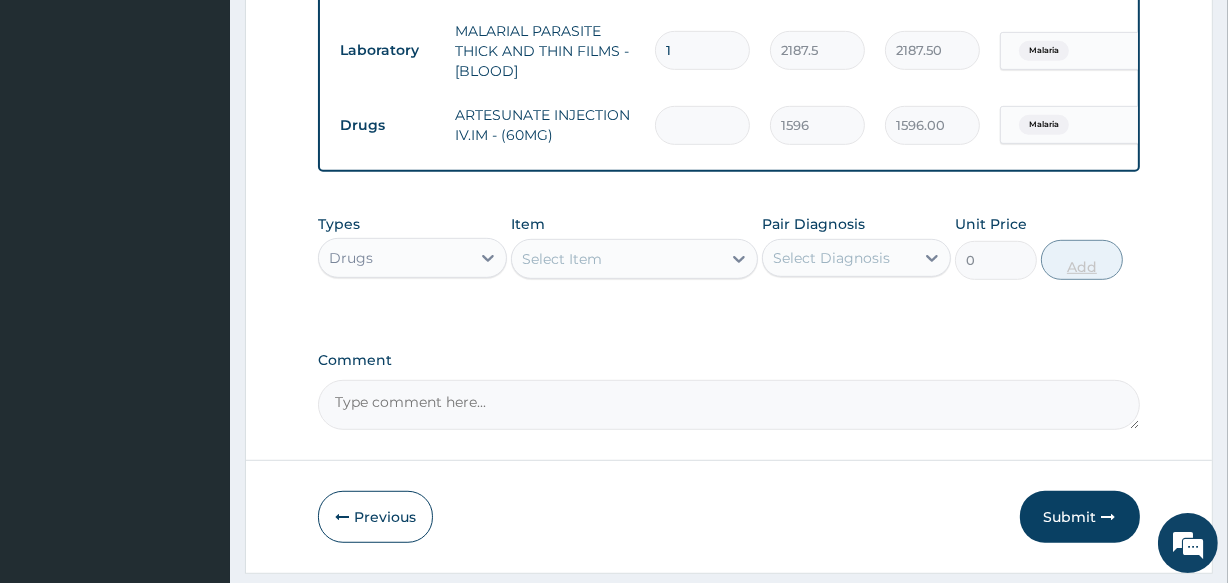 type on "0.00" 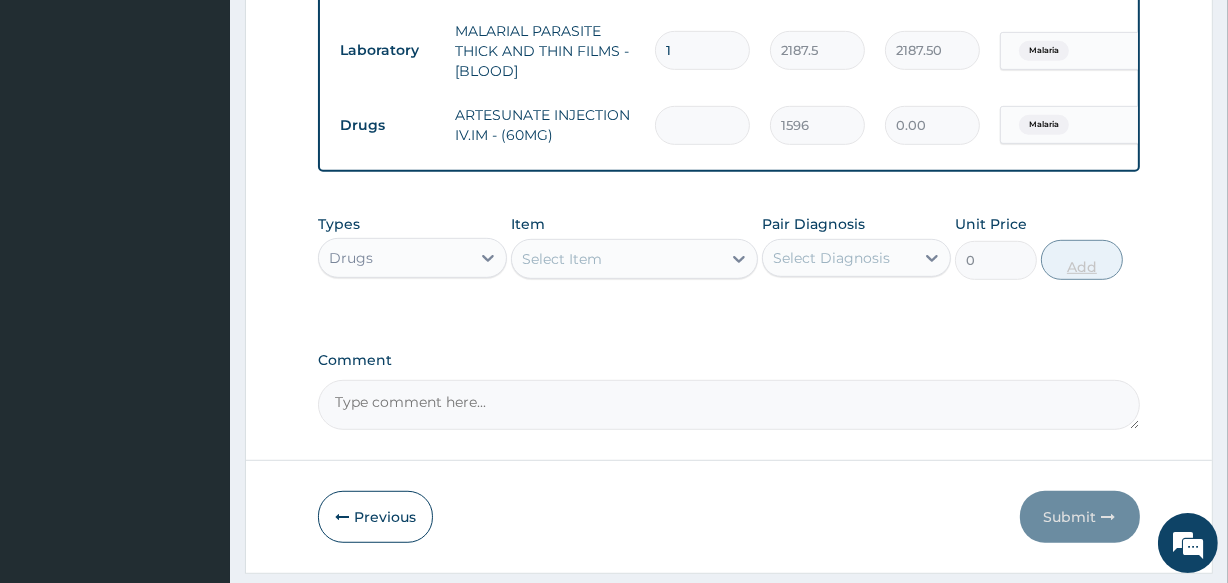 type on "6" 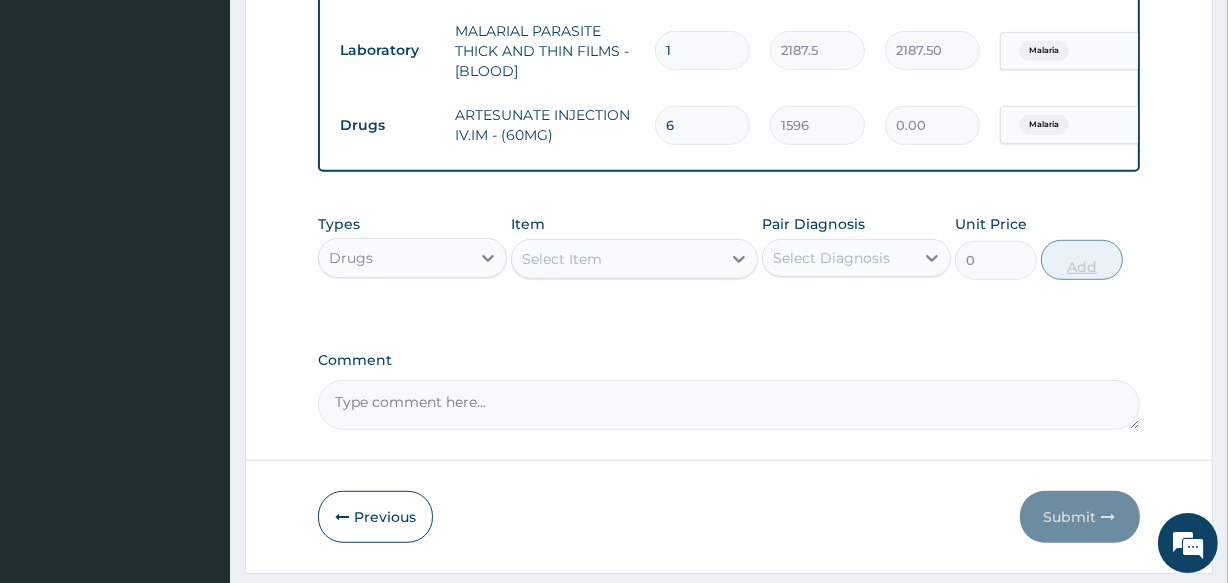 type on "9576.00" 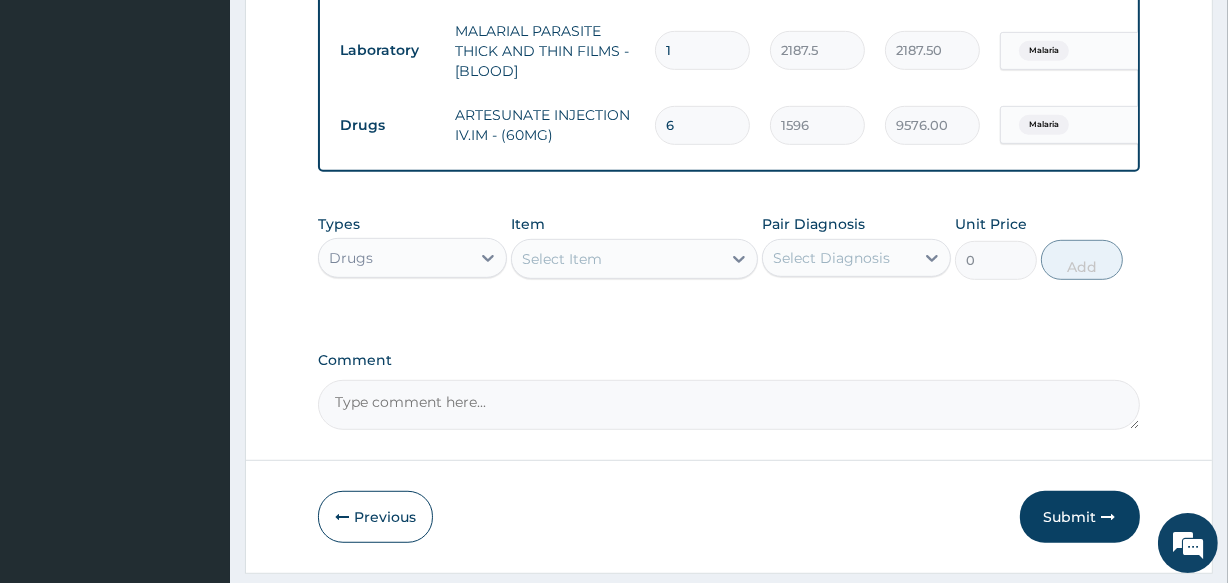 type on "6" 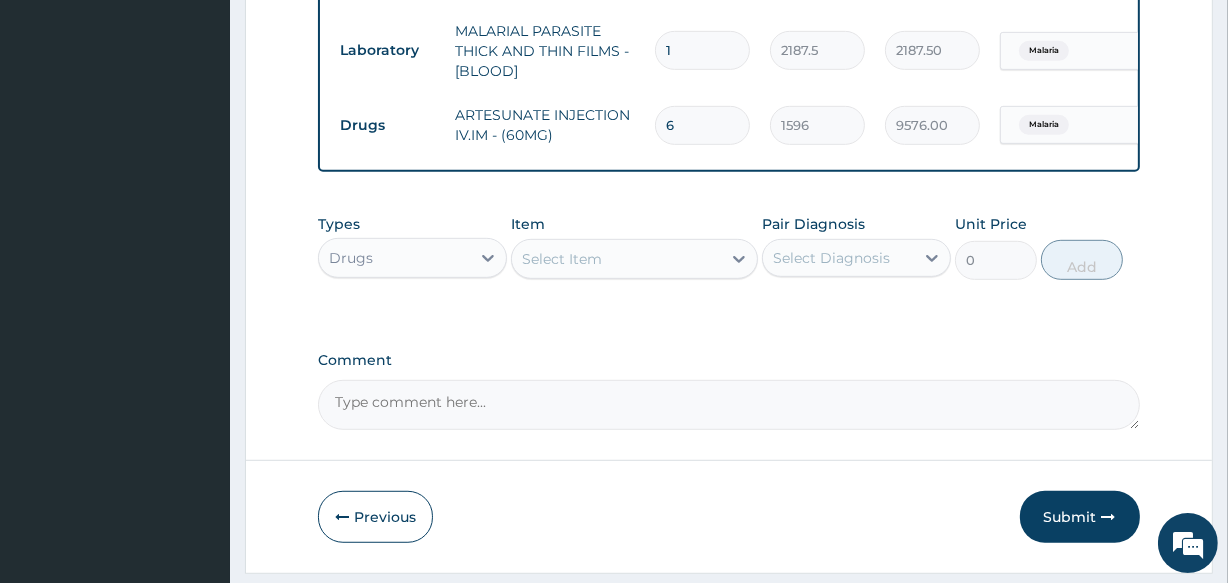 click on "Select Diagnosis" at bounding box center (831, 258) 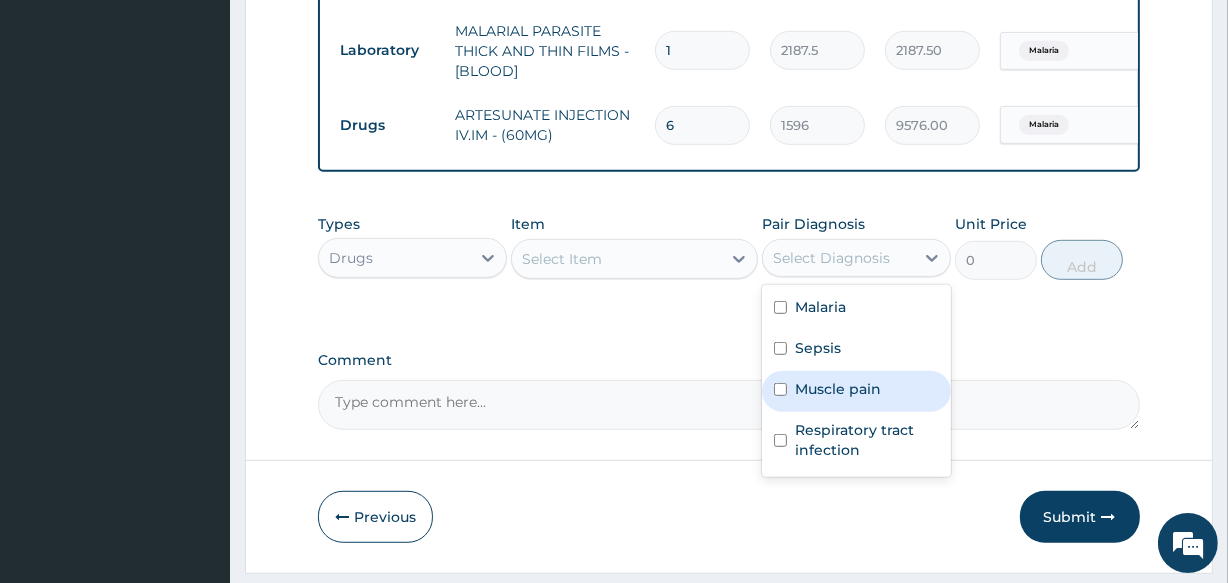 click on "Muscle pain" at bounding box center (838, 389) 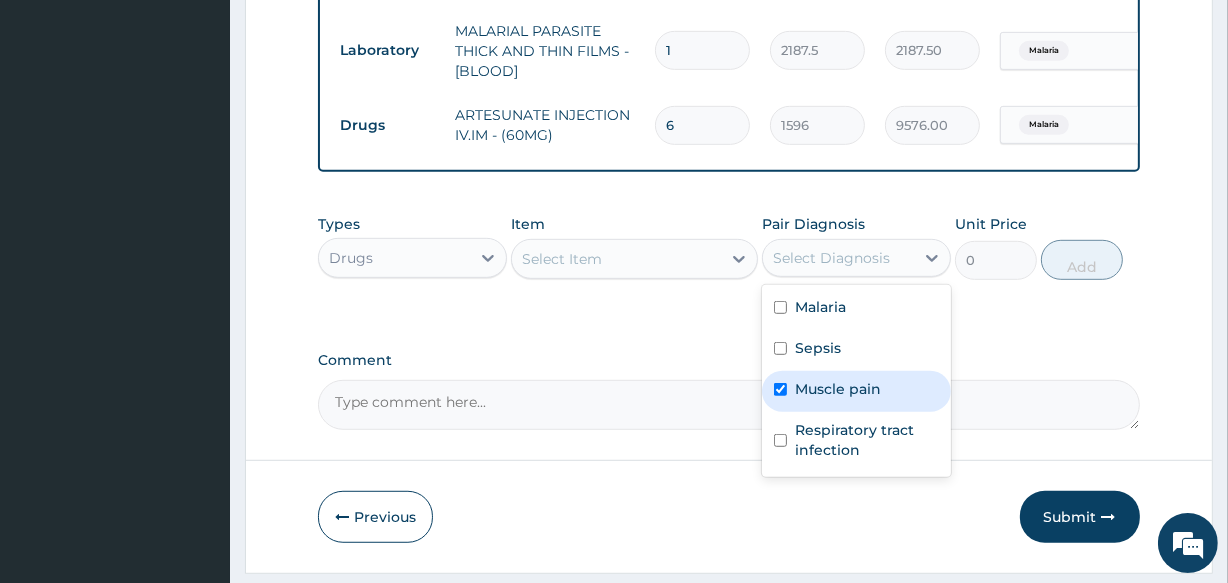 checkbox on "true" 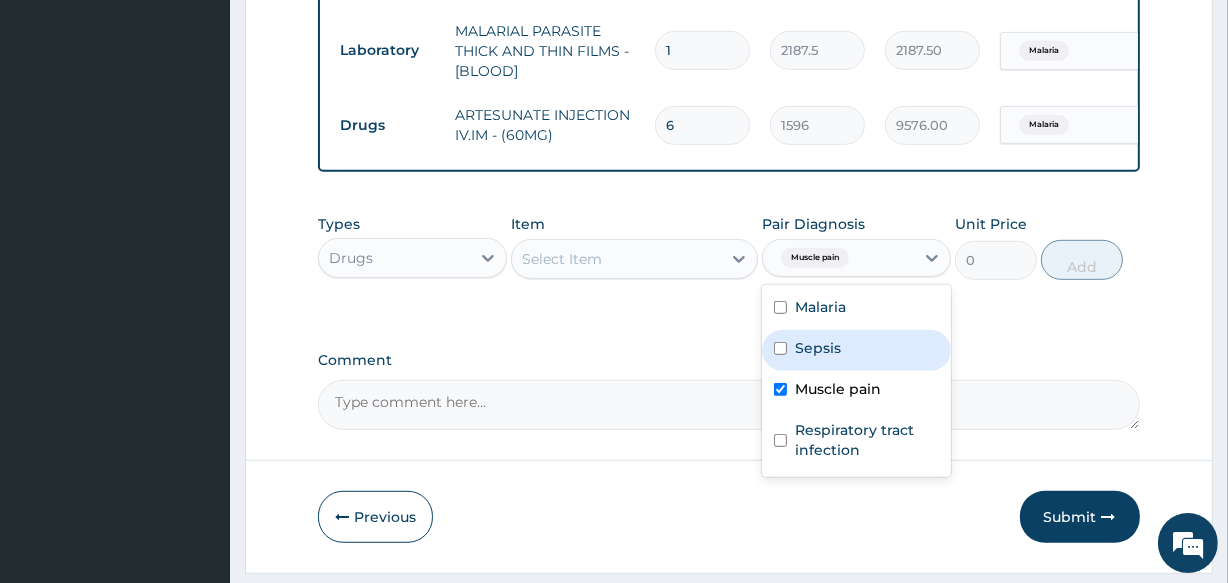 click on "Select Item" at bounding box center (616, 259) 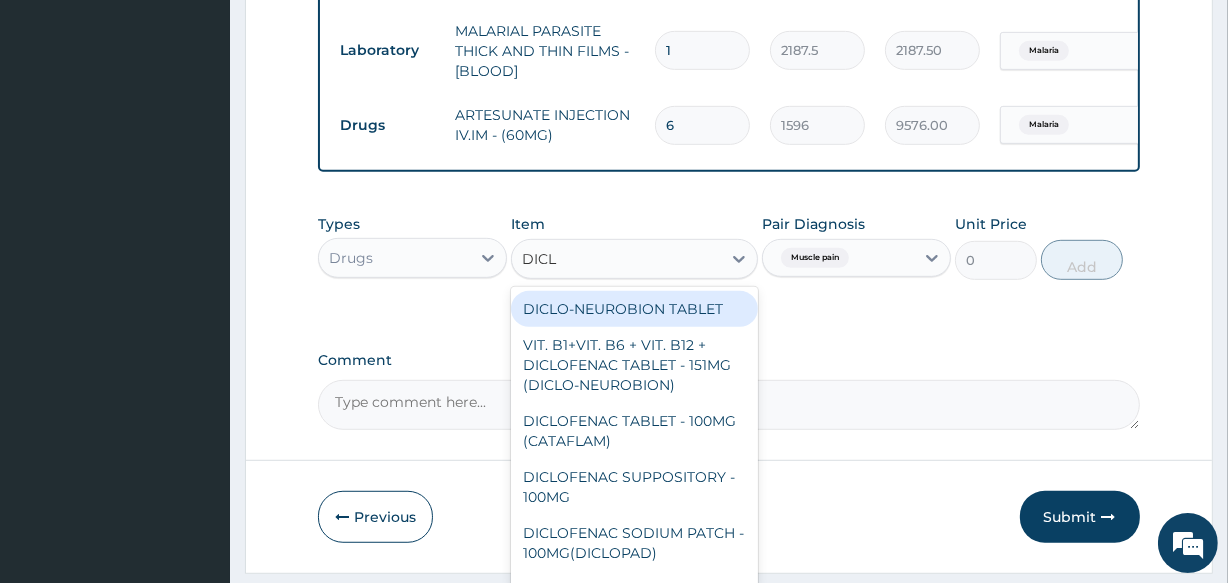 type on "DICLO" 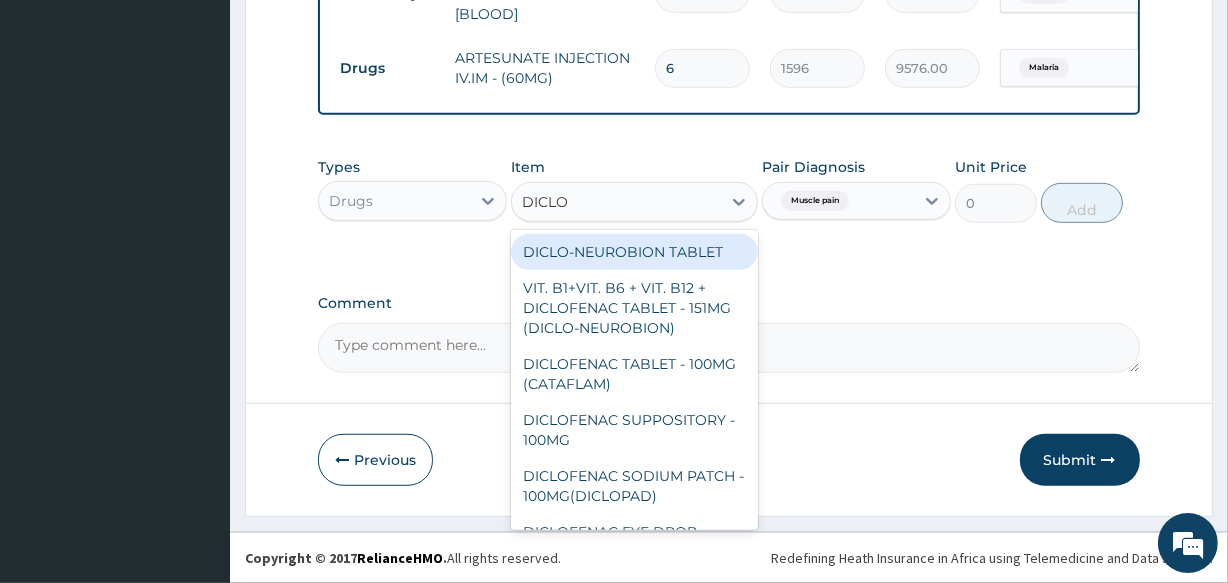 scroll, scrollTop: 1036, scrollLeft: 0, axis: vertical 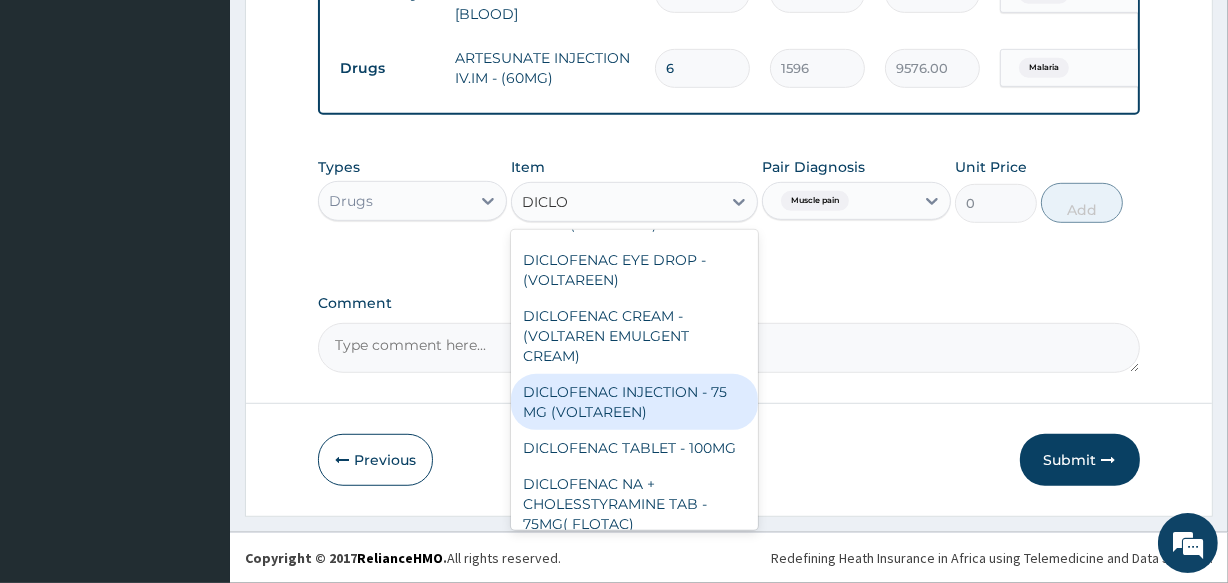 click on "DICLOFENAC INJECTION - 75 MG (VOLTAREEN)" at bounding box center [634, 402] 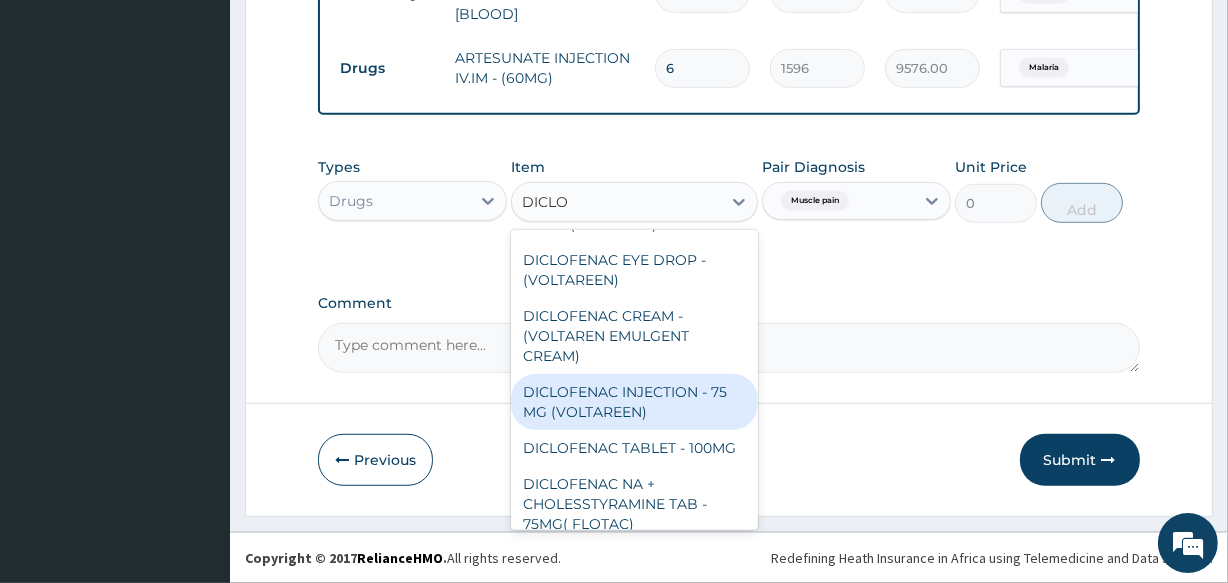 type 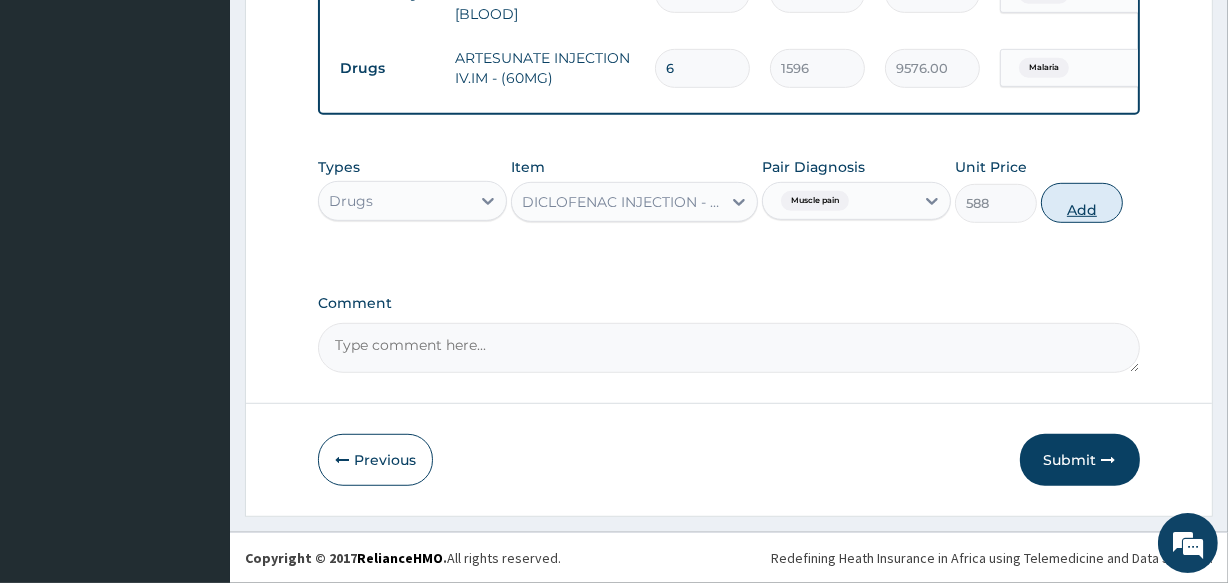 click on "Add" at bounding box center [1082, 203] 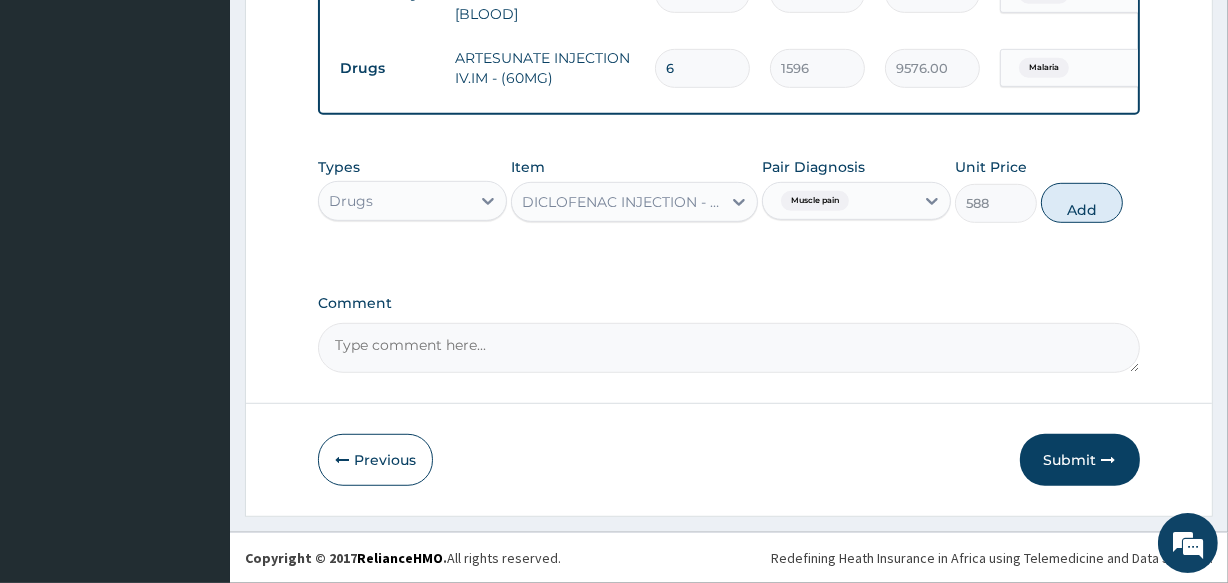 type on "0" 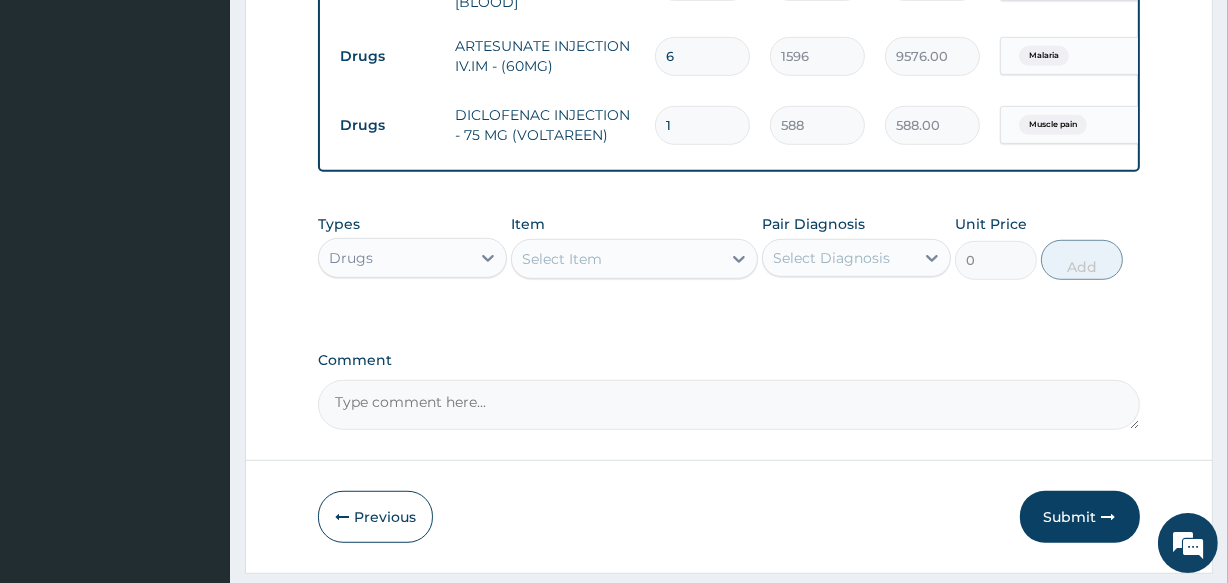 click on "Select Diagnosis" at bounding box center [831, 258] 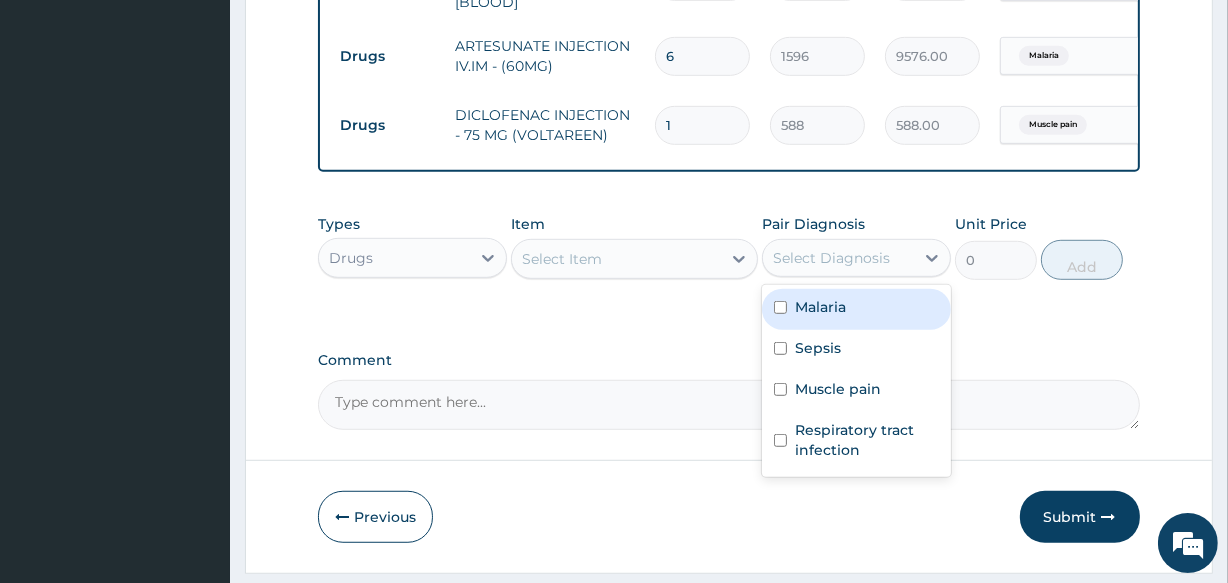 type on "M" 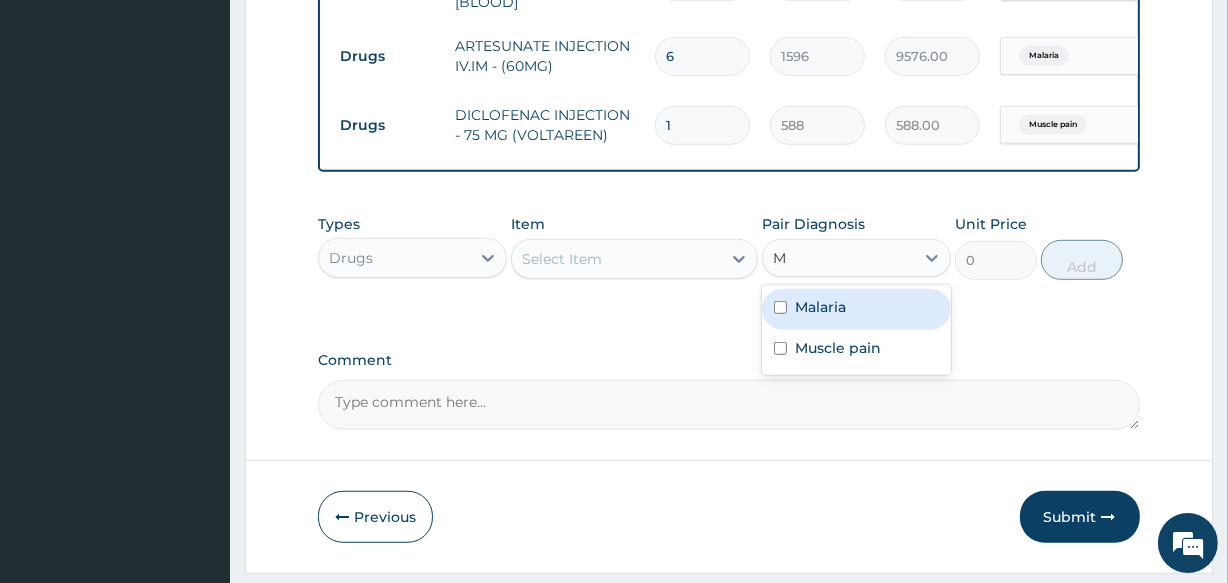 click on "Malaria" at bounding box center (856, 309) 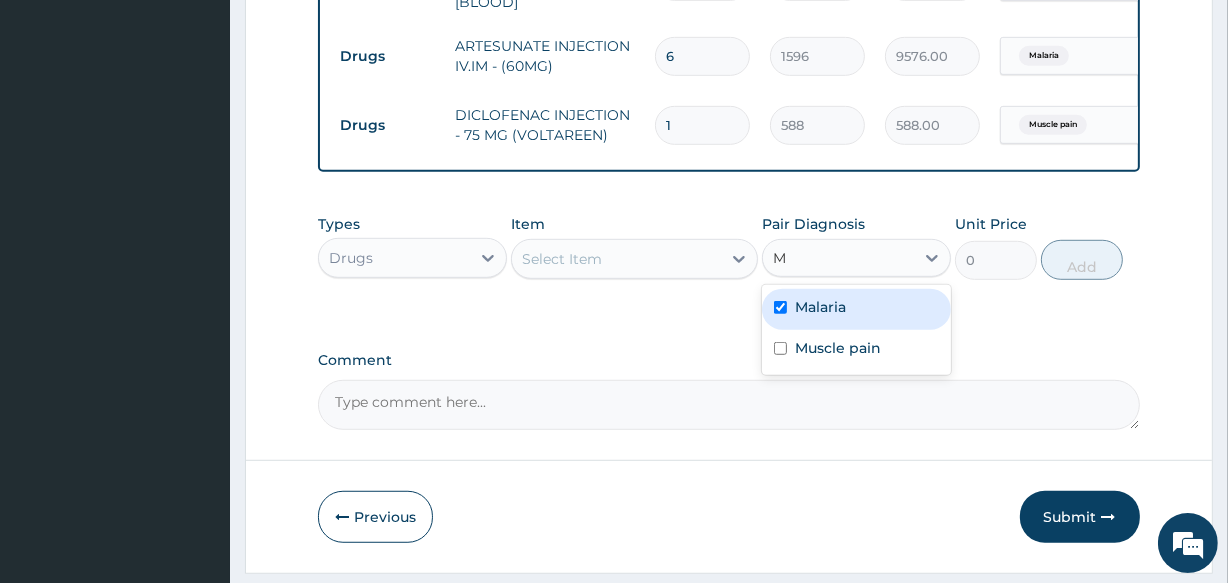 type 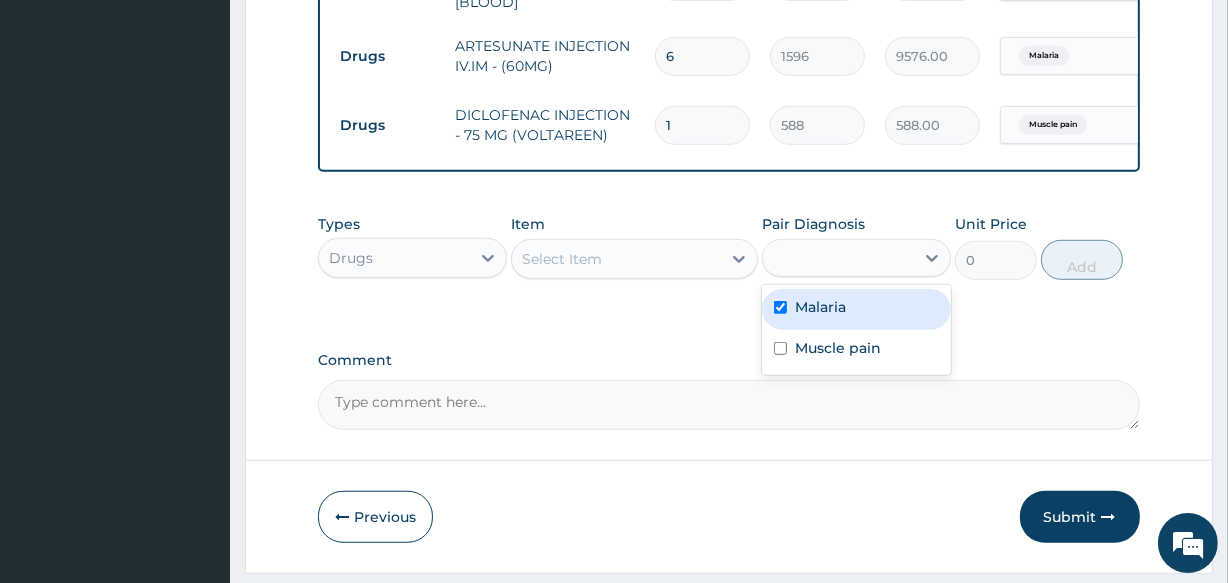 checkbox on "true" 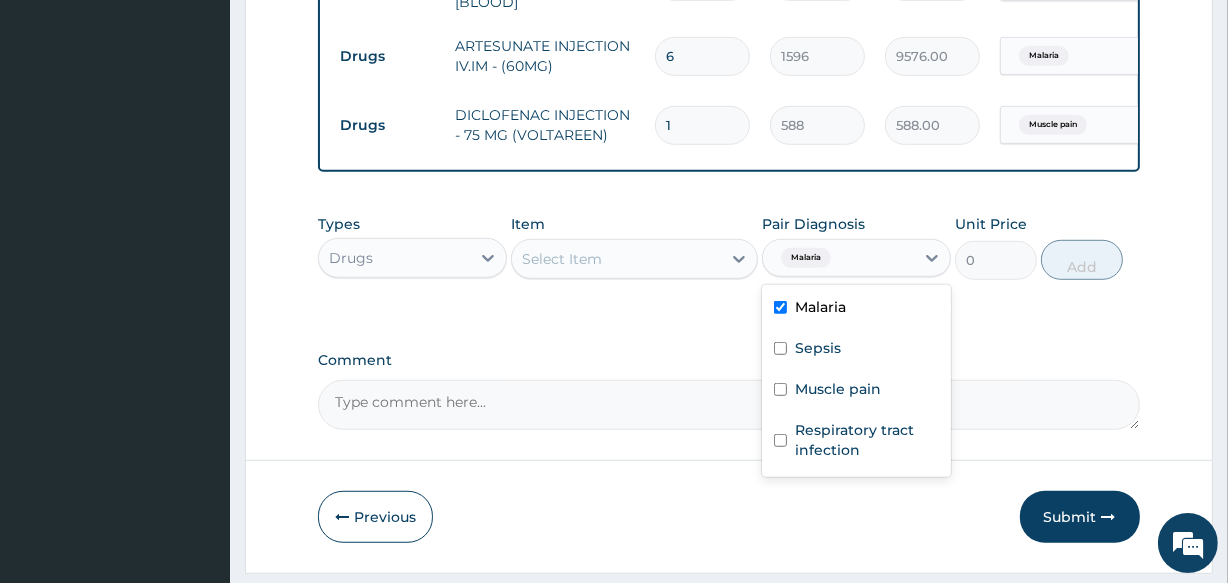 click on "Select Item" at bounding box center [616, 259] 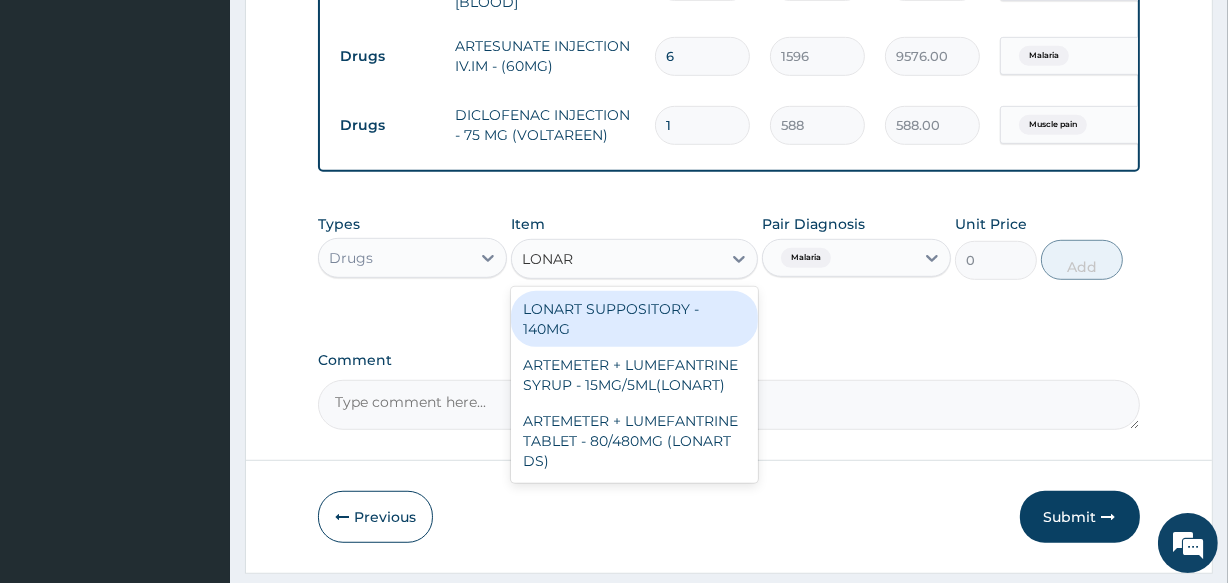 type on "LONART" 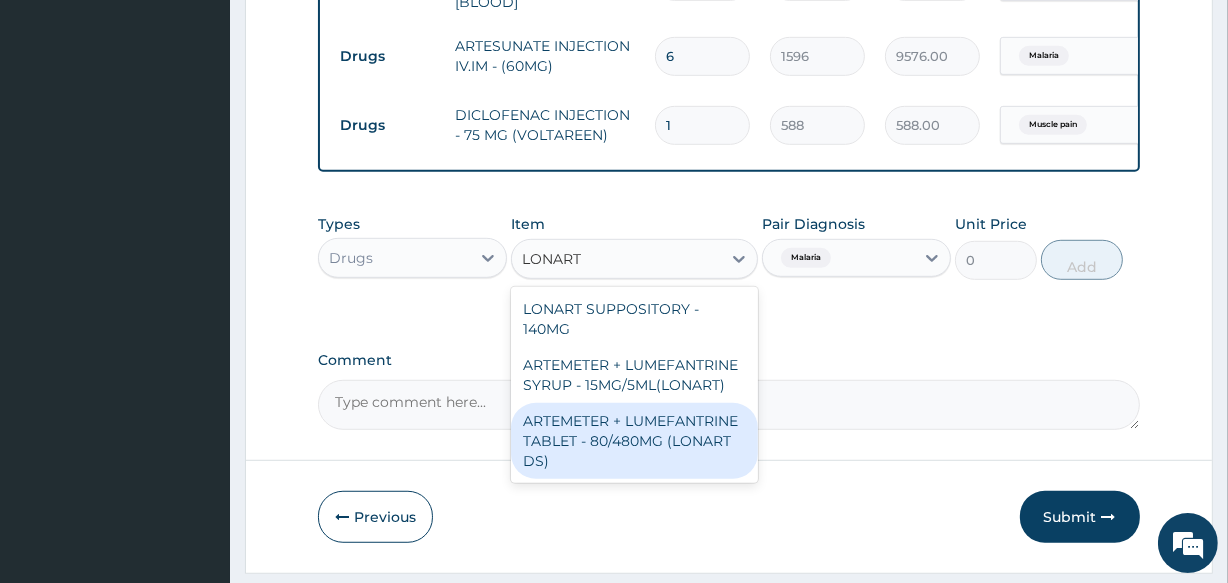 click on "ARTEMETER + LUMEFANTRINE TABLET -  80/480MG (LONART DS)" at bounding box center [634, 441] 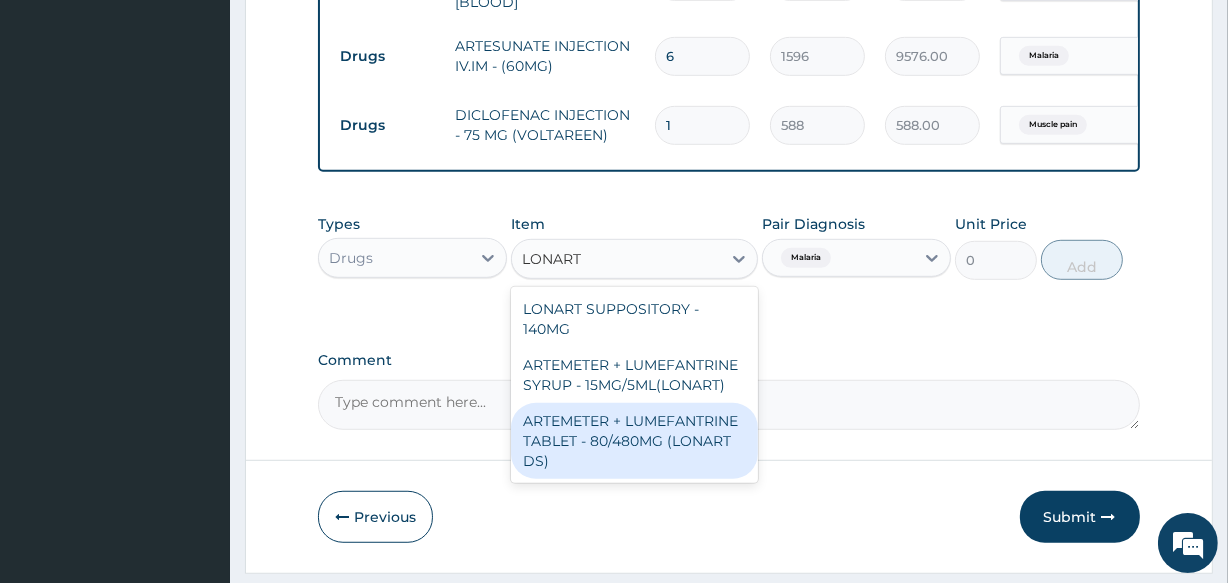 type 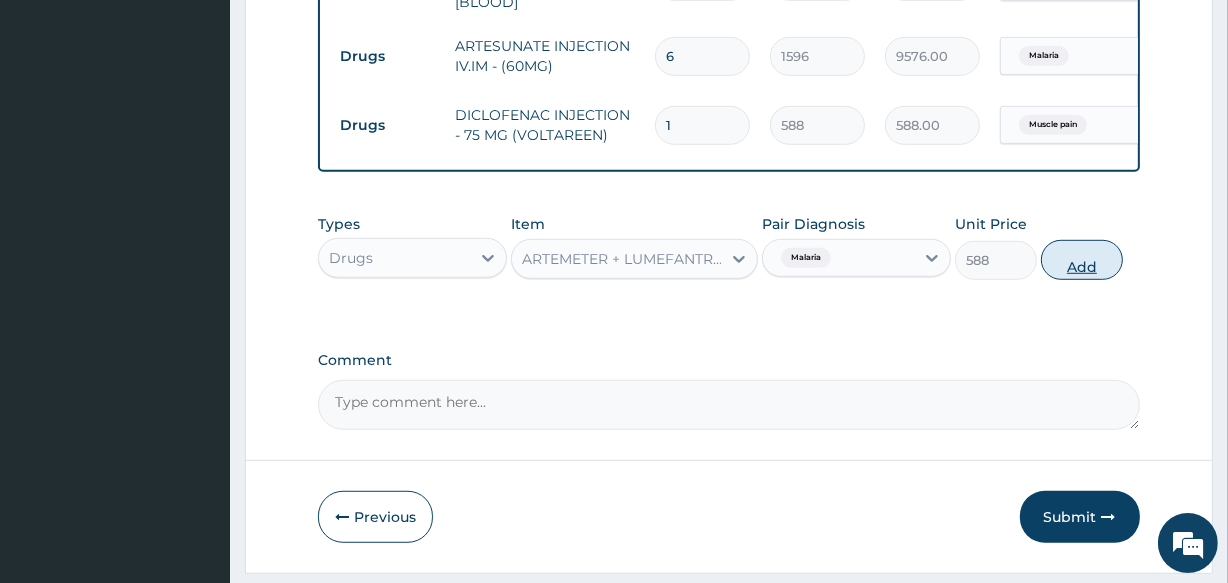 click on "Add" at bounding box center [1082, 260] 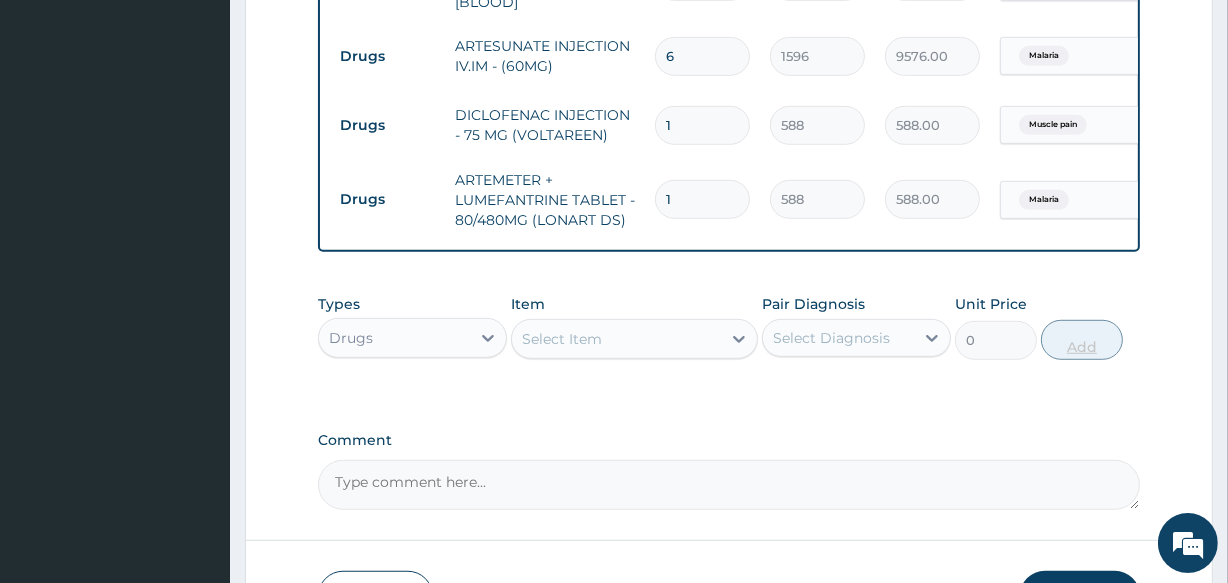 type 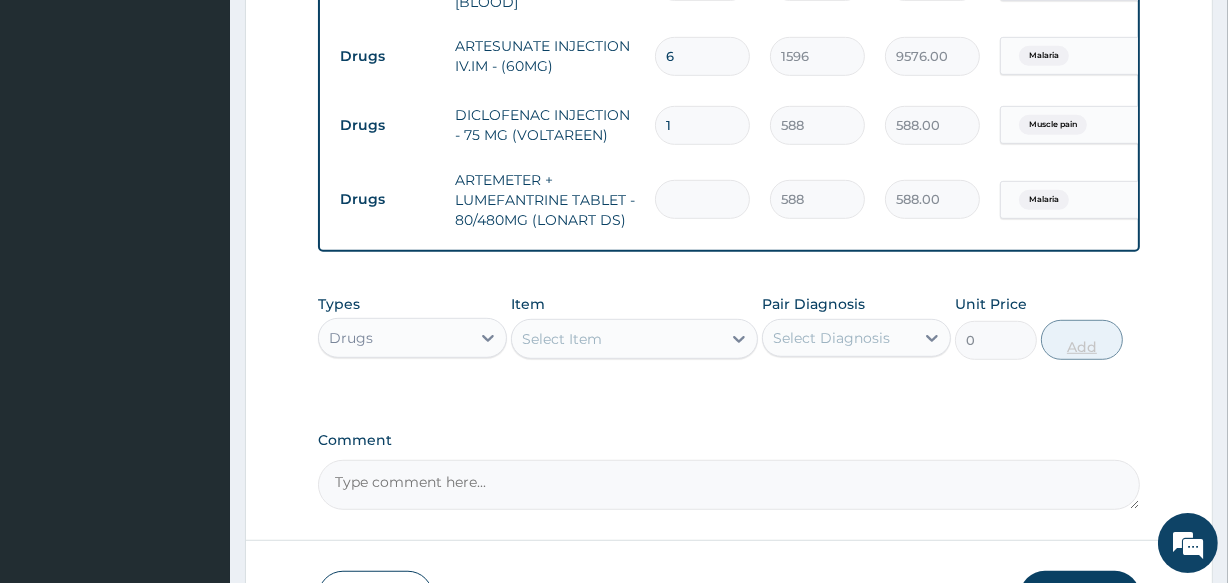 type on "0.00" 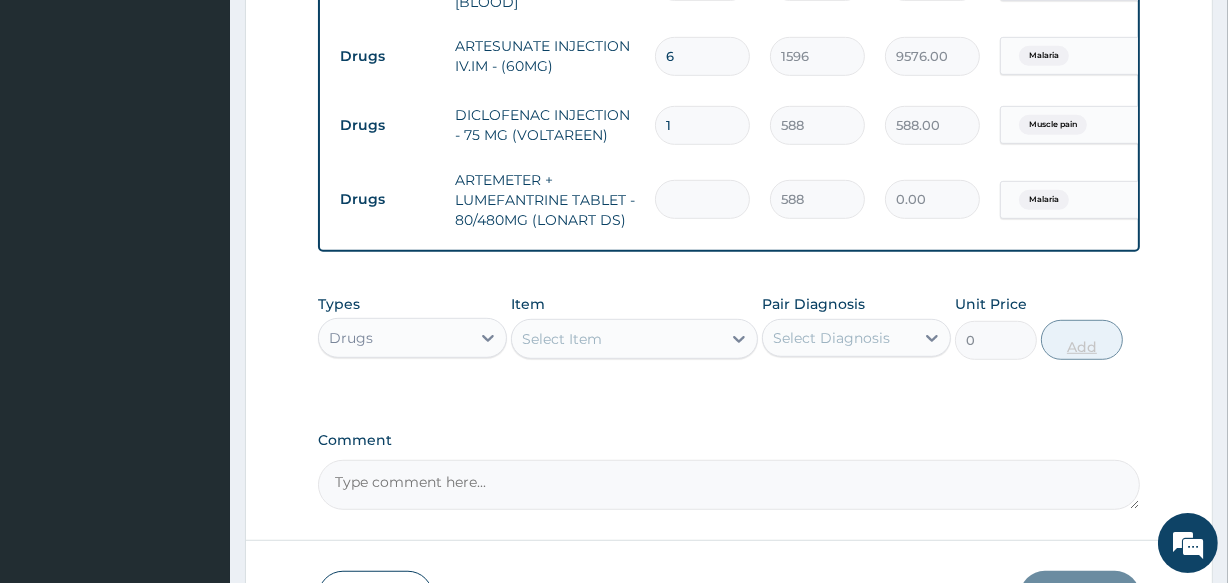 type on "6" 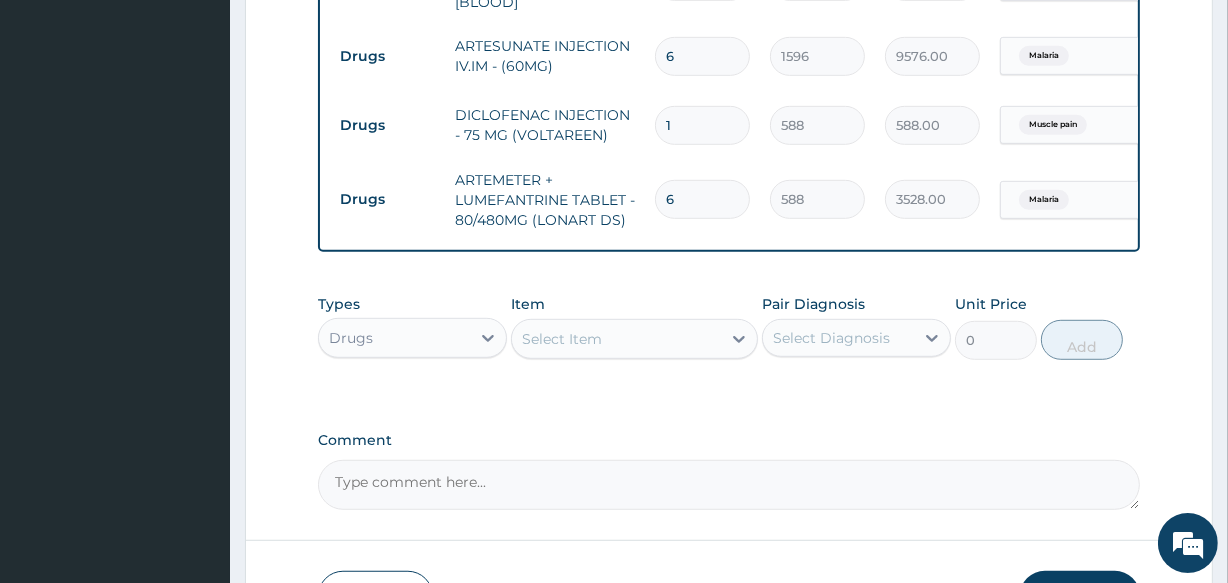 type on "6" 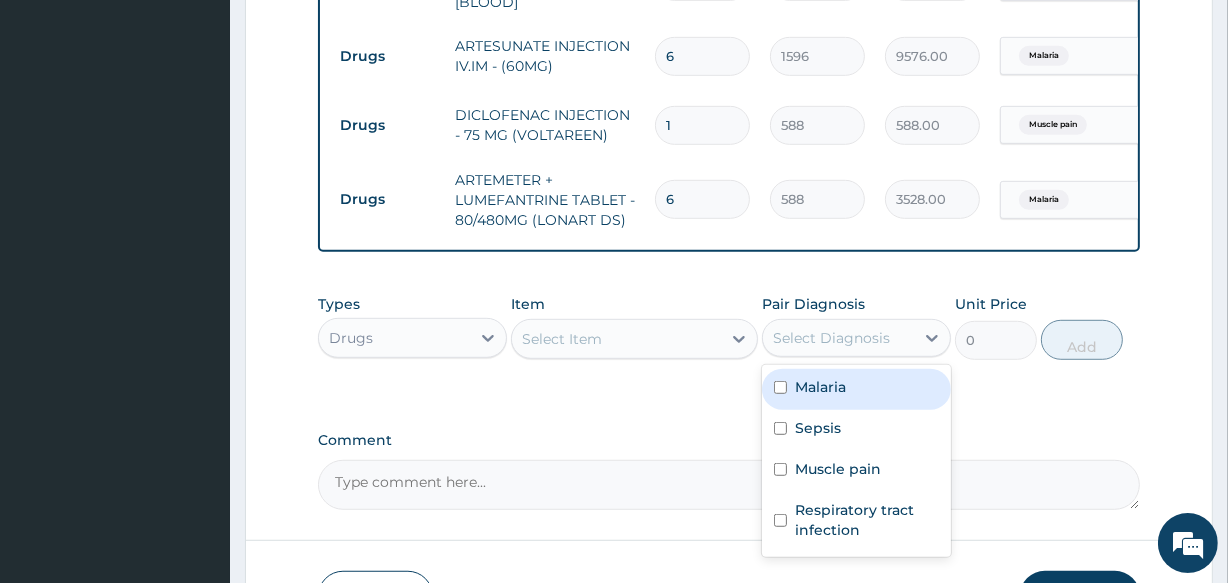 click on "Select Diagnosis" at bounding box center (831, 338) 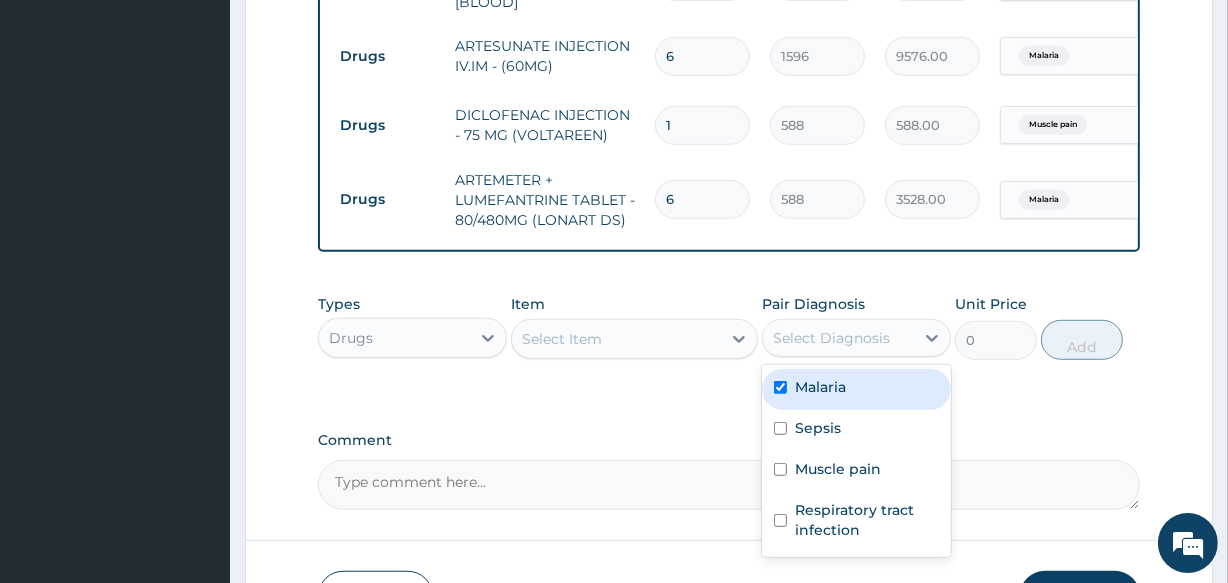 checkbox on "true" 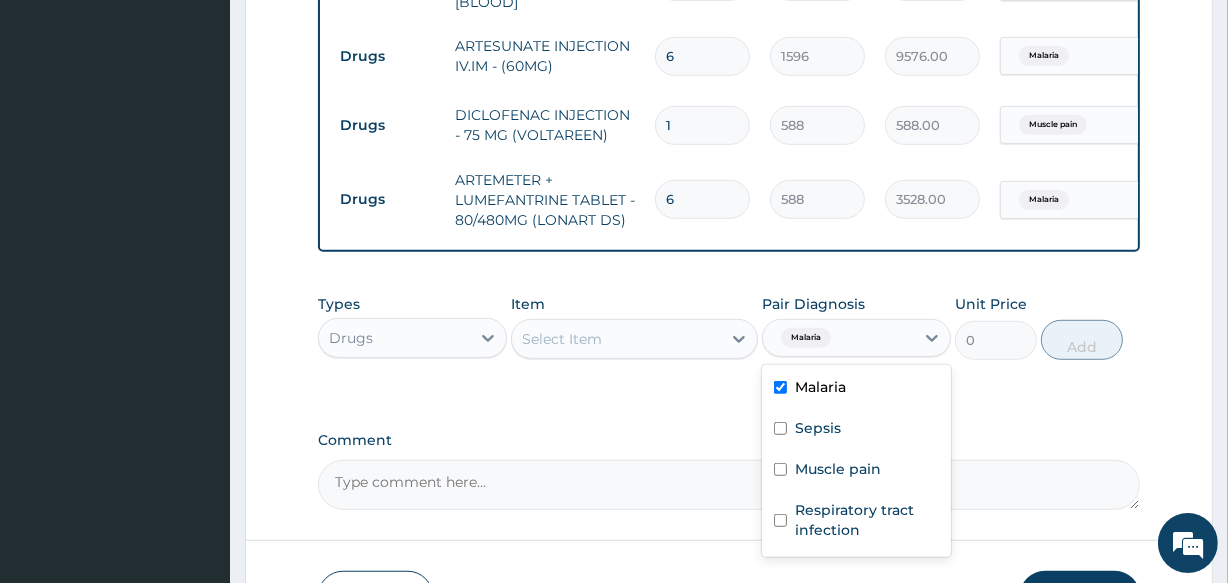 click on "Select Item" at bounding box center (616, 339) 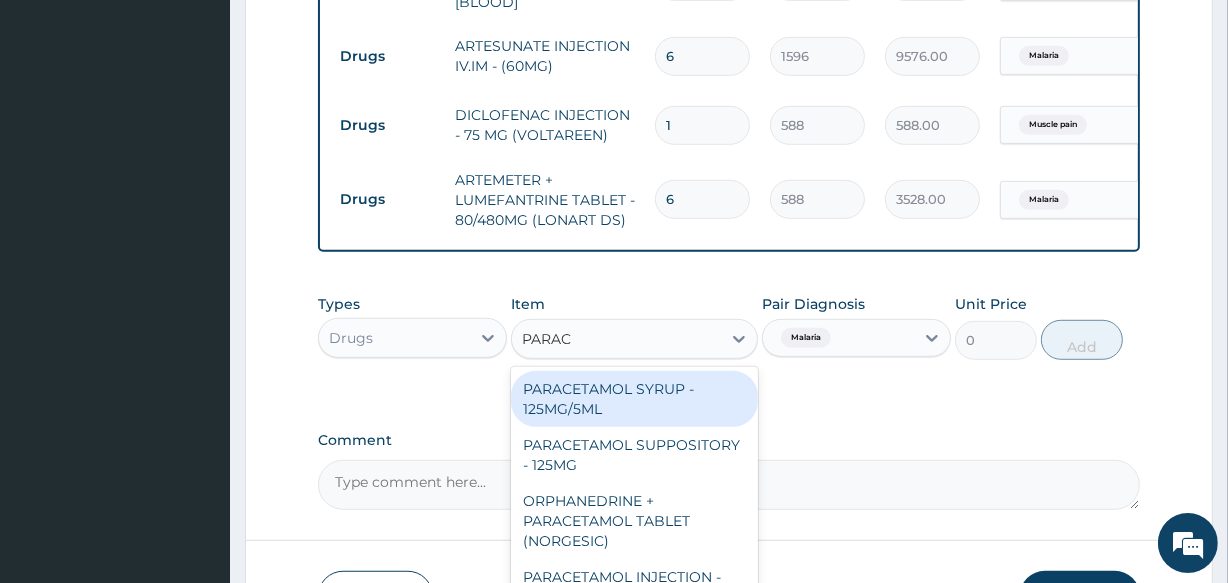 type on "PARACE" 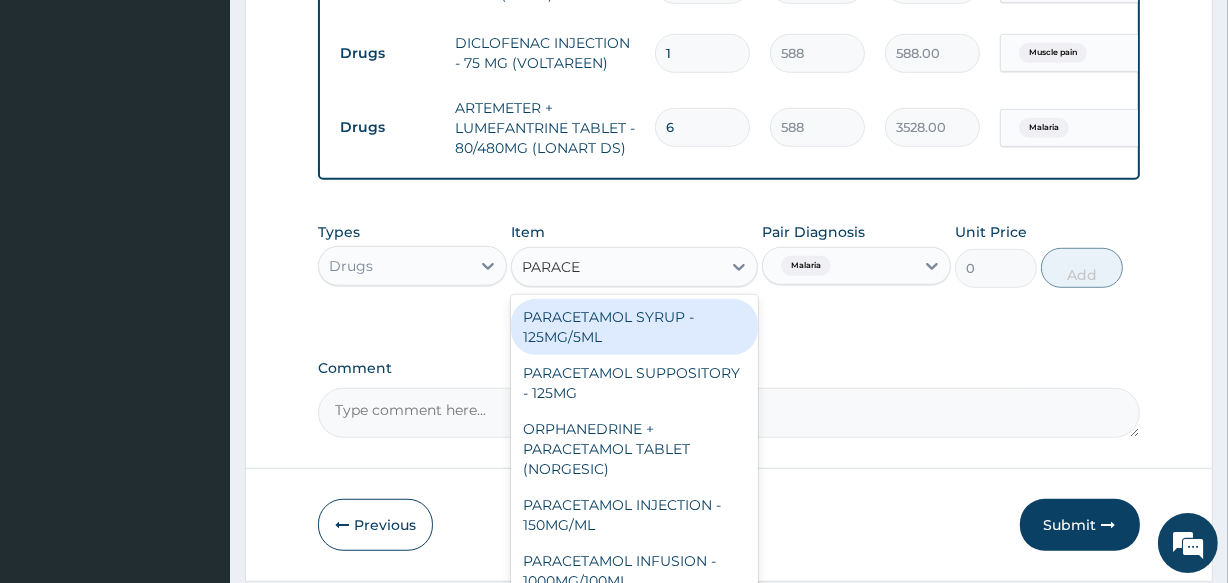 scroll, scrollTop: 1127, scrollLeft: 0, axis: vertical 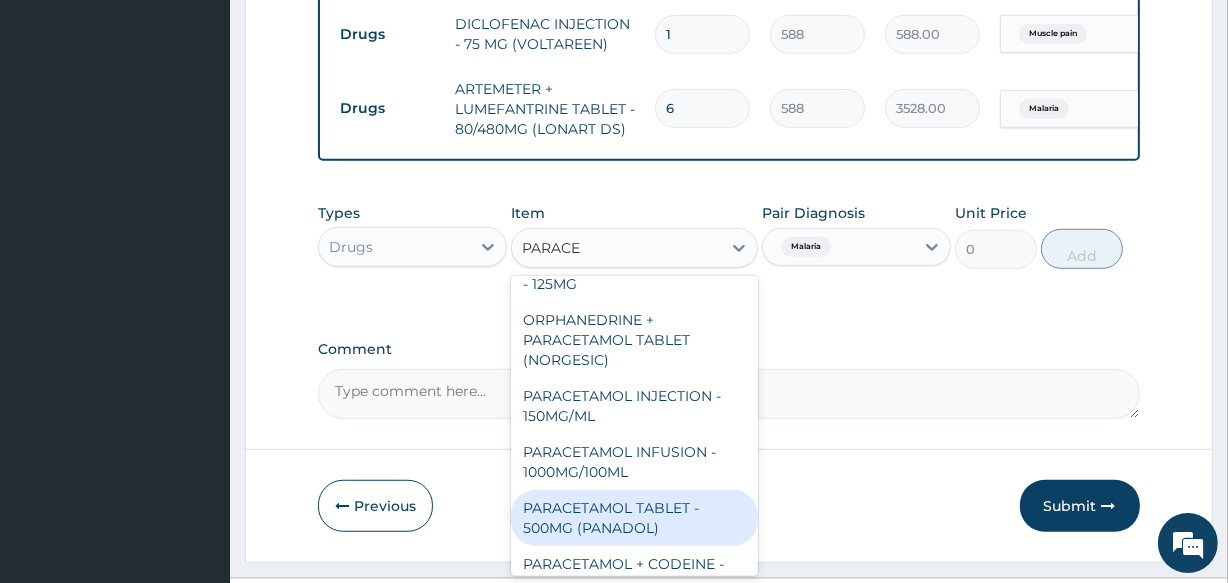 click on "PARACETAMOL TABLET - 500MG (PANADOL)" at bounding box center (634, 518) 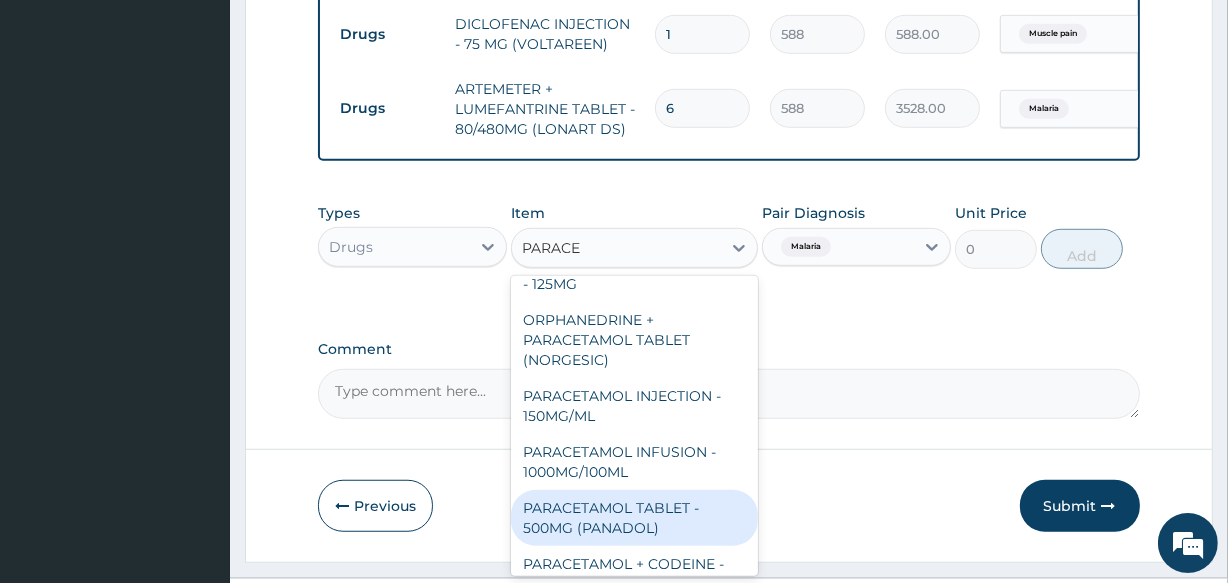 type 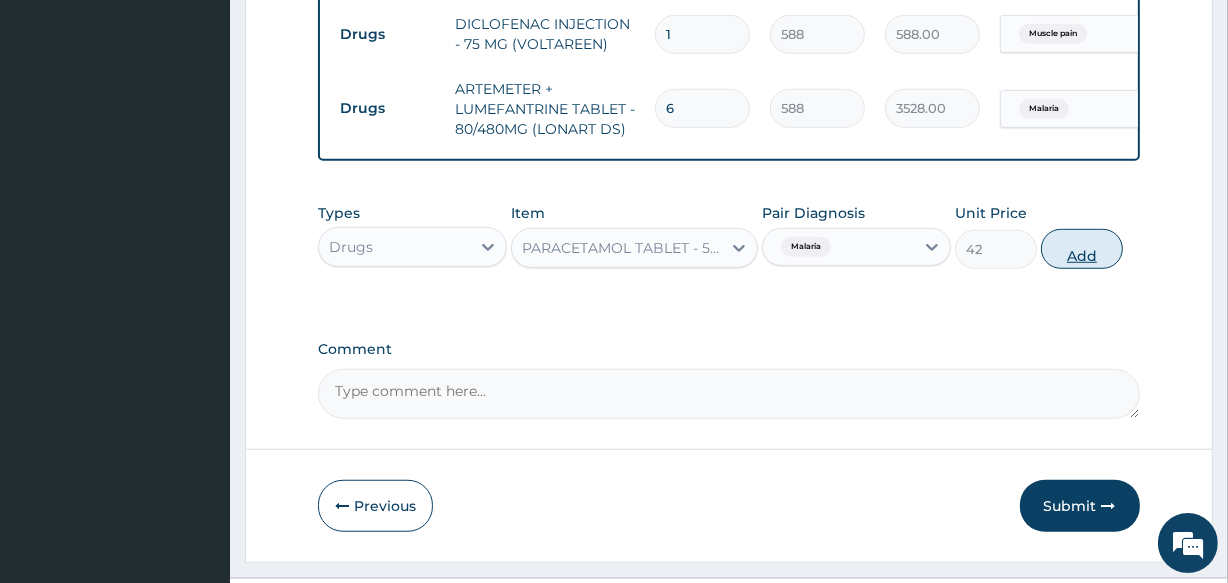click on "Add" at bounding box center (1082, 249) 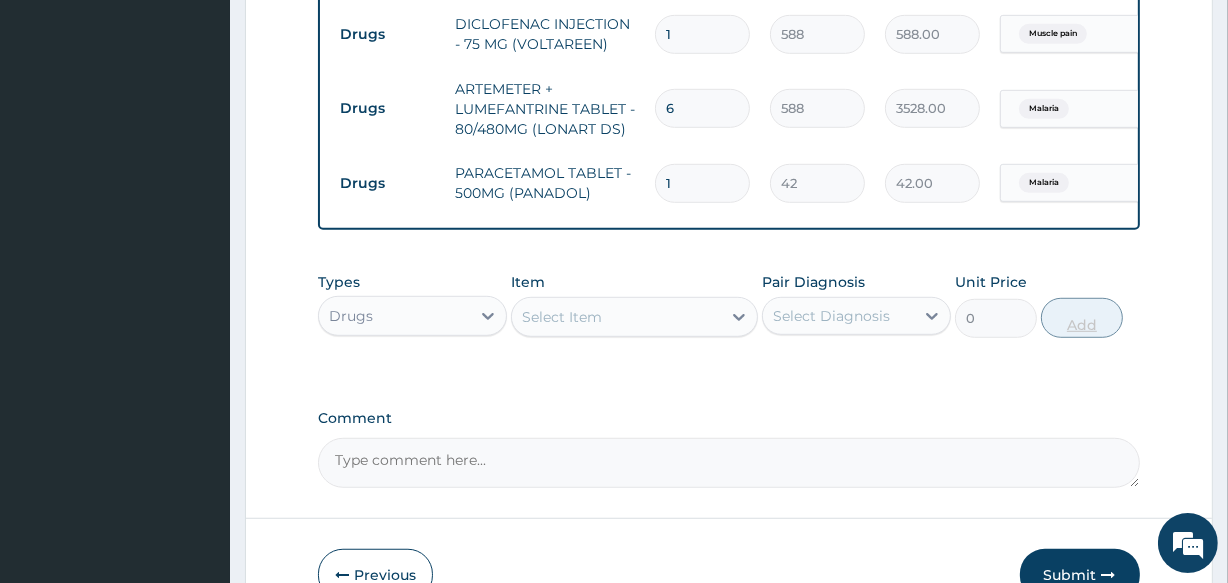 type on "18" 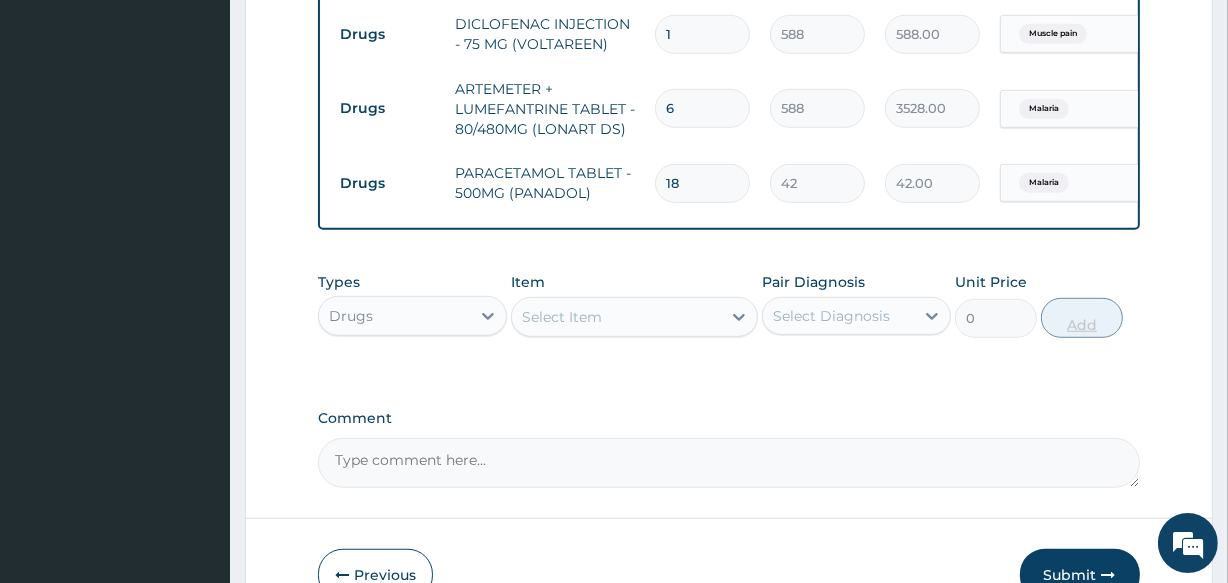 type on "756.00" 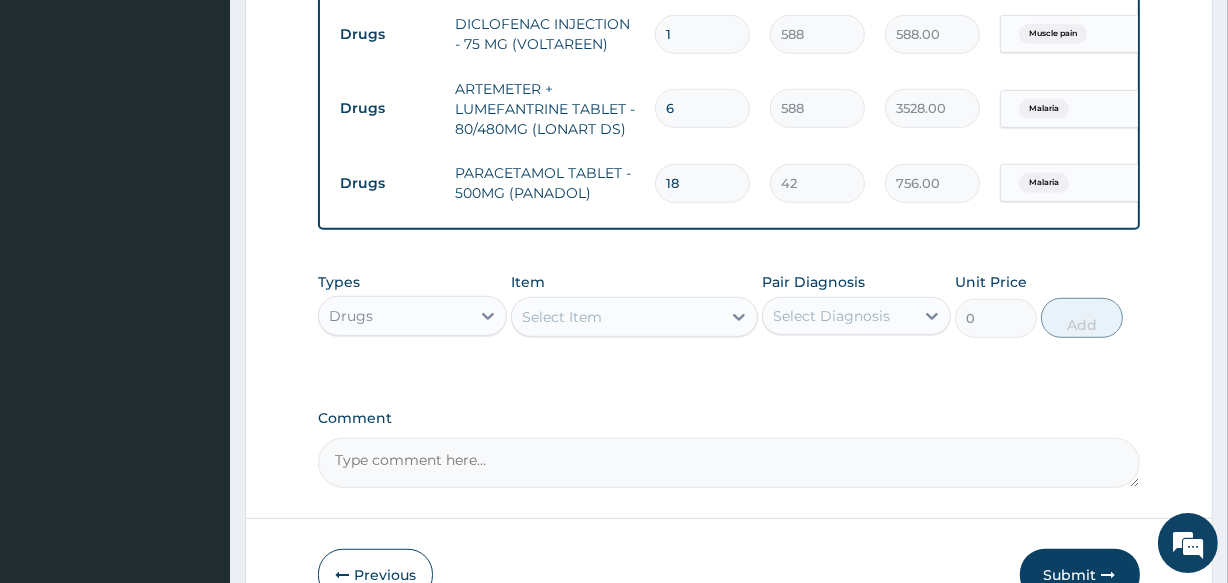 type on "18" 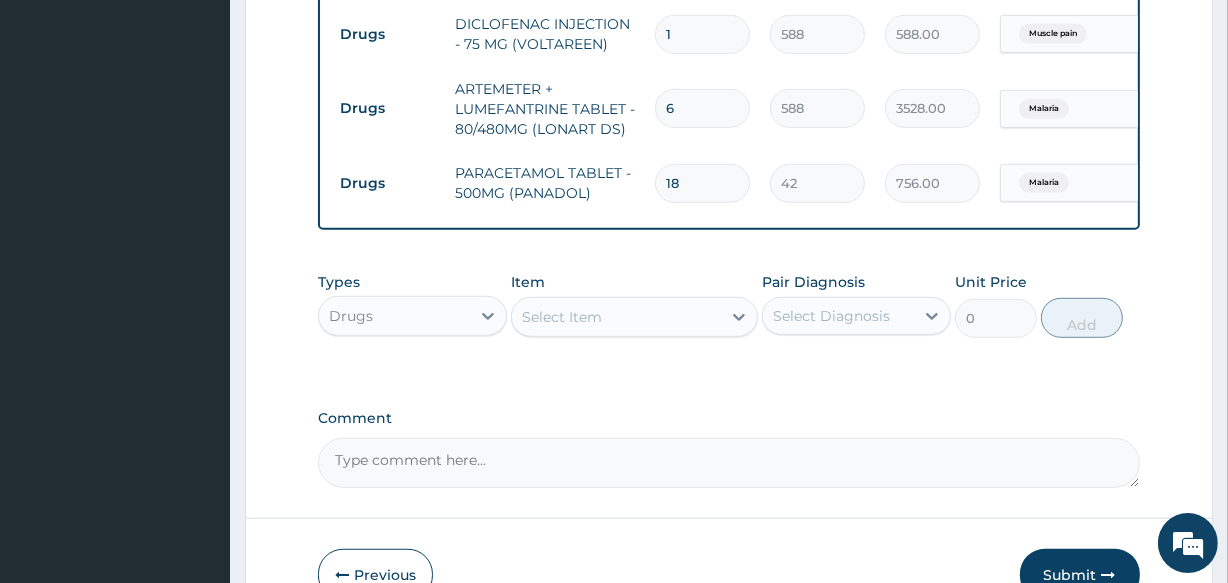 click on "PA Code / Prescription Code Enter Code(Secondary Care Only) Encounter Date 25-07-2025 Important Notice Please enter PA codes before entering items that are not attached to a PA code   All diagnoses entered must be linked to a claim item. Diagnosis & Claim Items that are visible but inactive cannot be edited because they were imported from an already approved PA code. Diagnosis Malaria Confirmed Sepsis Confirmed Muscle pain Confirmed Respiratory tract infection Confirmed NB: All diagnosis must be linked to a claim item Claim Items Type Name Quantity Unit Price Total Price Pair Diagnosis Actions Procedures GENERAL PRACTITIONER FIRST OUTPATIENT CONSULTATION 1 3750 3750.00 Malaria  + 3 Delete Laboratory FBC CBC-COMPLETE BLOOD COUNT (HAEMOGRAM) - [BLOOD] 1 5000 5000.00 Sepsis Delete Laboratory MALARIAL PARASITE THICK AND THIN FILMS - [BLOOD] 1 2187.5 2187.50 Malaria Delete Drugs ARTESUNATE INJECTION IV.IM - (60MG) 6 1596 9576.00 Malaria Delete Drugs DICLOFENAC INJECTION - 75 MG (VOLTAREEN) 1 588 588.00 Muscle pain" at bounding box center (728, -224) 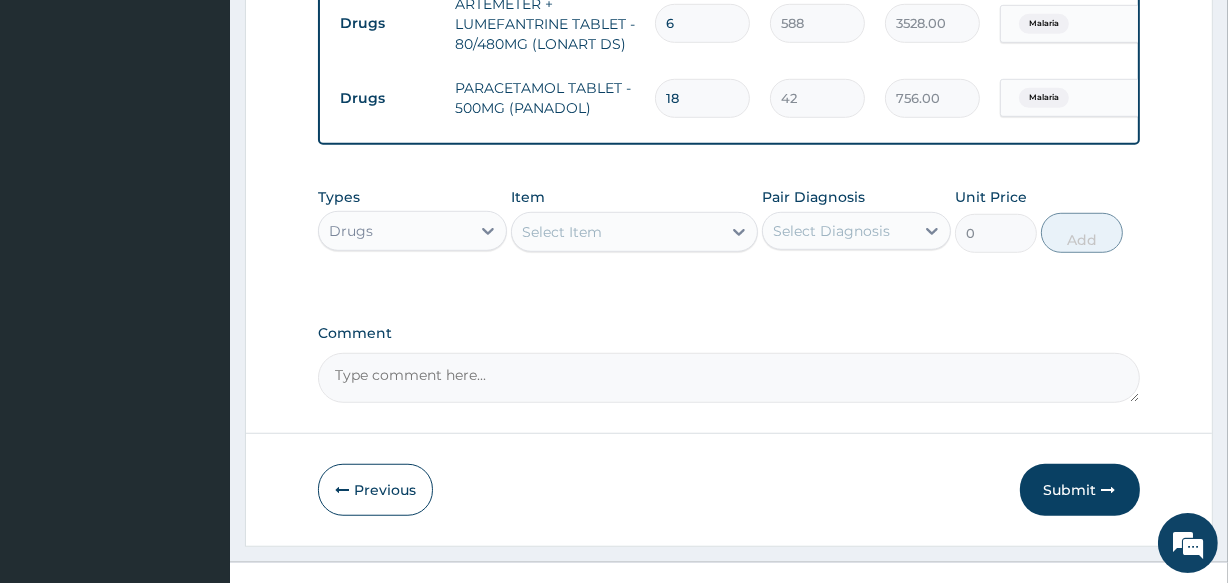scroll, scrollTop: 1255, scrollLeft: 0, axis: vertical 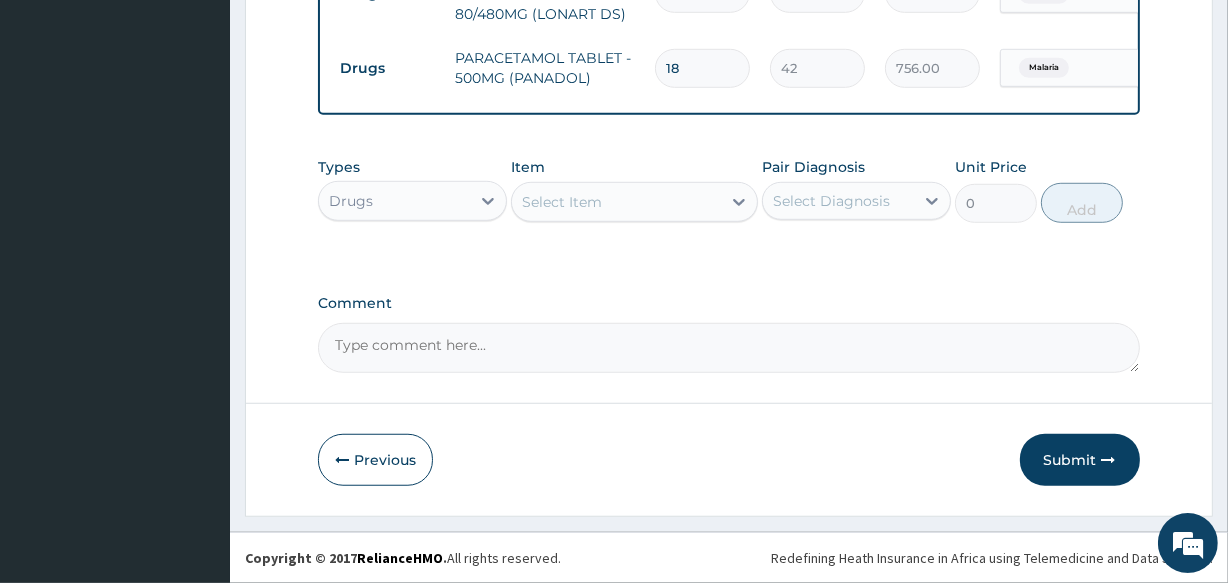 click on "Select Diagnosis" at bounding box center [831, 201] 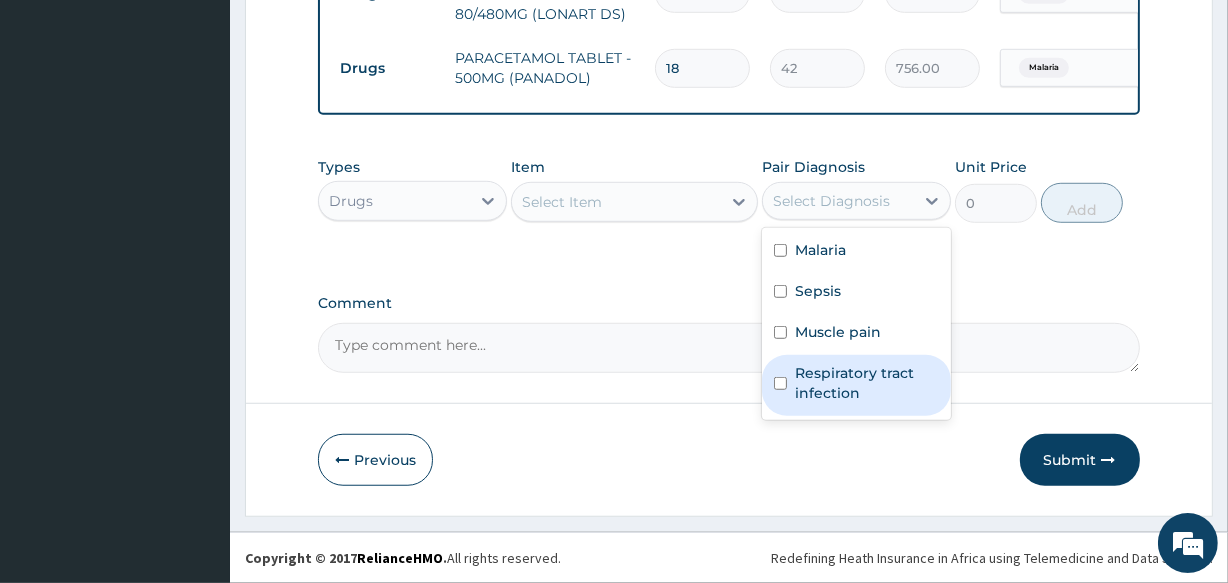 click on "Respiratory tract infection" at bounding box center [867, 383] 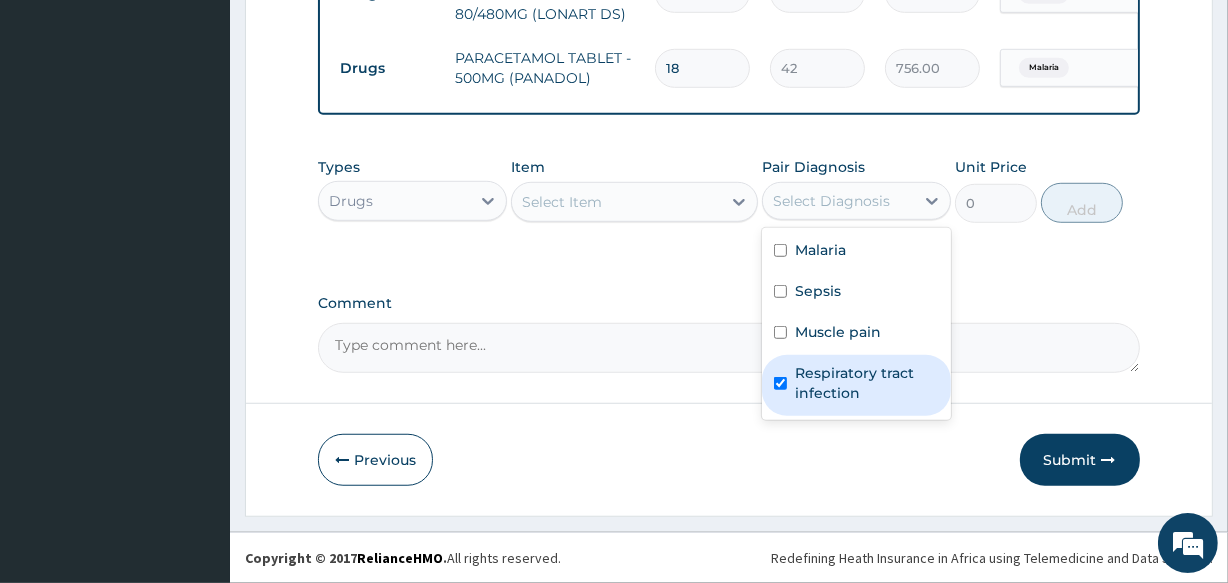 checkbox on "true" 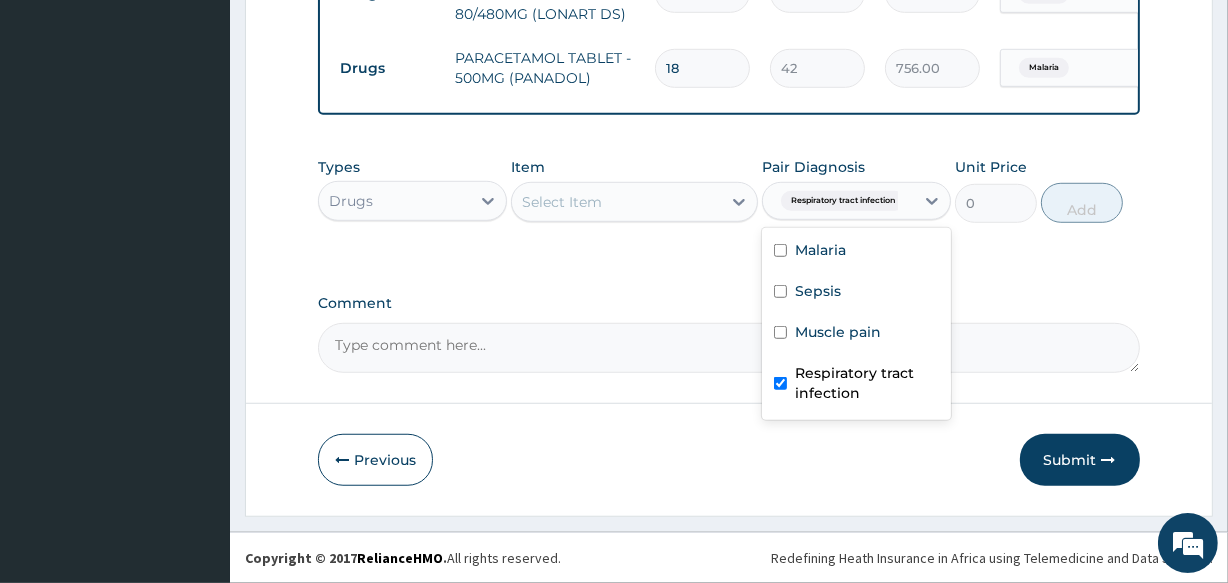 click on "Select Item" at bounding box center [616, 202] 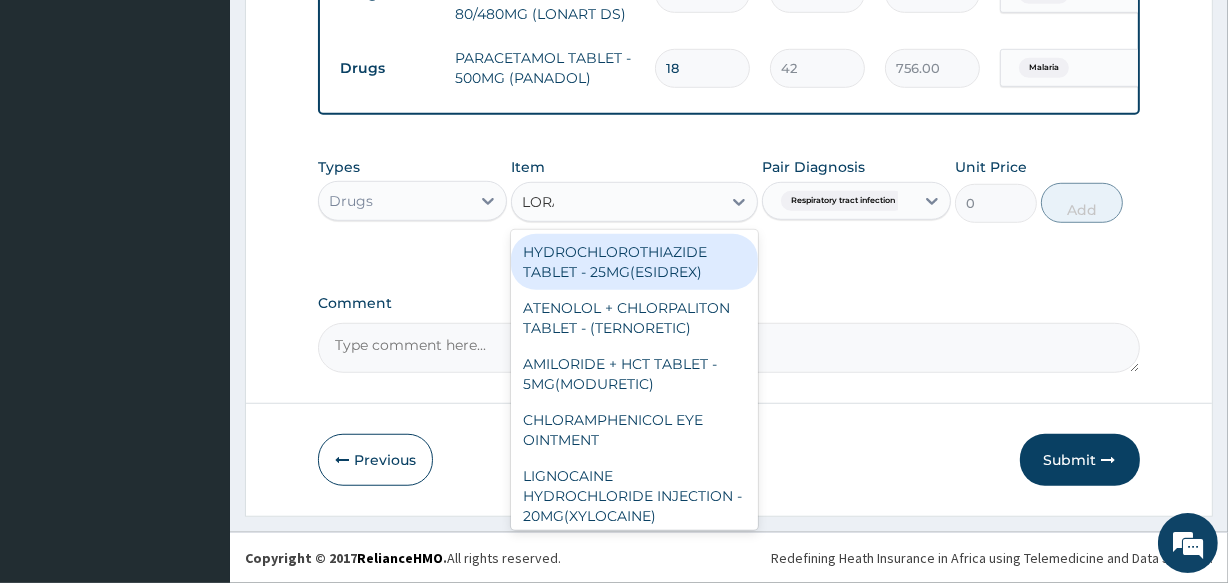 type on "LORAT" 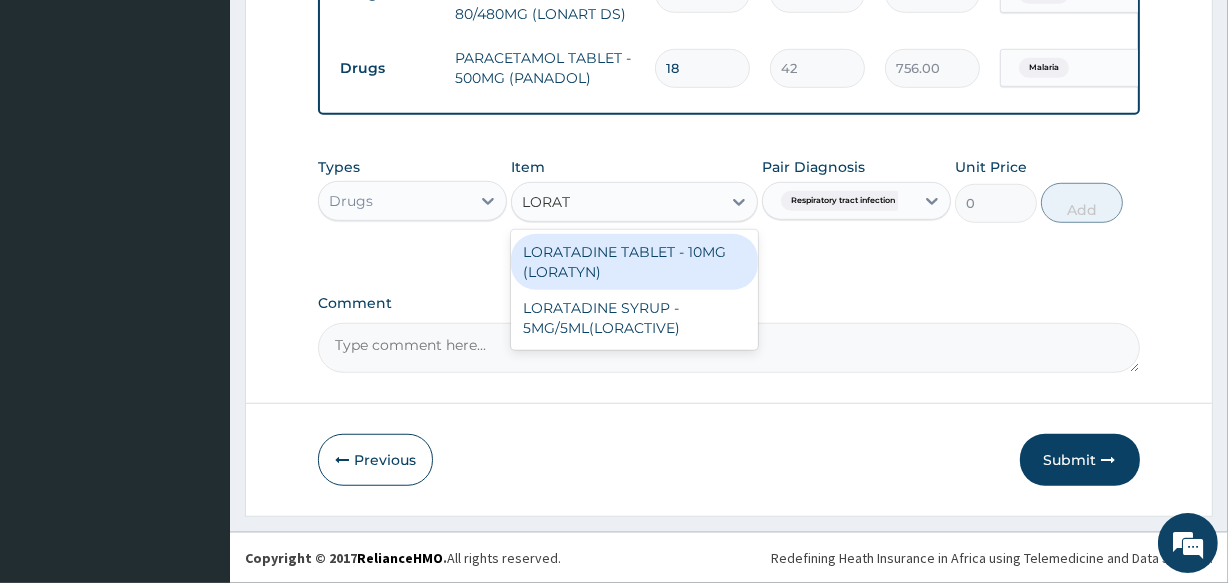 click on "LORATADINE TABLET - 10MG (LORATYN)" at bounding box center [634, 262] 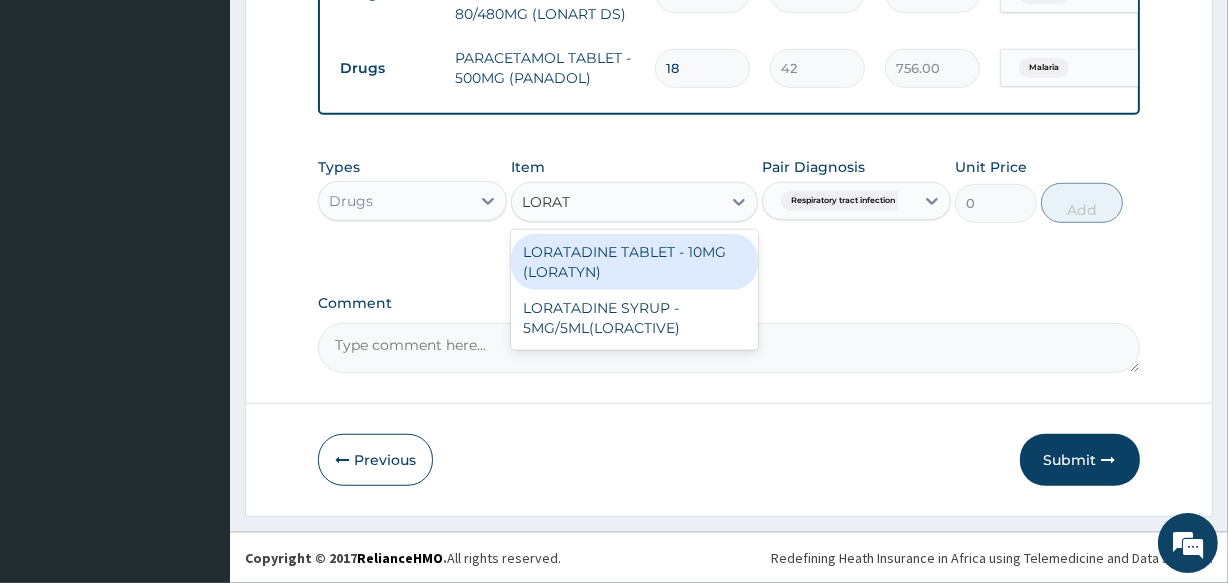 type 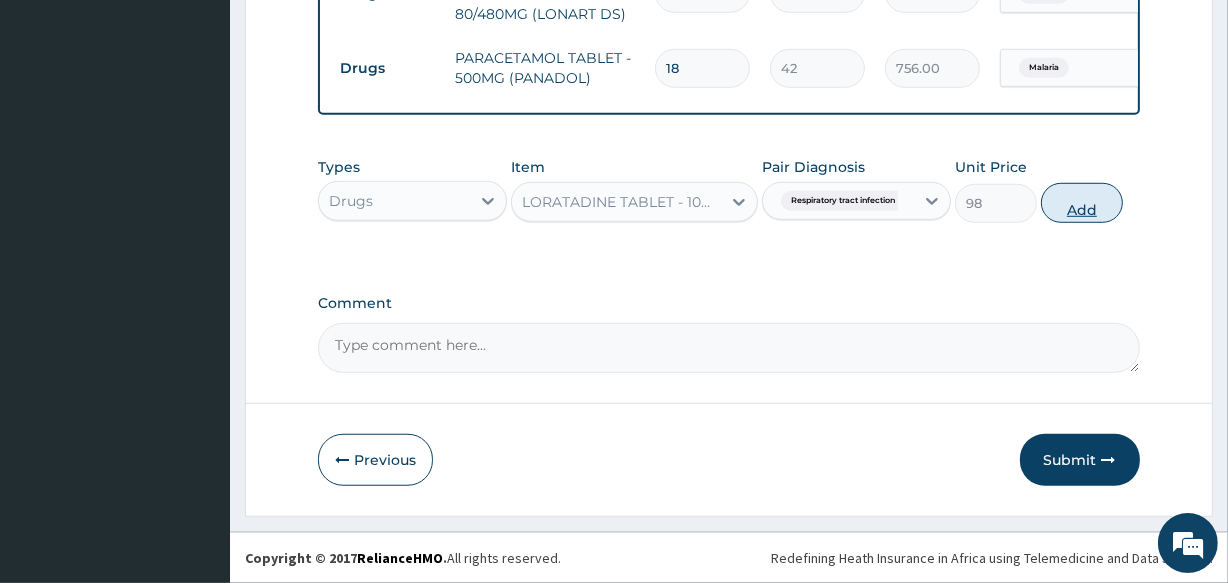 click on "Add" at bounding box center [1082, 203] 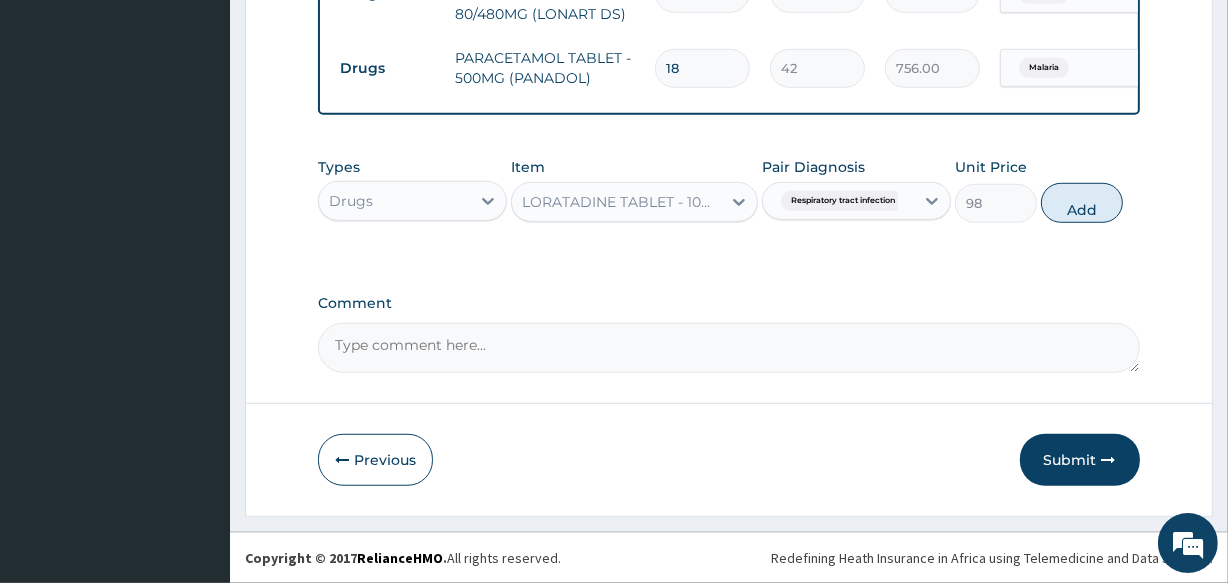 type on "0" 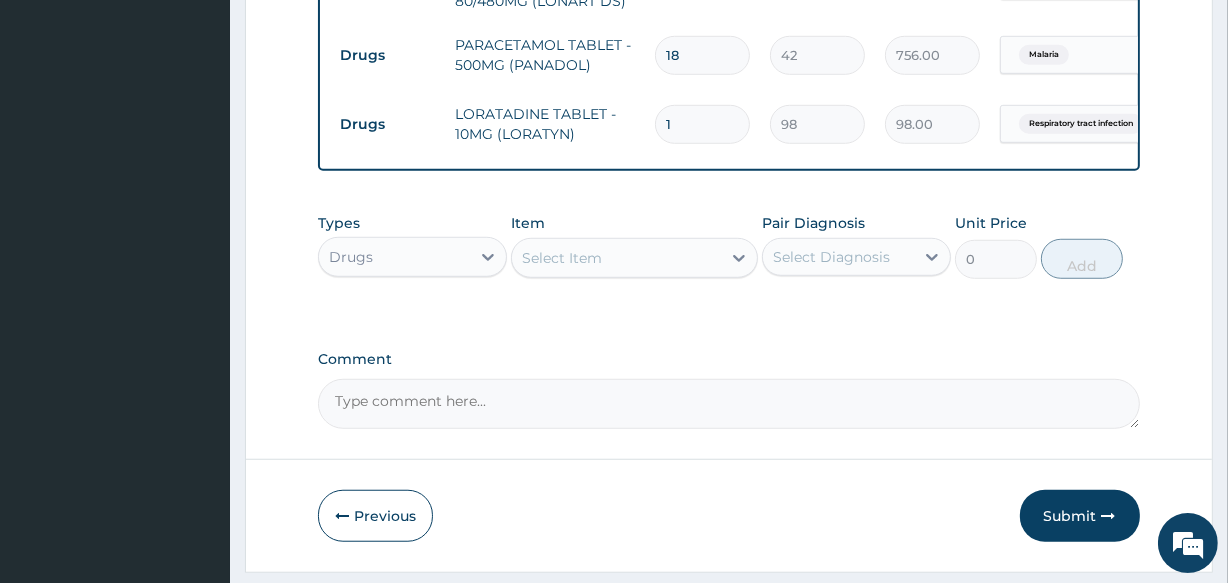 type 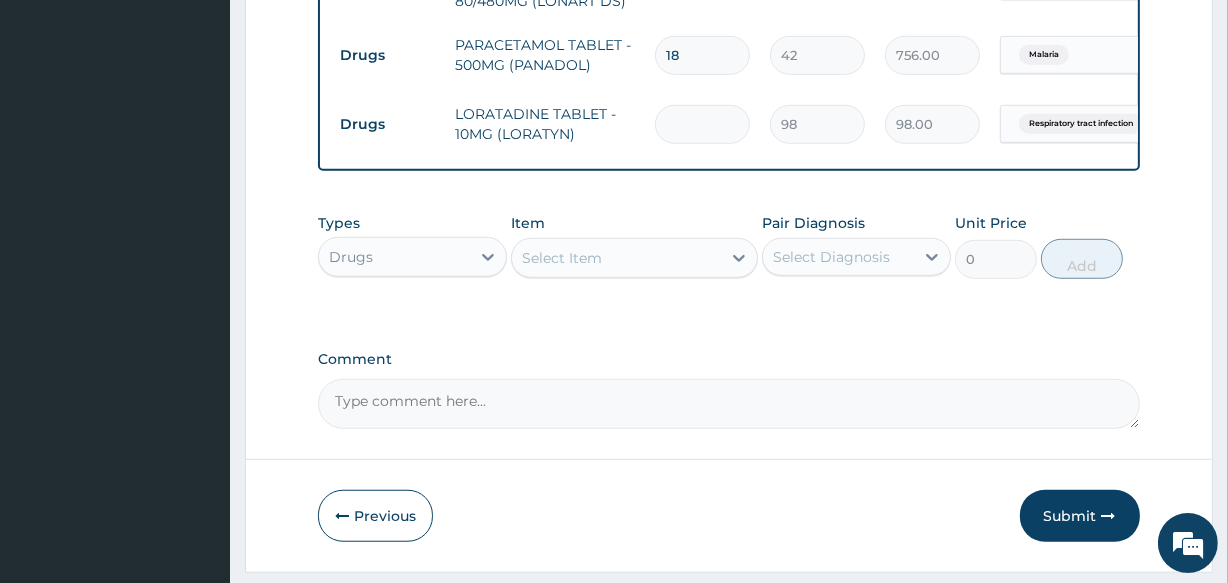 type on "0.00" 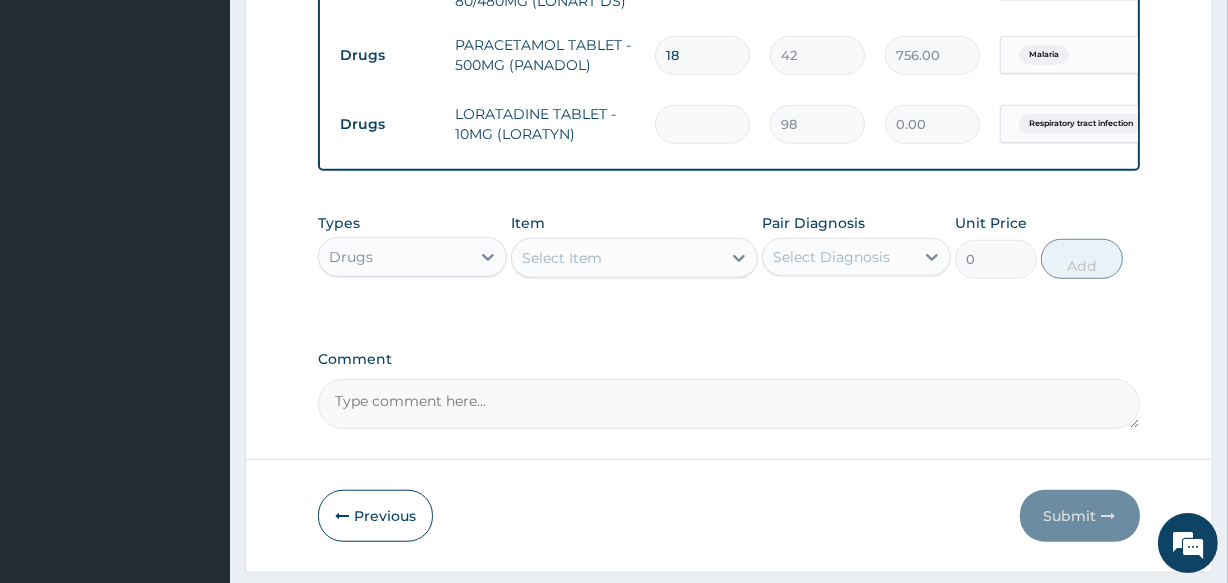 type on "5" 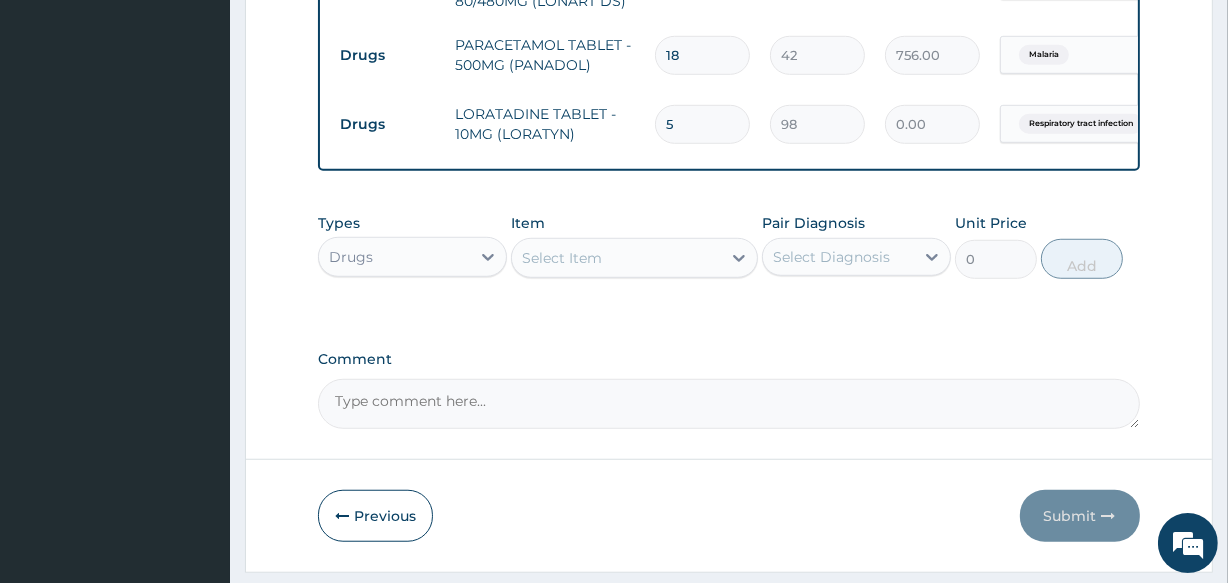 type on "490.00" 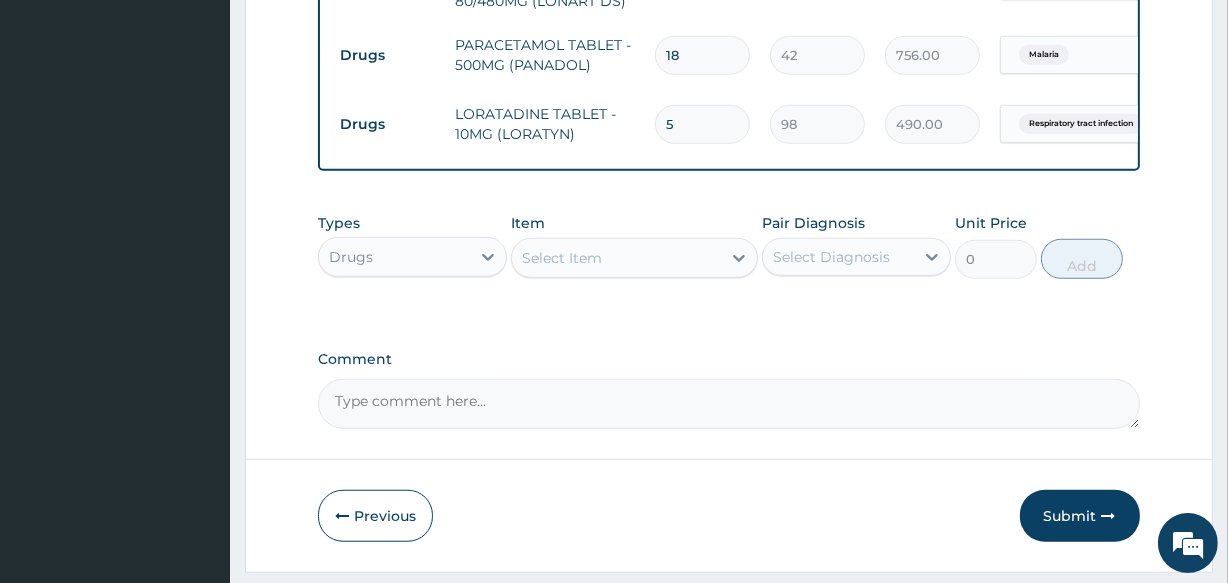 type on "5" 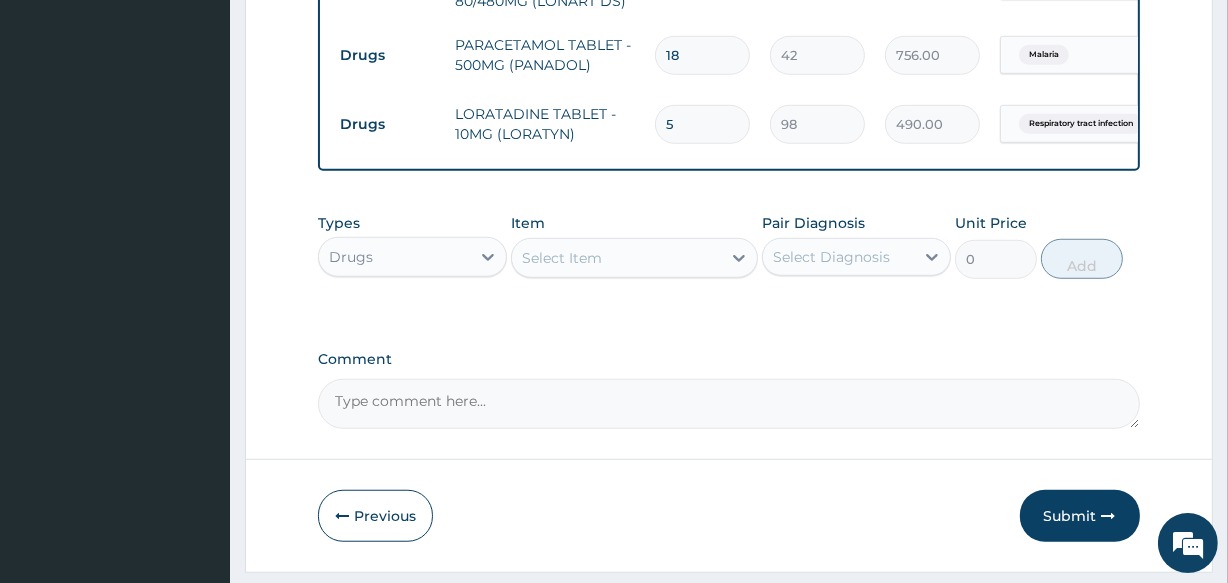 click on "Select Diagnosis" at bounding box center [831, 257] 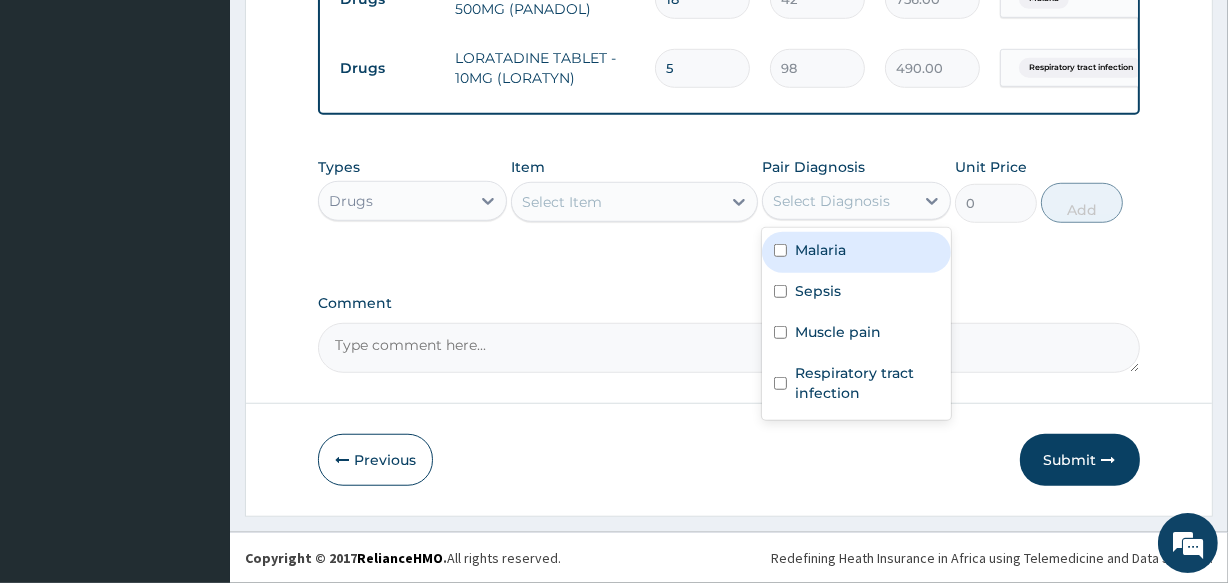 scroll, scrollTop: 1324, scrollLeft: 0, axis: vertical 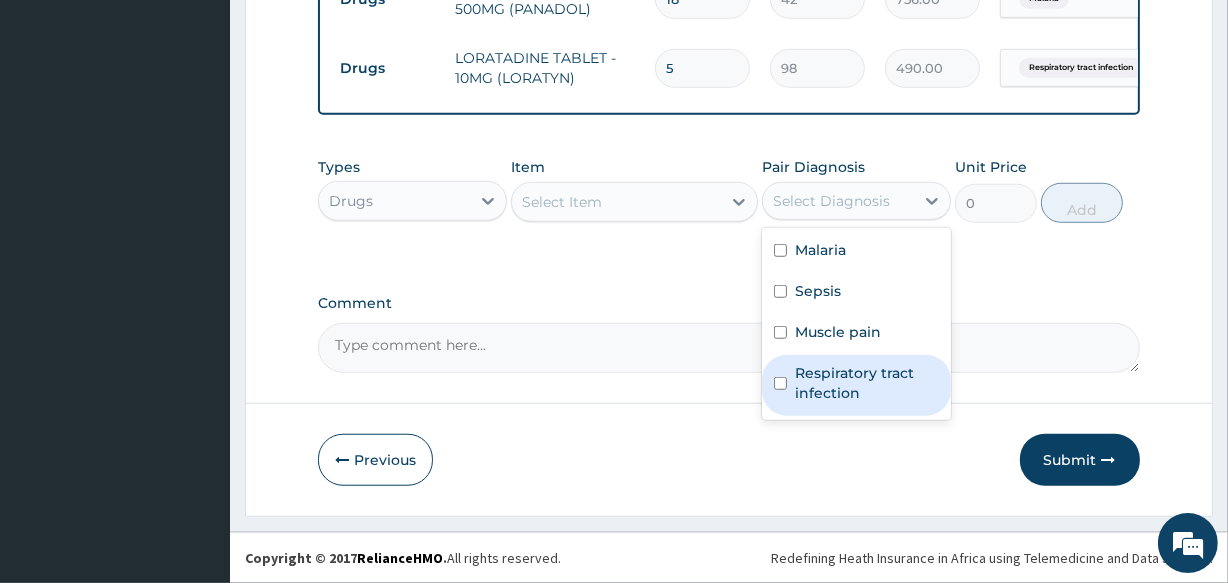 click on "Respiratory tract infection" at bounding box center (867, 383) 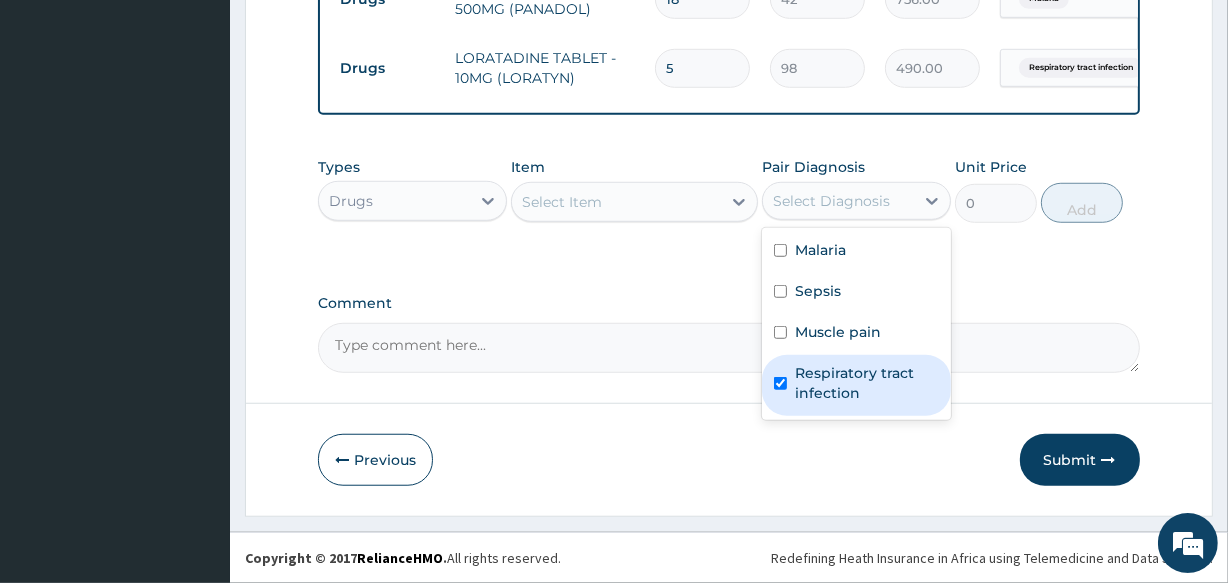 checkbox on "true" 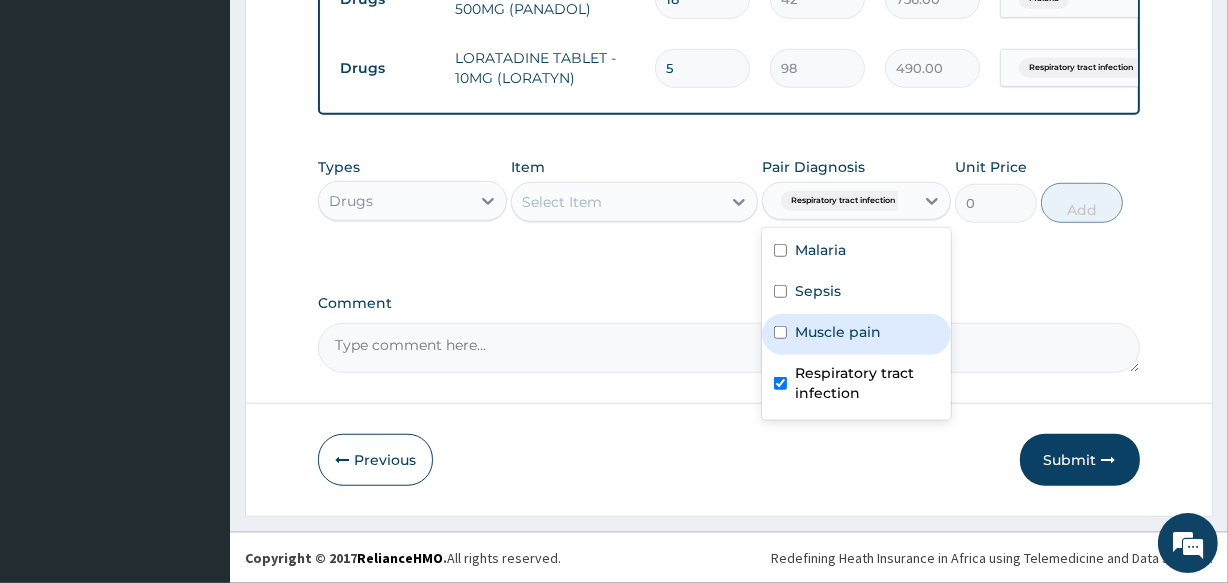 click on "Select Item" at bounding box center [616, 202] 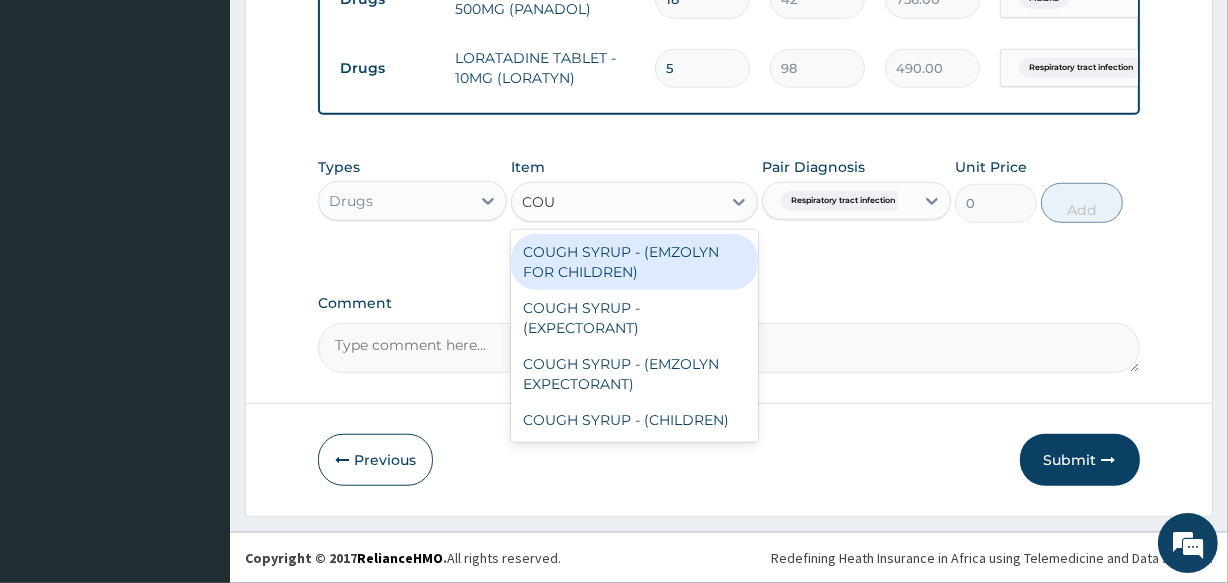 type on "COUG" 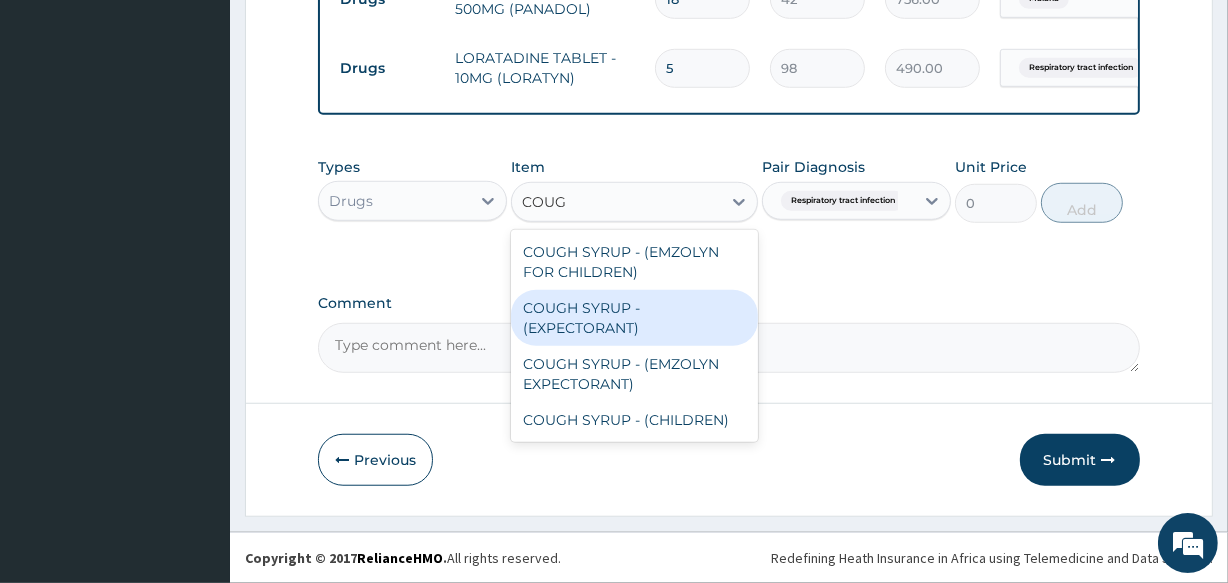 click on "COUGH SYRUP - (EXPECTORANT)" at bounding box center (634, 318) 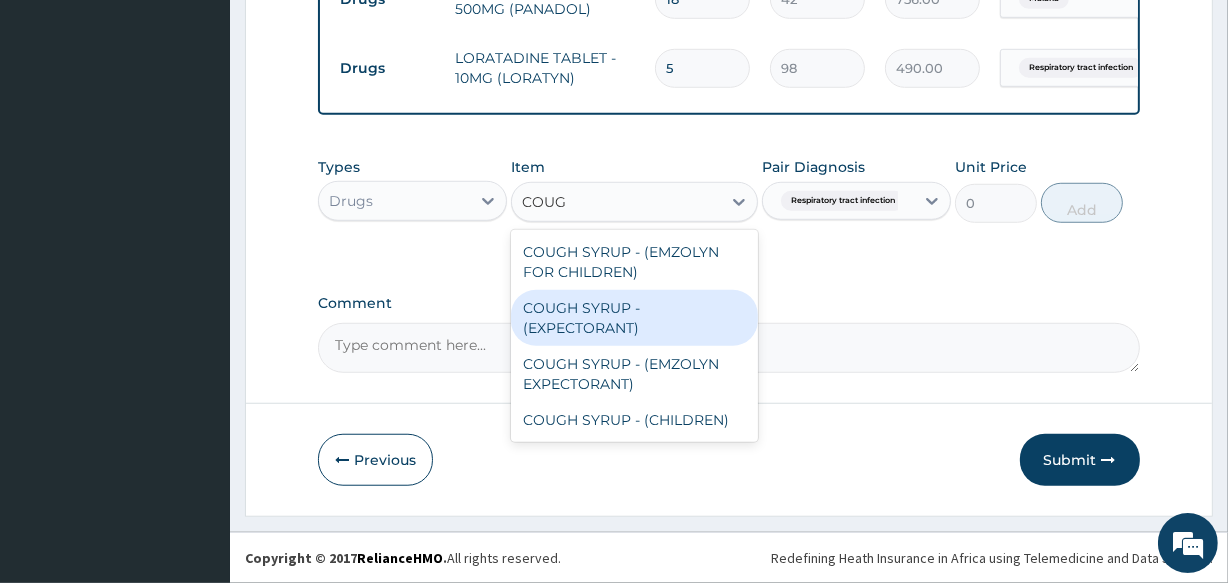 type 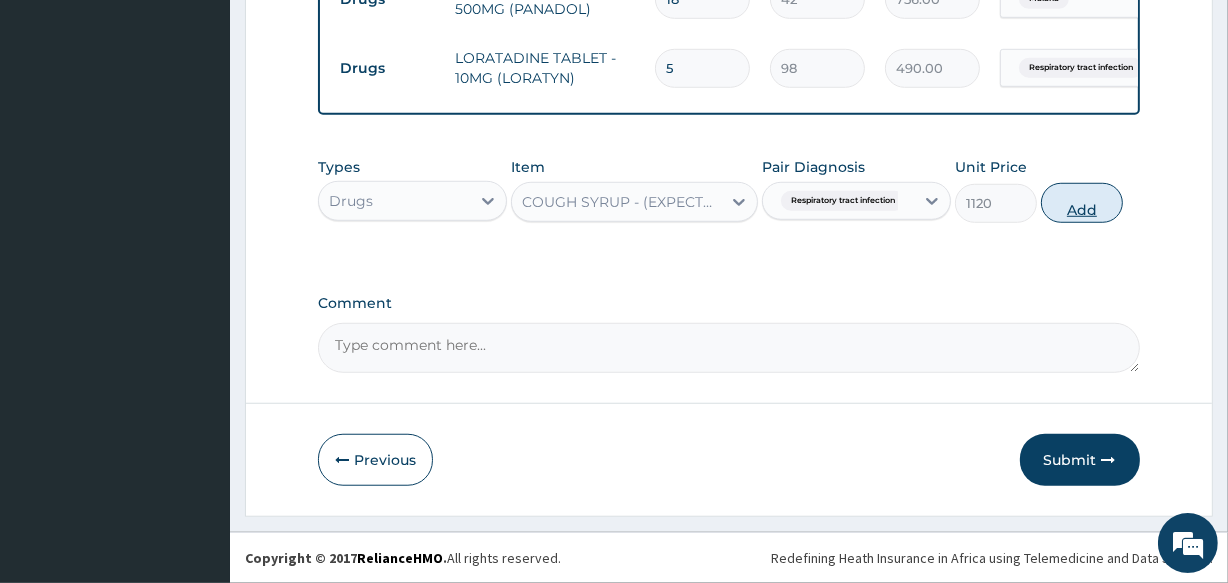 click on "Add" at bounding box center [1082, 203] 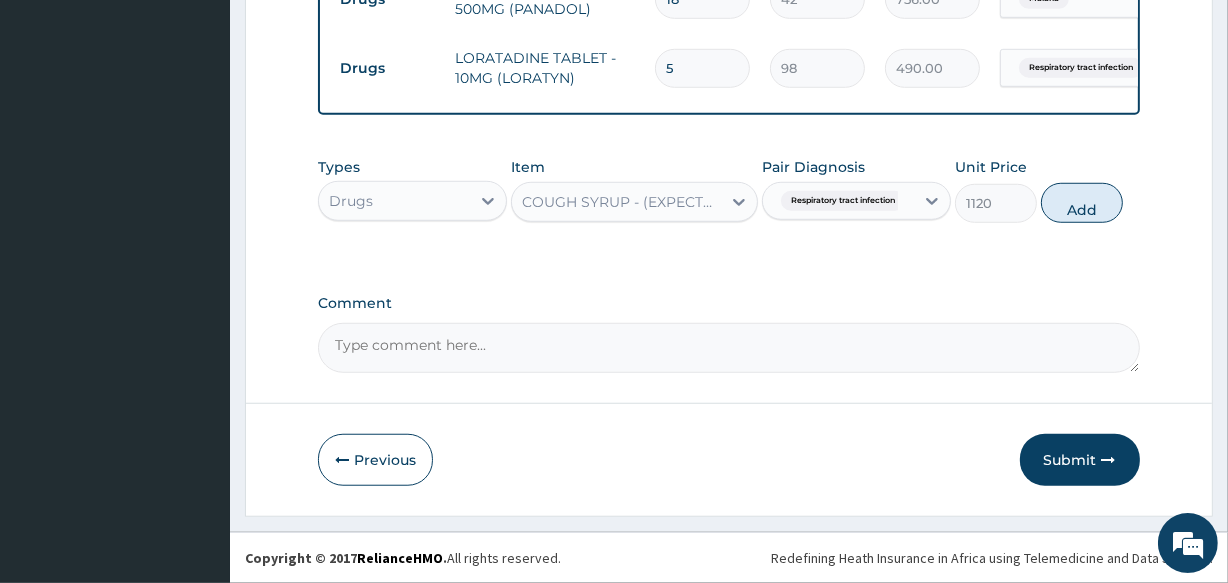 type on "0" 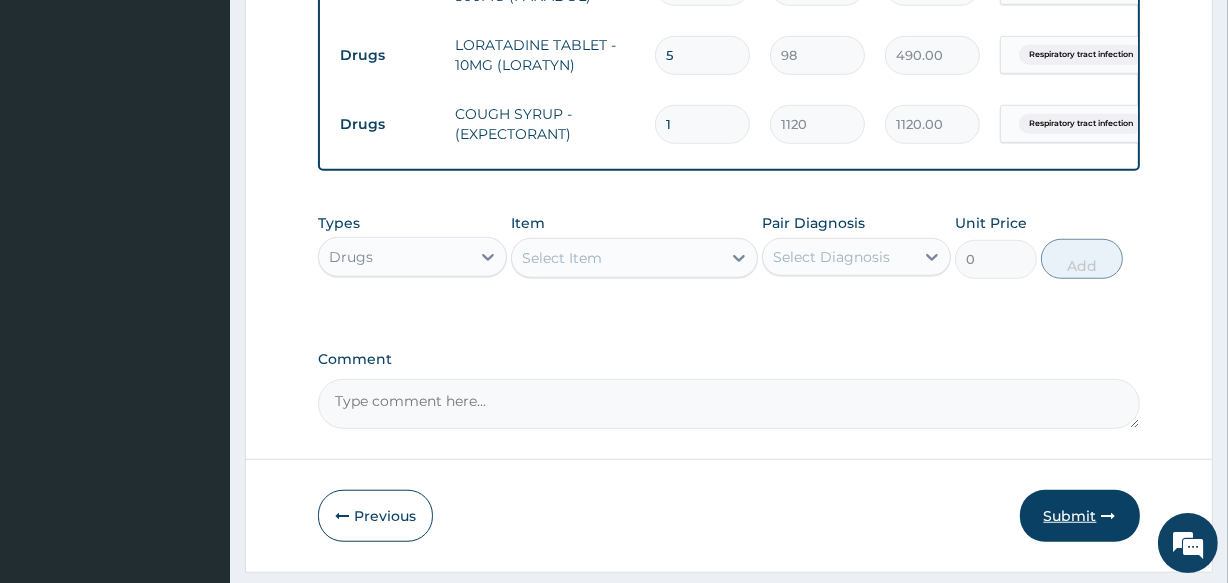 click on "Submit" at bounding box center [1080, 516] 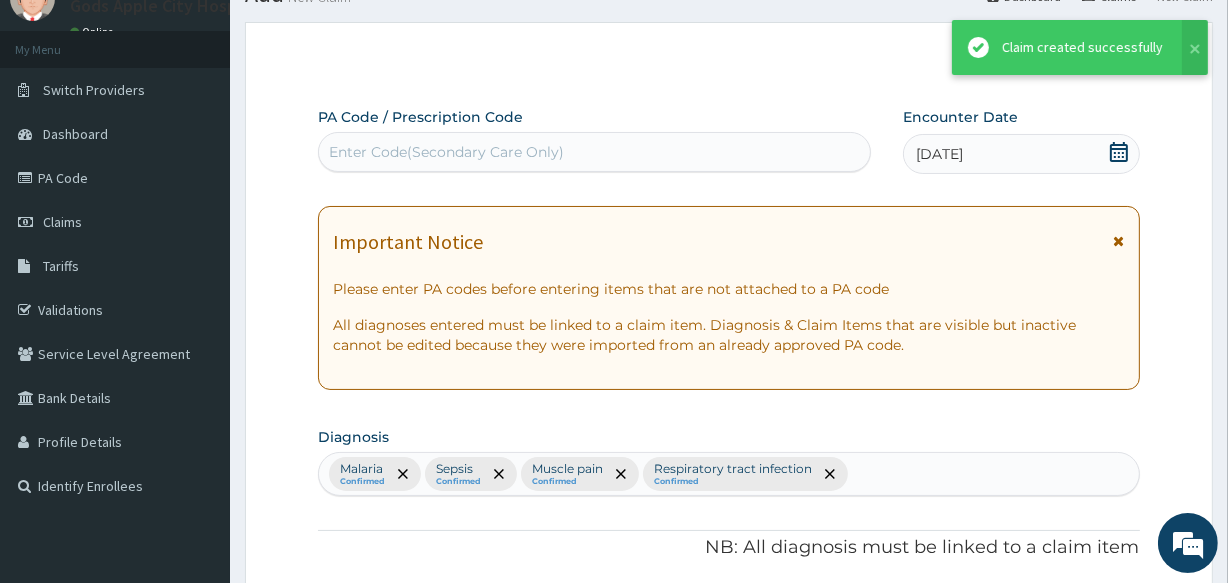 scroll, scrollTop: 1324, scrollLeft: 0, axis: vertical 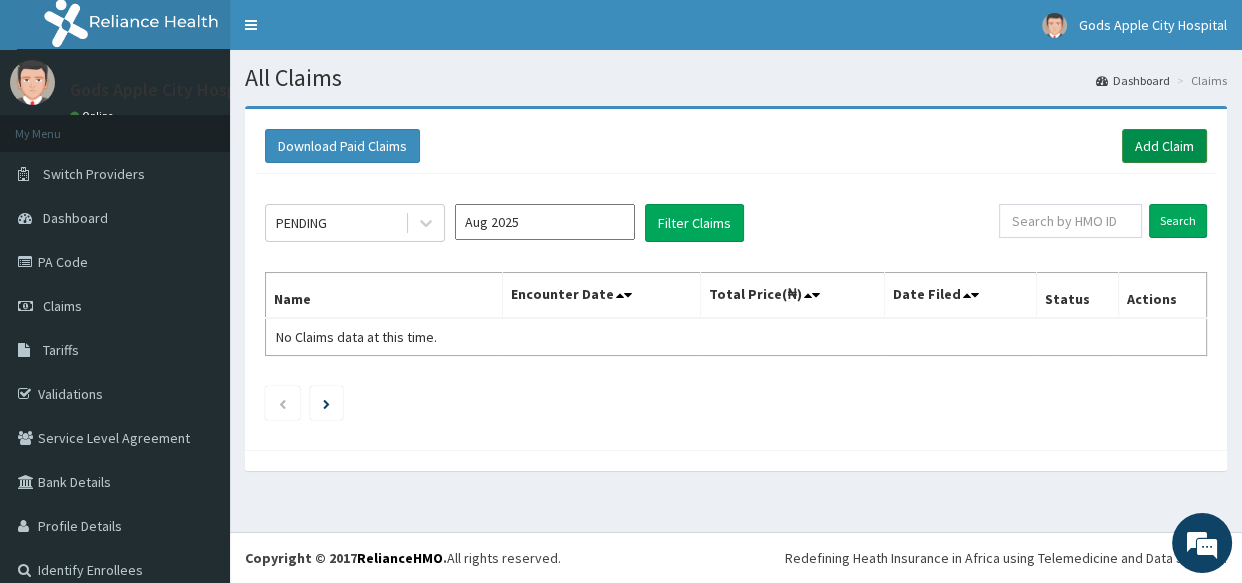 click on "Add Claim" at bounding box center [1164, 146] 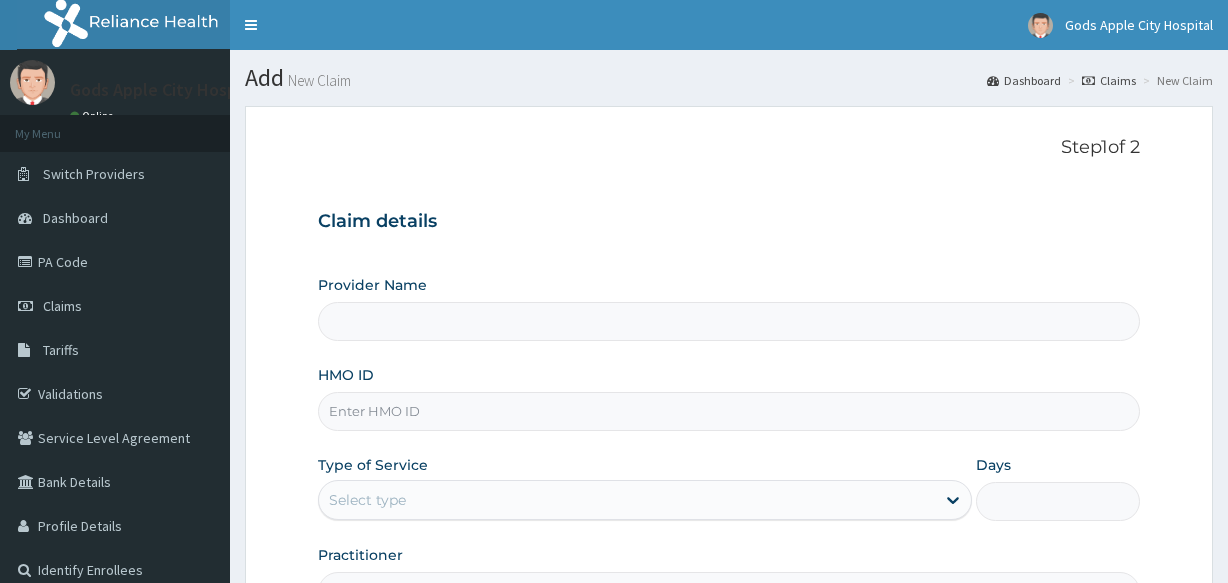 scroll, scrollTop: 0, scrollLeft: 0, axis: both 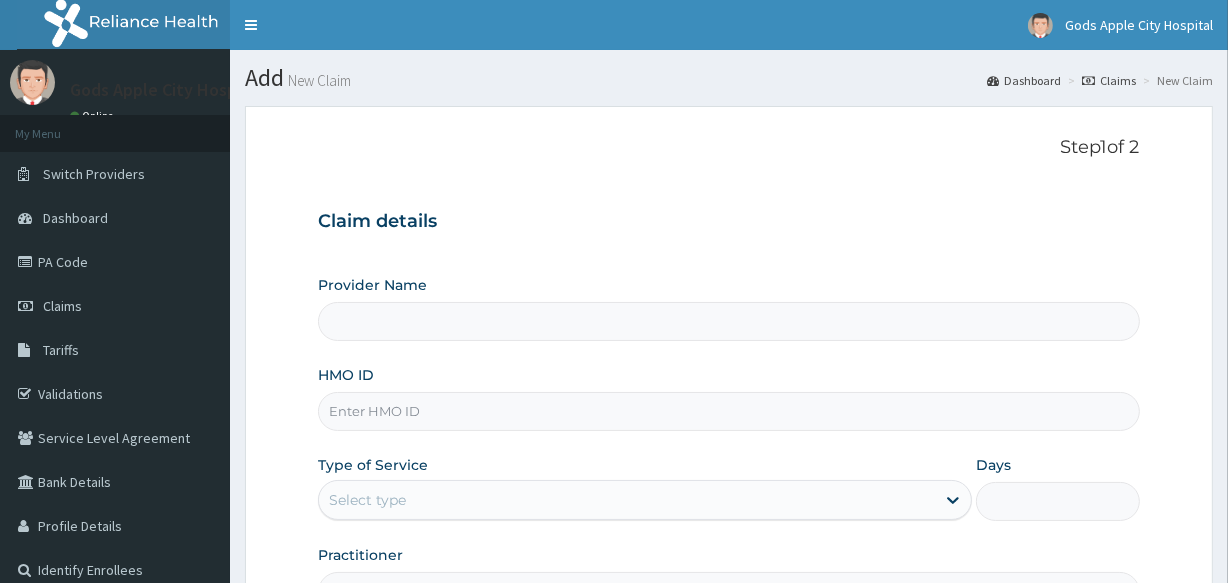 click on "HMO ID" at bounding box center [728, 411] 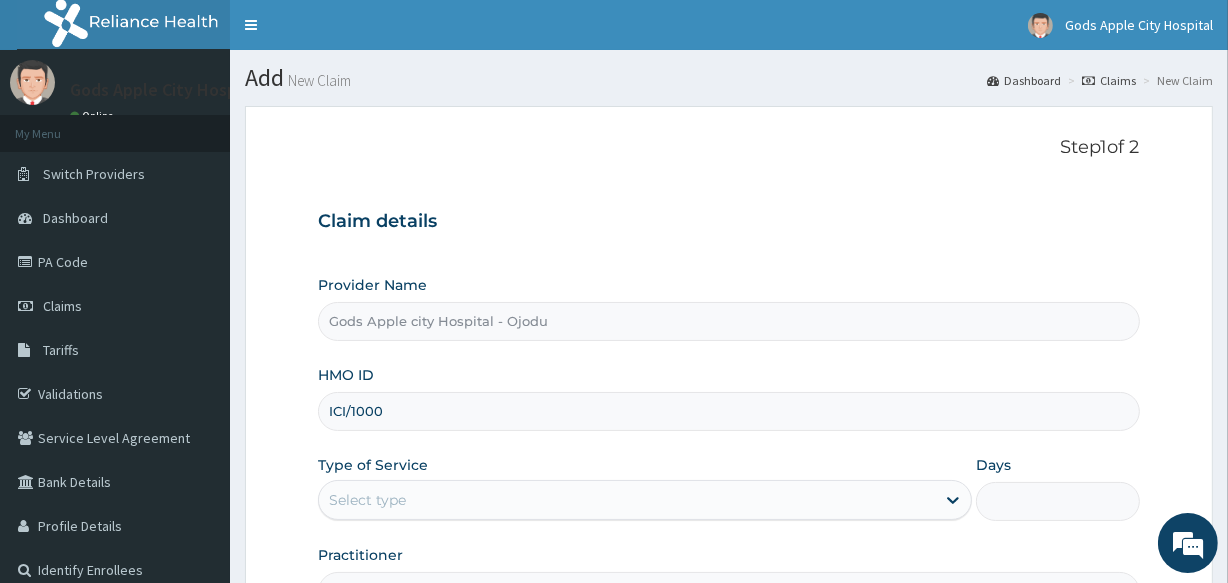 type on "ICI/10001/A" 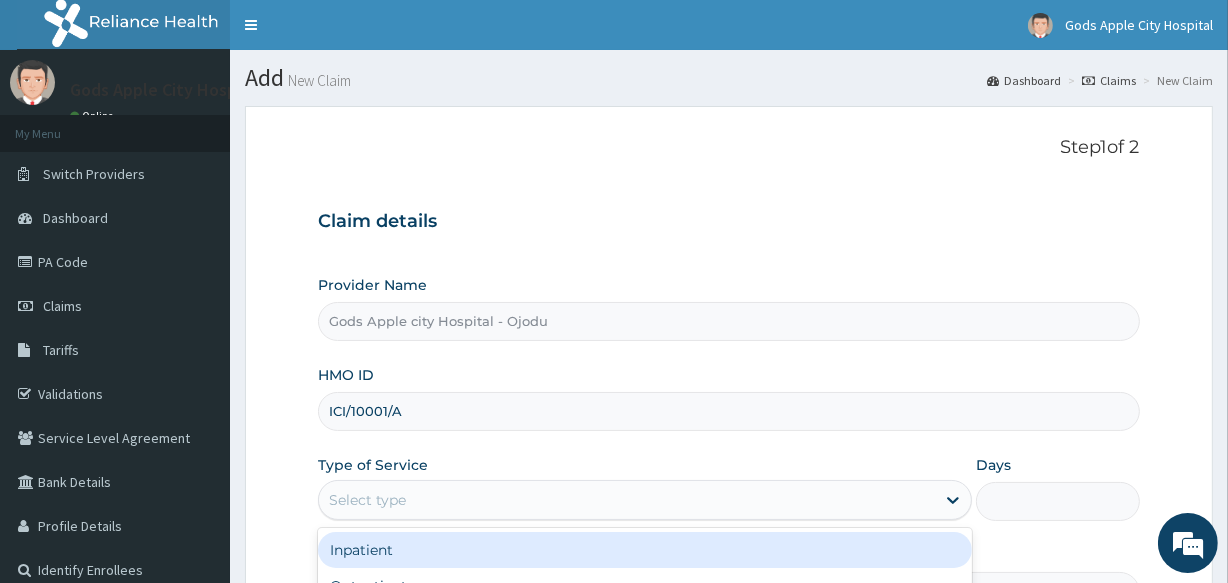 click on "Select type" at bounding box center (627, 500) 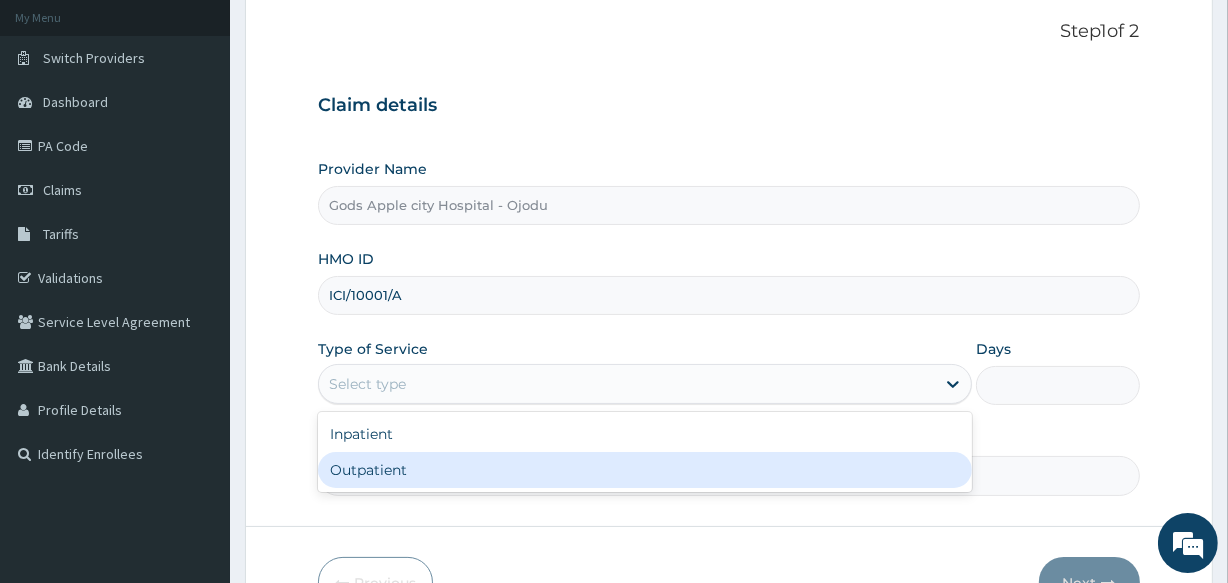 scroll, scrollTop: 181, scrollLeft: 0, axis: vertical 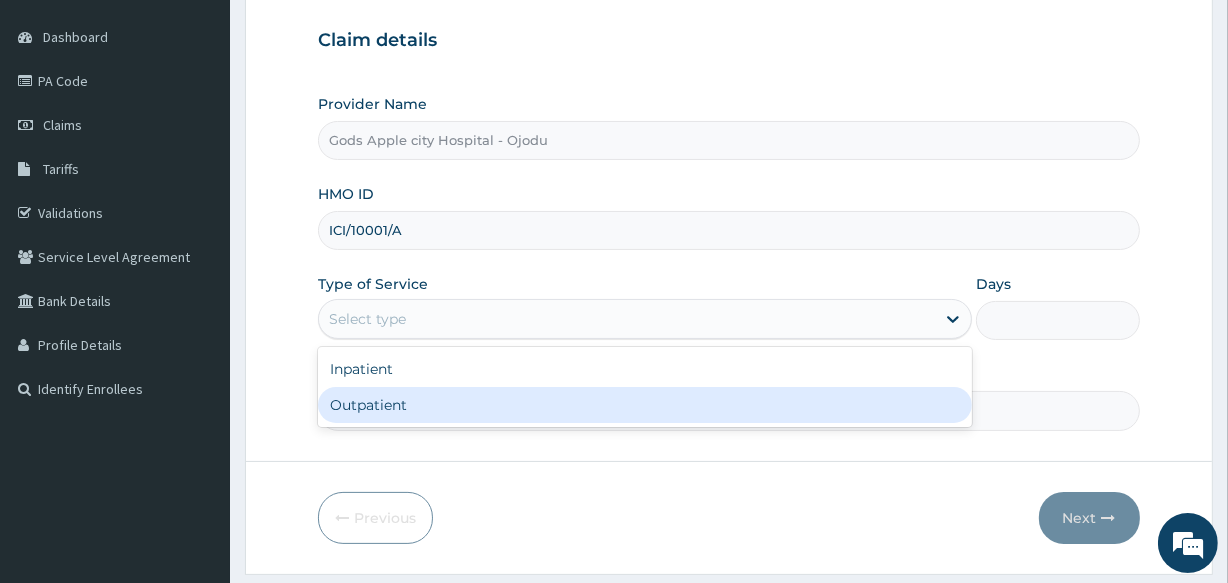 click on "Outpatient" at bounding box center (645, 405) 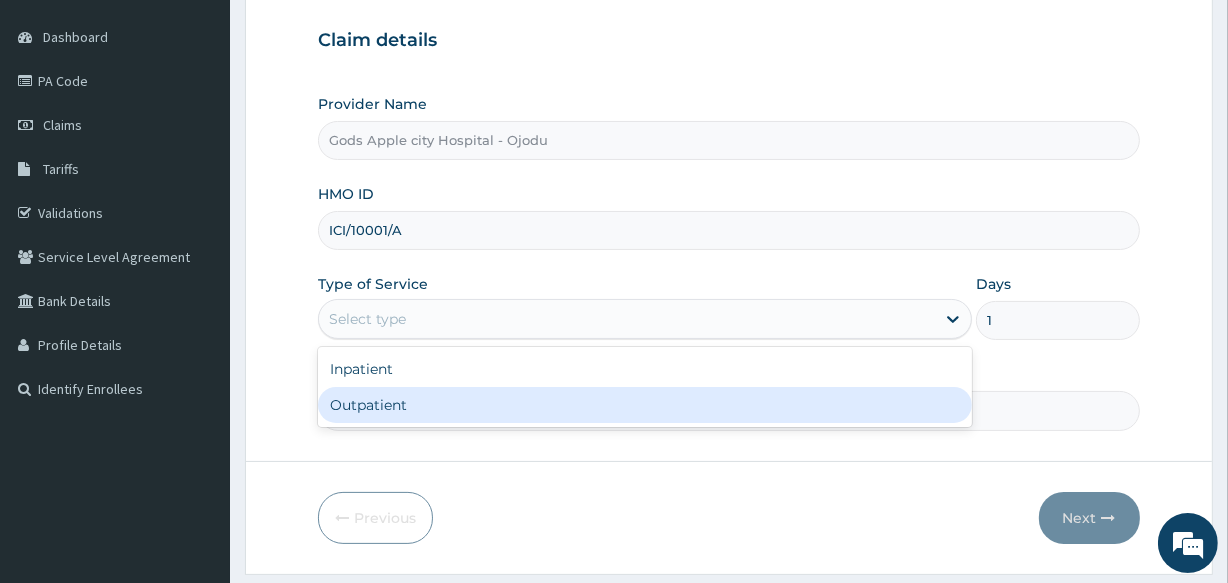 scroll, scrollTop: 0, scrollLeft: 0, axis: both 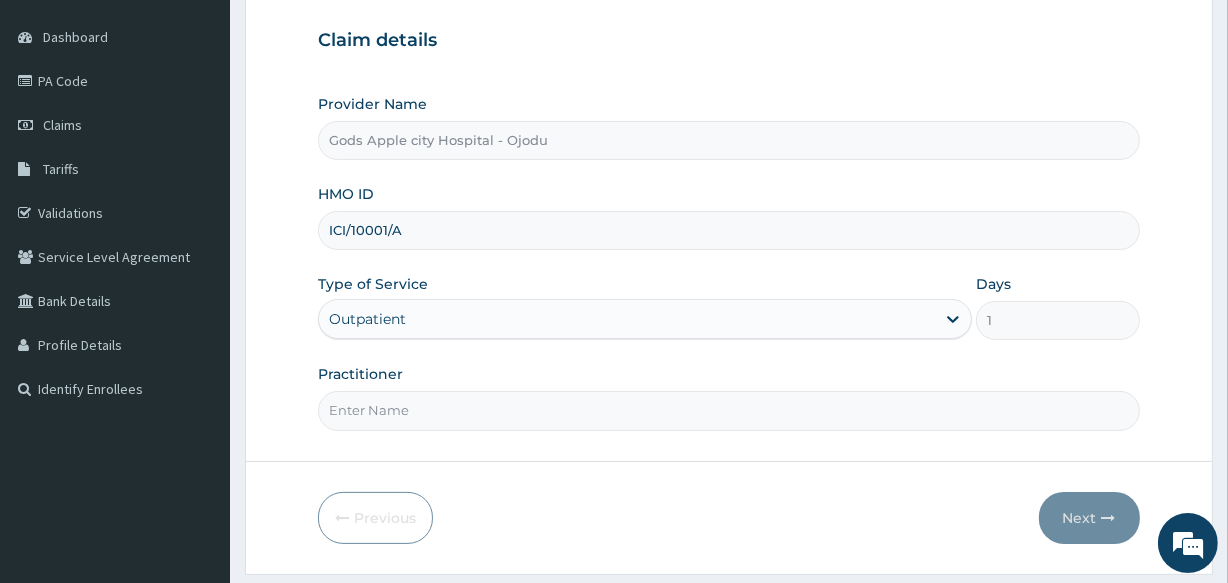 click on "Practitioner" at bounding box center (728, 410) 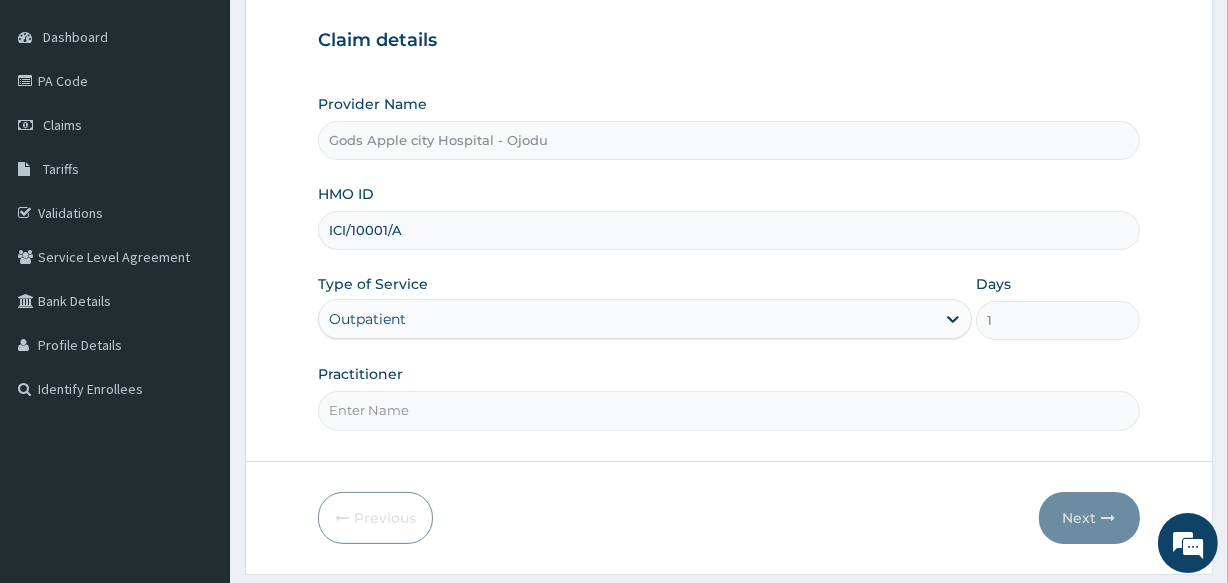type on "DR [NAME]" 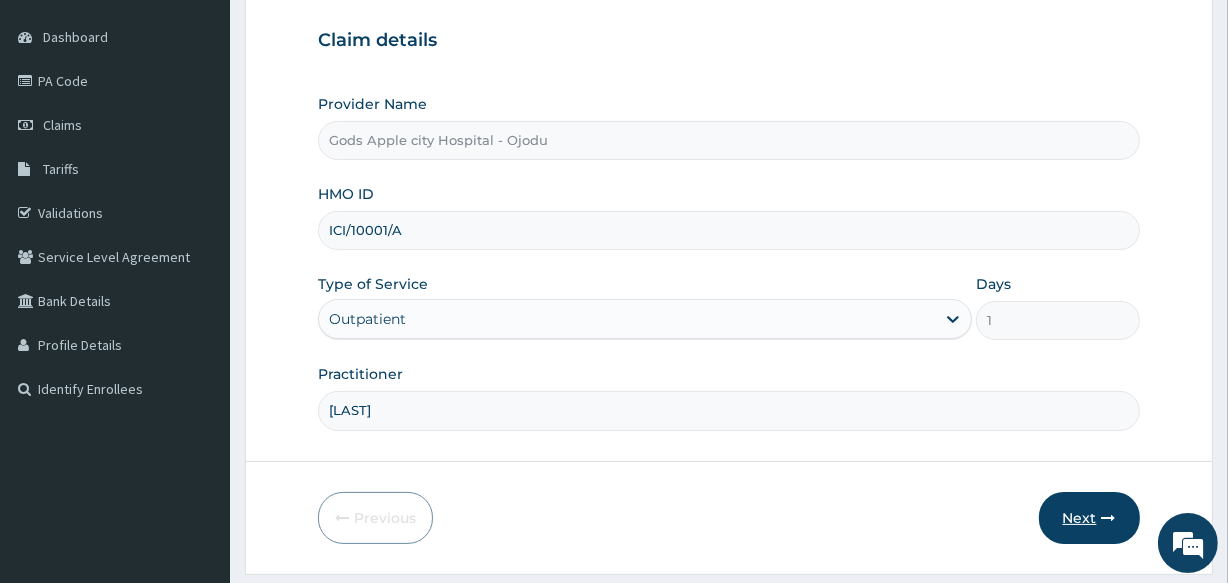 click on "Next" at bounding box center (1089, 518) 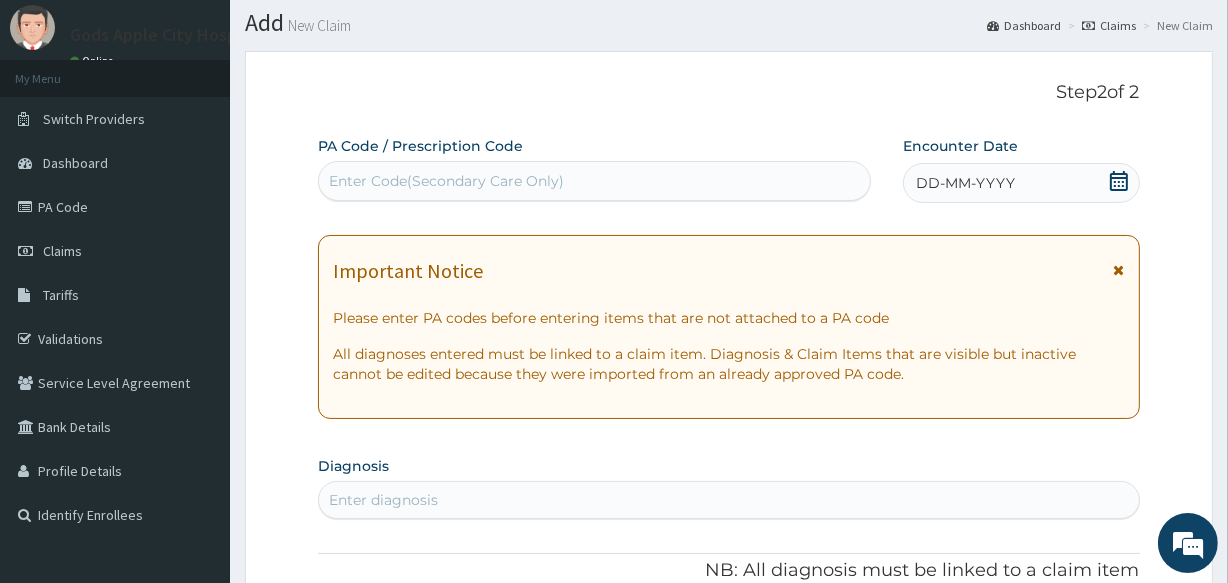 scroll, scrollTop: 0, scrollLeft: 0, axis: both 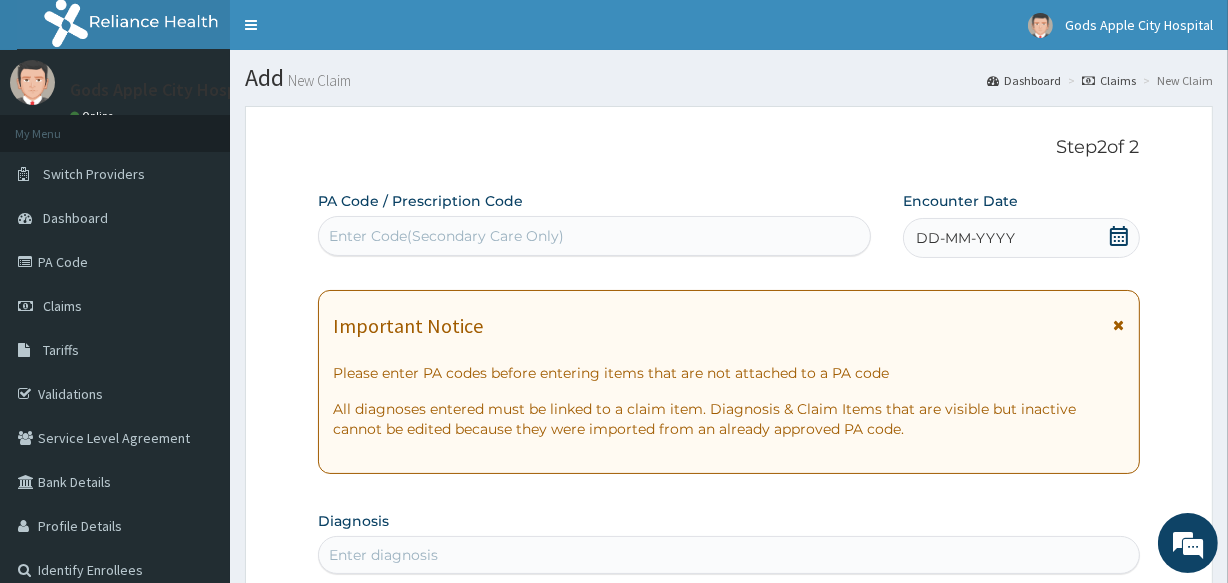 click 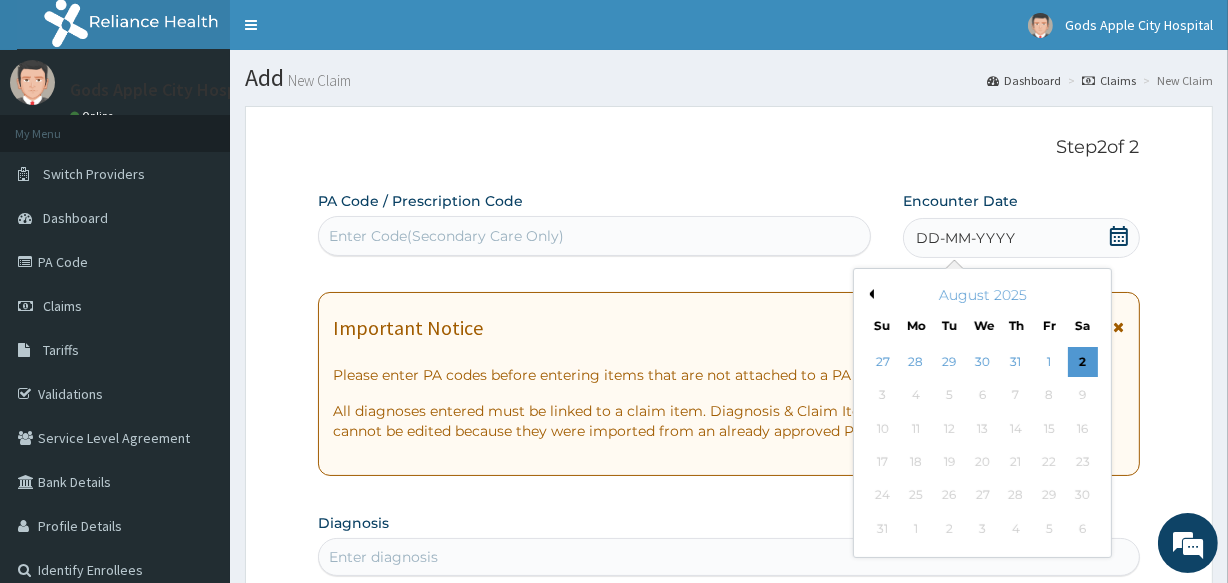 click on "Previous Month" at bounding box center [869, 294] 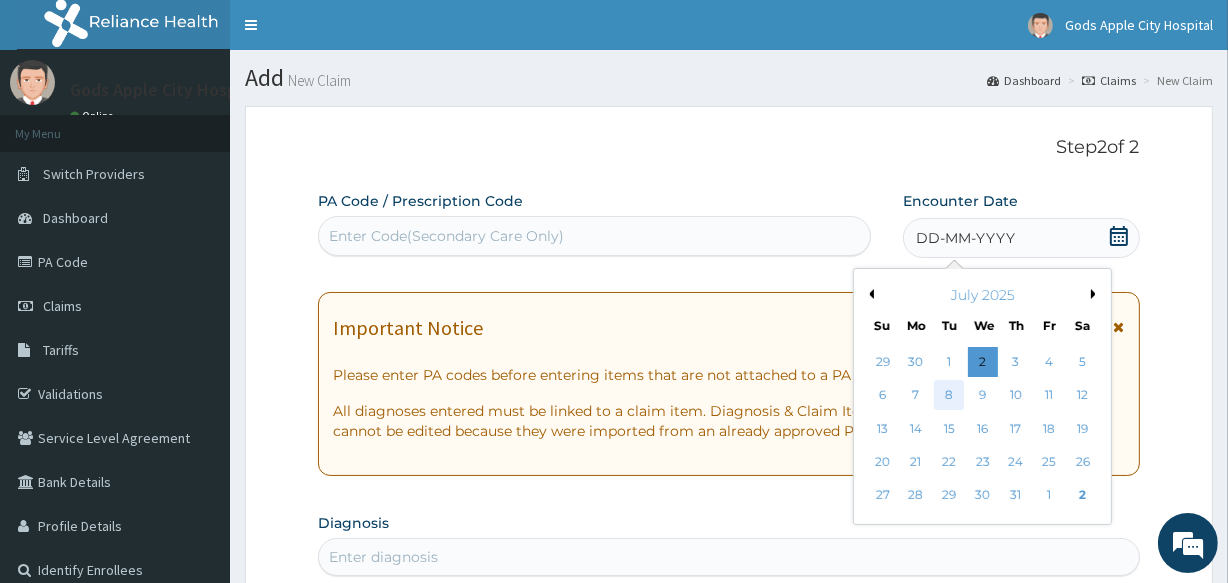scroll, scrollTop: 181, scrollLeft: 0, axis: vertical 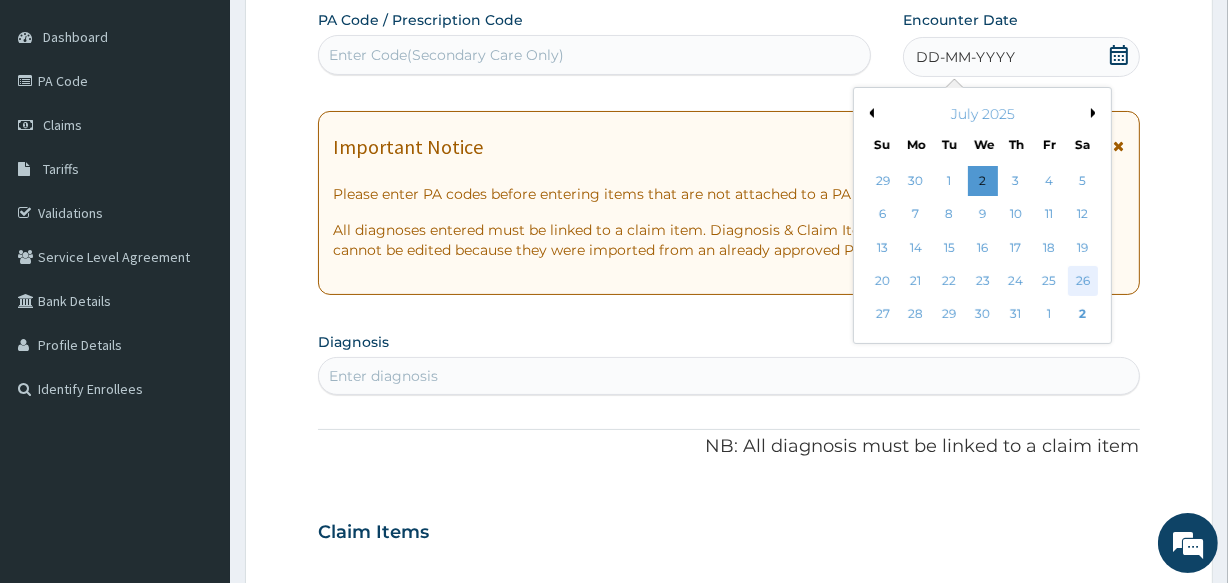 click on "26" at bounding box center [1082, 281] 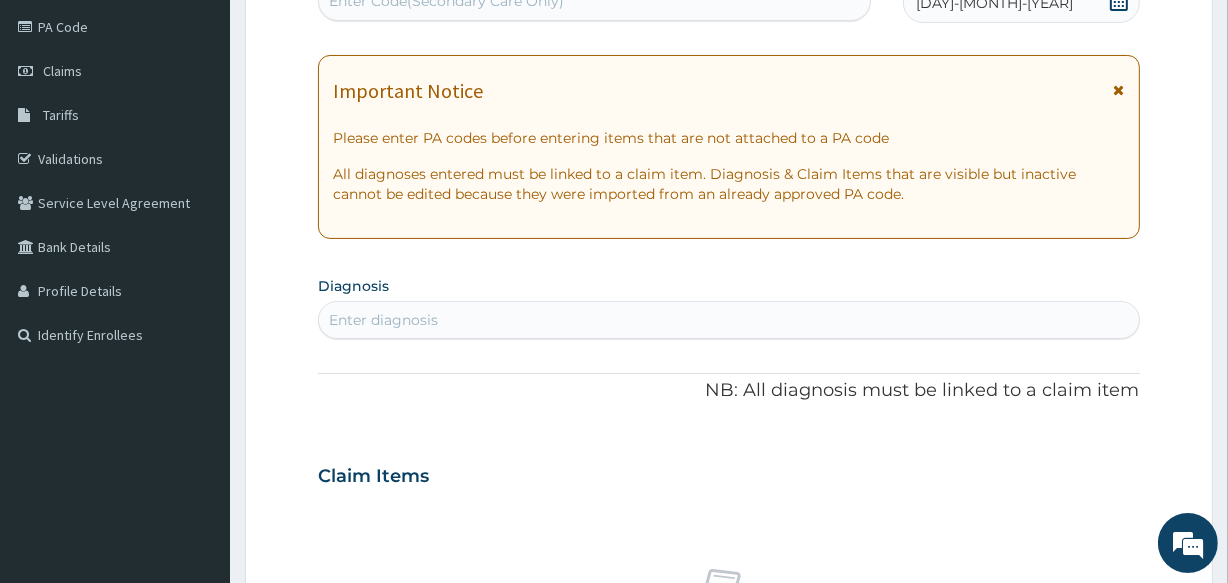 scroll, scrollTop: 272, scrollLeft: 0, axis: vertical 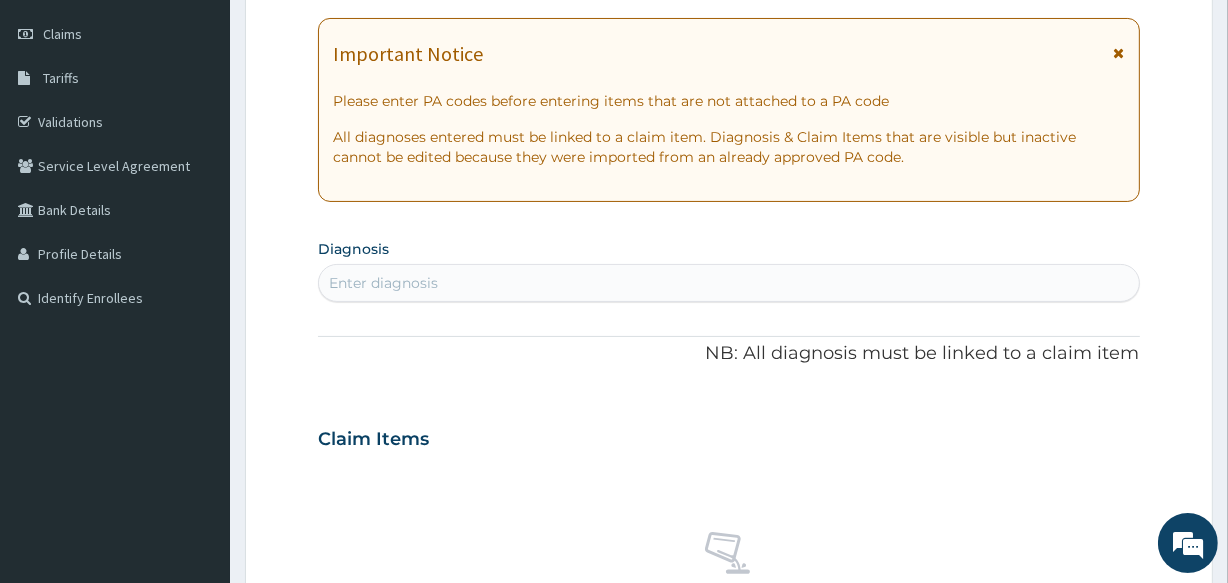 click on "Enter diagnosis" at bounding box center [728, 283] 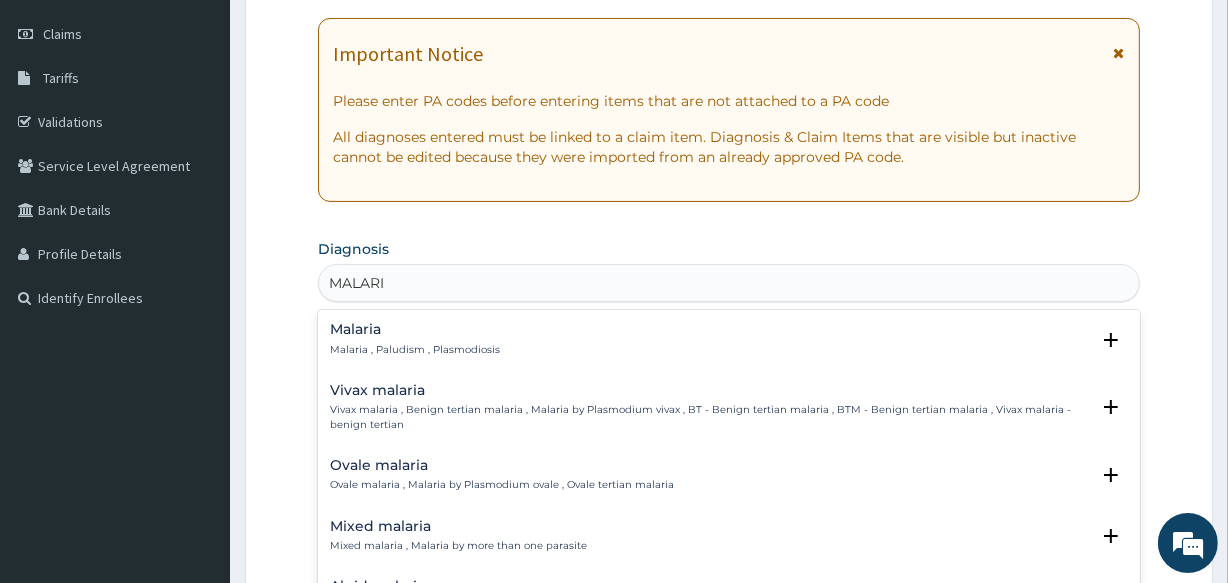 type on "MALARIA" 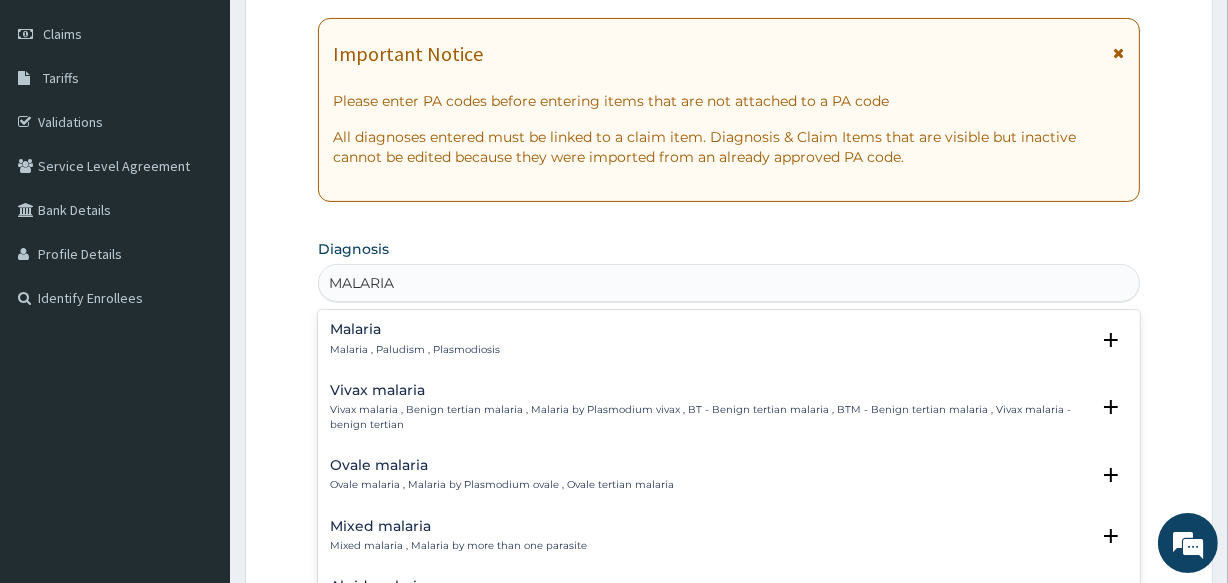 click on "Malaria , Paludism , Plasmodiosis" at bounding box center (415, 350) 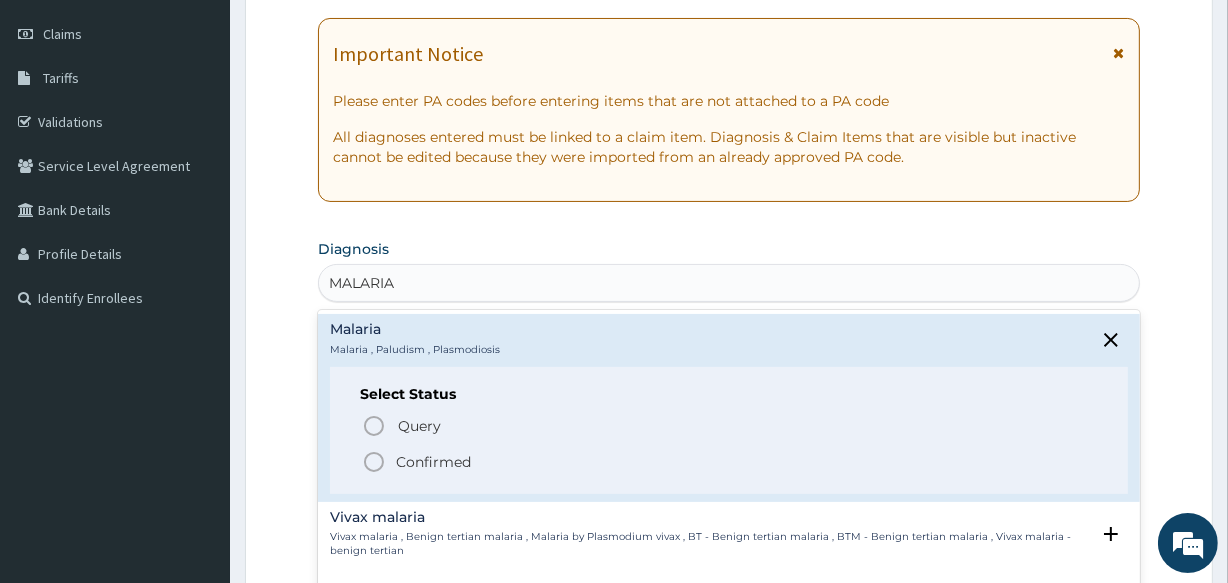 click on "Confirmed" at bounding box center (433, 462) 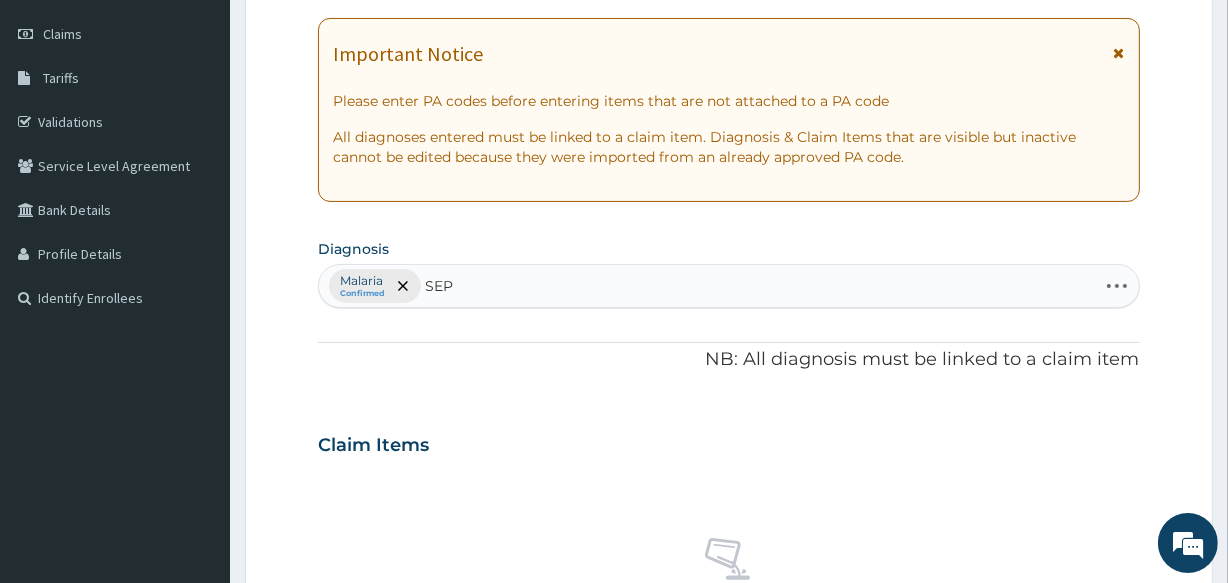 type on "SEPS" 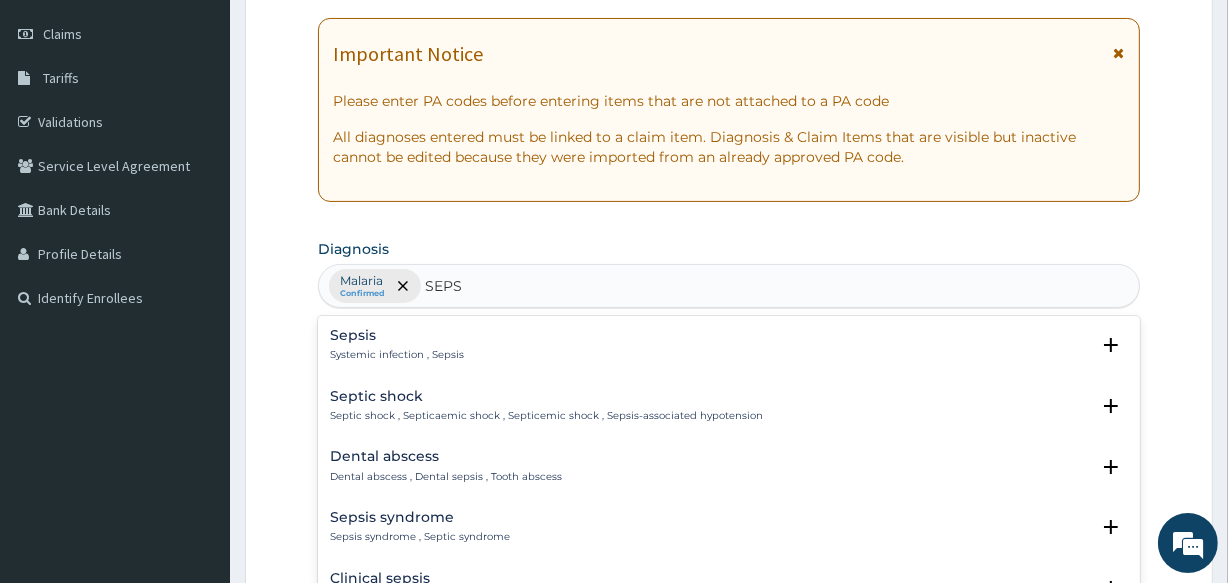 click on "Systemic infection , Sepsis" at bounding box center [397, 355] 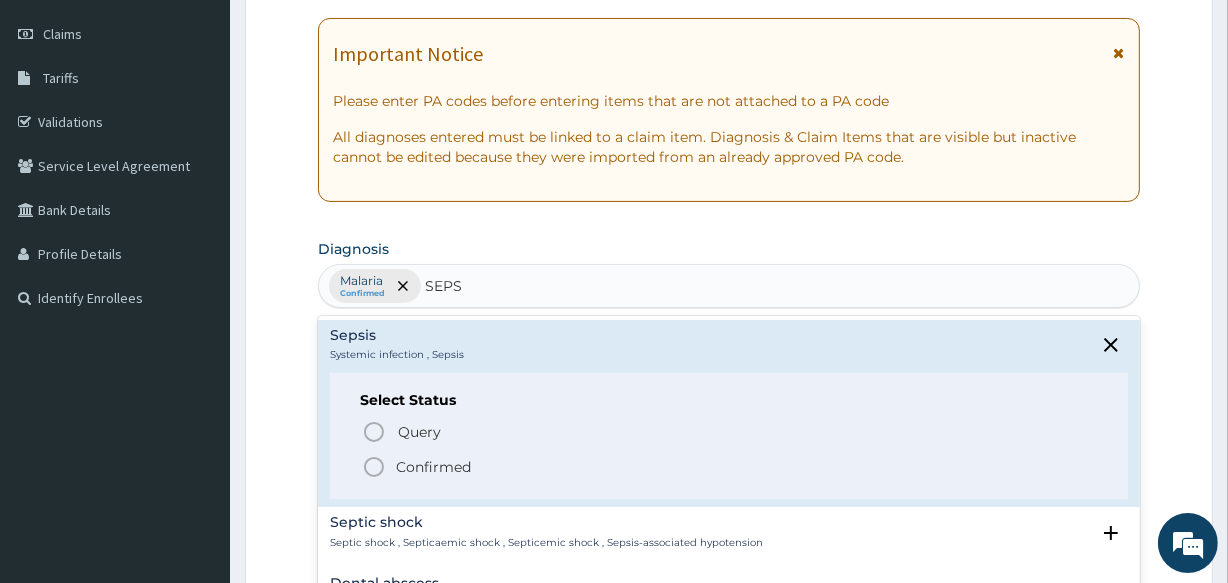 click on "Confirmed" at bounding box center (729, 467) 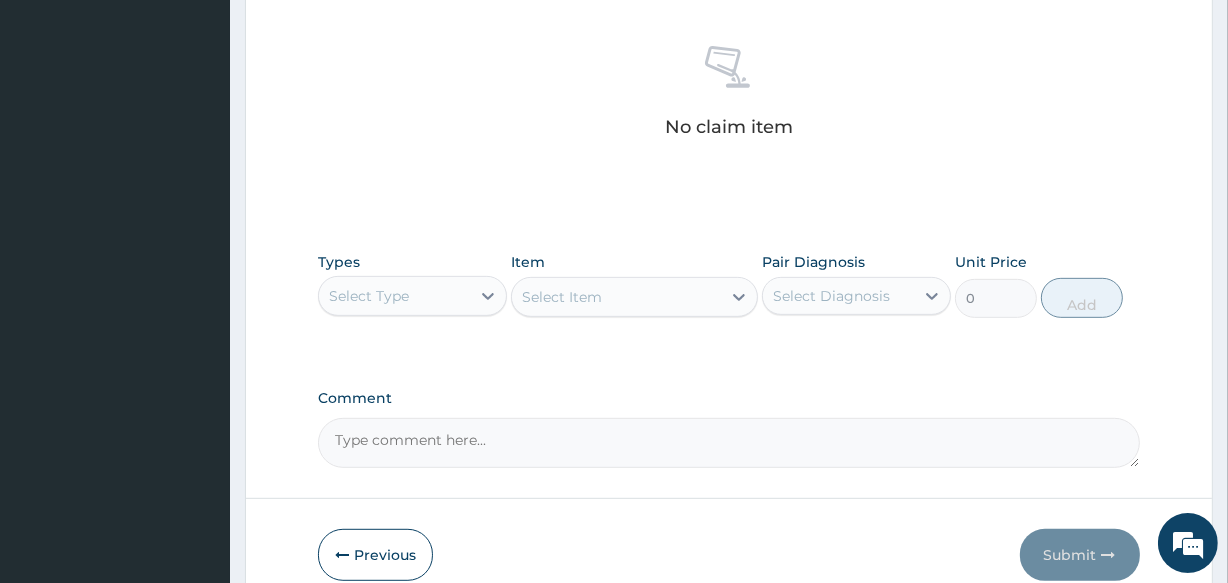 scroll, scrollTop: 818, scrollLeft: 0, axis: vertical 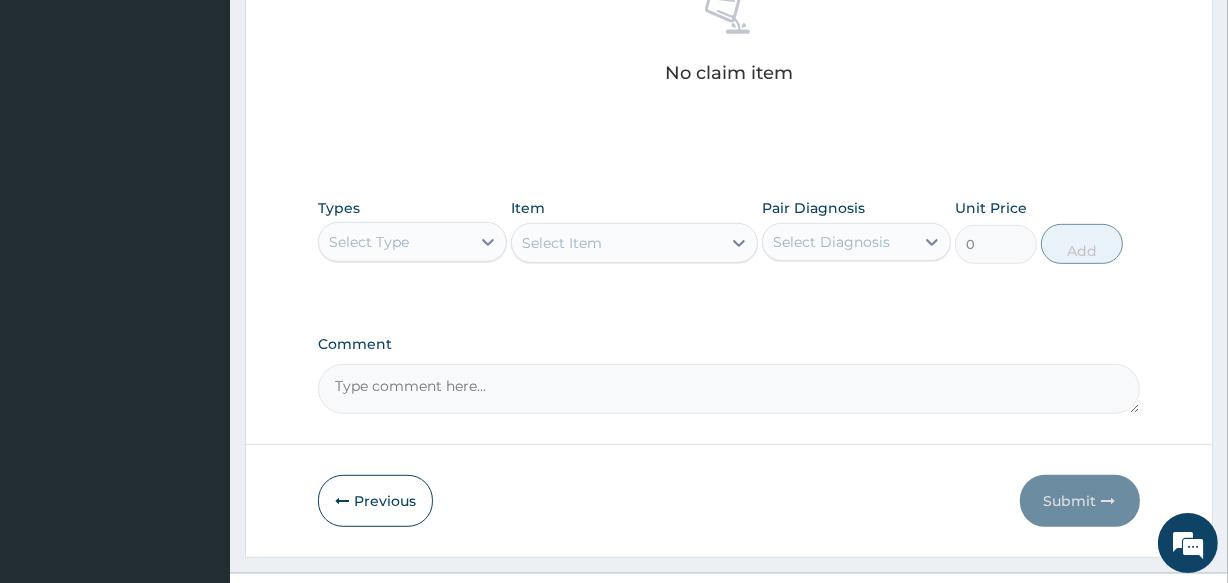 click on "Select Type" at bounding box center (369, 242) 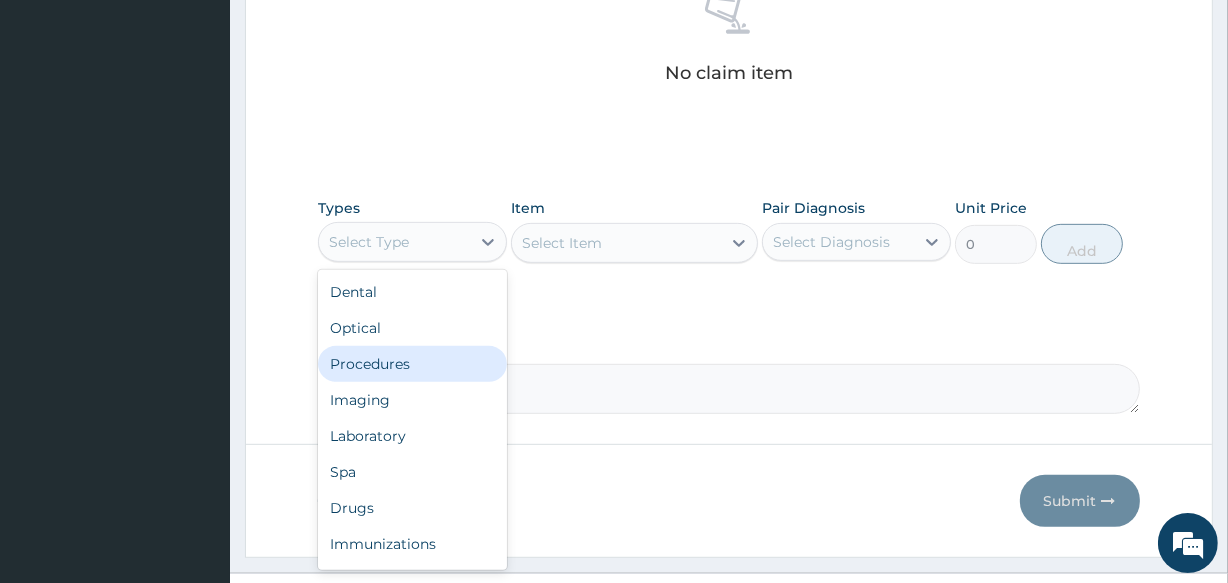 click on "Procedures" at bounding box center [412, 364] 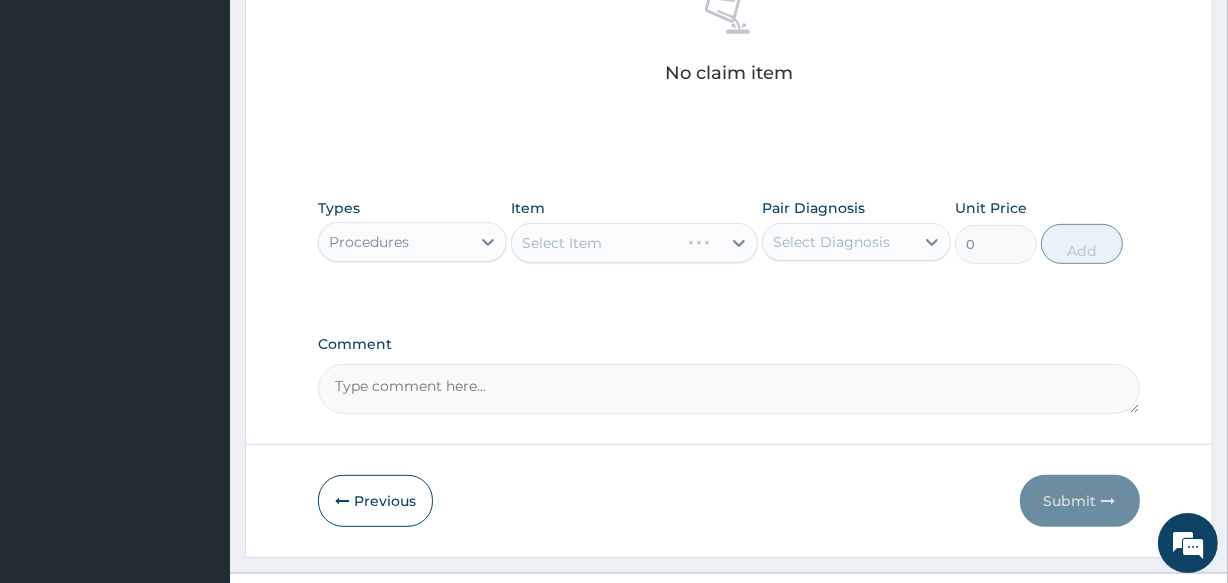 click on "Select Diagnosis" at bounding box center [831, 242] 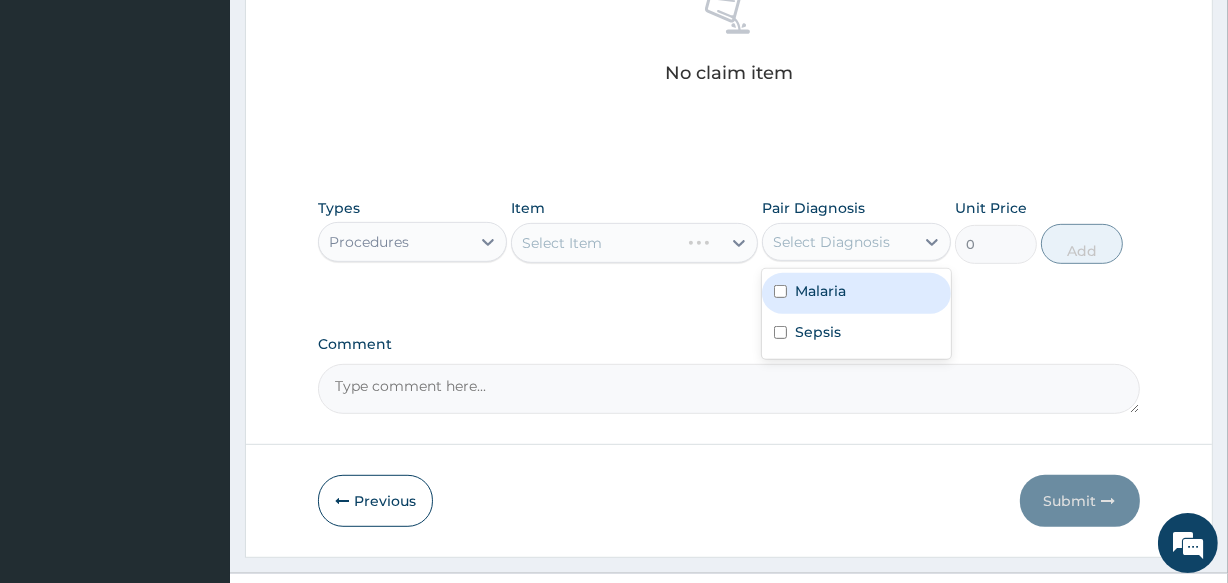 click on "Malaria Sepsis" at bounding box center (856, 314) 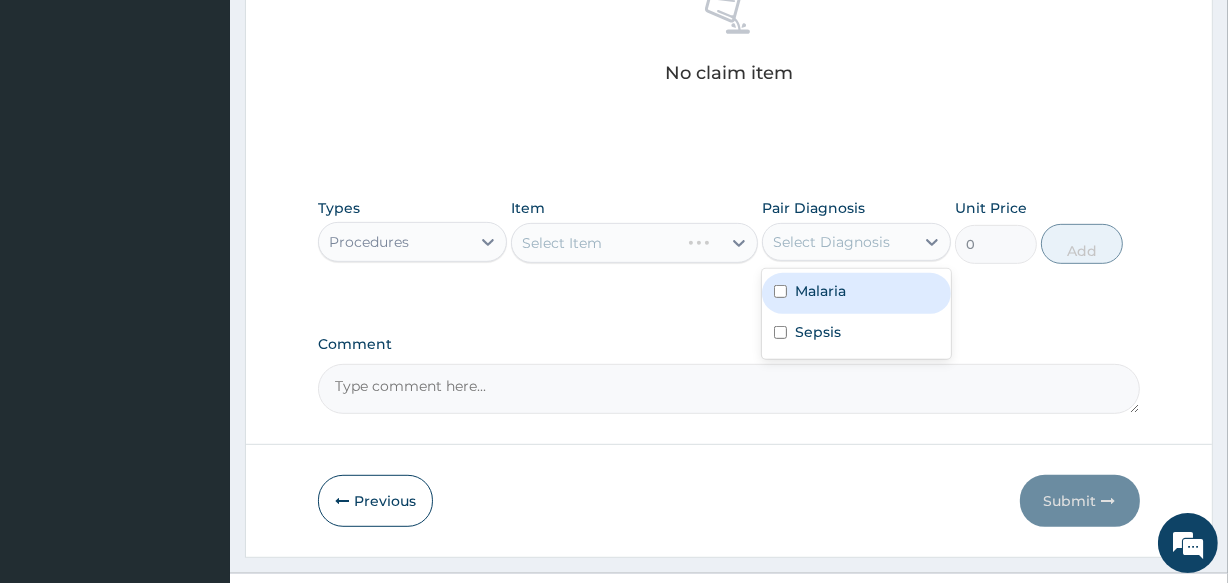 click on "Malaria" at bounding box center (820, 291) 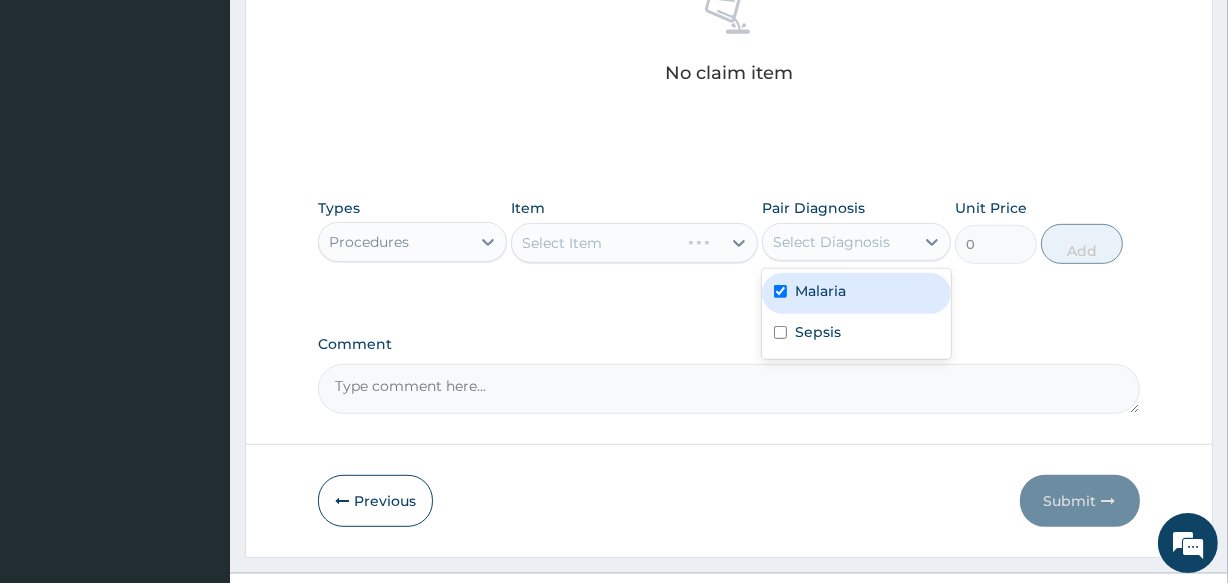 checkbox on "true" 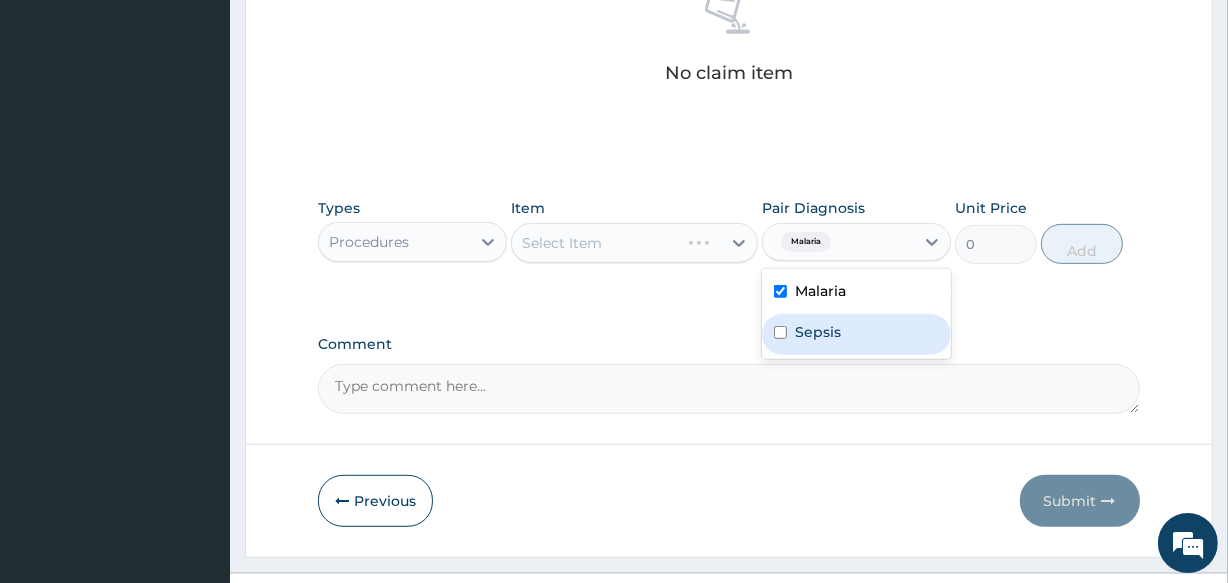 click on "Sepsis" at bounding box center [818, 332] 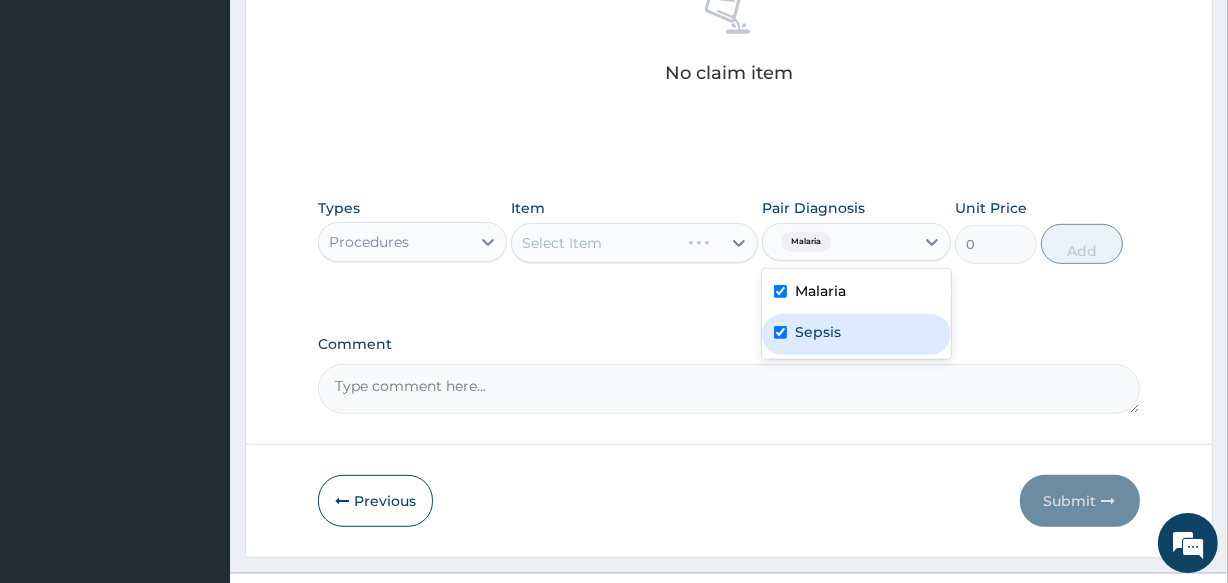 checkbox on "true" 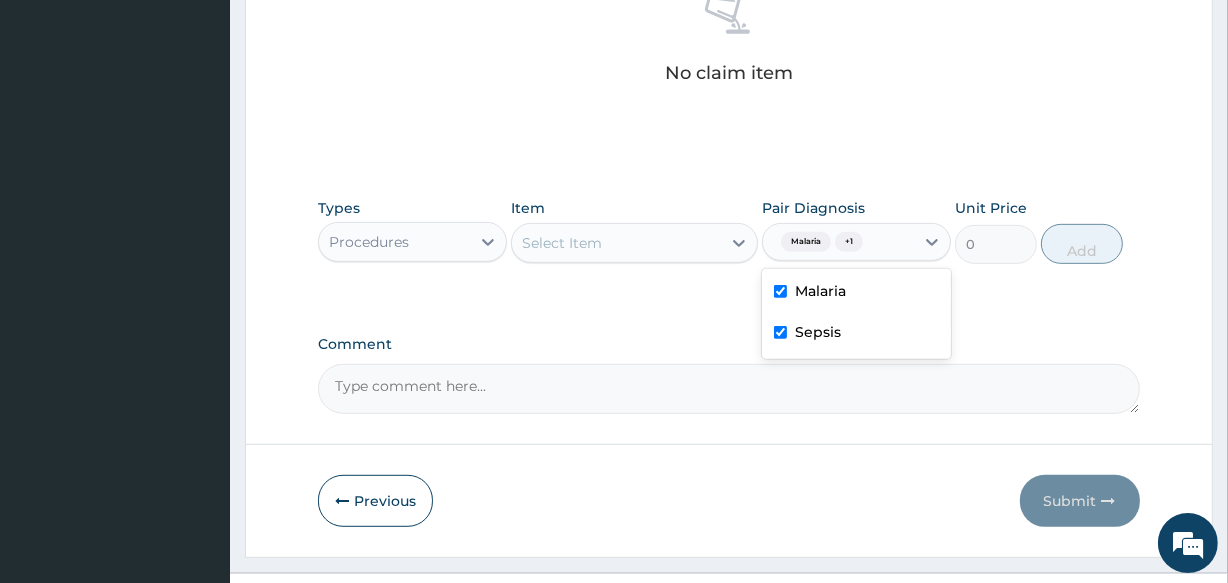 click on "Select Item" at bounding box center (616, 243) 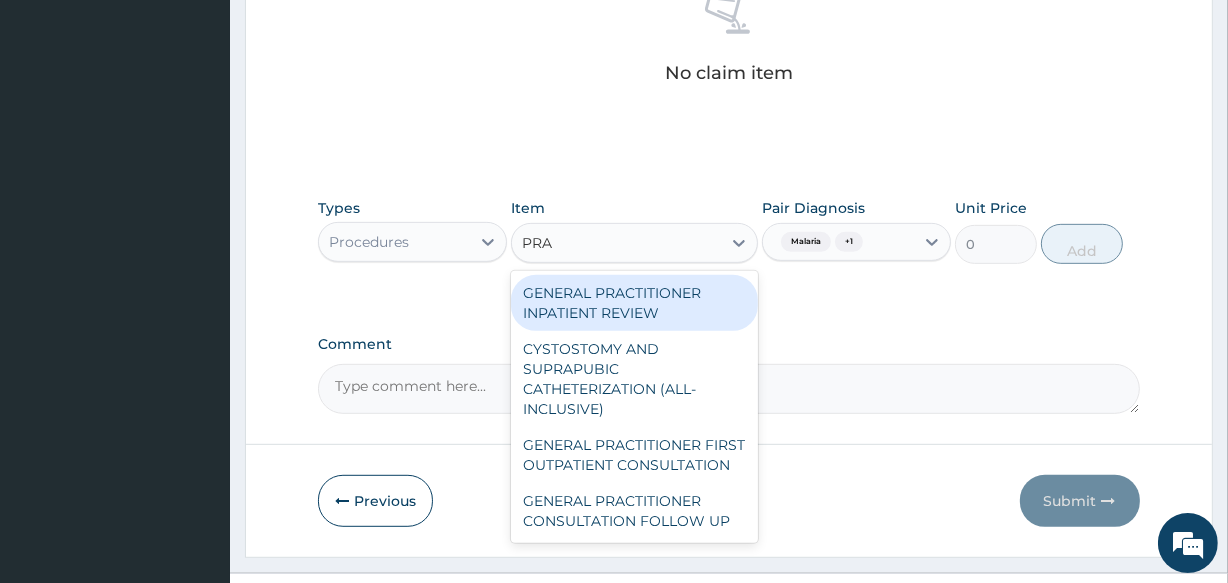 type on "PRAC" 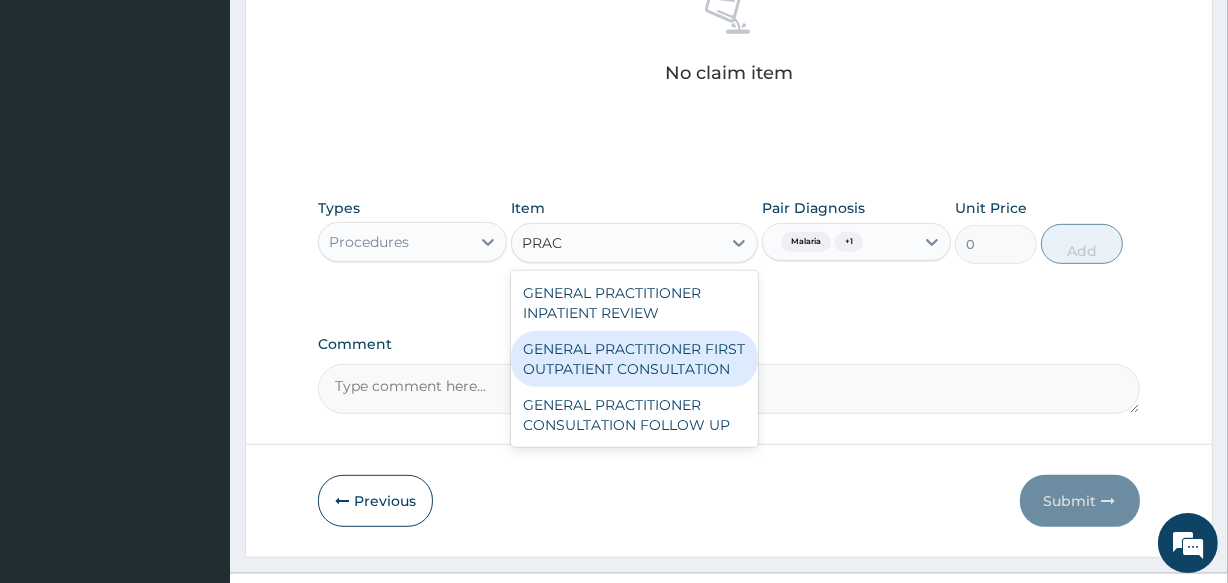 click on "GENERAL PRACTITIONER FIRST OUTPATIENT CONSULTATION" at bounding box center [634, 359] 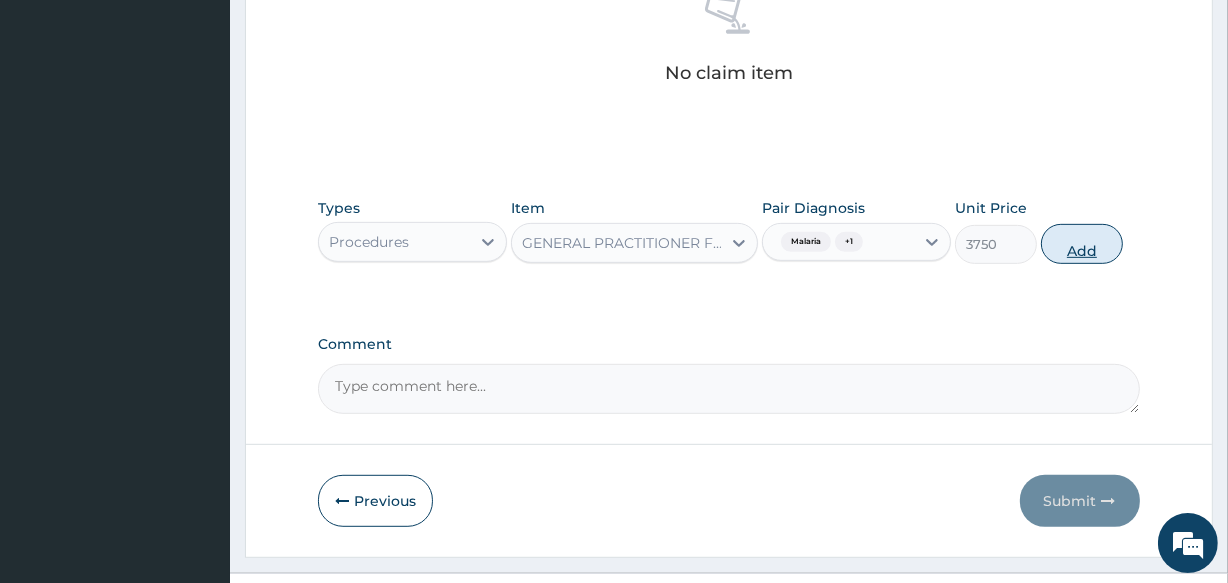 click on "Add" at bounding box center [1082, 244] 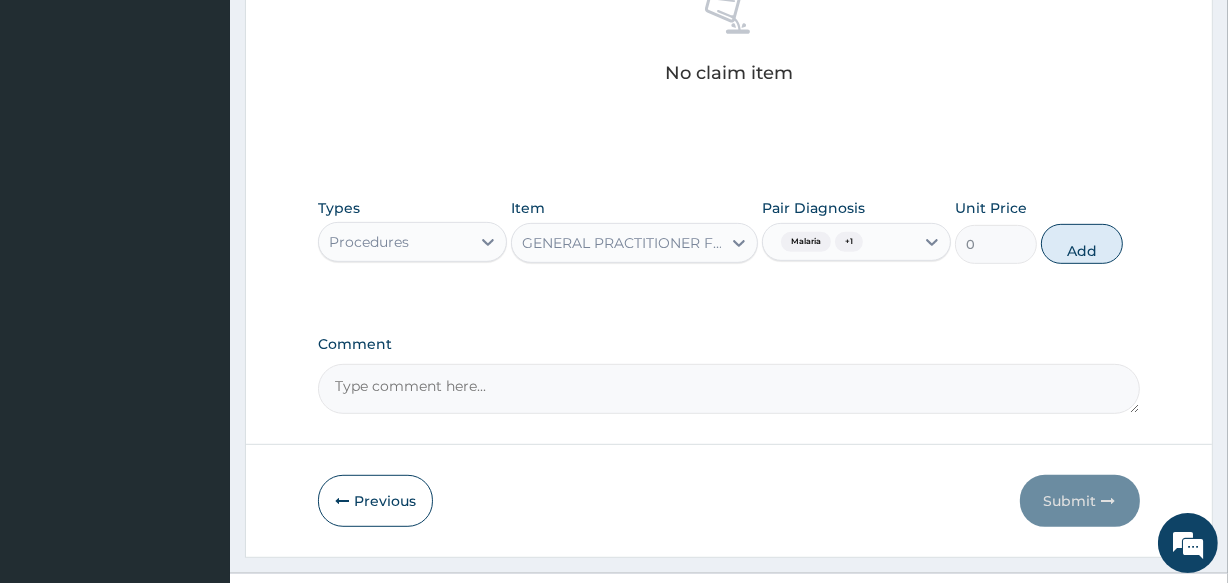 scroll, scrollTop: 787, scrollLeft: 0, axis: vertical 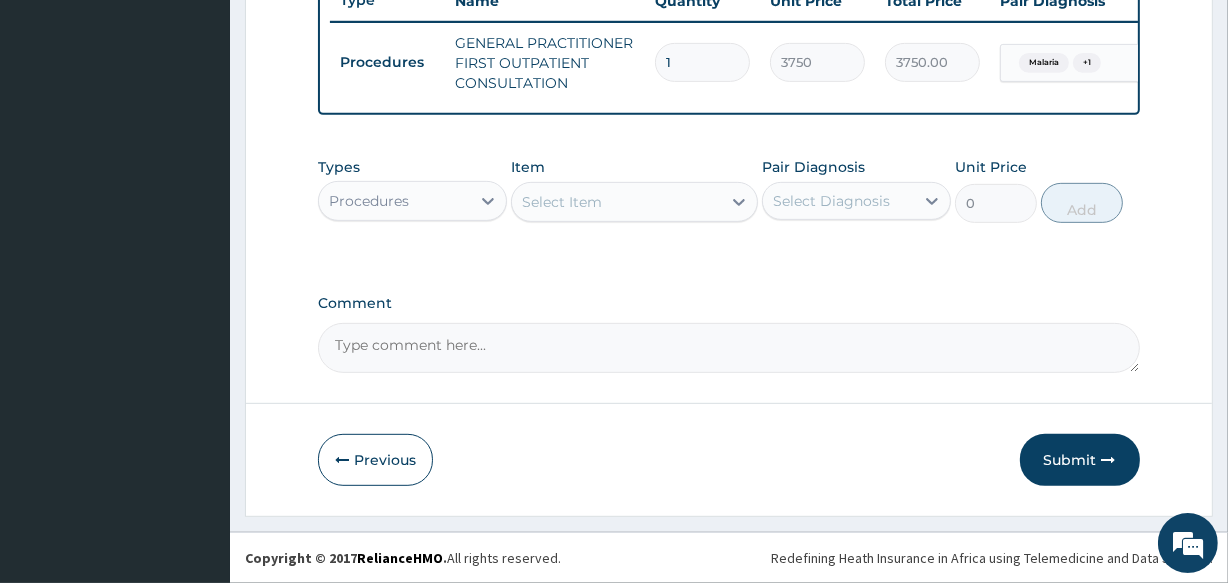 click on "Select Diagnosis" at bounding box center (831, 201) 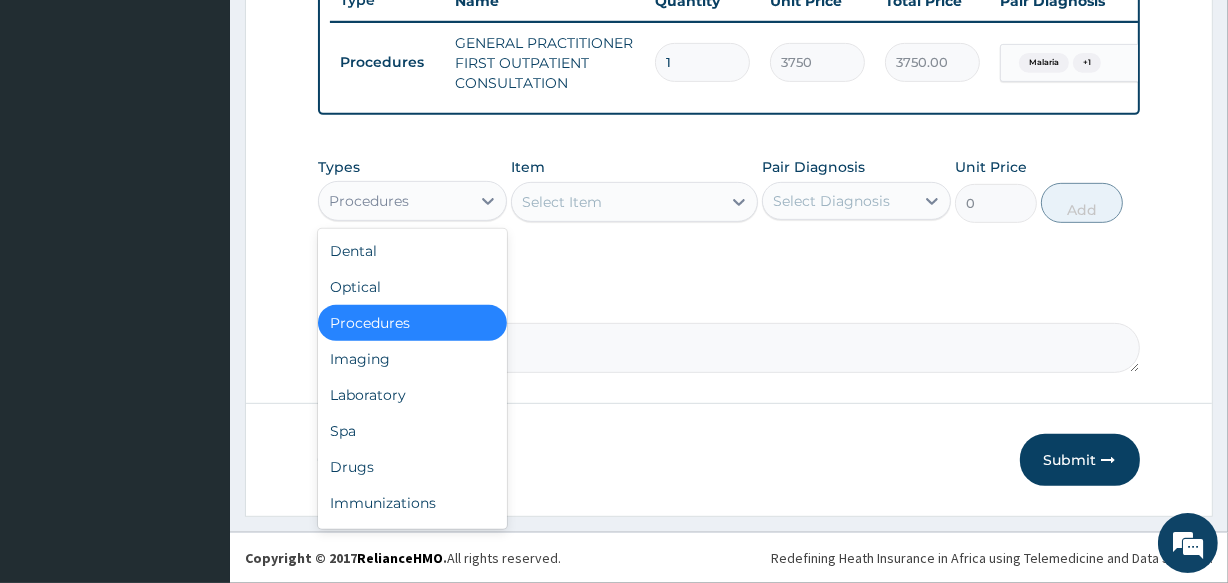 click on "Procedures" at bounding box center (394, 201) 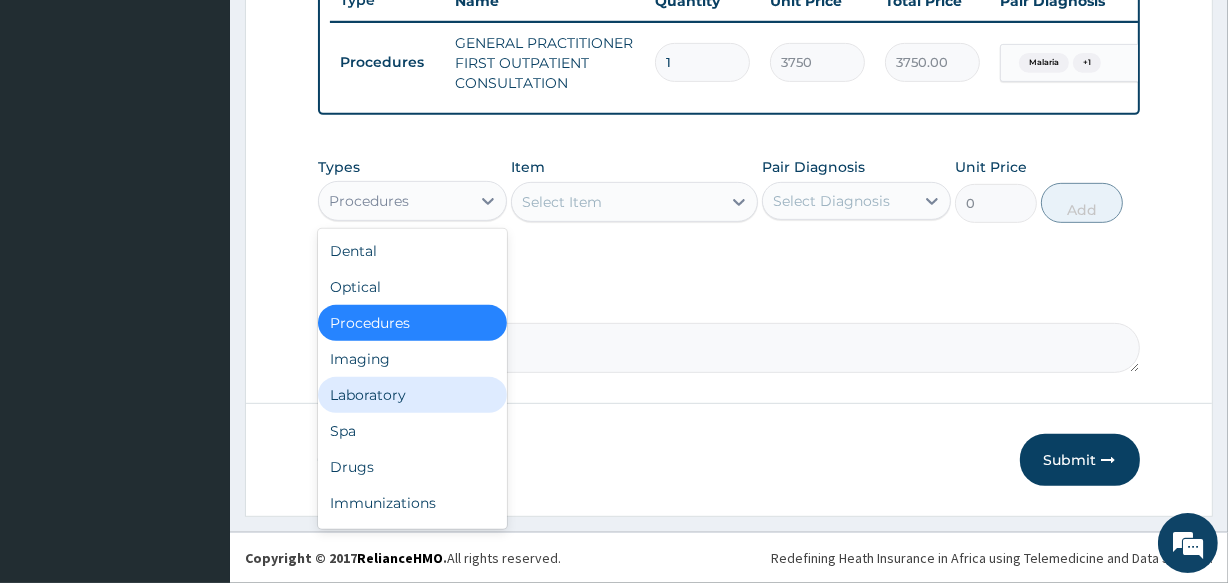 click on "Laboratory" at bounding box center [412, 395] 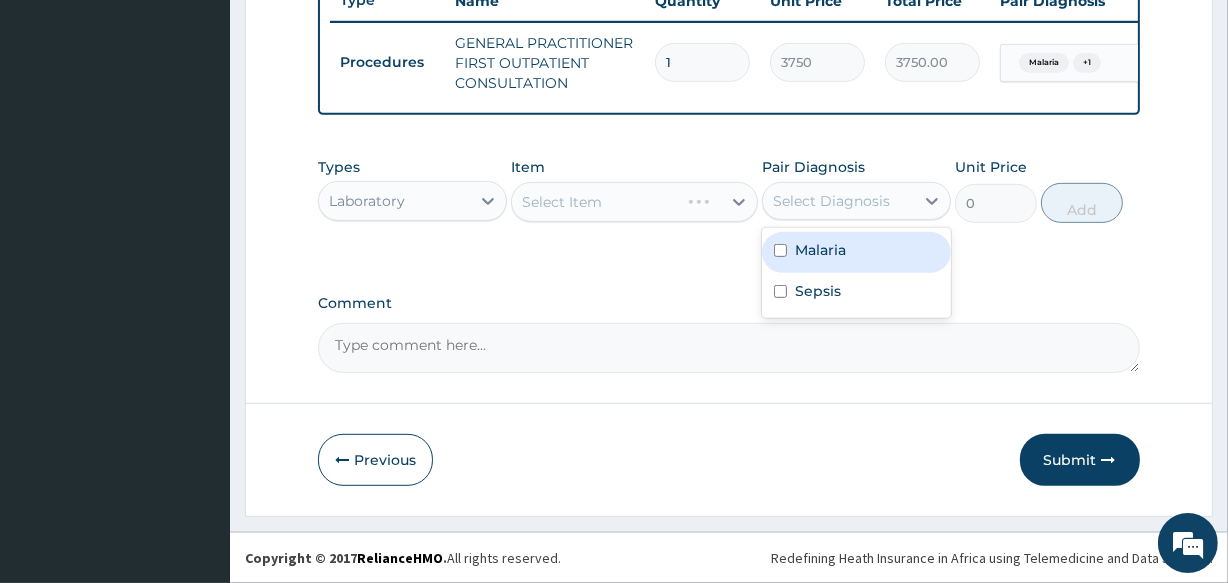 click on "Select Diagnosis" at bounding box center [831, 201] 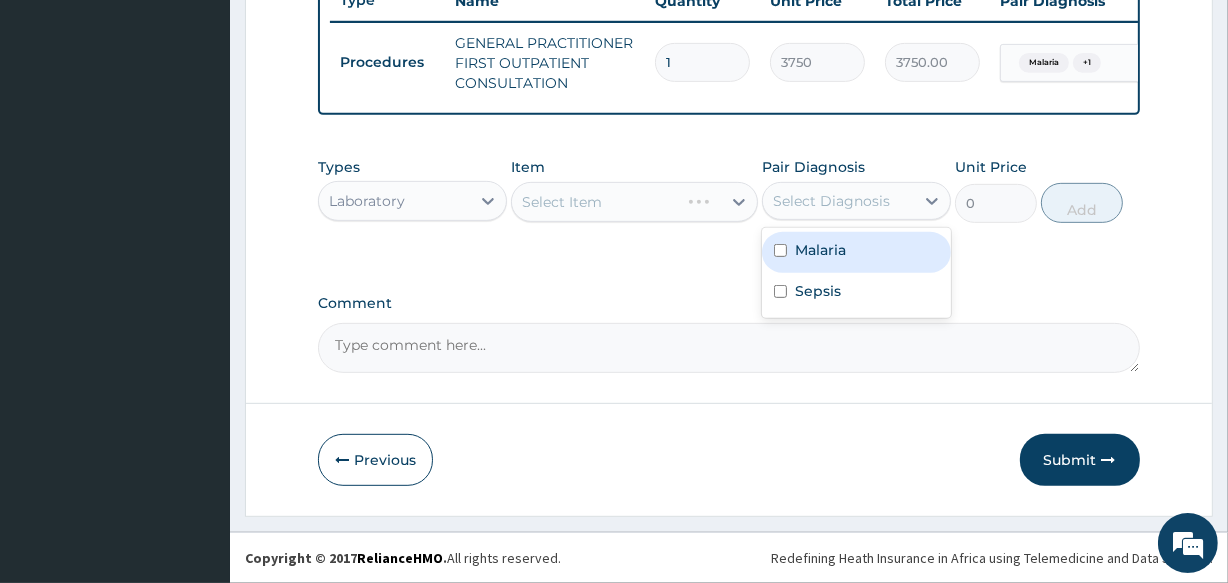 click on "Malaria" at bounding box center (856, 252) 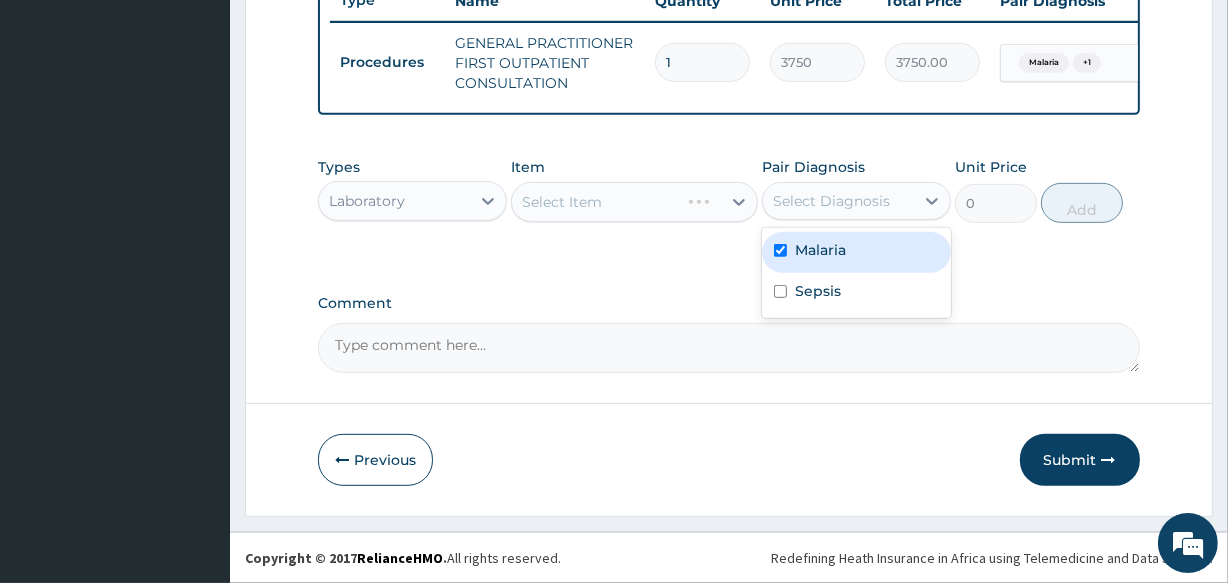 checkbox on "true" 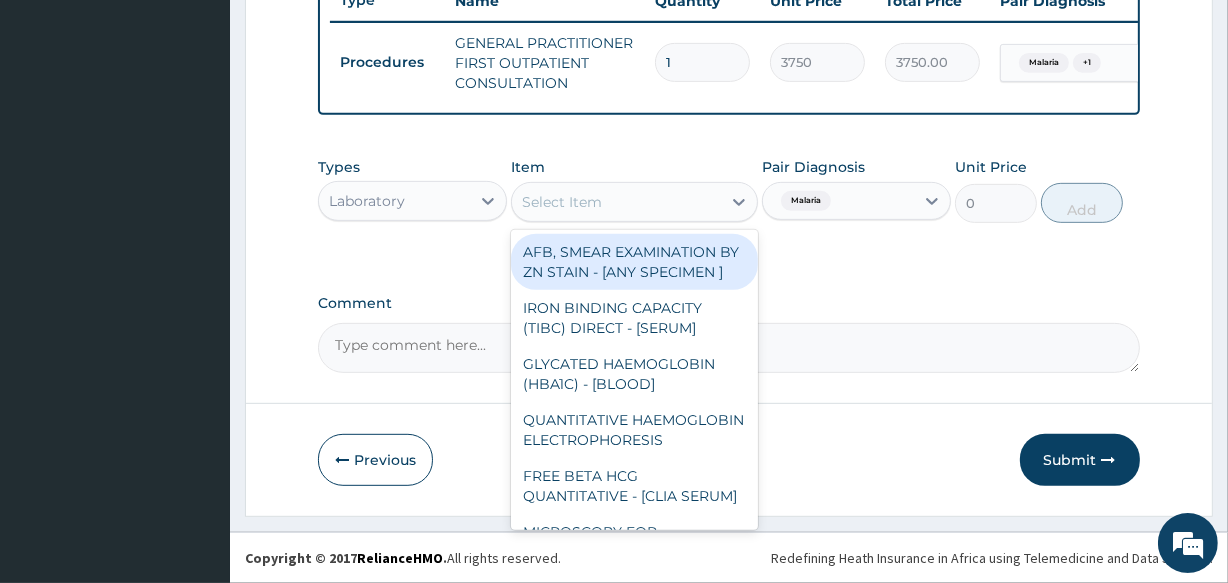 click on "Select Item" at bounding box center (616, 202) 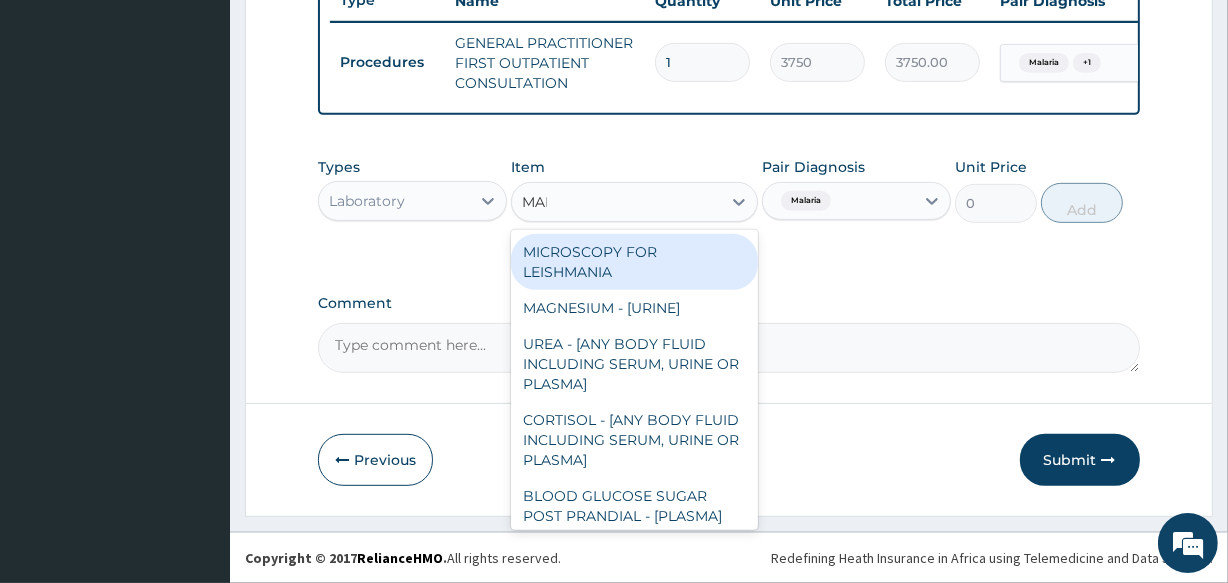 type on "MALA" 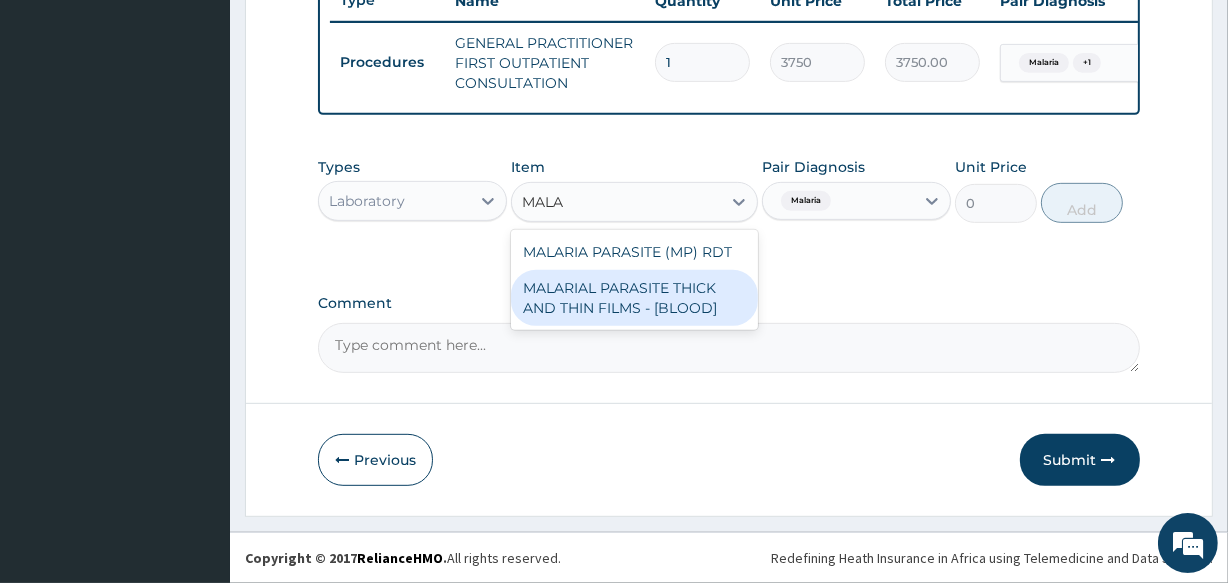 click on "MALARIAL PARASITE THICK AND THIN FILMS - [BLOOD]" at bounding box center (634, 298) 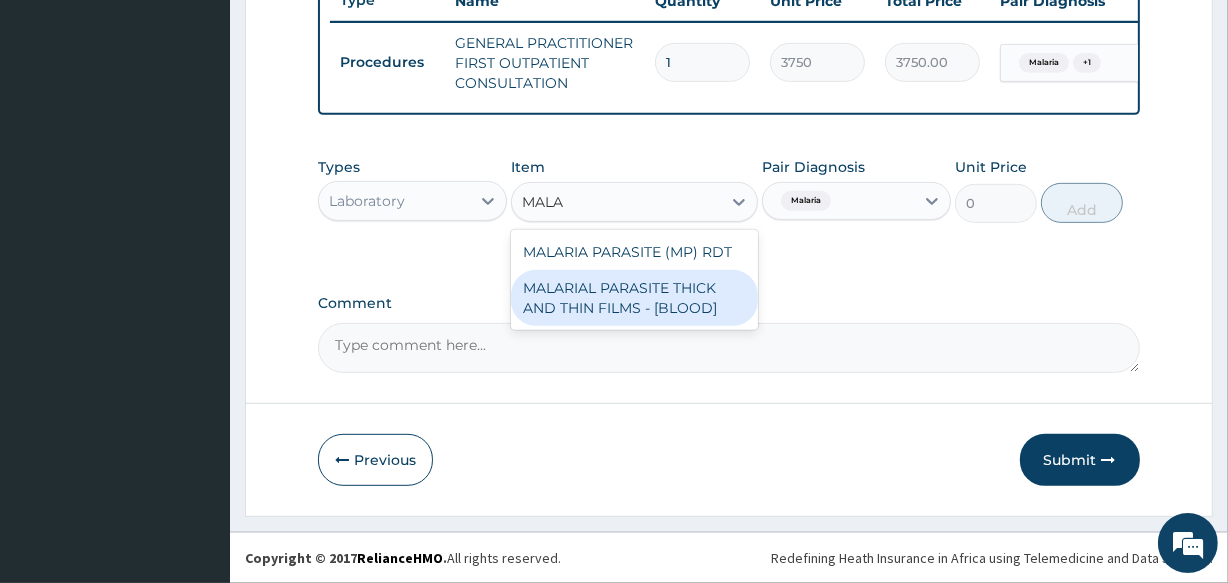 type 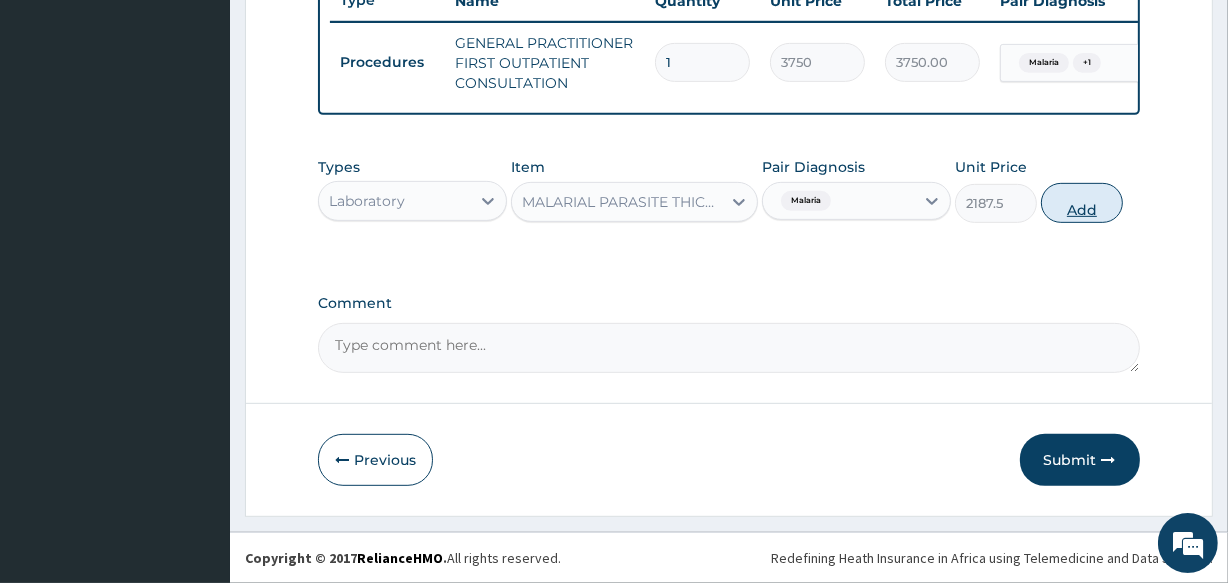 click on "Add" at bounding box center (1082, 203) 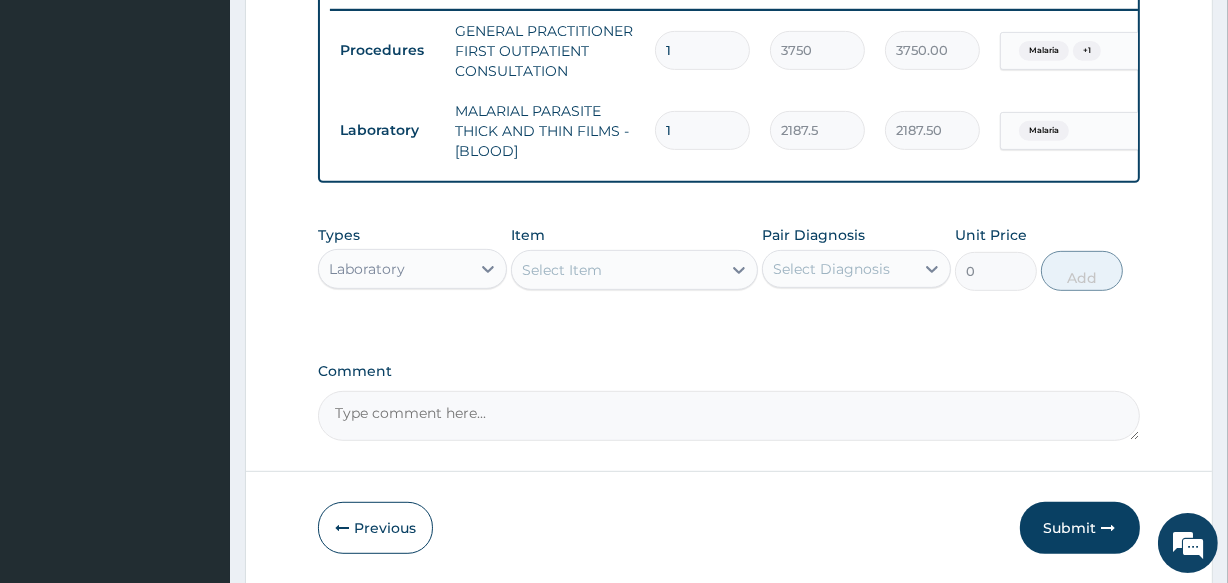 click on "Select Diagnosis" at bounding box center (831, 269) 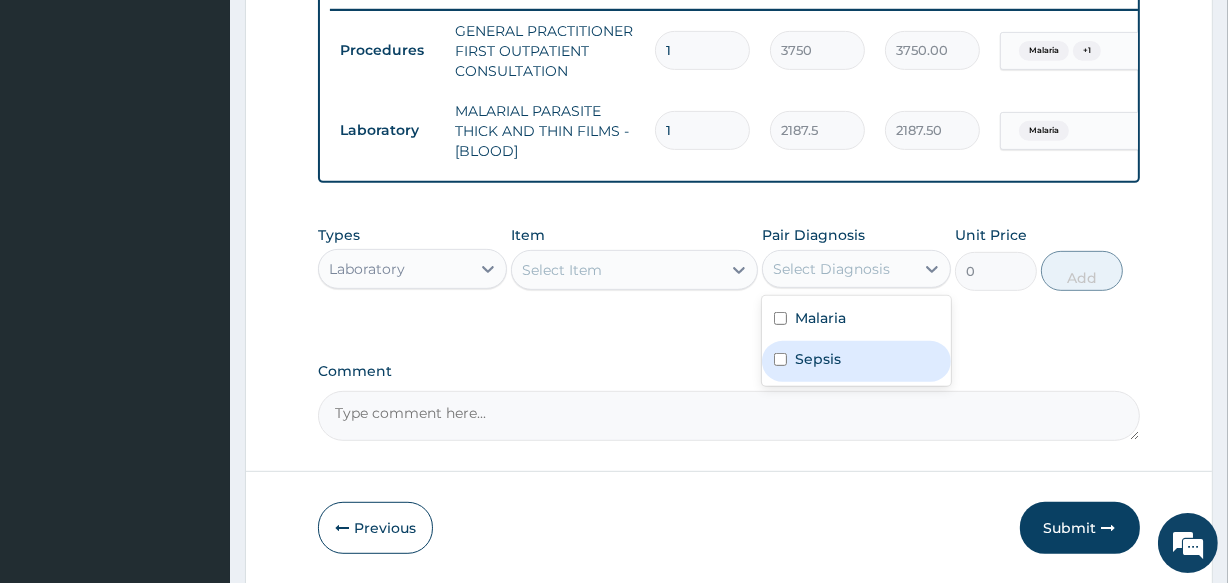 click on "Sepsis" at bounding box center (856, 361) 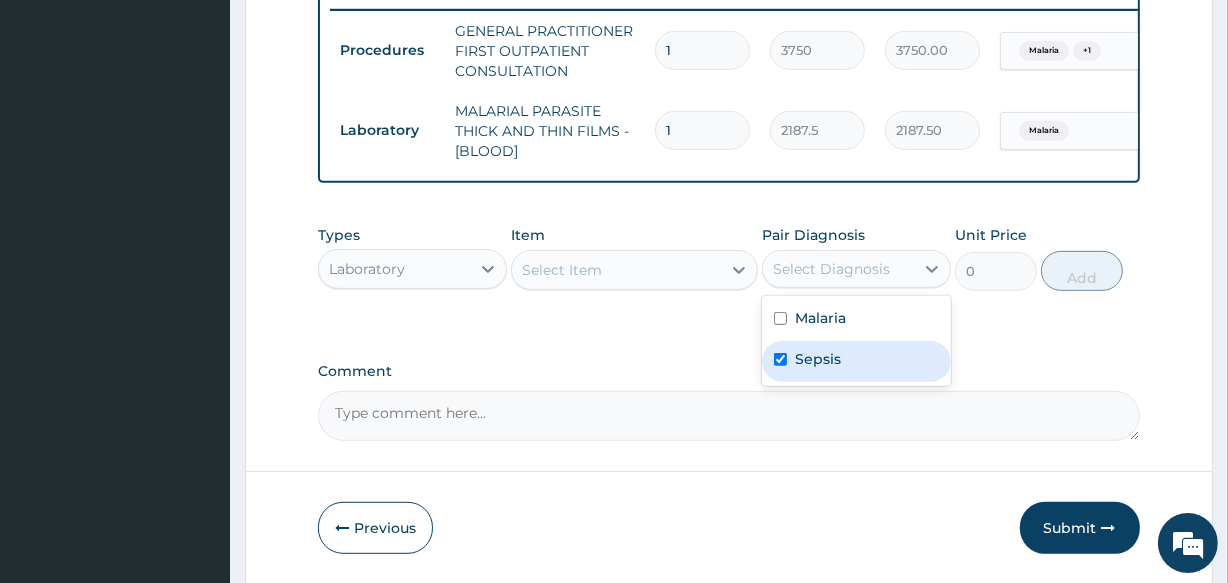 checkbox on "true" 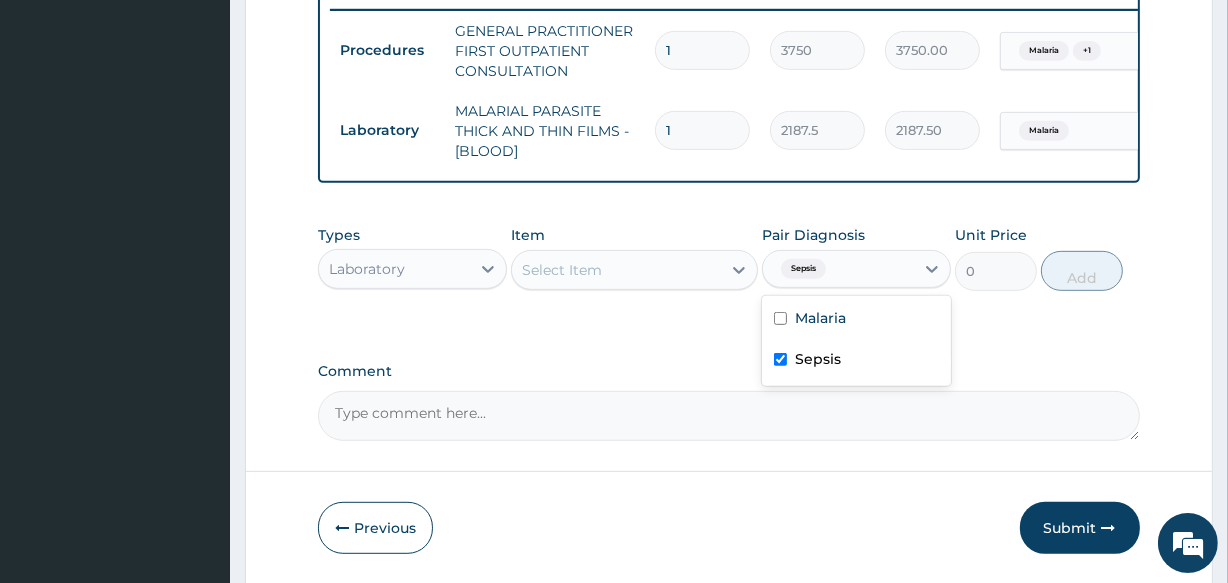 click on "Select Item" at bounding box center [616, 270] 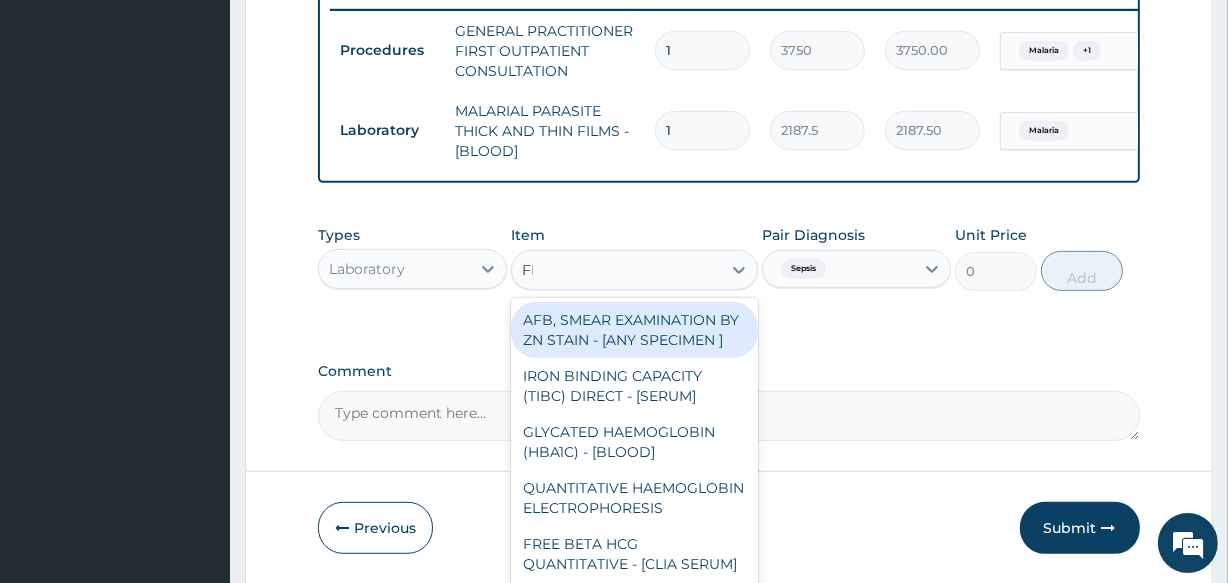 type on "FBC" 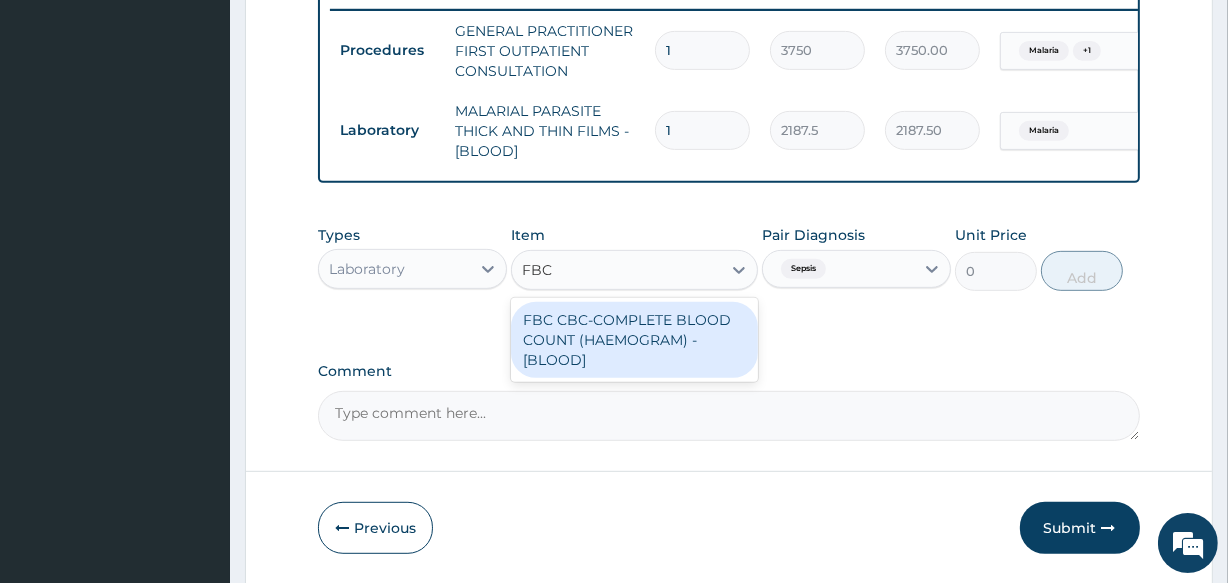 click on "FBC CBC-COMPLETE BLOOD COUNT (HAEMOGRAM) - [BLOOD]" at bounding box center [634, 340] 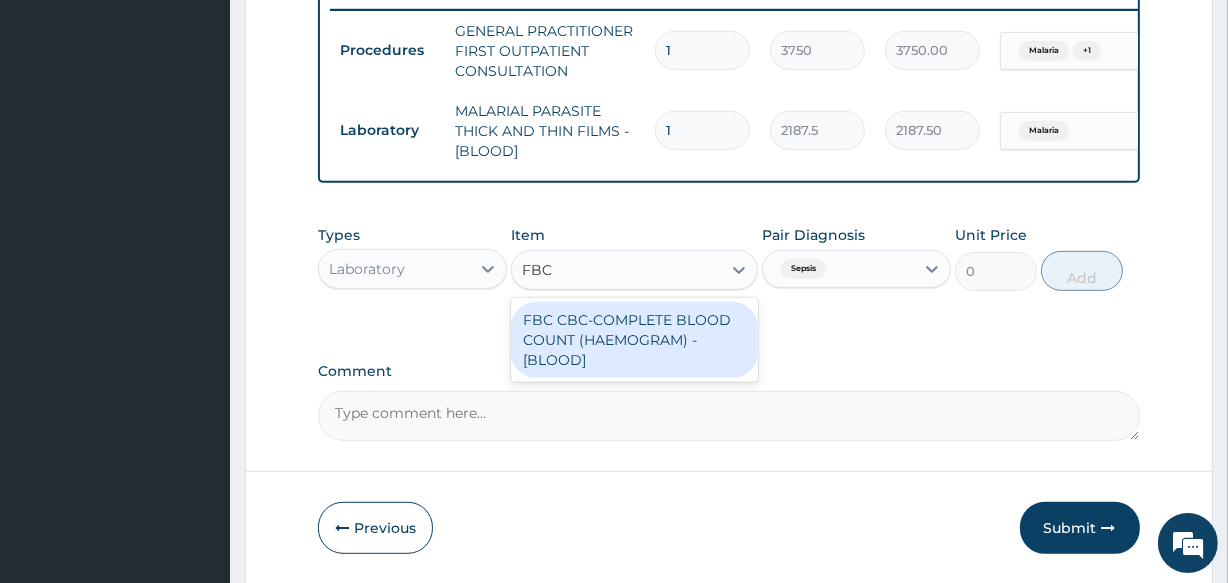 type 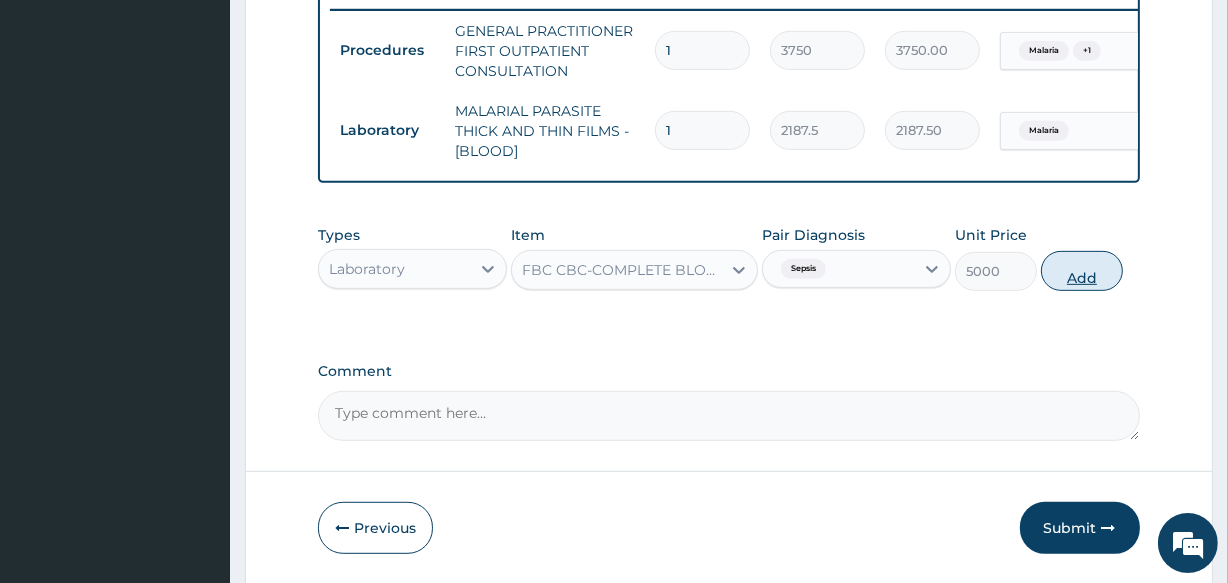 click on "Add" at bounding box center (1082, 271) 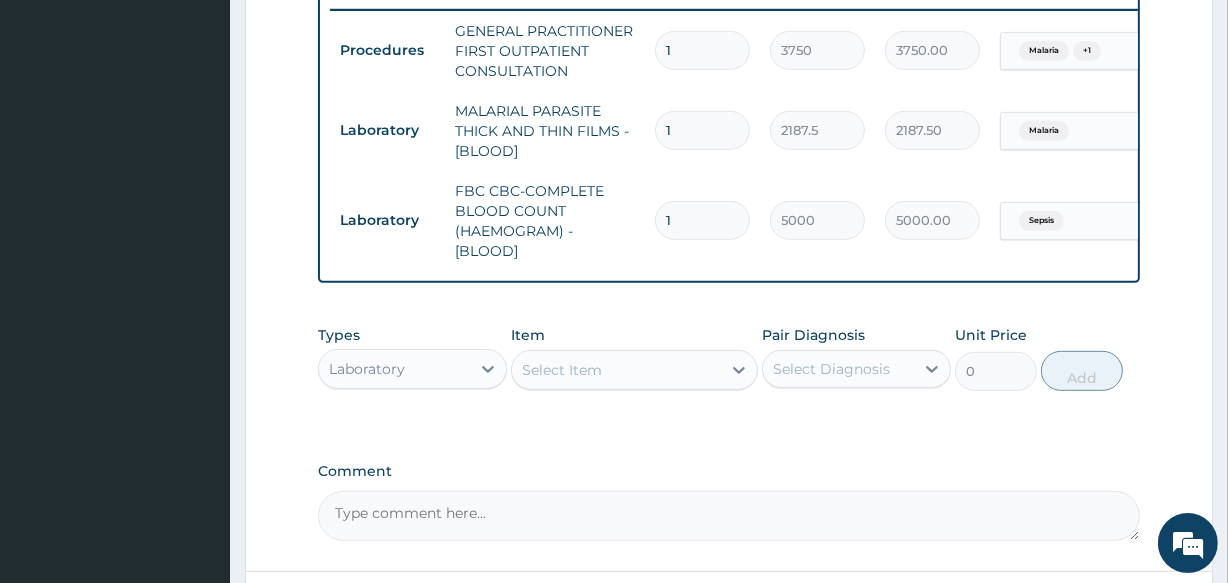 click on "Laboratory" at bounding box center [394, 369] 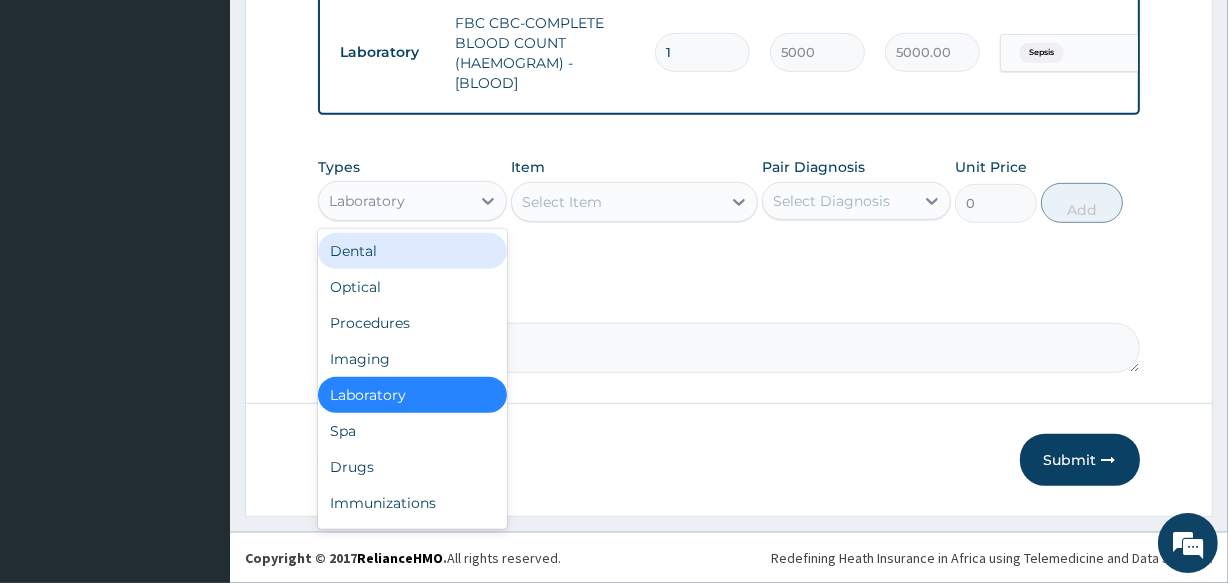 scroll, scrollTop: 967, scrollLeft: 0, axis: vertical 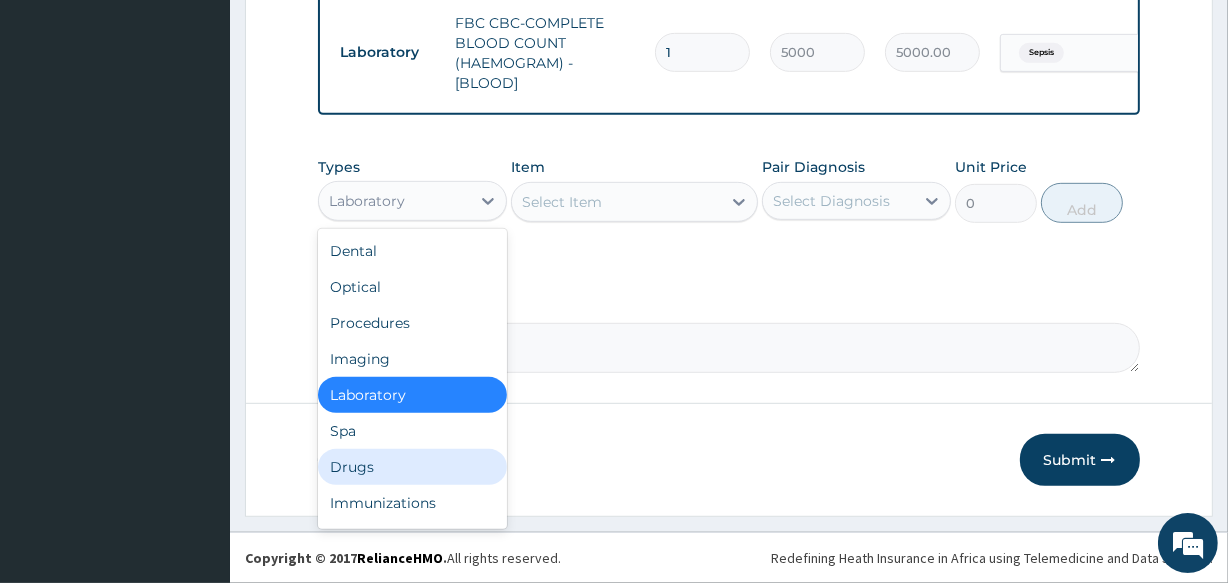 click on "Drugs" at bounding box center (412, 467) 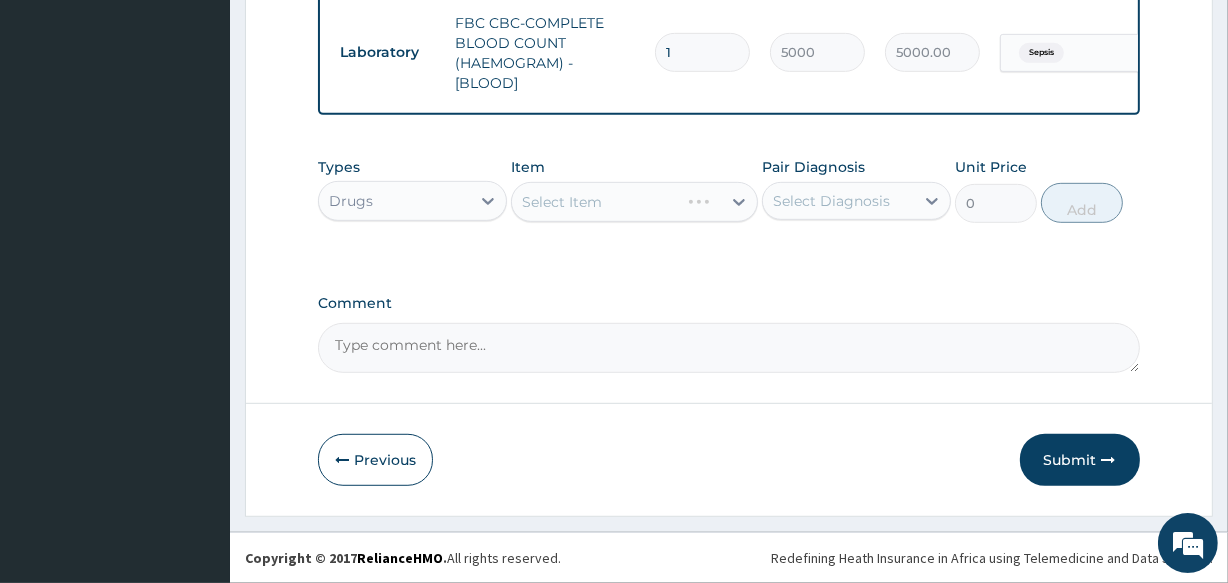 click on "Select Diagnosis" at bounding box center (831, 201) 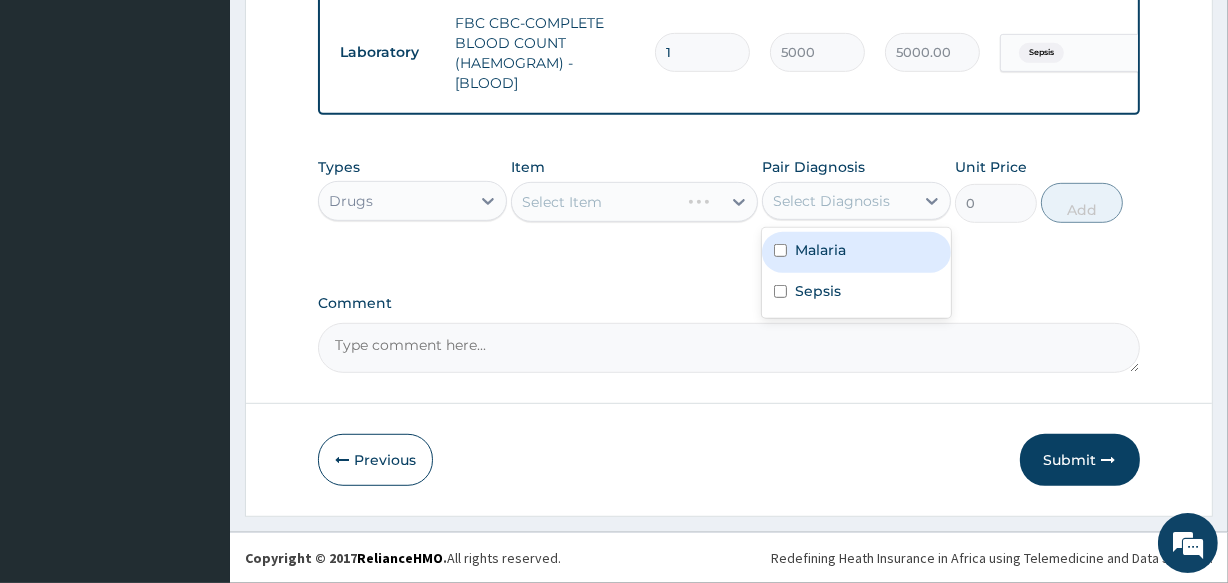 click on "Malaria" at bounding box center (820, 250) 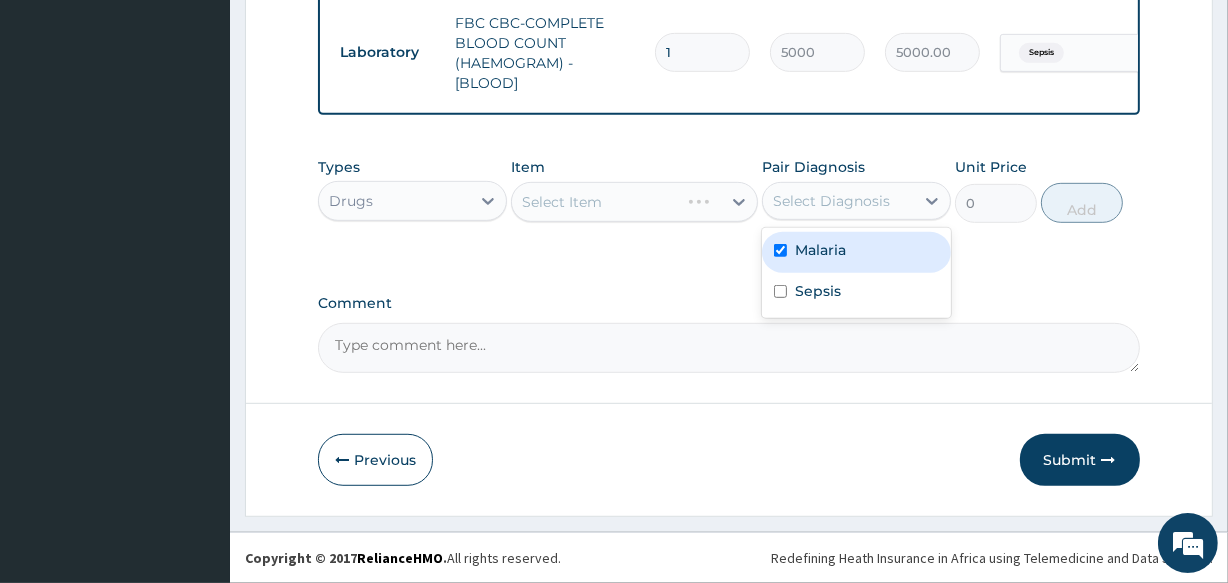 checkbox on "true" 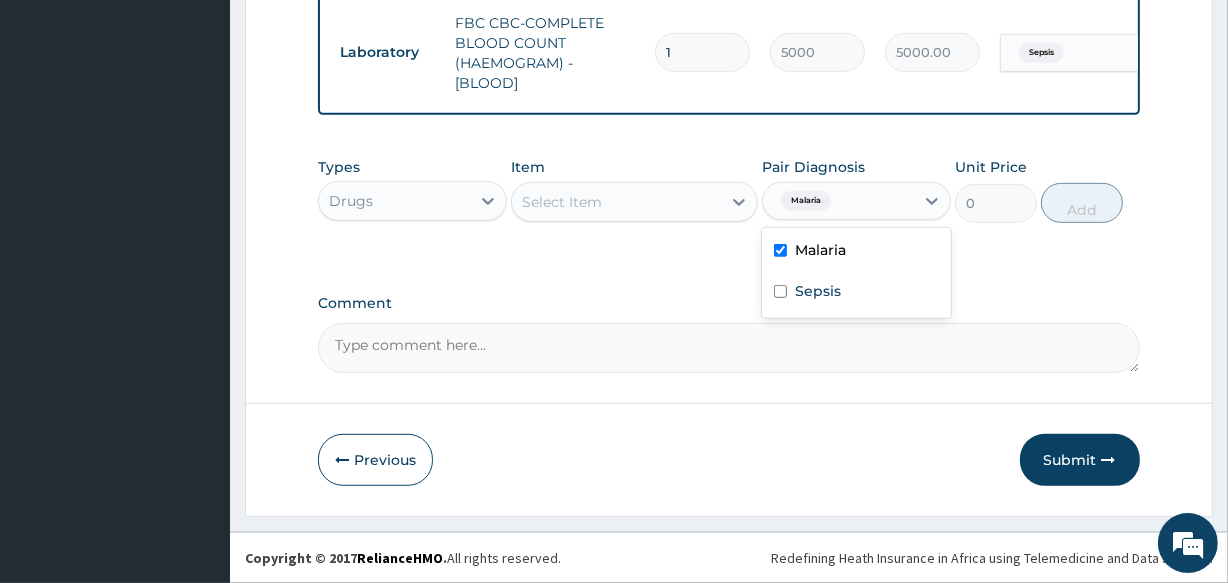 click on "Select Item" at bounding box center (616, 202) 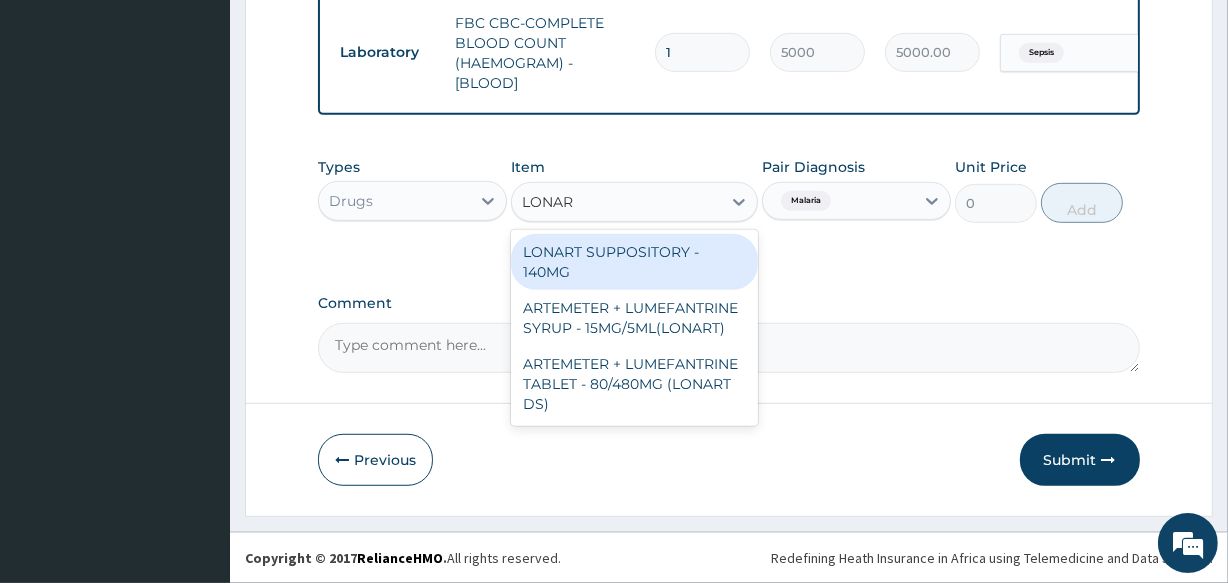 type on "LONART" 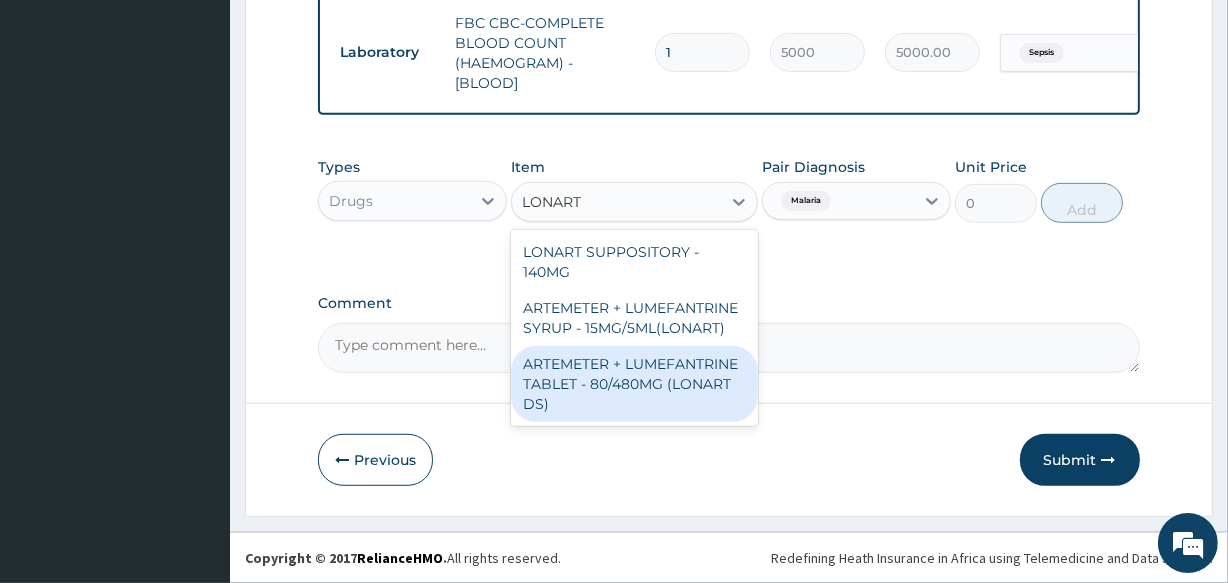click on "ARTEMETER + LUMEFANTRINE TABLET -  80/480MG (LONART DS)" at bounding box center [634, 384] 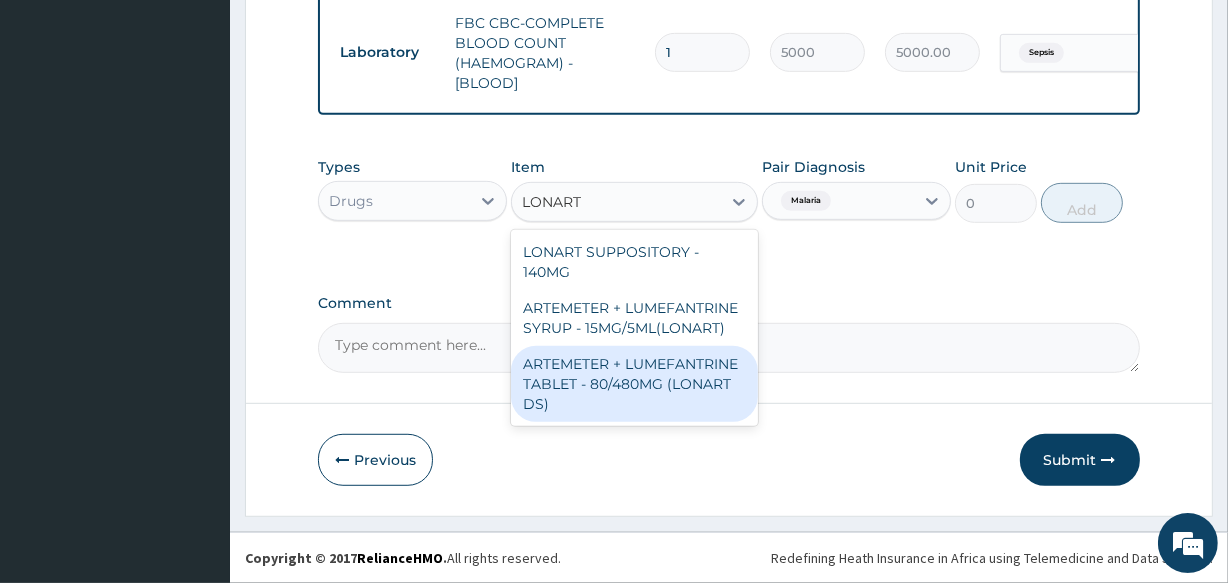 type 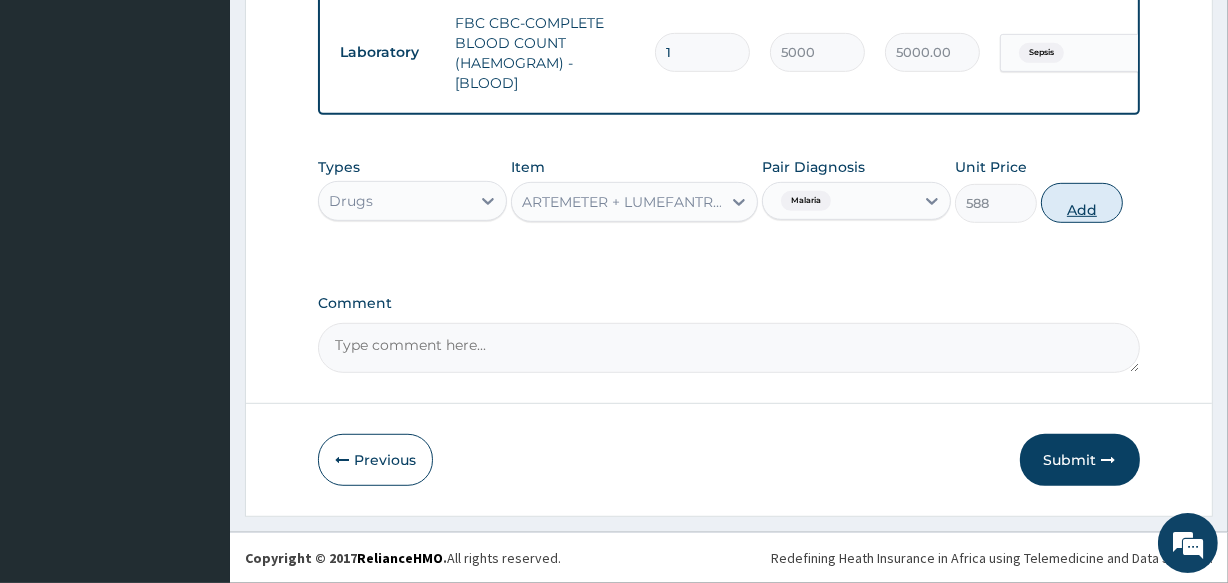 click on "Add" at bounding box center (1082, 203) 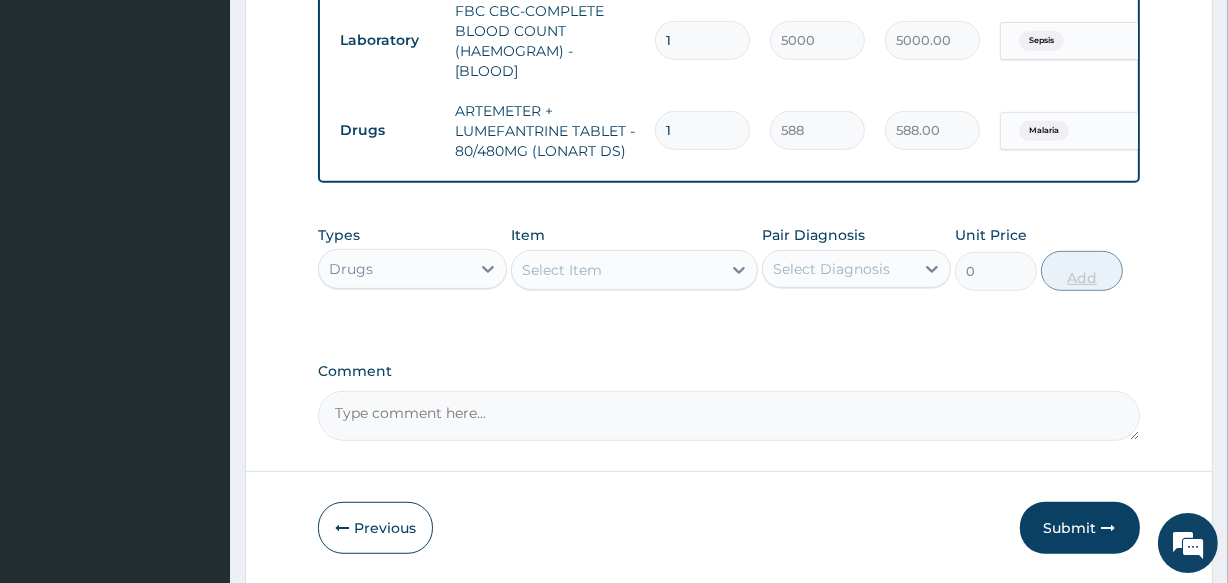 type 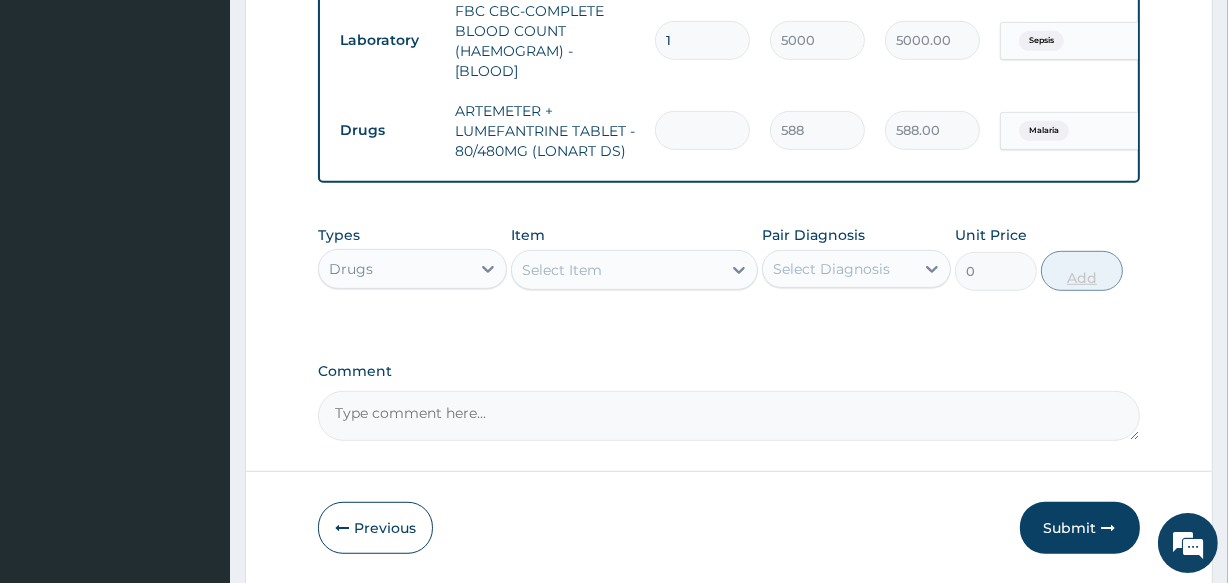 type on "0.00" 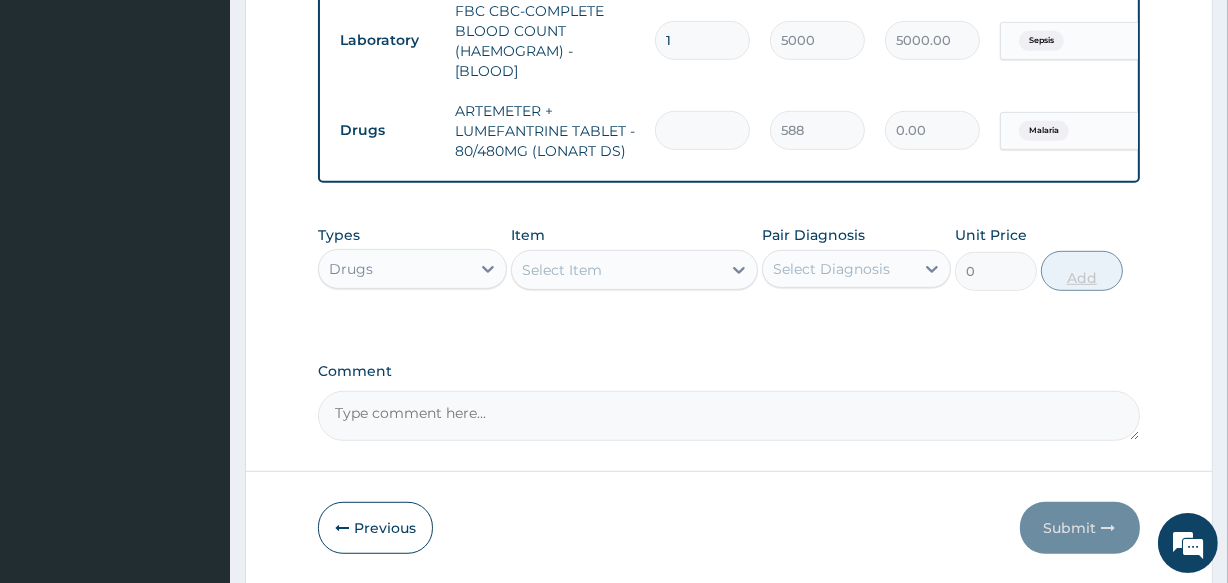 type on "6" 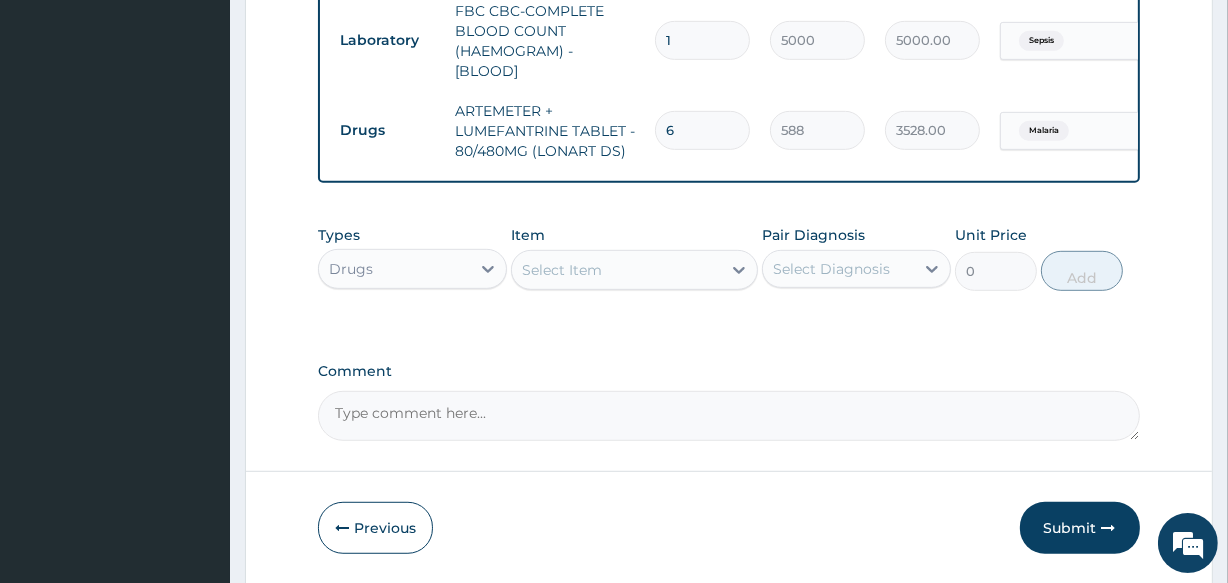 type on "6" 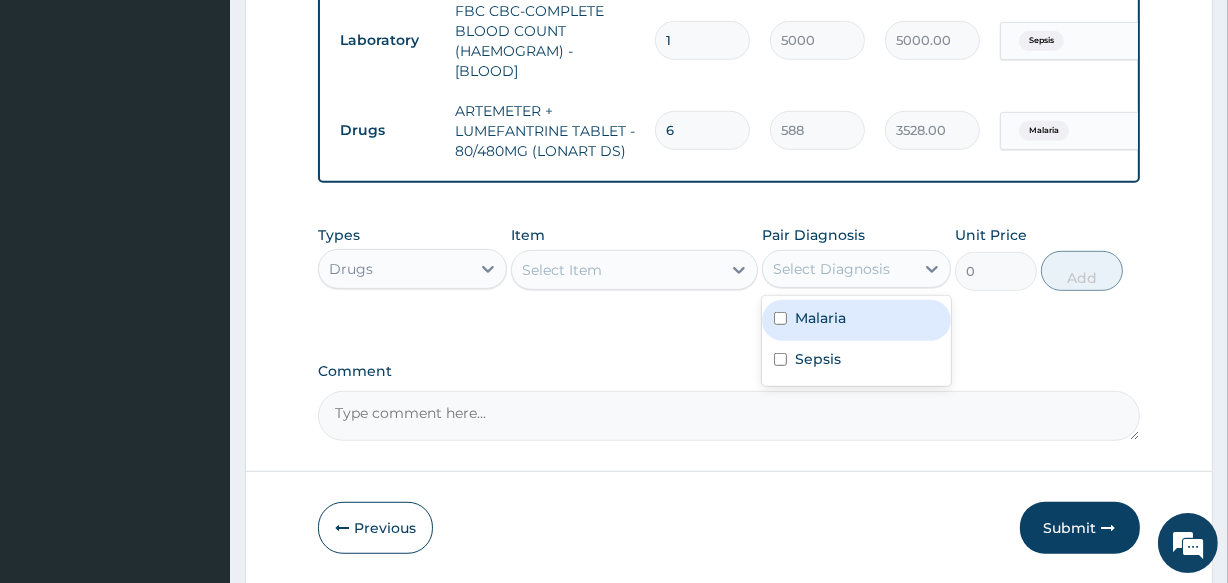 click on "Pair Diagnosis option Malaria, selected. option Malaria focused, 1 of 2. 2 results available. Use Up and Down to choose options, press Enter to select the currently focused option, press Escape to exit the menu, press Tab to select the option and exit the menu. Select Diagnosis Malaria Sepsis" at bounding box center [856, 258] 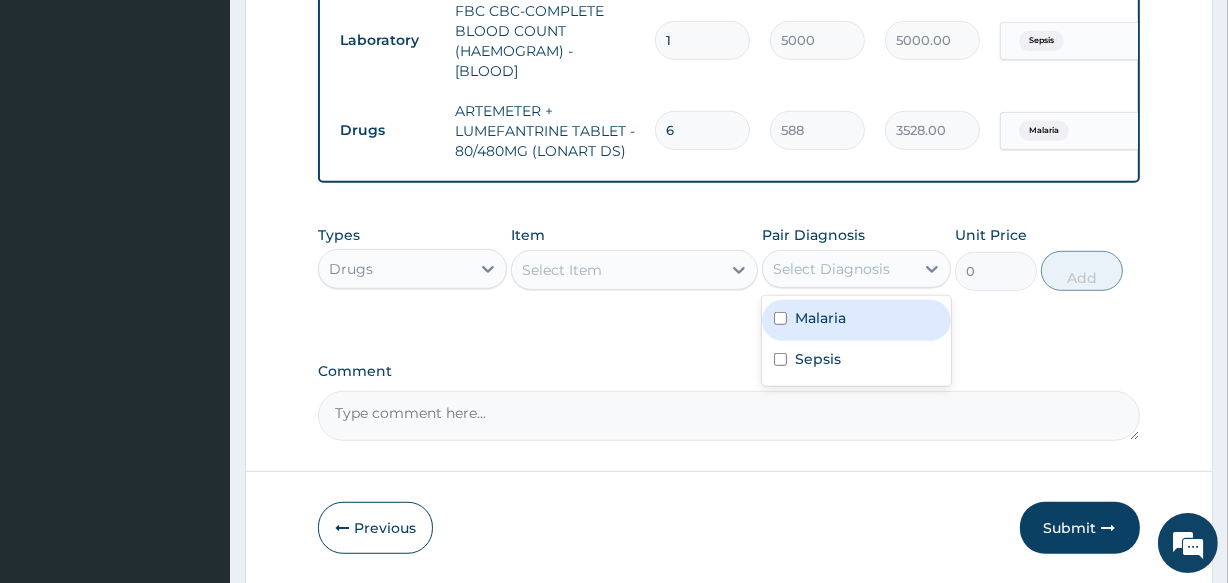 click on "Malaria" at bounding box center [856, 320] 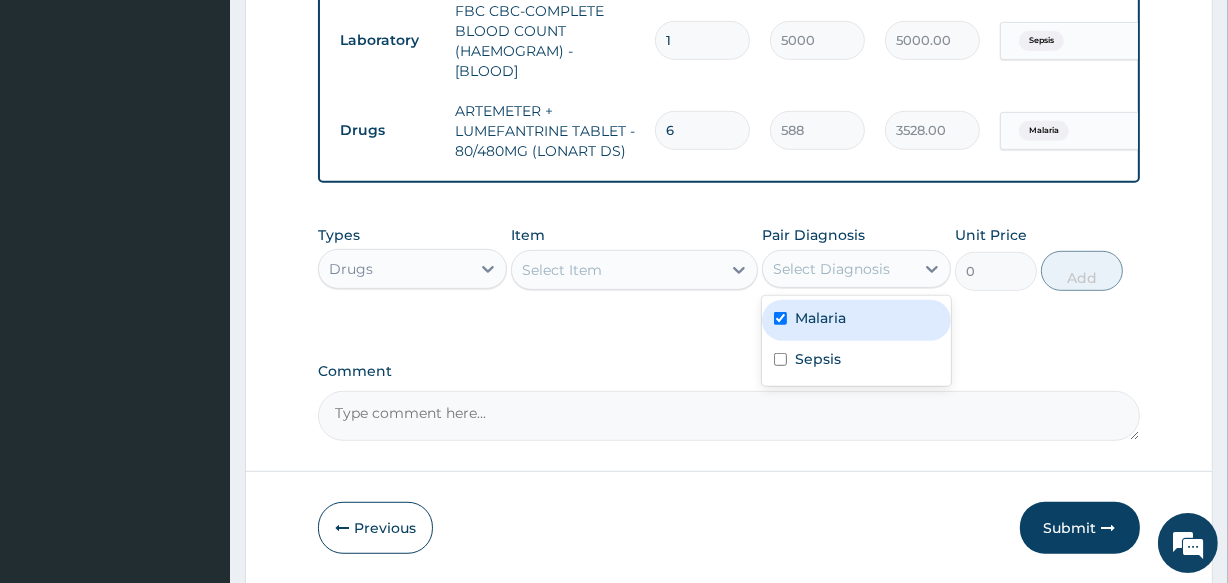 checkbox on "true" 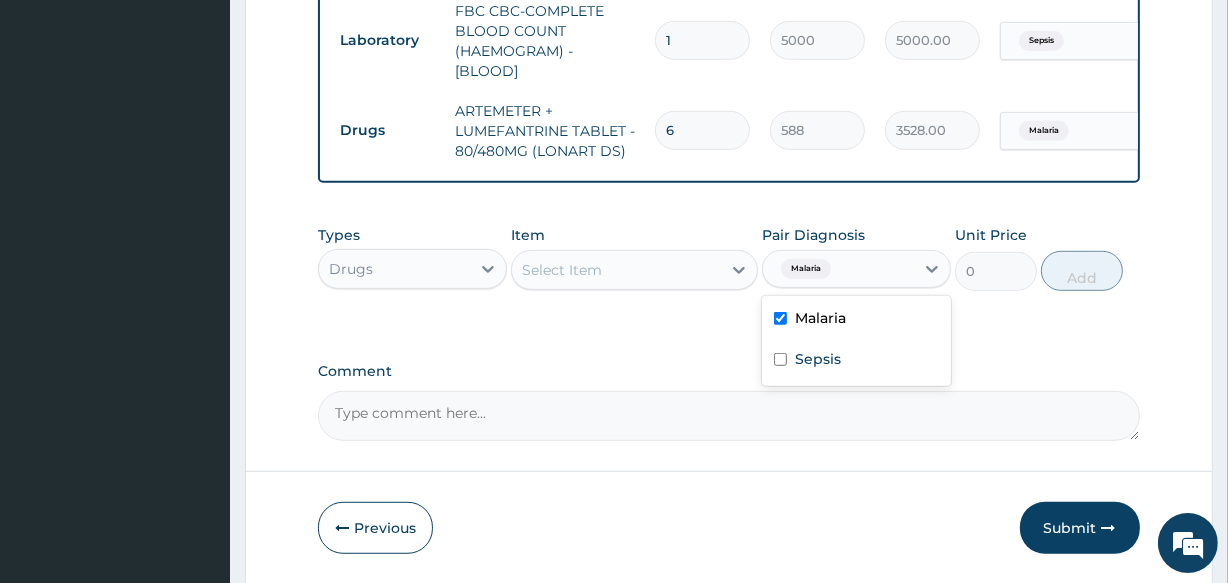 click on "Select Item" at bounding box center [634, 270] 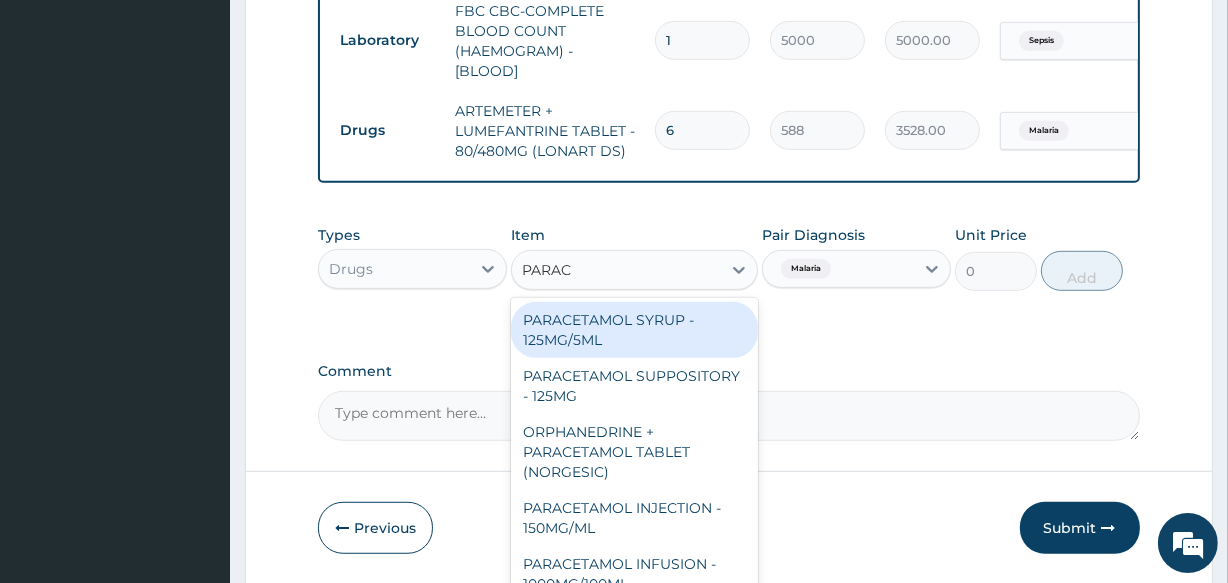 type on "PARACE" 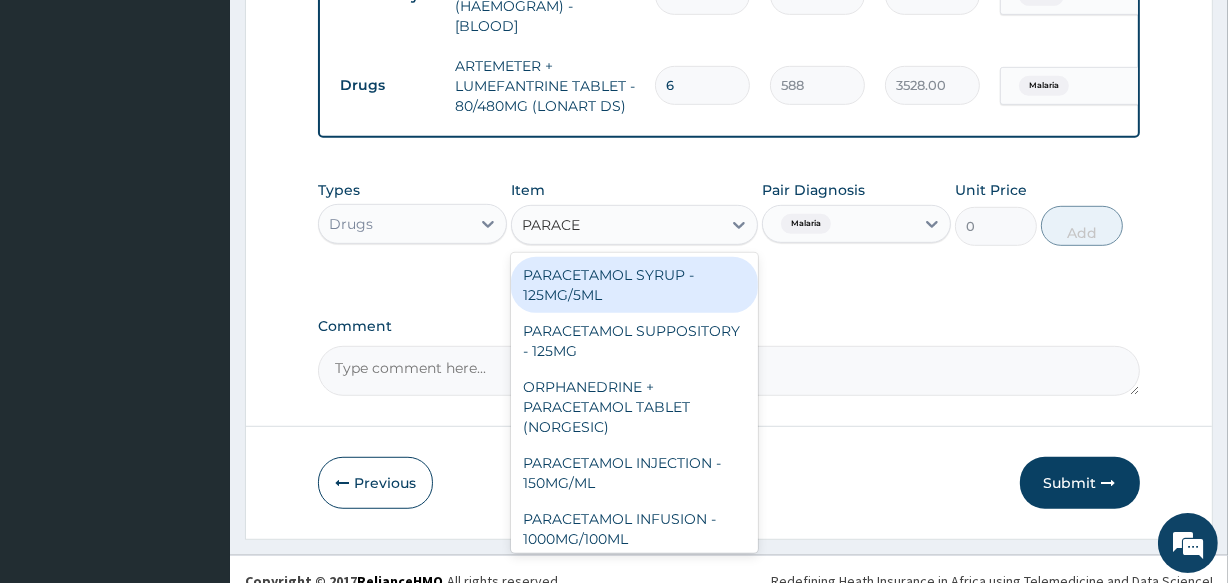 scroll, scrollTop: 1047, scrollLeft: 0, axis: vertical 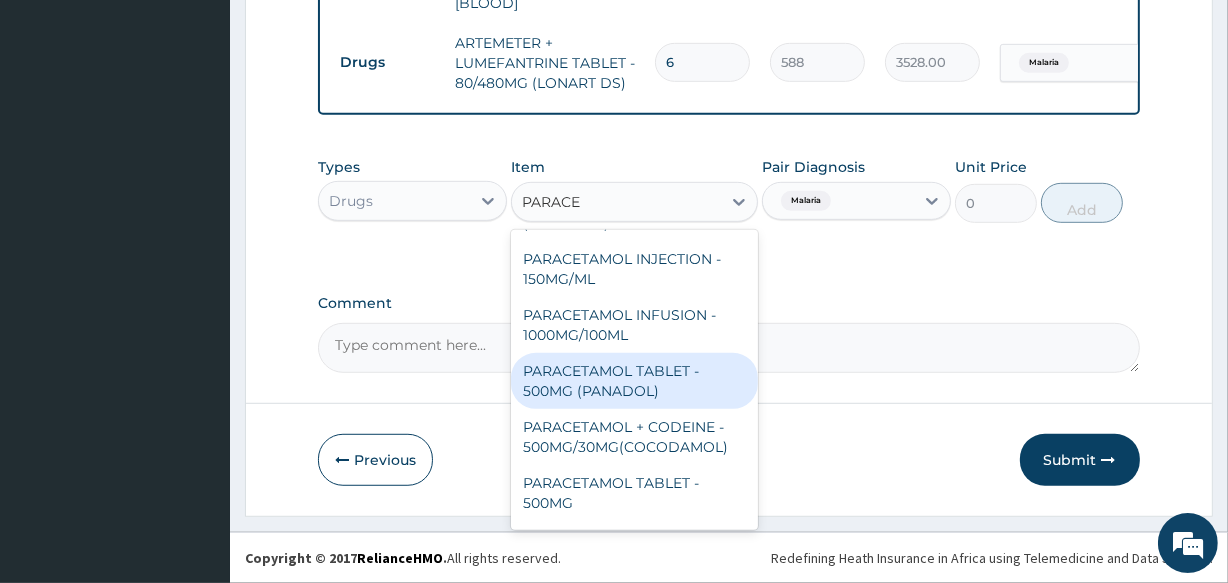 click on "PARACETAMOL TABLET - 500MG (PANADOL)" at bounding box center (634, 381) 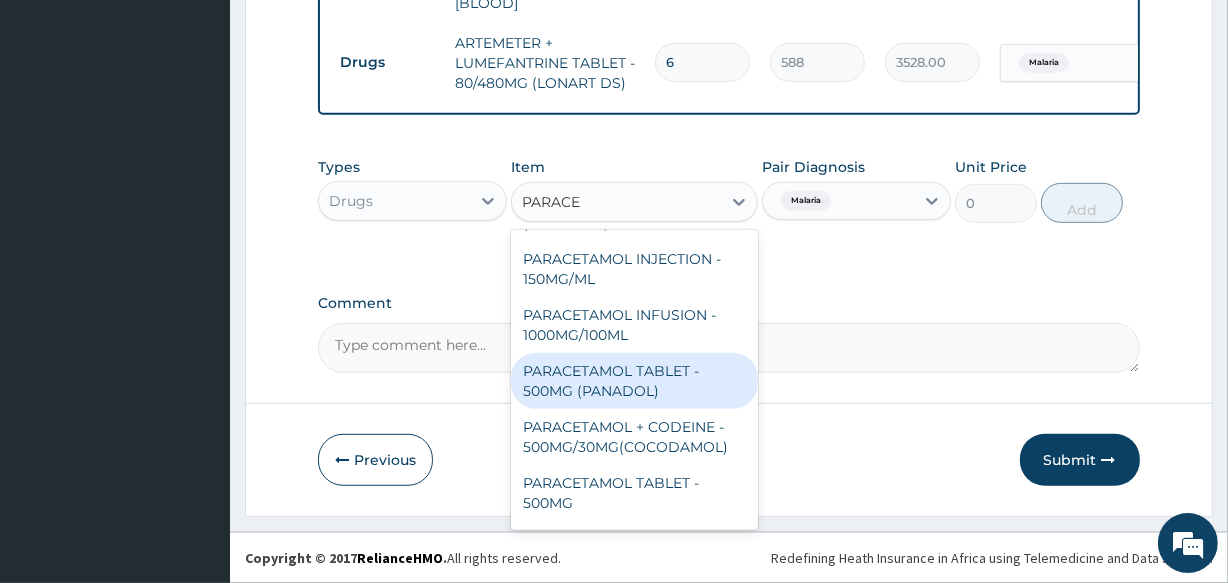 type 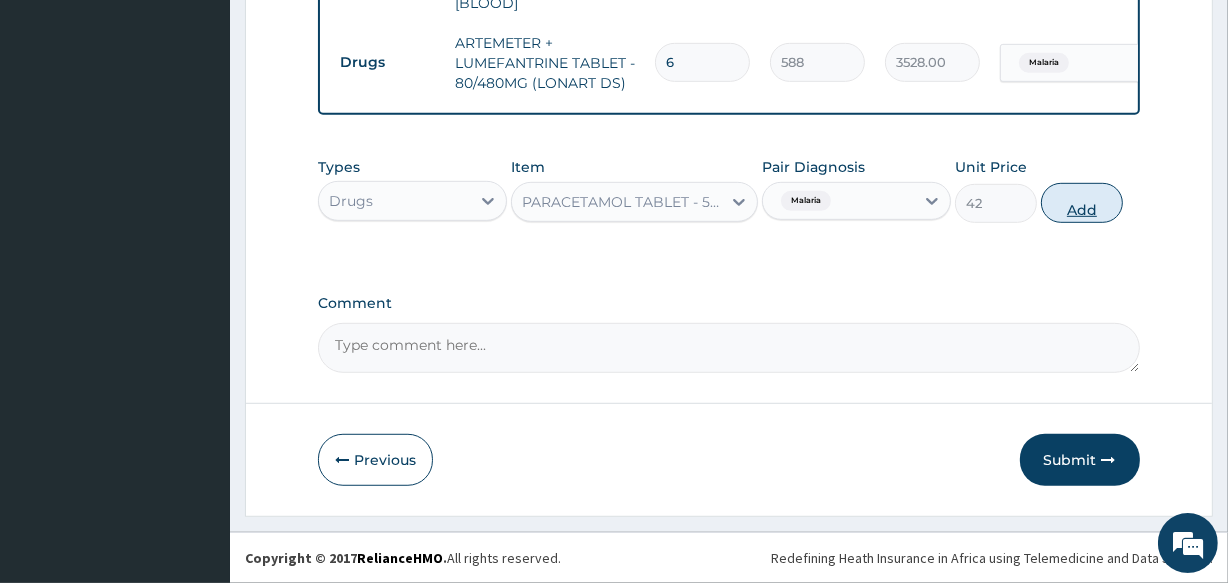 click on "Add" at bounding box center (1082, 203) 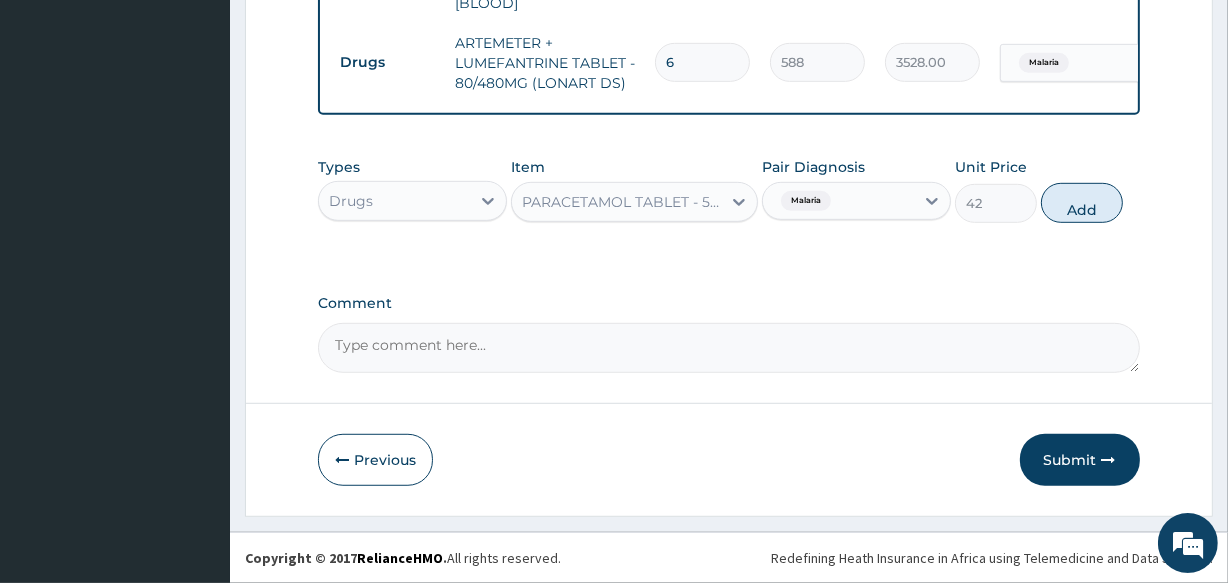 type on "0" 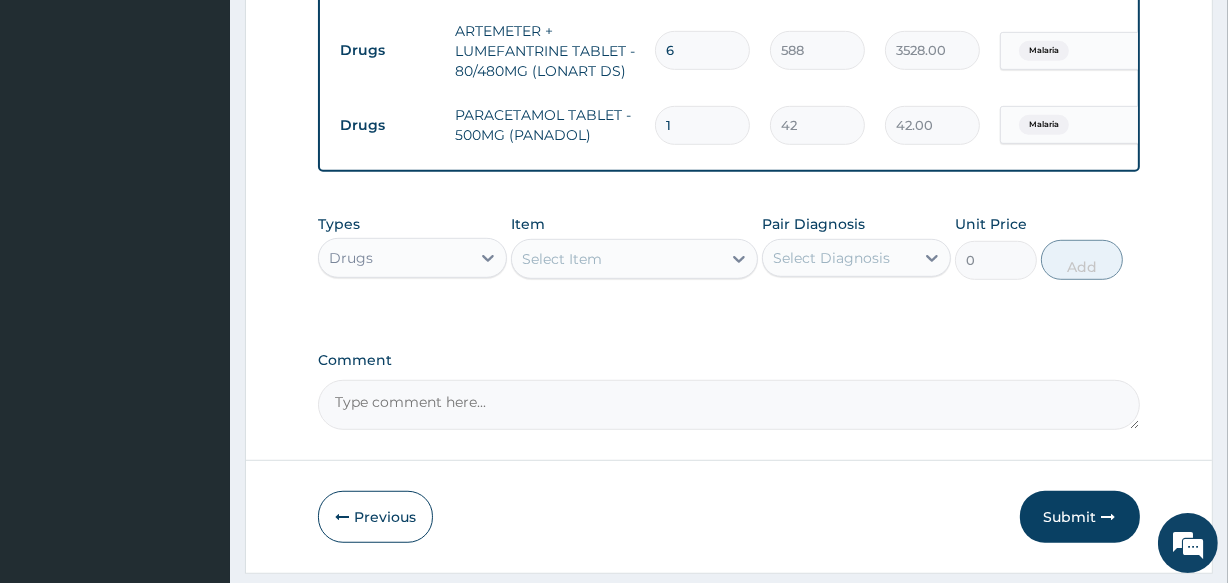type on "18" 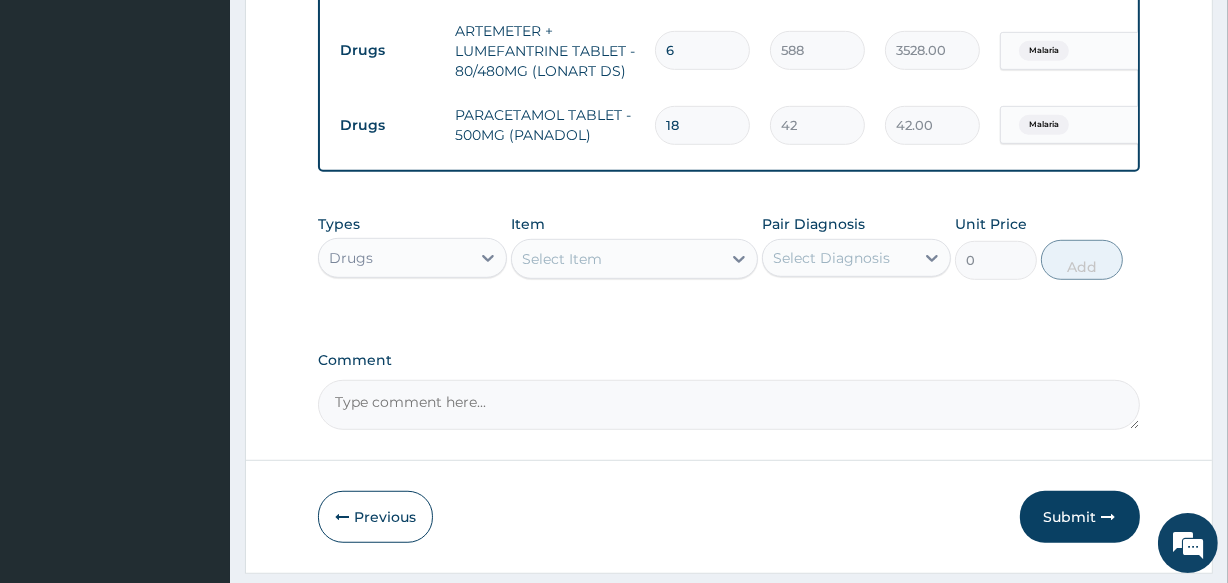 type on "756.00" 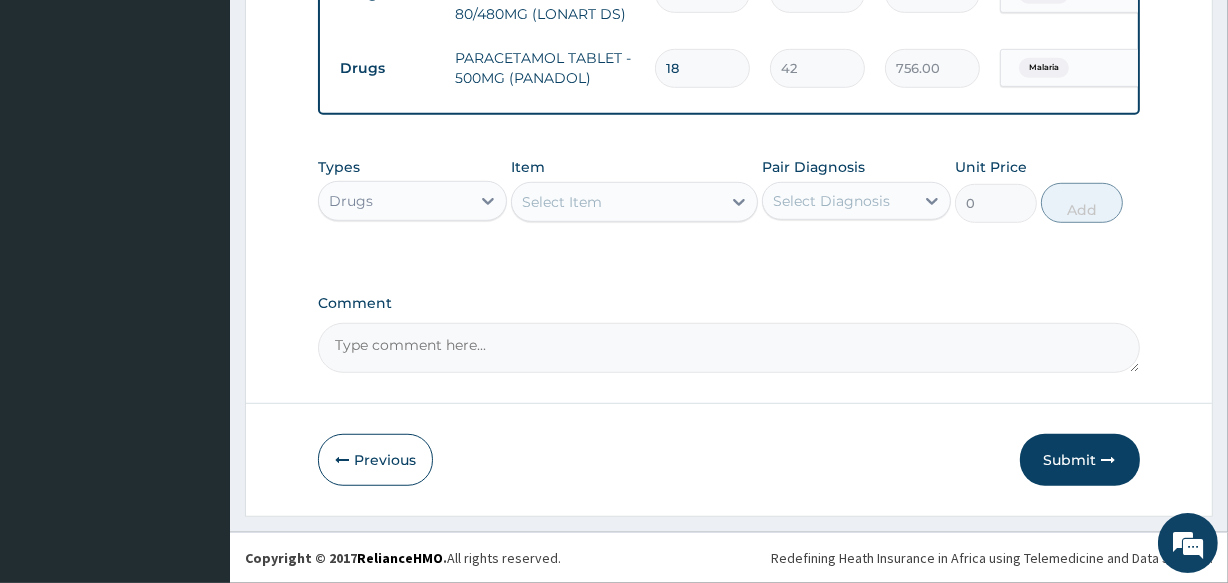 scroll, scrollTop: 1116, scrollLeft: 0, axis: vertical 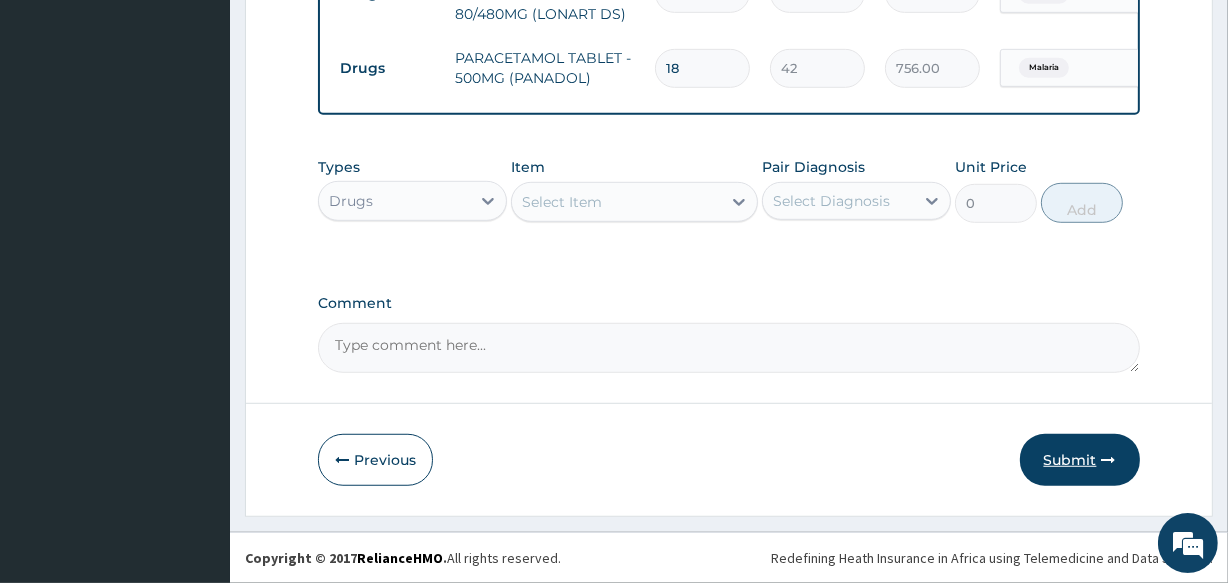 type on "18" 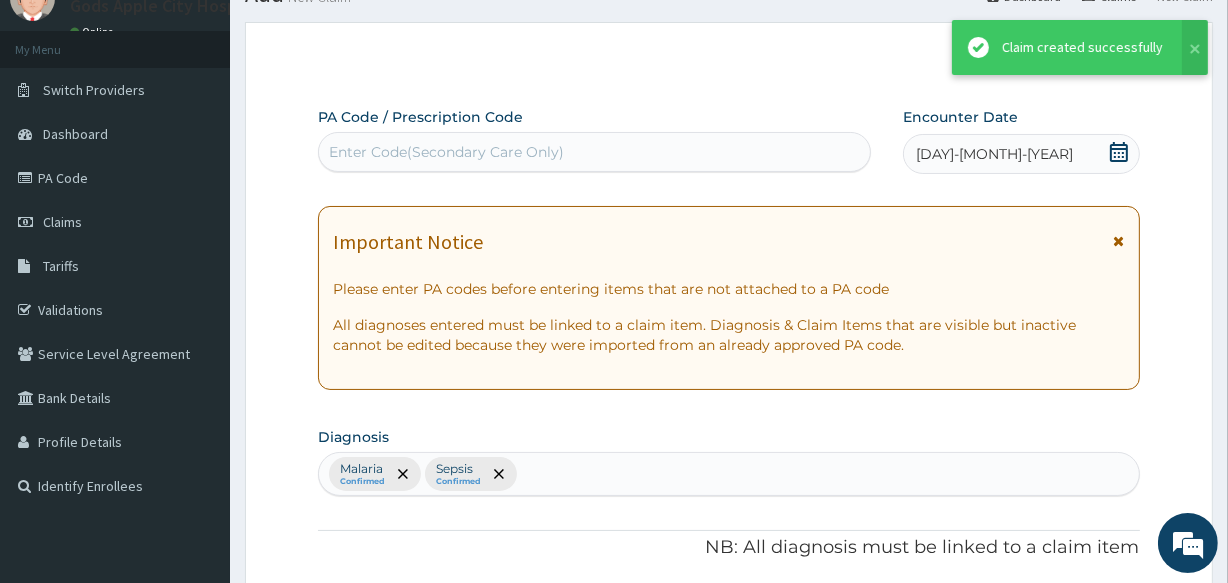scroll, scrollTop: 1116, scrollLeft: 0, axis: vertical 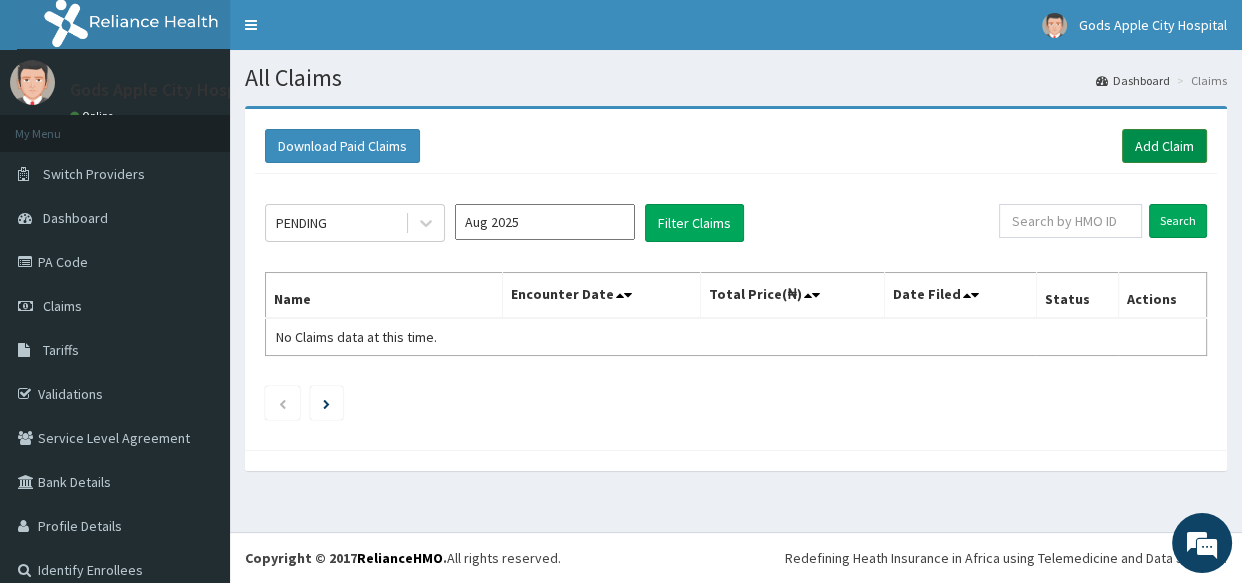 click on "Add Claim" at bounding box center (1164, 146) 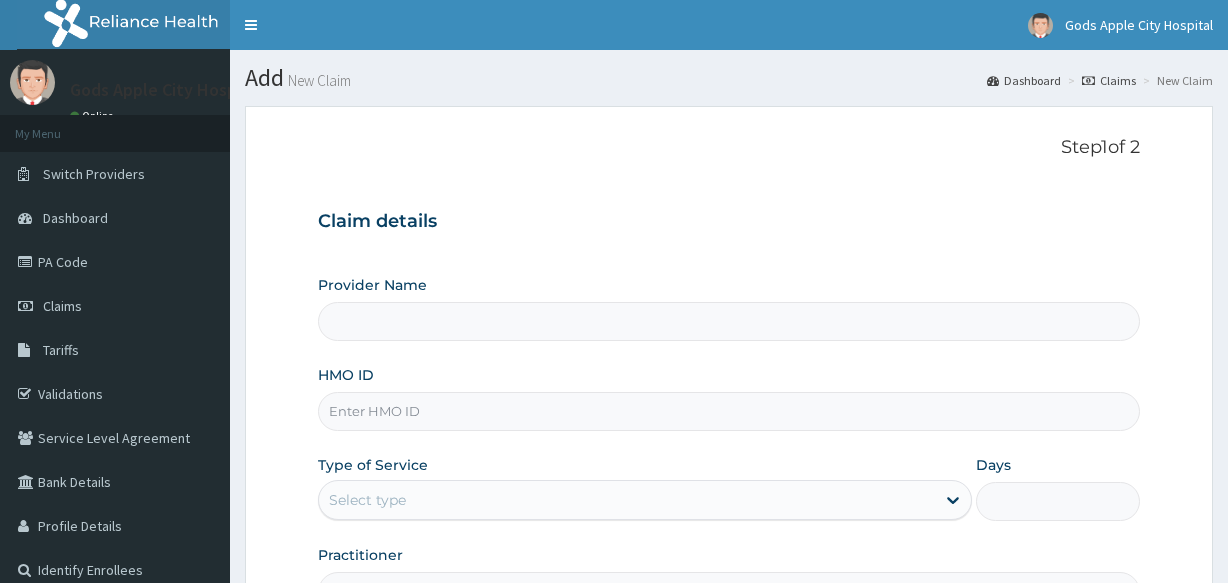 scroll, scrollTop: 0, scrollLeft: 0, axis: both 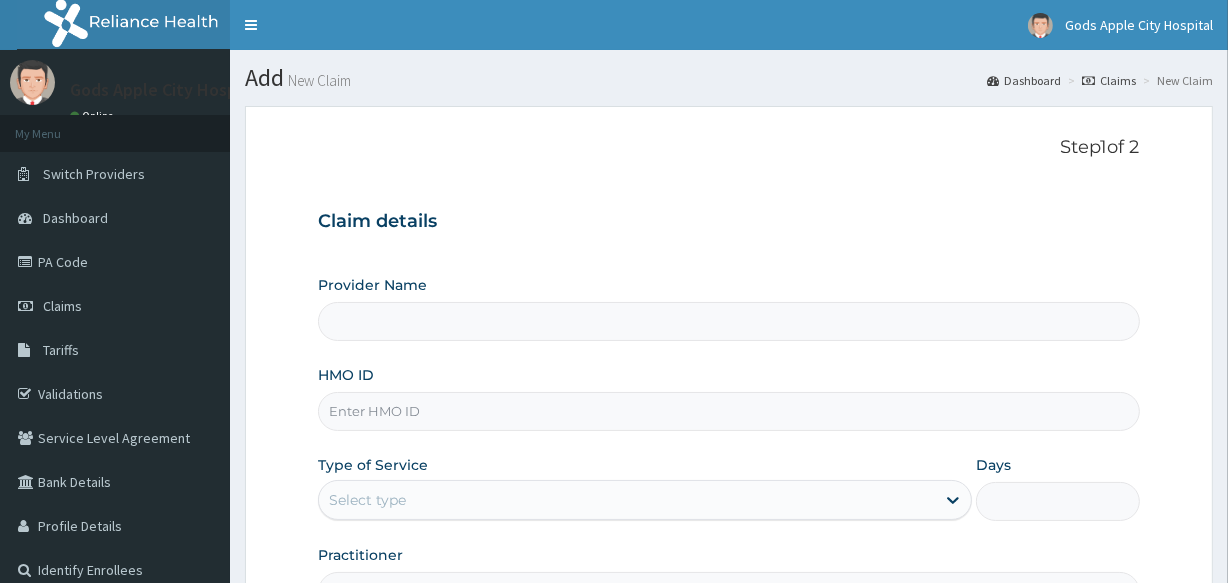 click on "HMO ID" at bounding box center (728, 411) 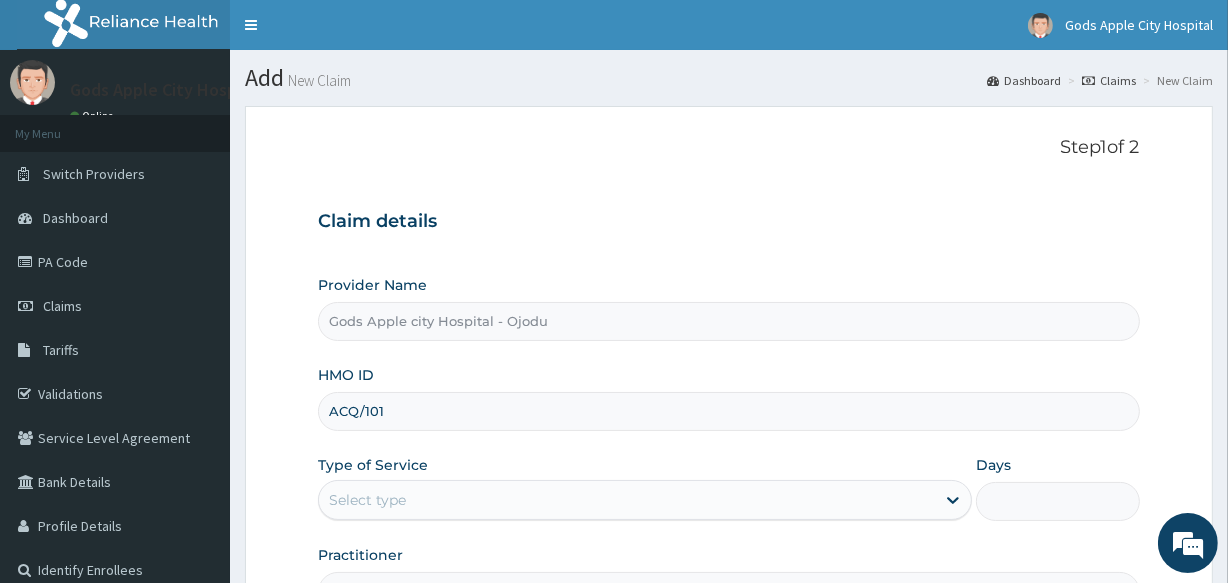 type on "ACQ/10129/A" 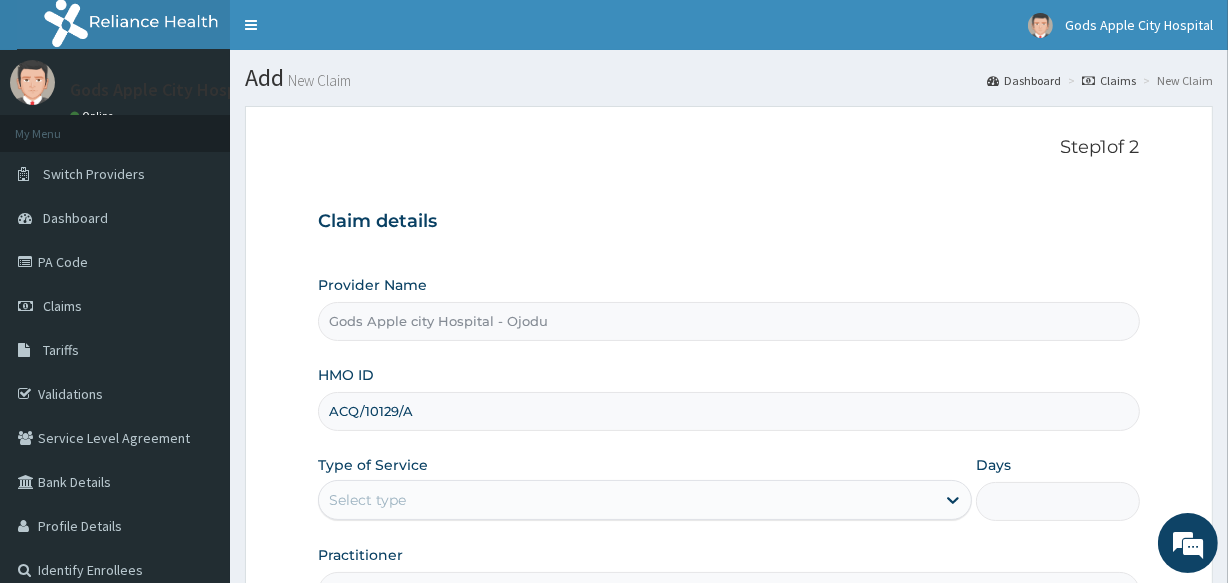 scroll, scrollTop: 0, scrollLeft: 0, axis: both 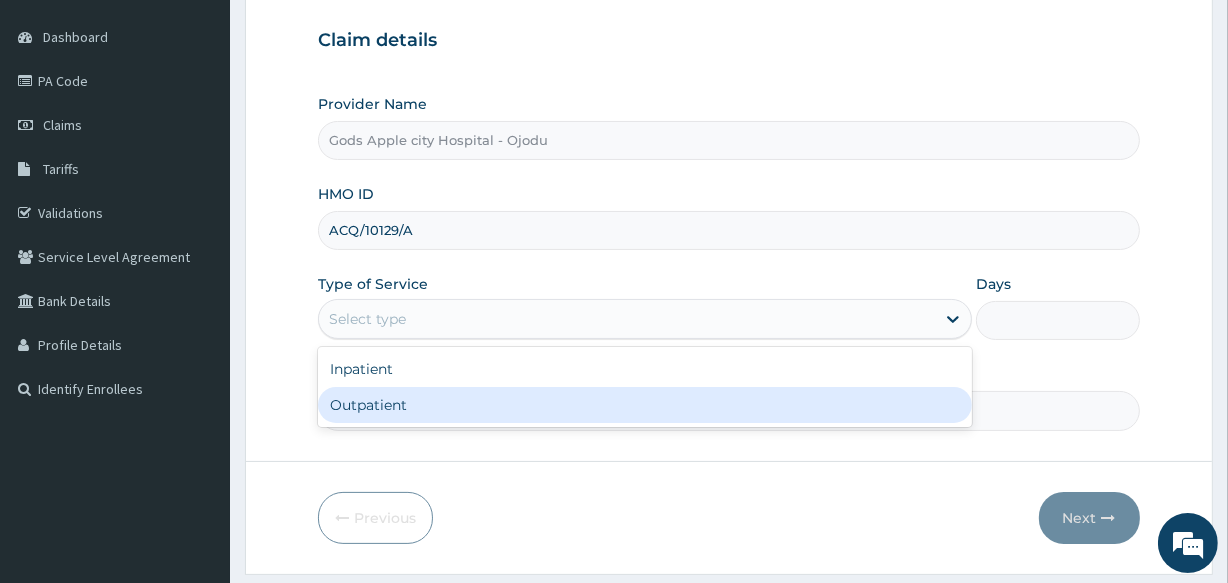 click on "Outpatient" at bounding box center [645, 405] 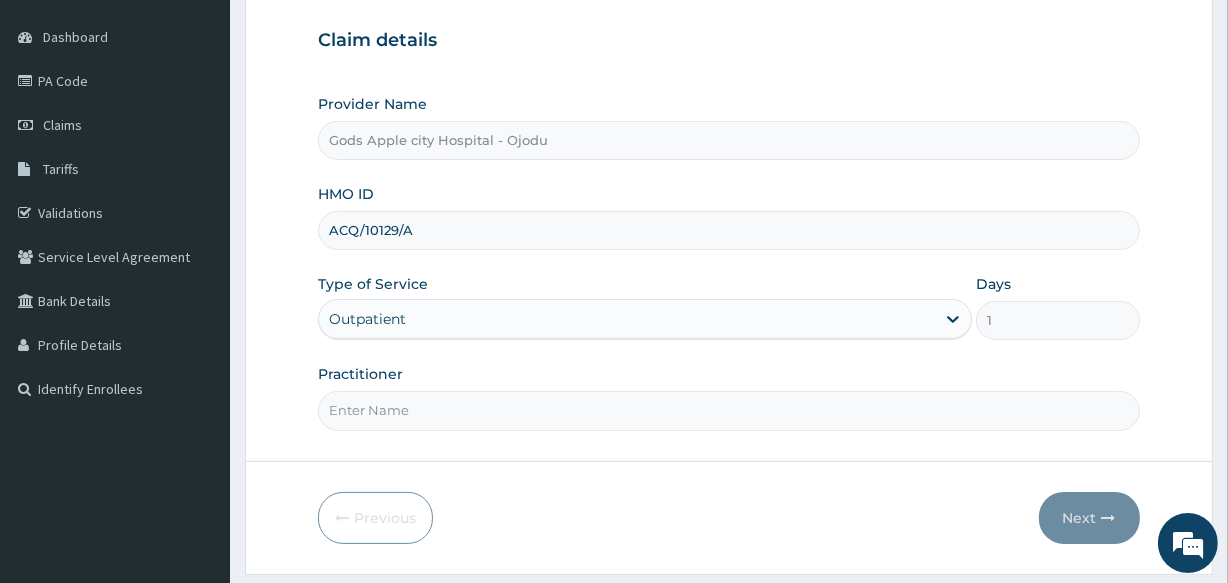 click on "Practitioner" at bounding box center [728, 410] 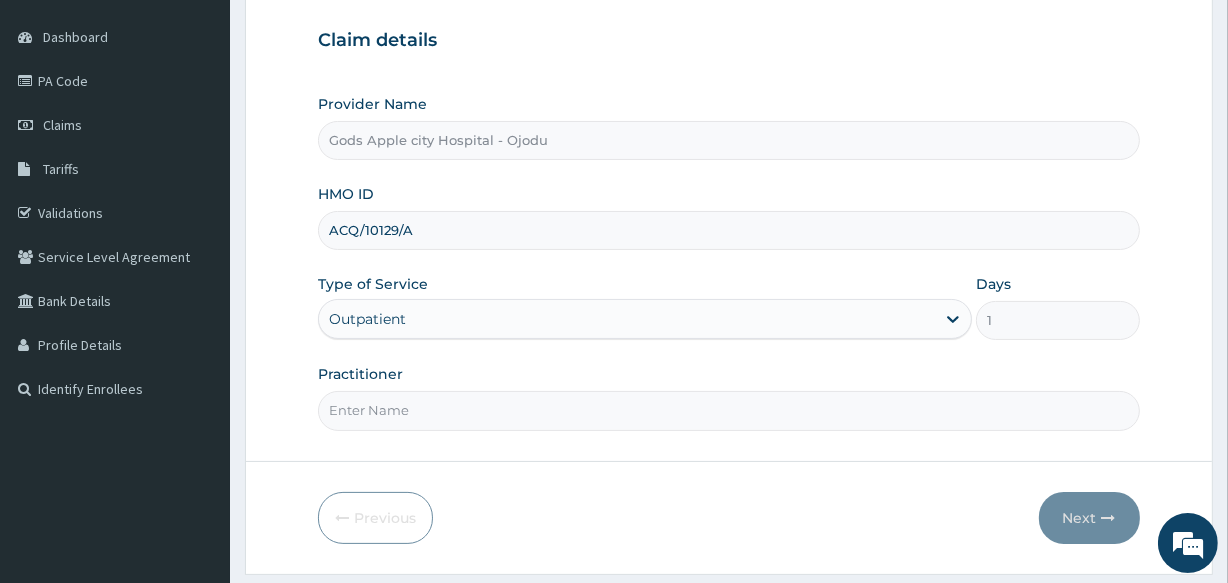 type on "DR [NAME]" 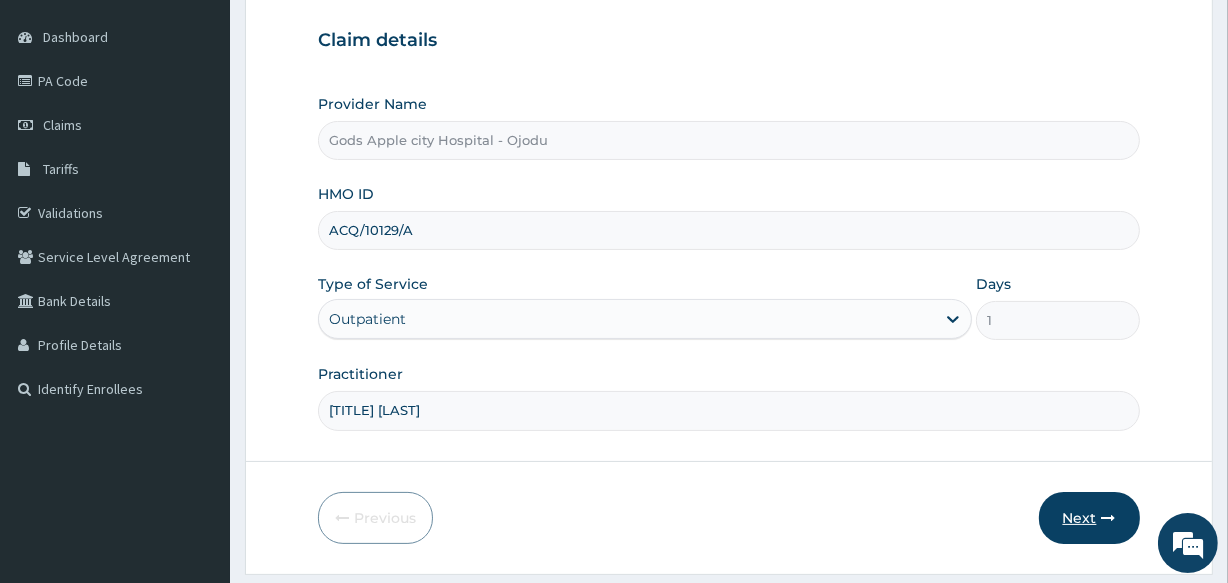 click on "Next" at bounding box center (1089, 518) 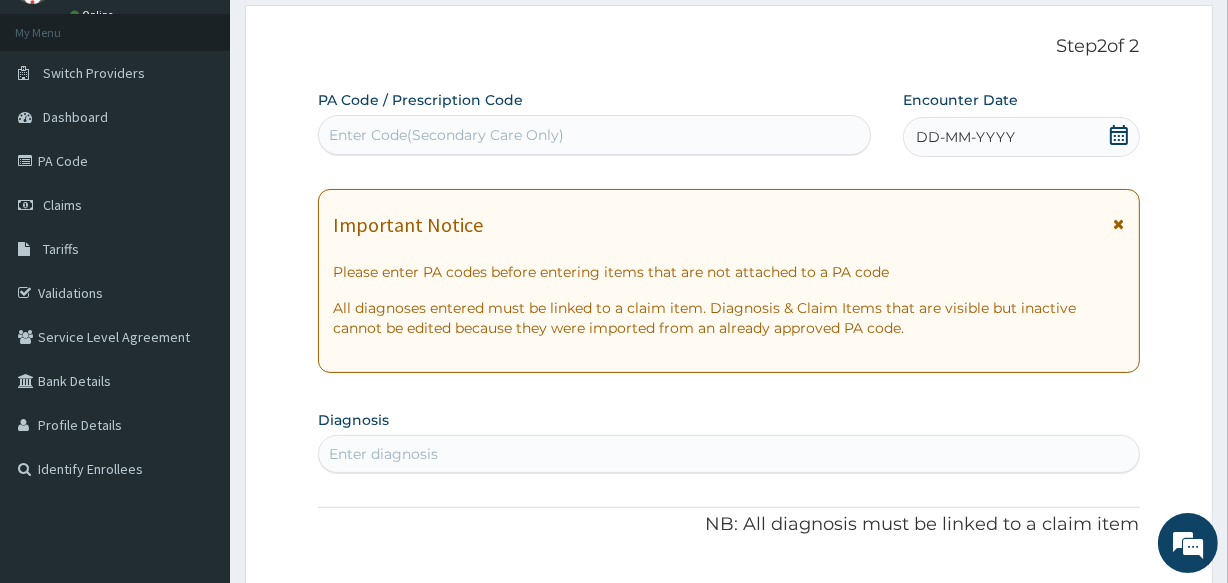 scroll, scrollTop: 0, scrollLeft: 0, axis: both 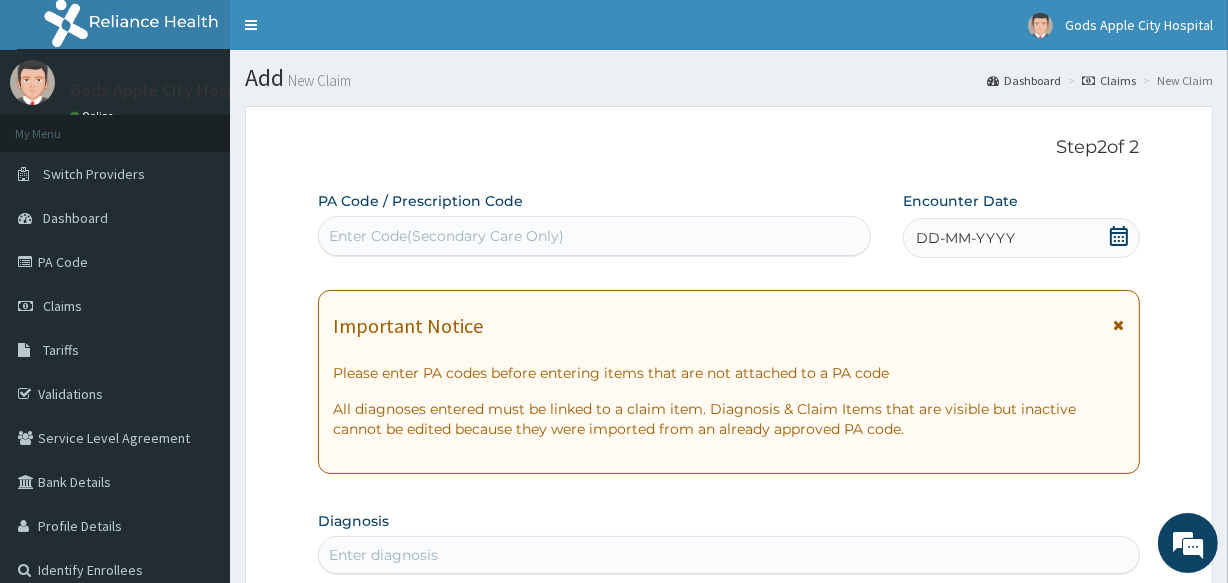 click 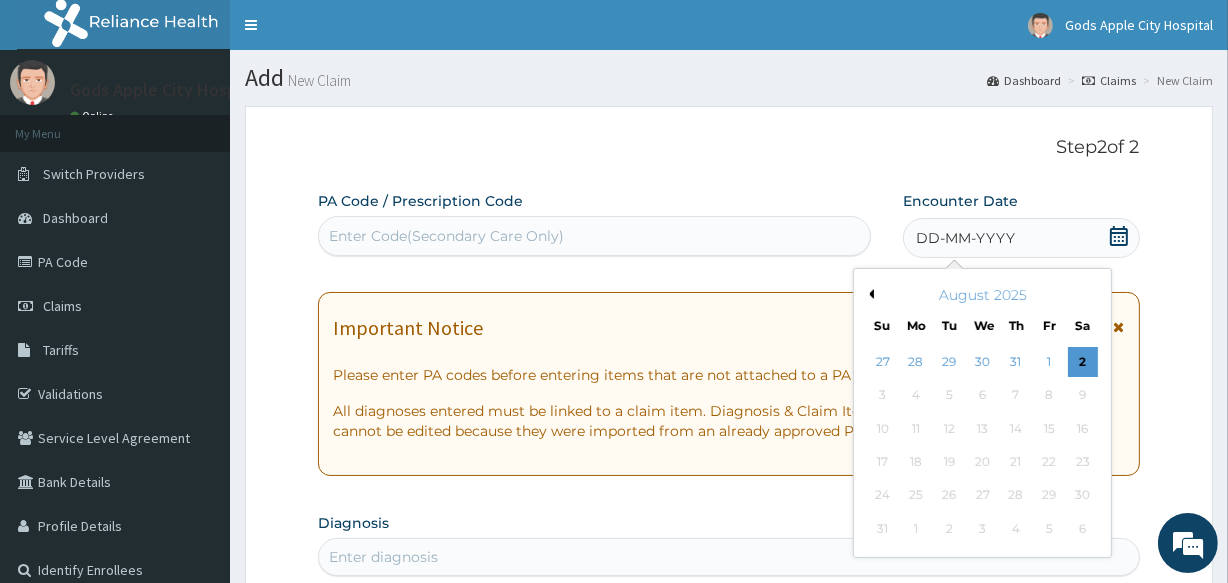 click on "Previous Month" at bounding box center (869, 294) 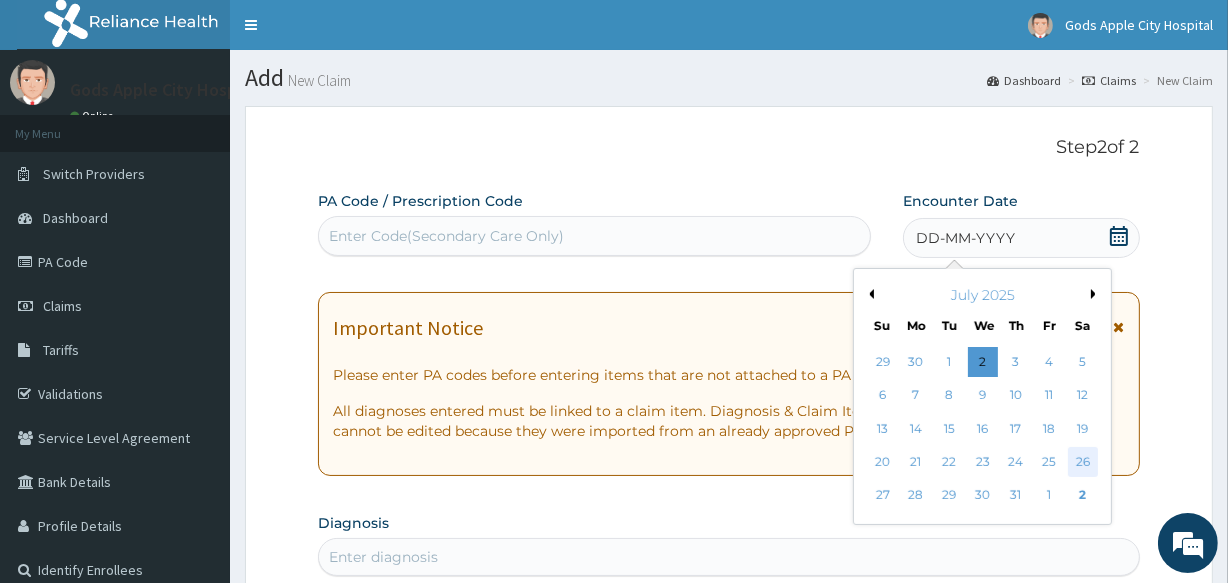 click on "26" at bounding box center (1082, 462) 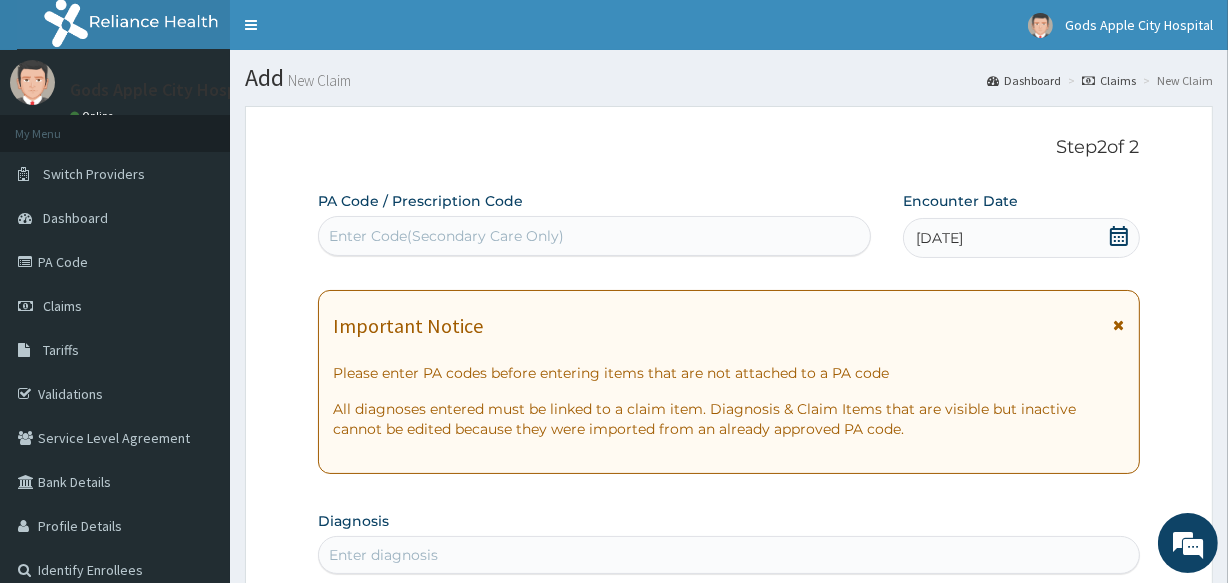 click on "Step  2  of 2 PA Code / Prescription Code Enter Code(Secondary Care Only) Encounter Date 26-07-2025 Important Notice Please enter PA codes before entering items that are not attached to a PA code   All diagnoses entered must be linked to a claim item. Diagnosis & Claim Items that are visible but inactive cannot be edited because they were imported from an already approved PA code. Diagnosis Enter diagnosis NB: All diagnosis must be linked to a claim item Claim Items No claim item Types Select Type Item Select Item Pair Diagnosis Select Diagnosis Unit Price 0 Add Comment" at bounding box center [728, 681] 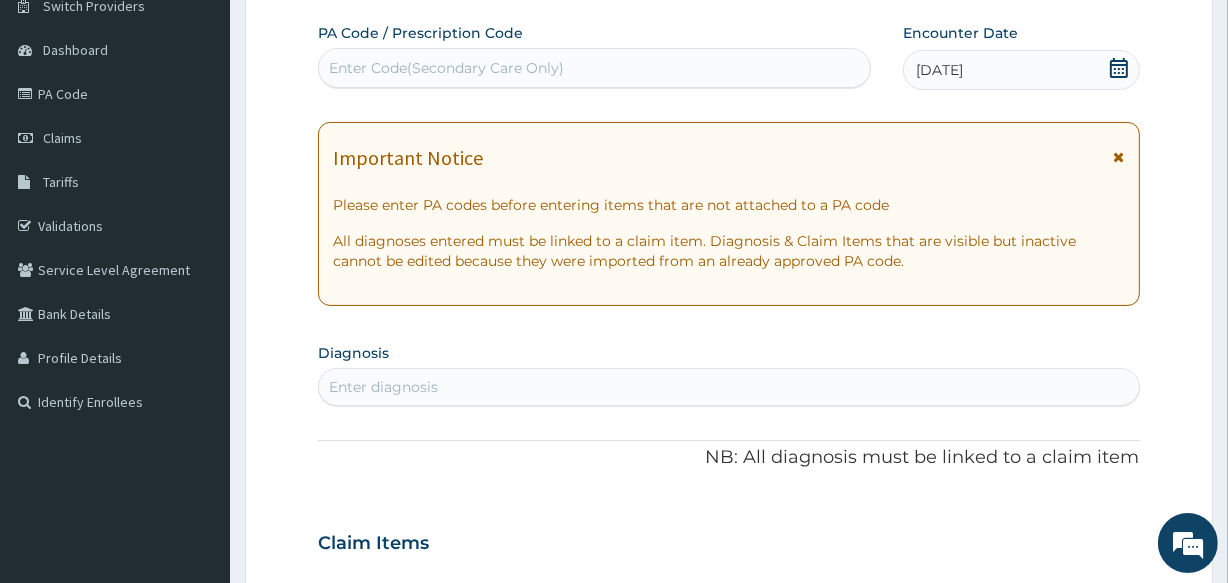 scroll, scrollTop: 363, scrollLeft: 0, axis: vertical 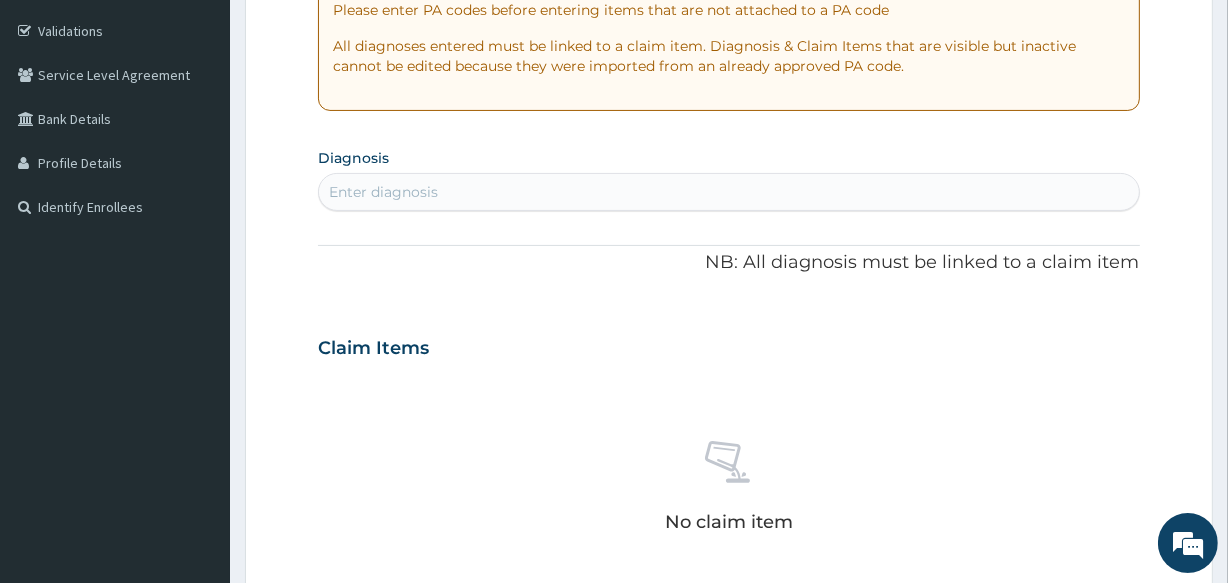 click on "Enter diagnosis" at bounding box center (383, 192) 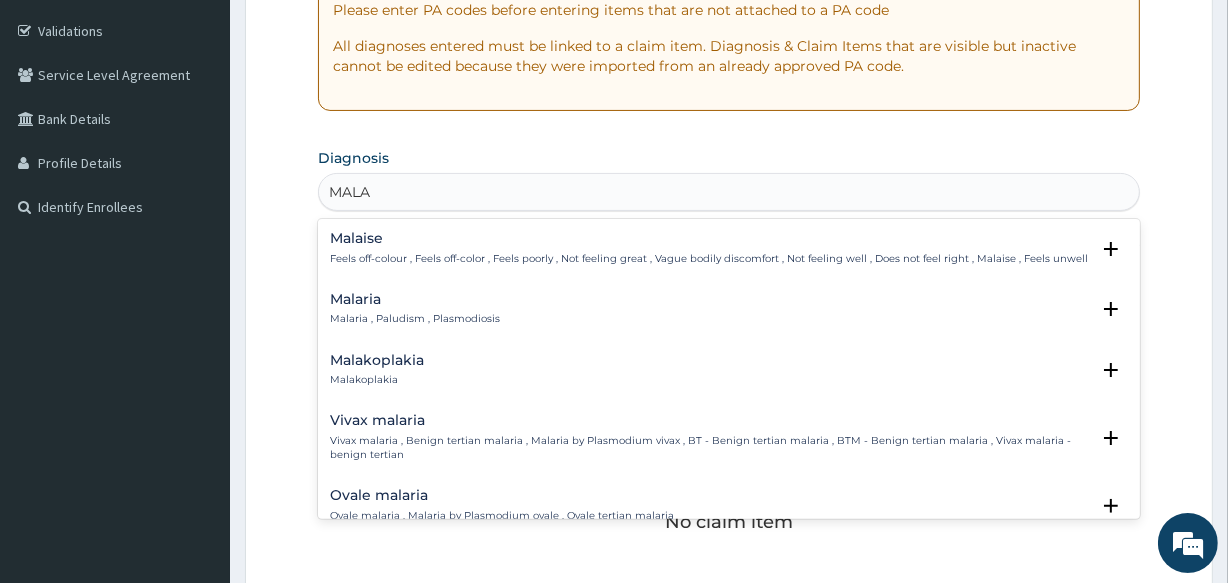 type on "MALAR" 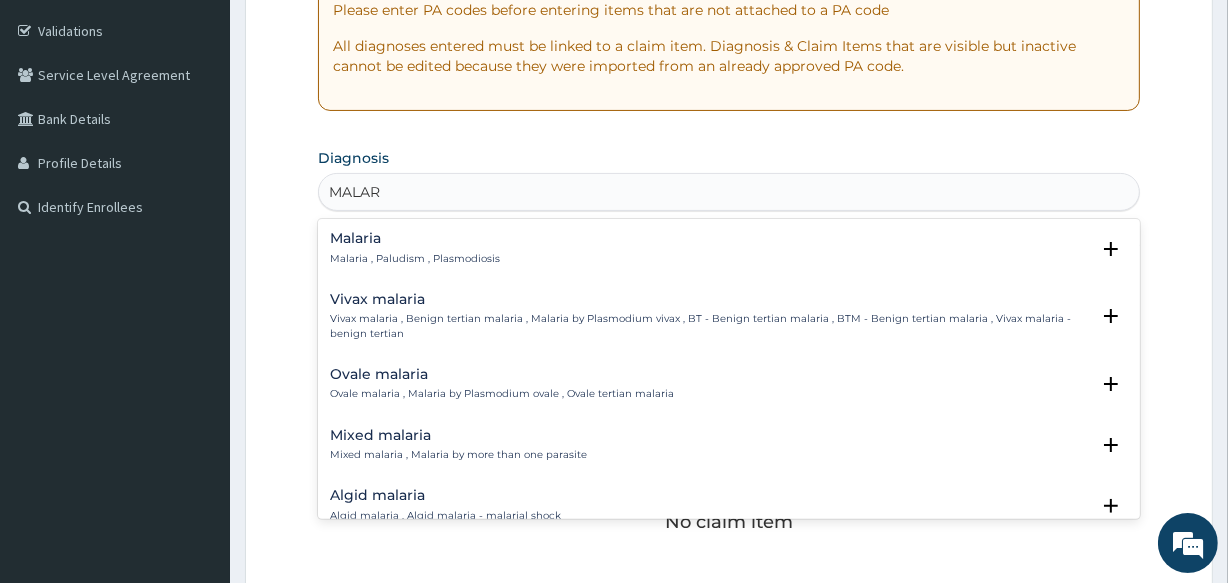 click on "Malaria" at bounding box center [415, 238] 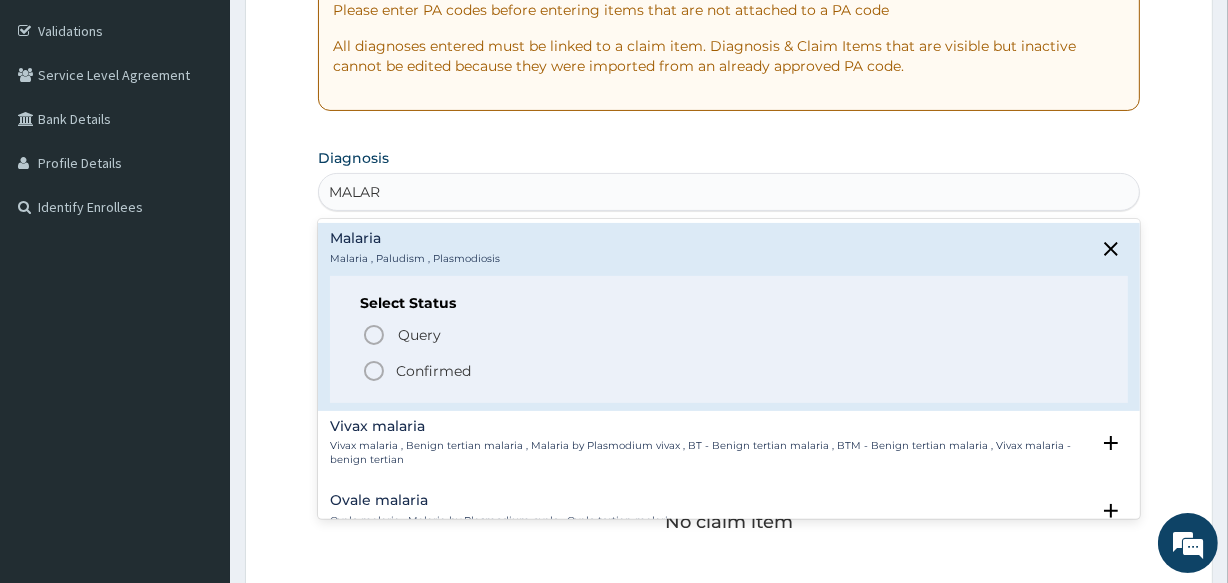 click on "Confirmed" at bounding box center (433, 371) 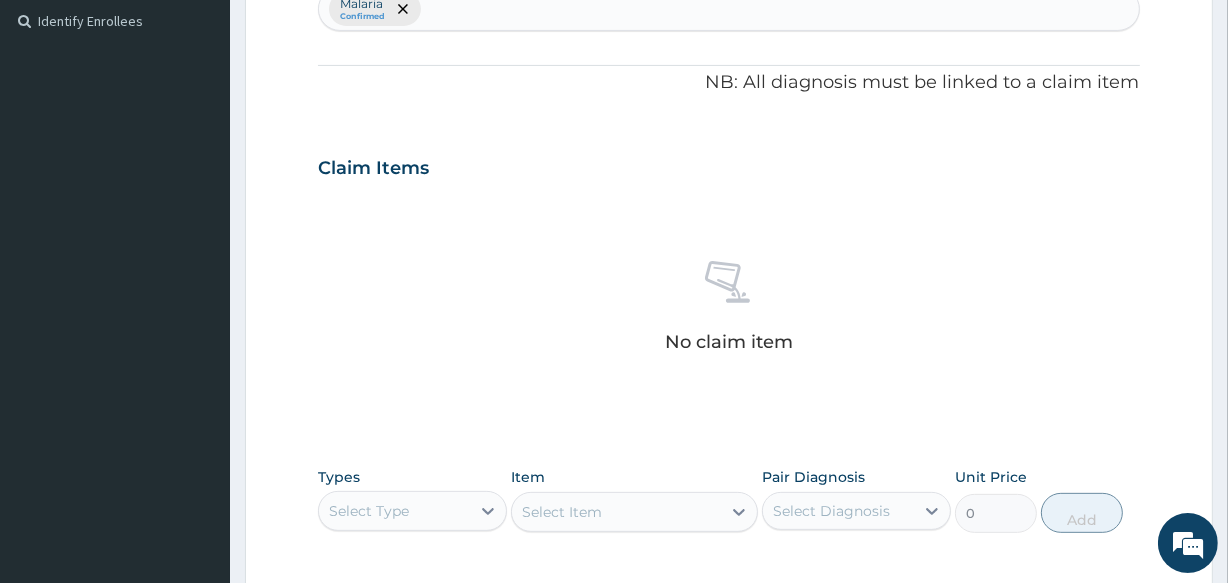 scroll, scrollTop: 727, scrollLeft: 0, axis: vertical 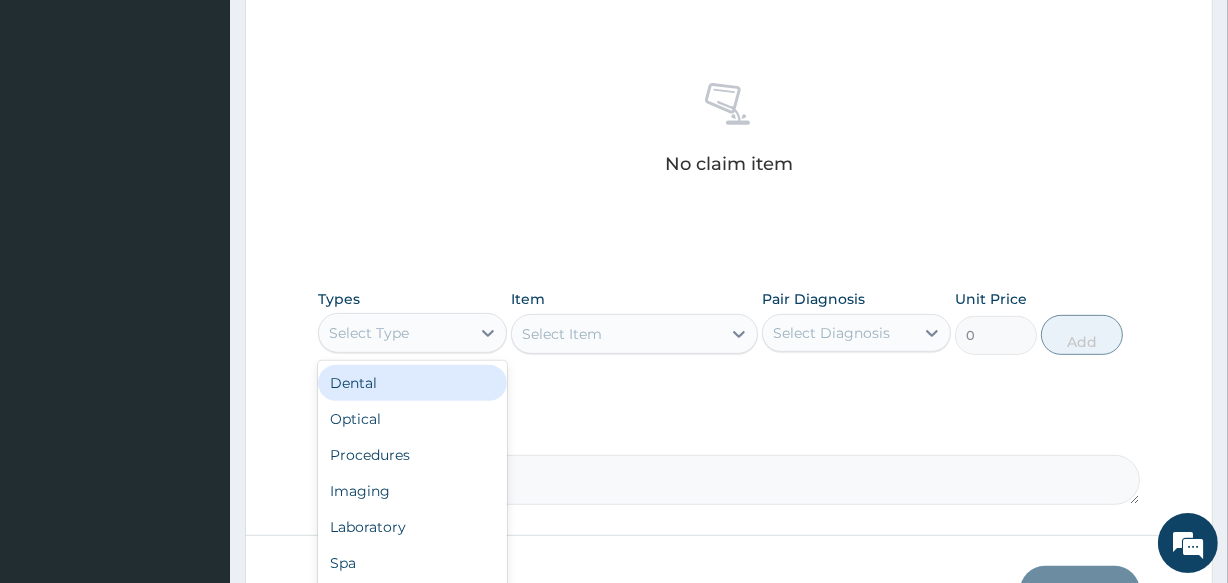 click on "Select Type" at bounding box center [394, 333] 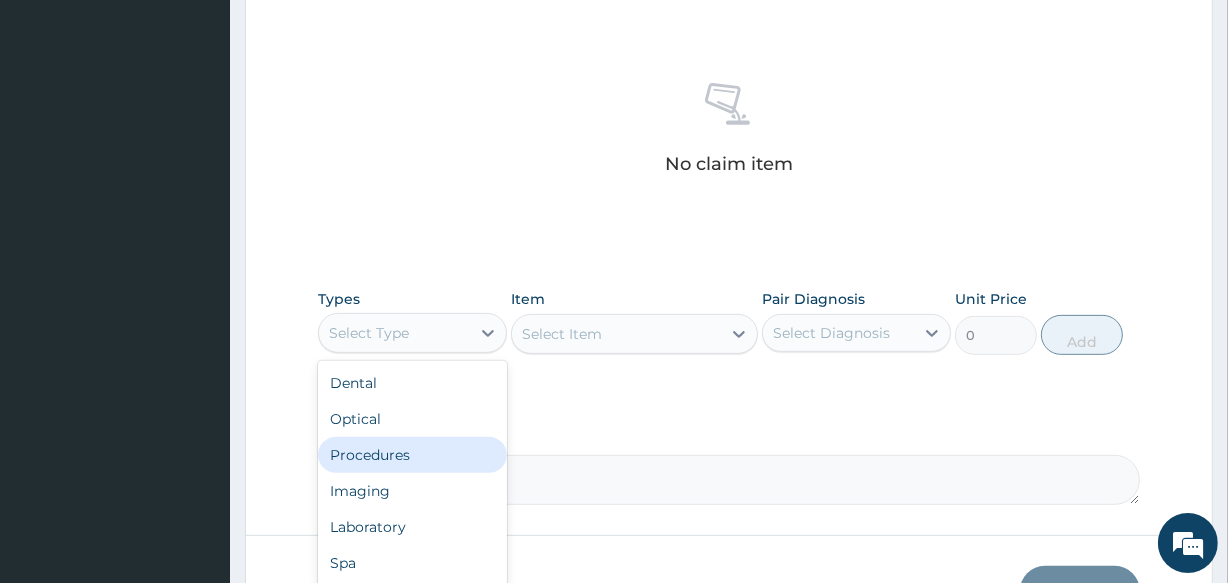 click on "Procedures" at bounding box center [412, 455] 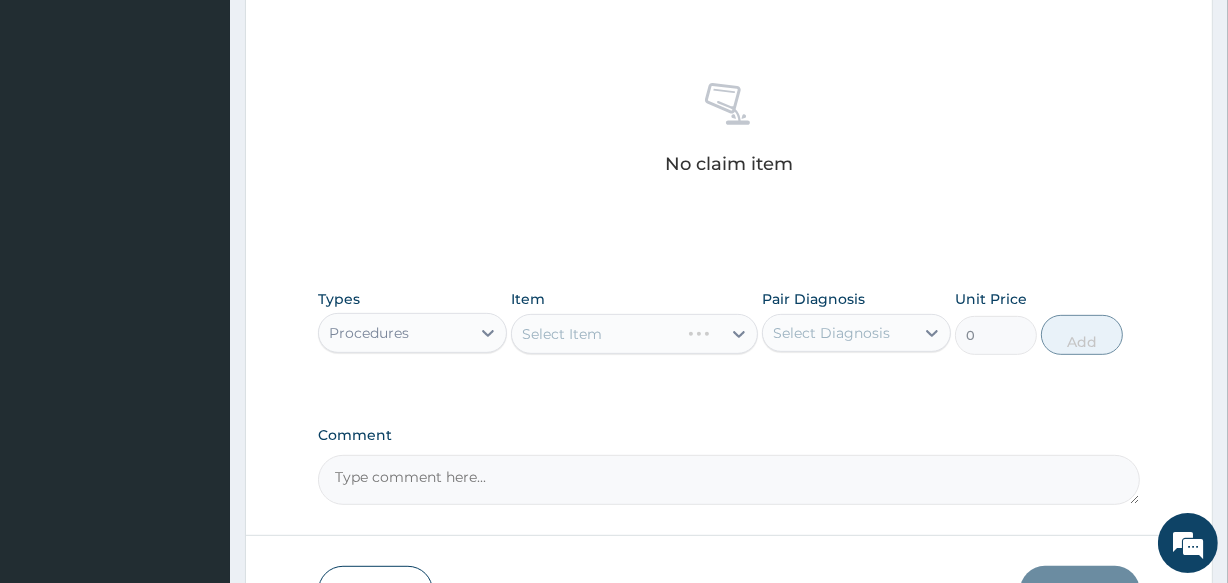 click on "Select Diagnosis" at bounding box center (831, 333) 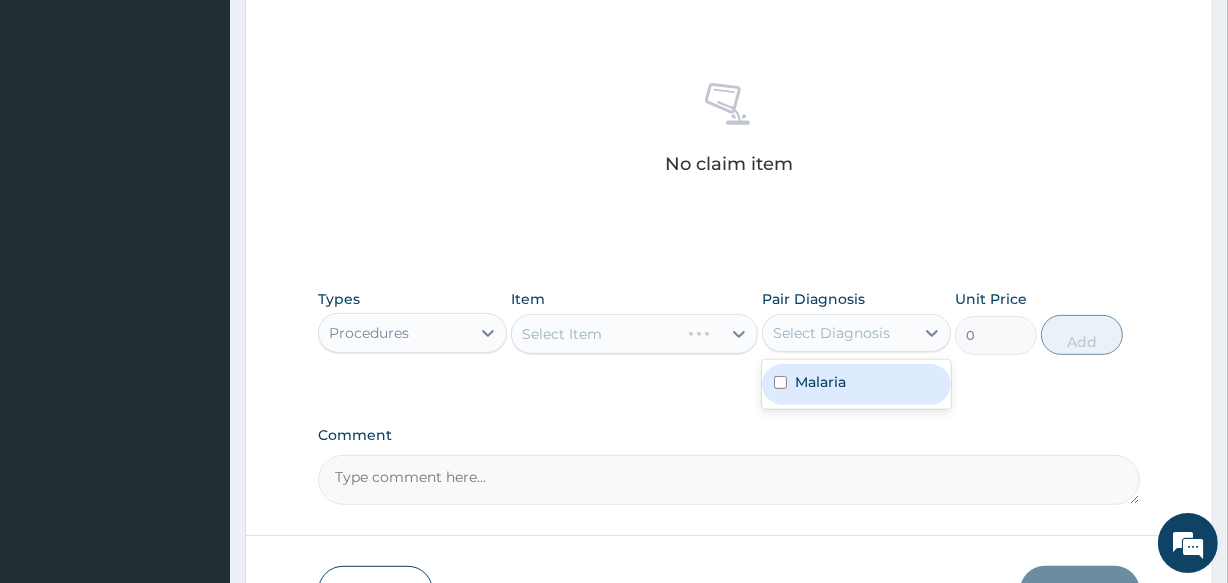 click on "Malaria" at bounding box center (856, 384) 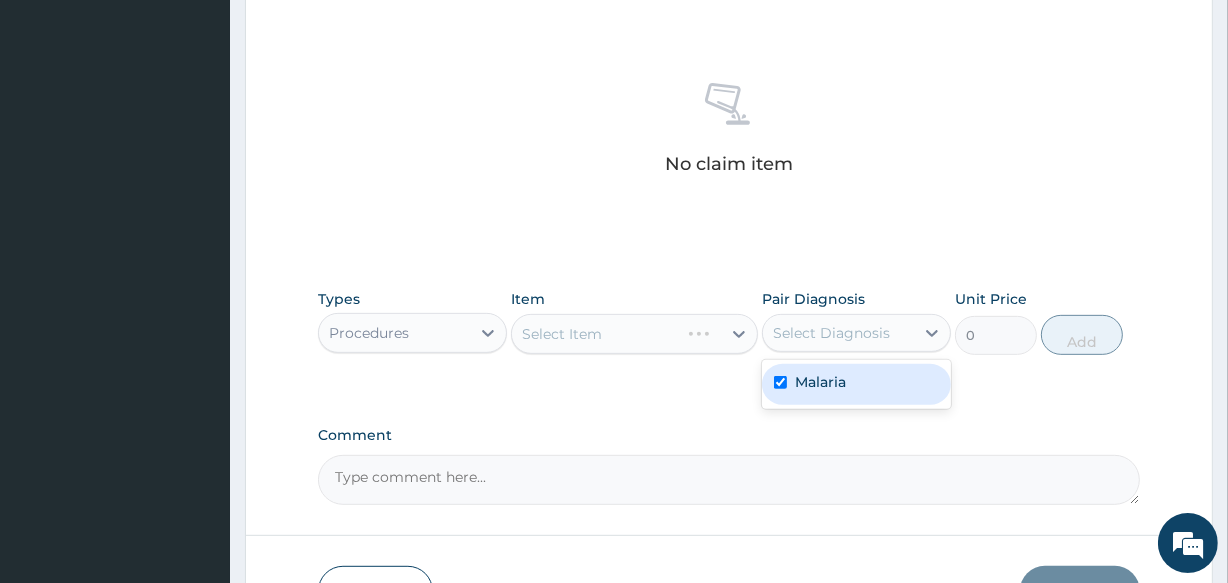 checkbox on "true" 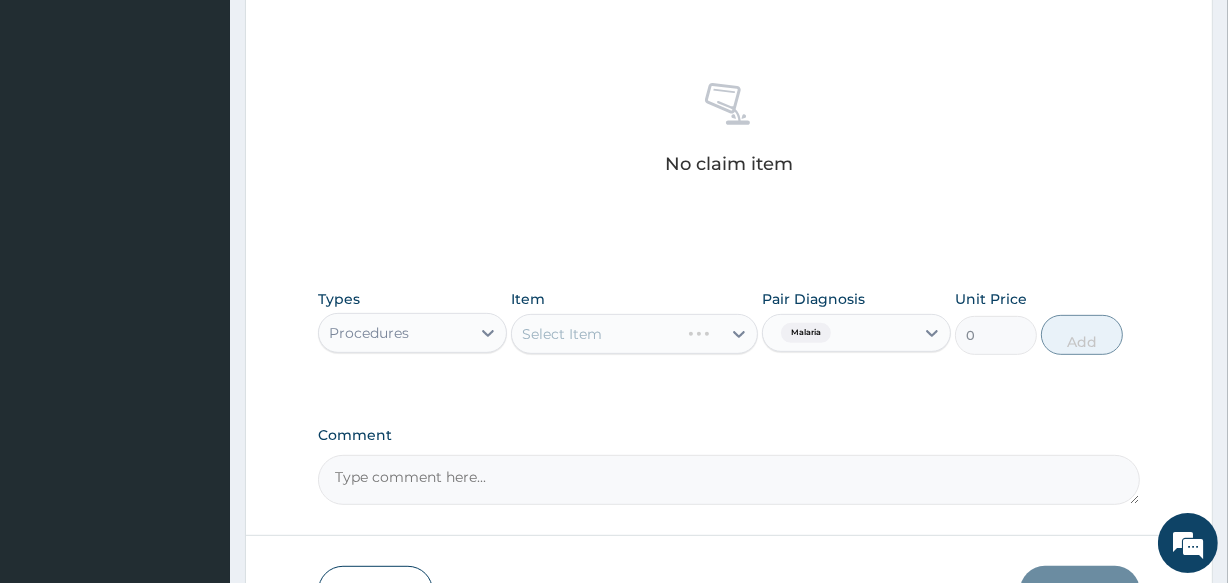 click on "Select Item" at bounding box center [634, 334] 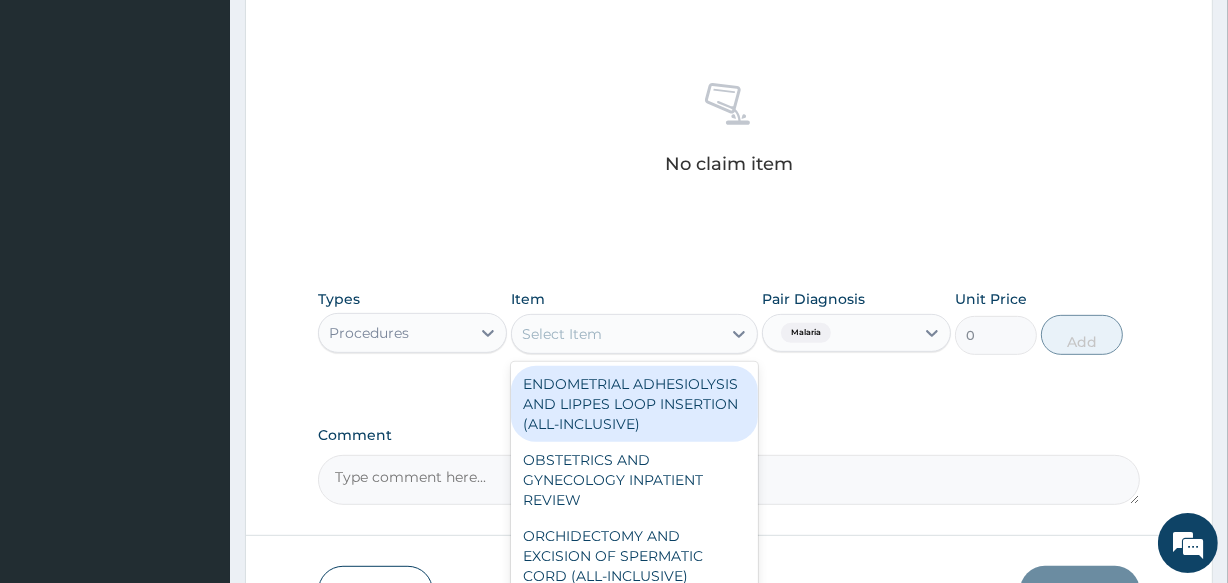 click on "Select Item" at bounding box center (562, 334) 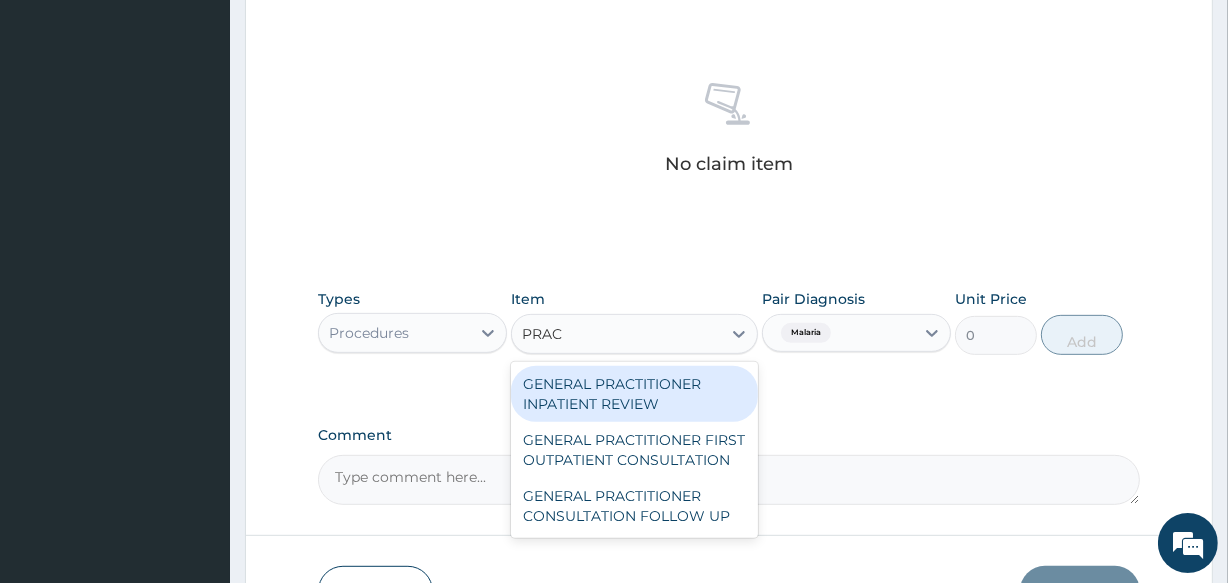 type on "PRACT" 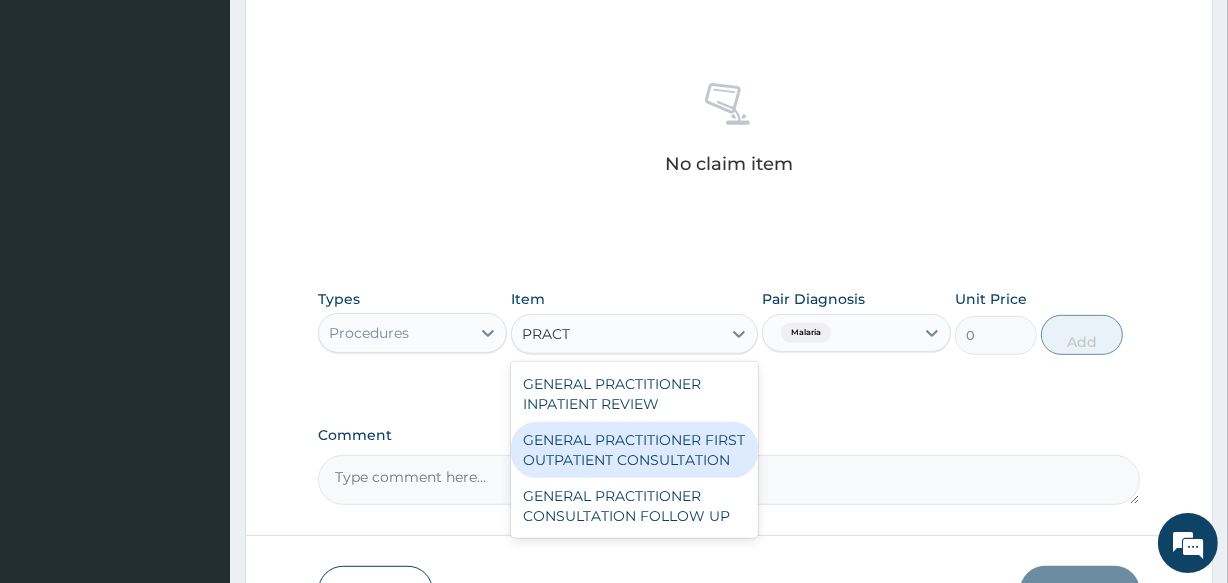 click on "GENERAL PRACTITIONER FIRST OUTPATIENT CONSULTATION" at bounding box center (634, 450) 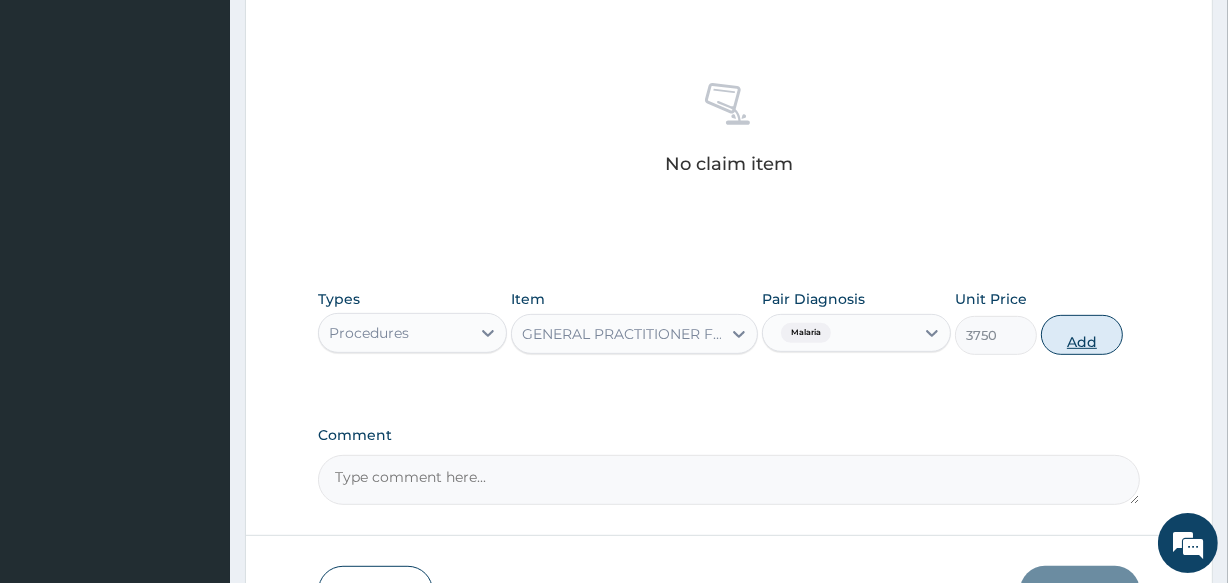 click on "Add" at bounding box center (1082, 335) 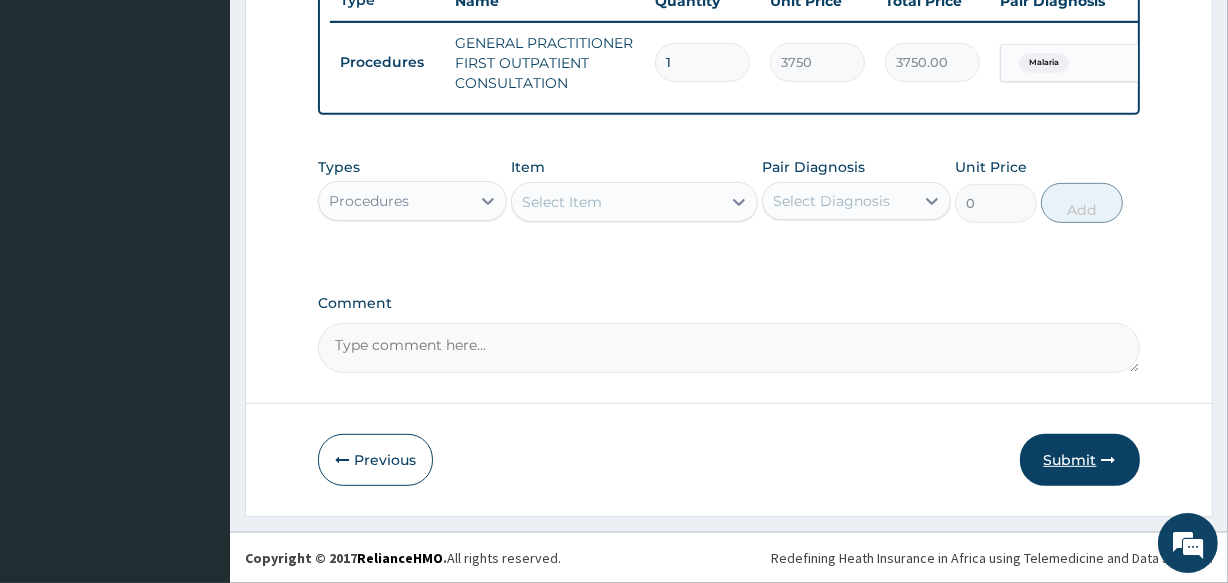 click on "Submit" at bounding box center [1080, 460] 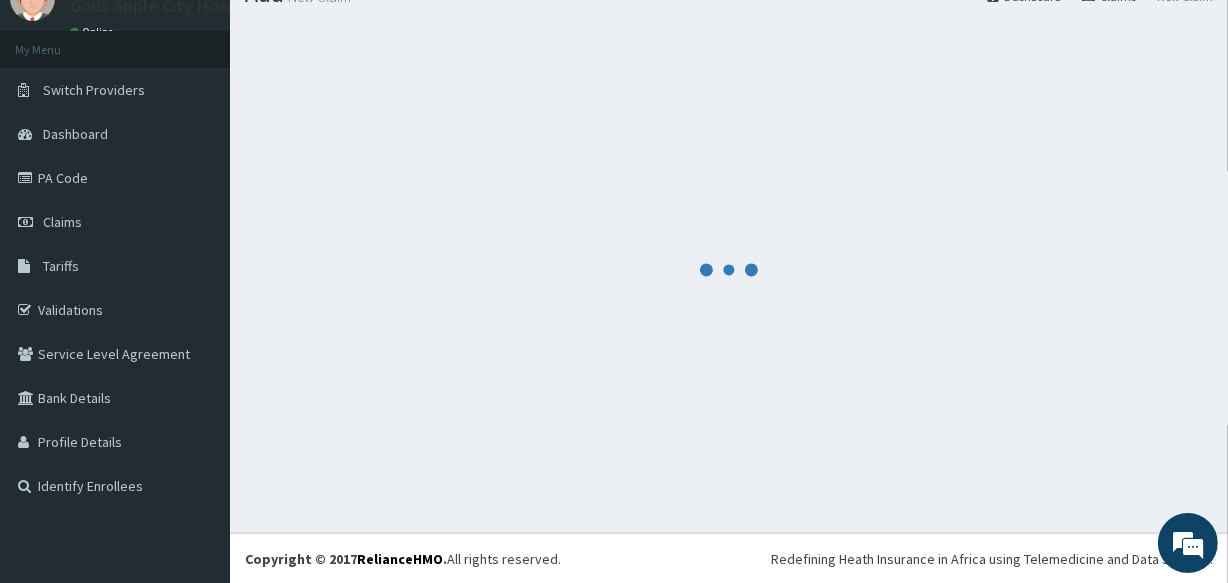 scroll, scrollTop: 787, scrollLeft: 0, axis: vertical 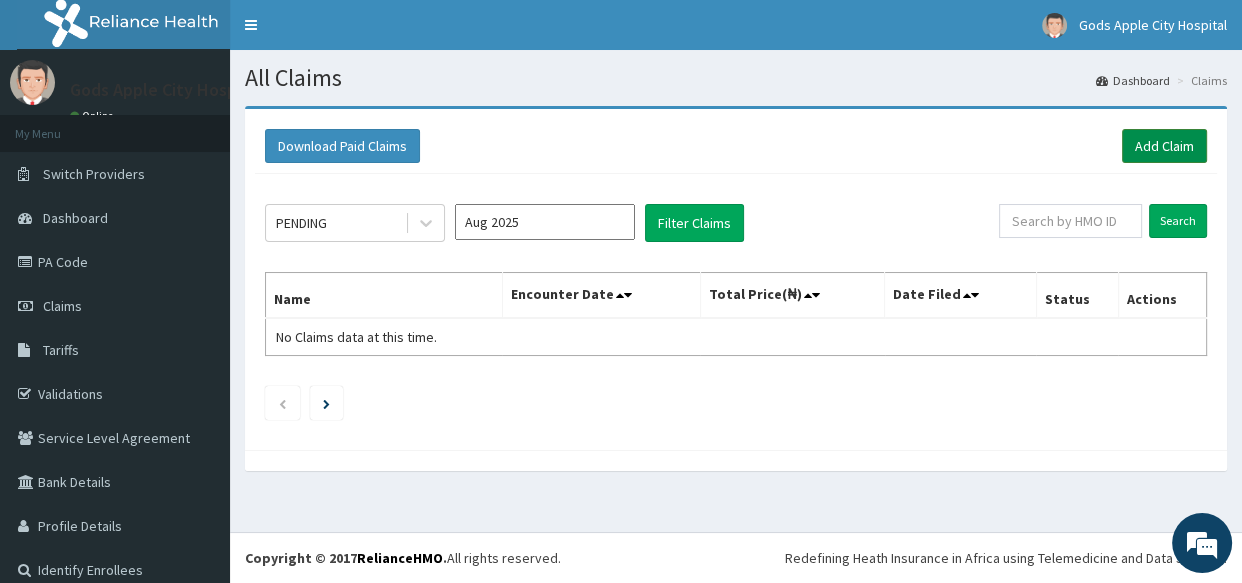 click on "Add Claim" at bounding box center (1164, 146) 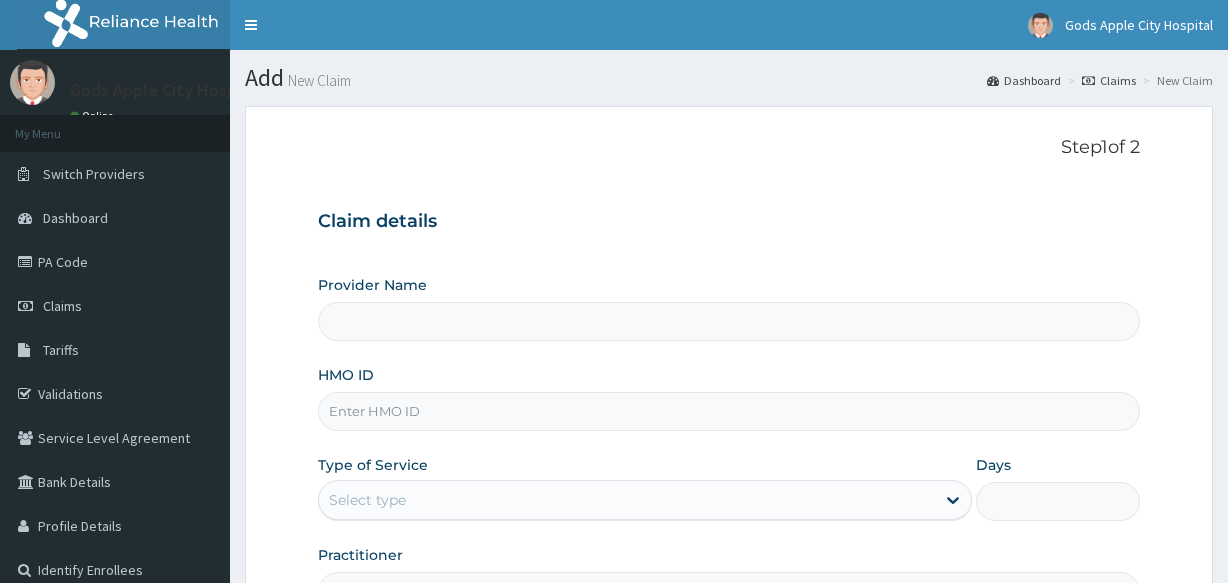 scroll, scrollTop: 0, scrollLeft: 0, axis: both 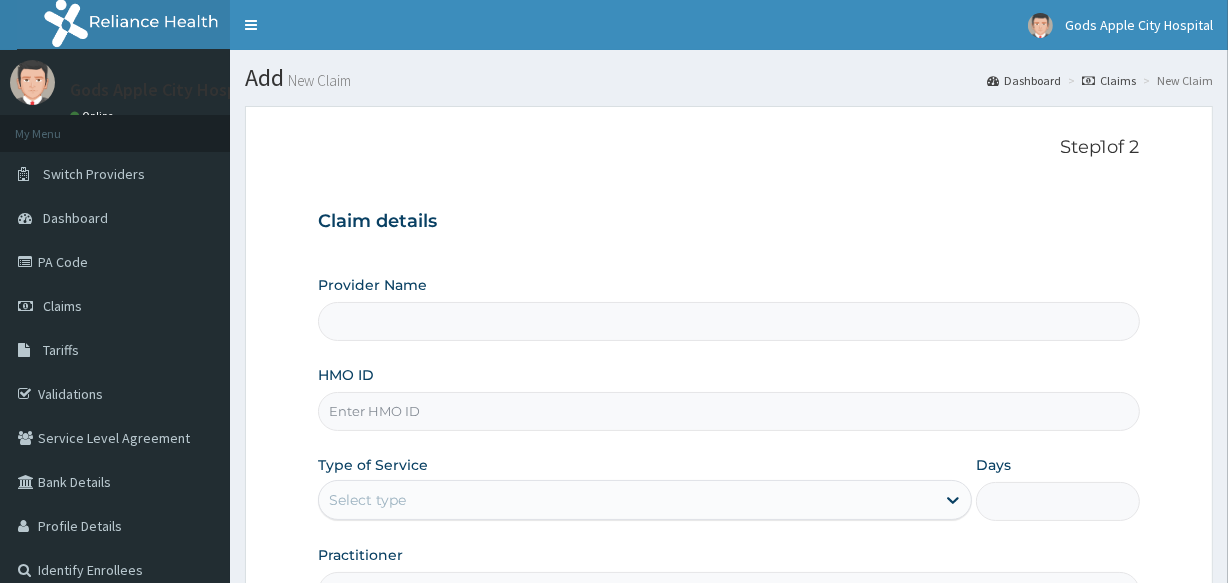 click on "HMO ID" at bounding box center [728, 411] 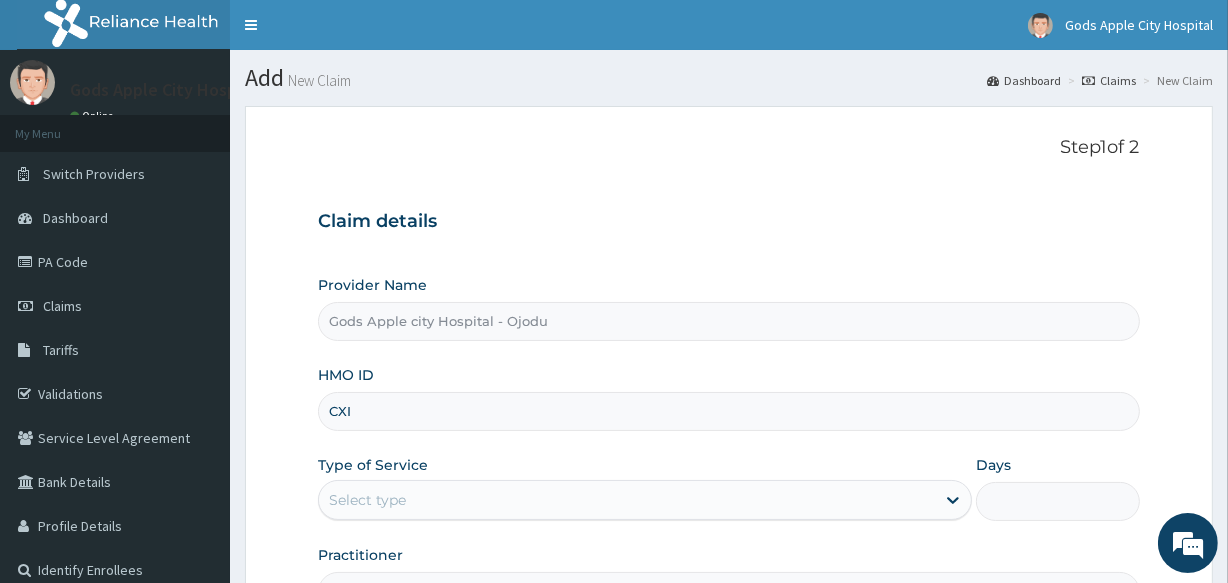 scroll, scrollTop: 0, scrollLeft: 0, axis: both 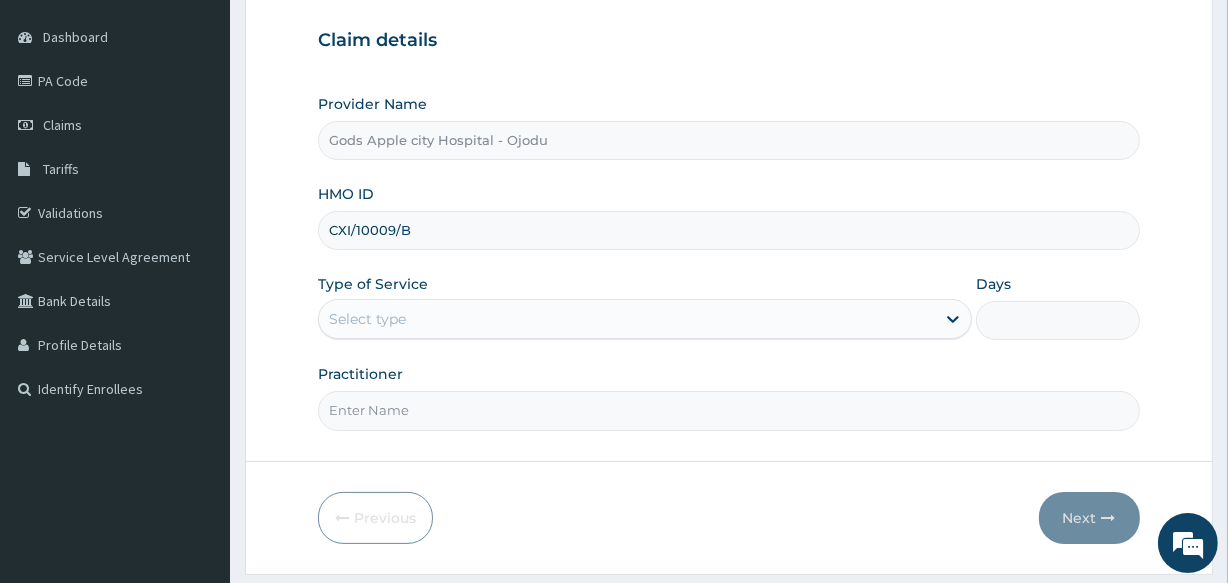 type on "CXI/10009/B" 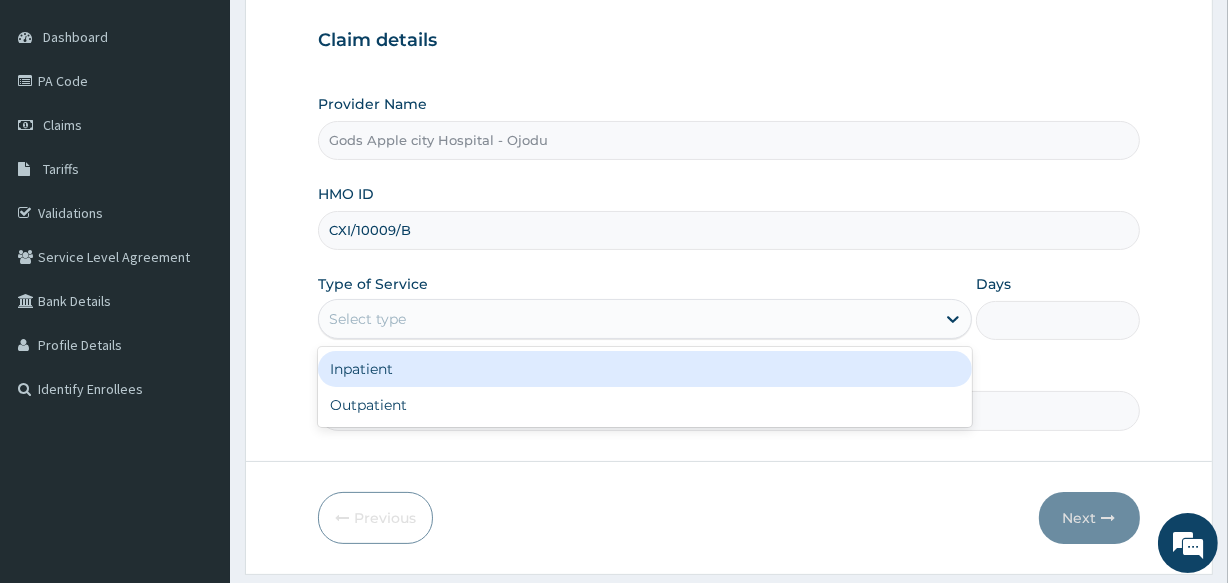 click on "Select type" at bounding box center (627, 319) 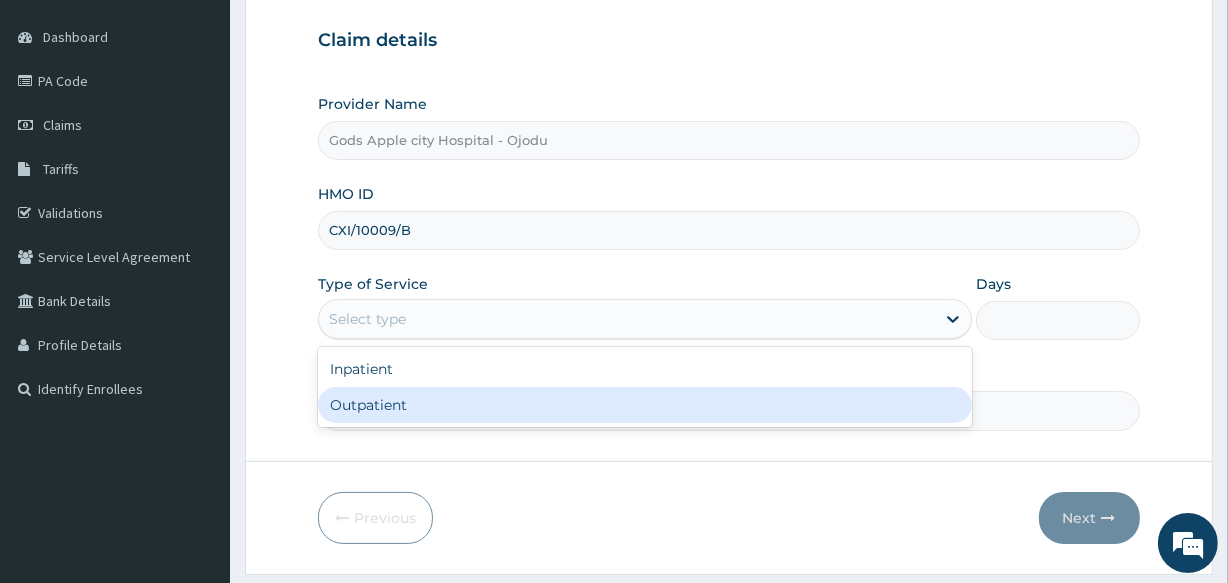 click on "Outpatient" at bounding box center [645, 405] 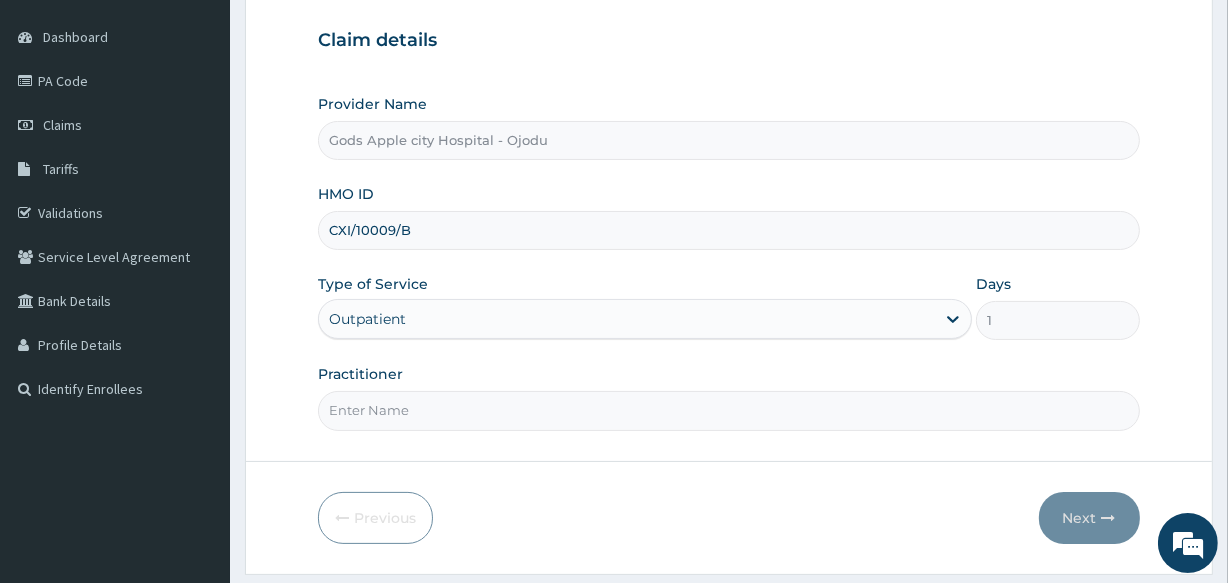 click on "Practitioner" at bounding box center [728, 410] 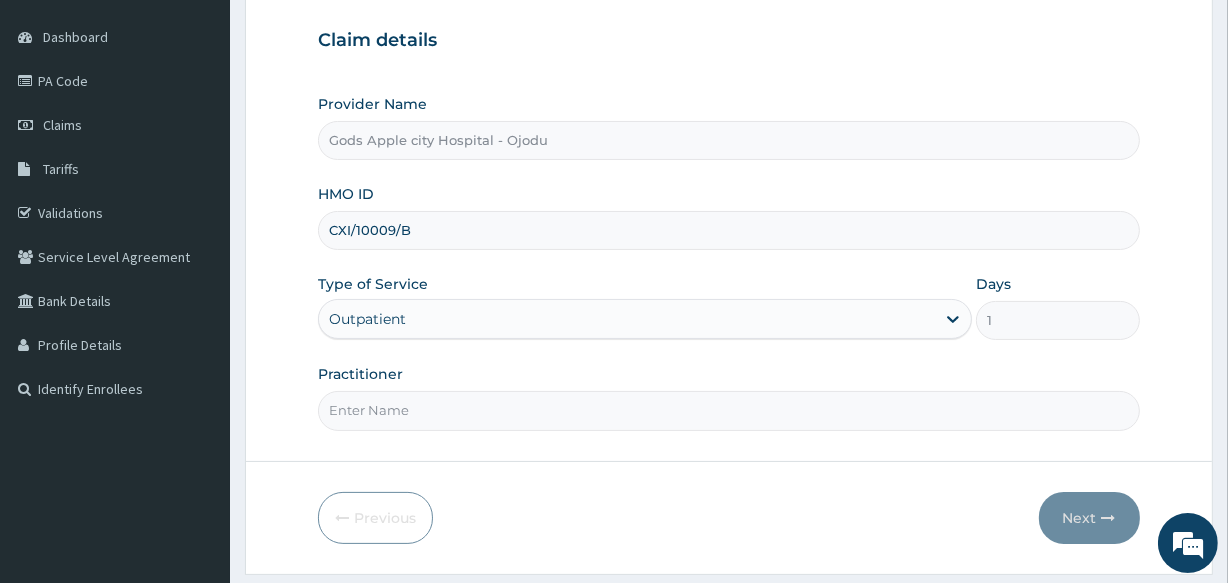 type on "DR [NAME]" 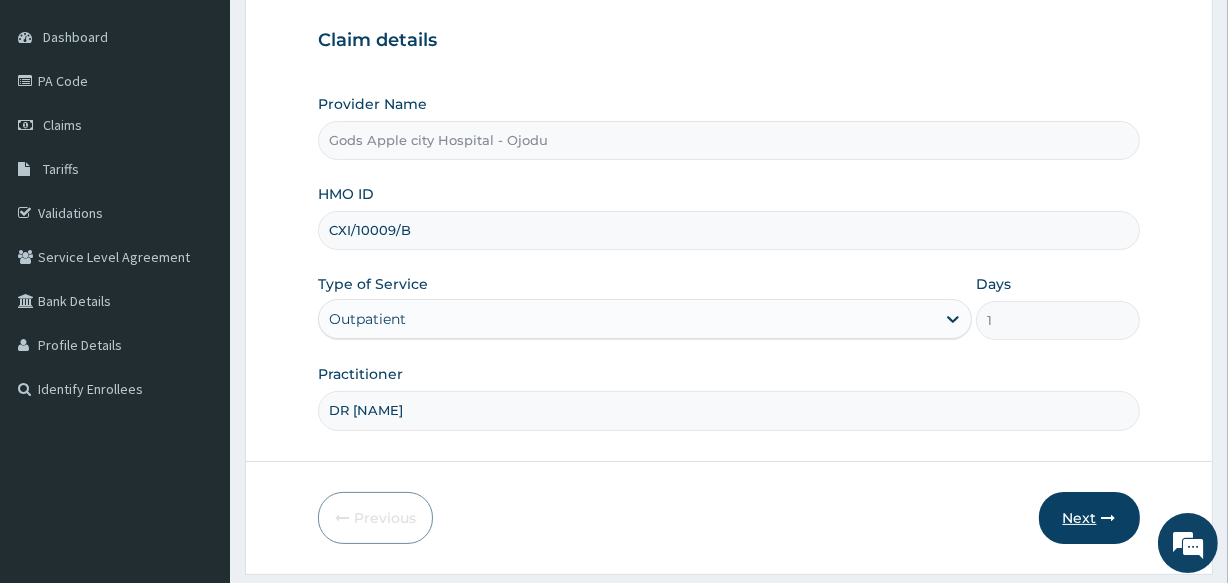 click on "Next" at bounding box center [1089, 518] 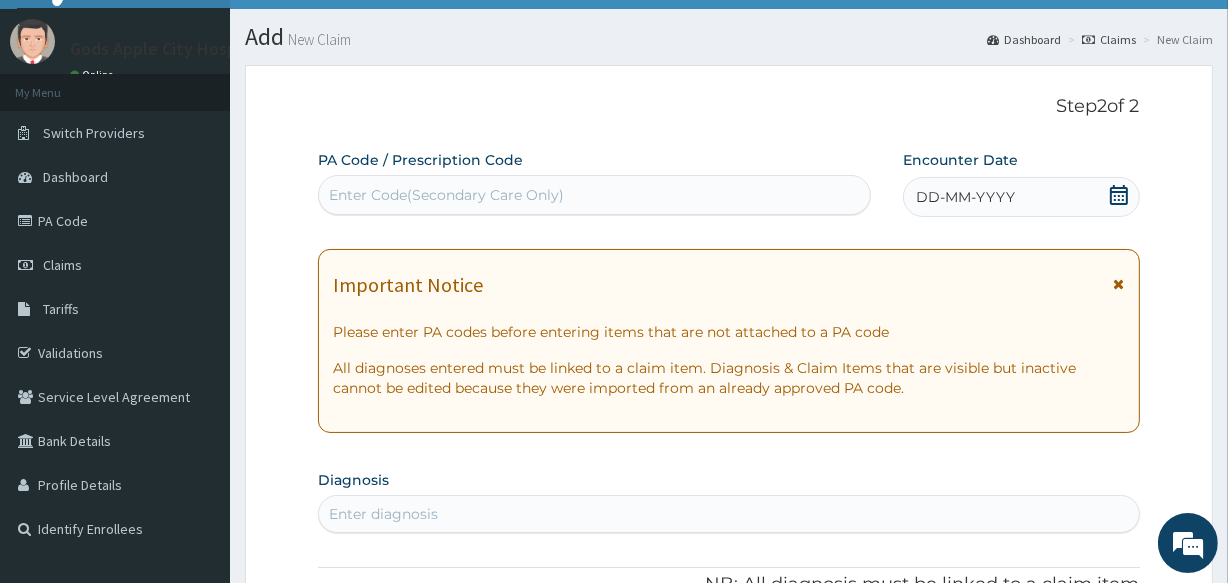 scroll, scrollTop: 0, scrollLeft: 0, axis: both 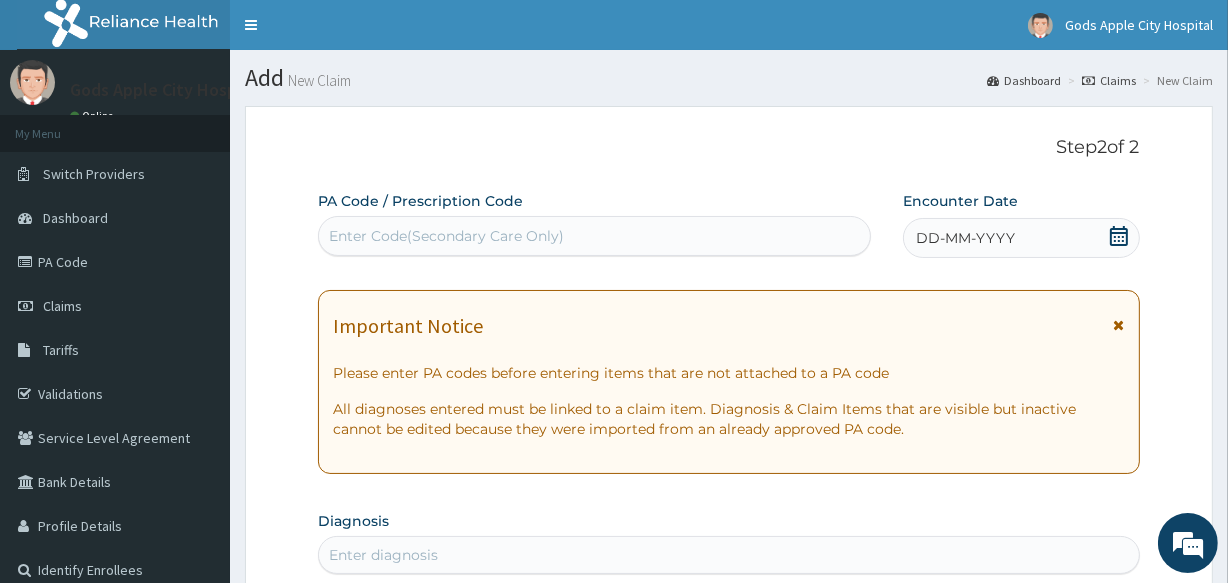 click 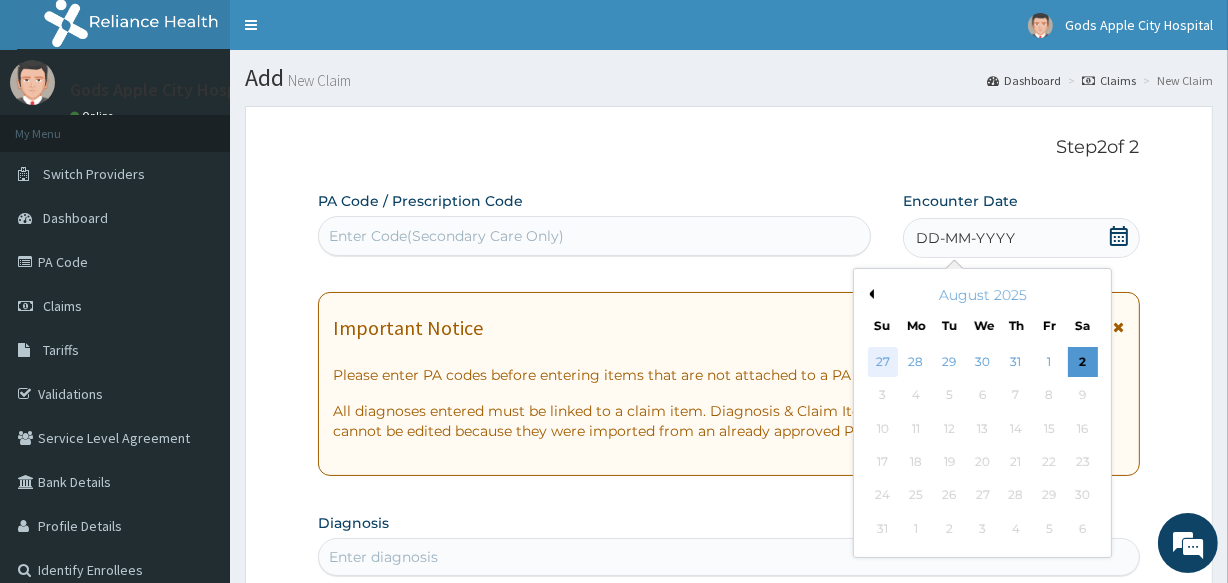 click on "27" at bounding box center [882, 362] 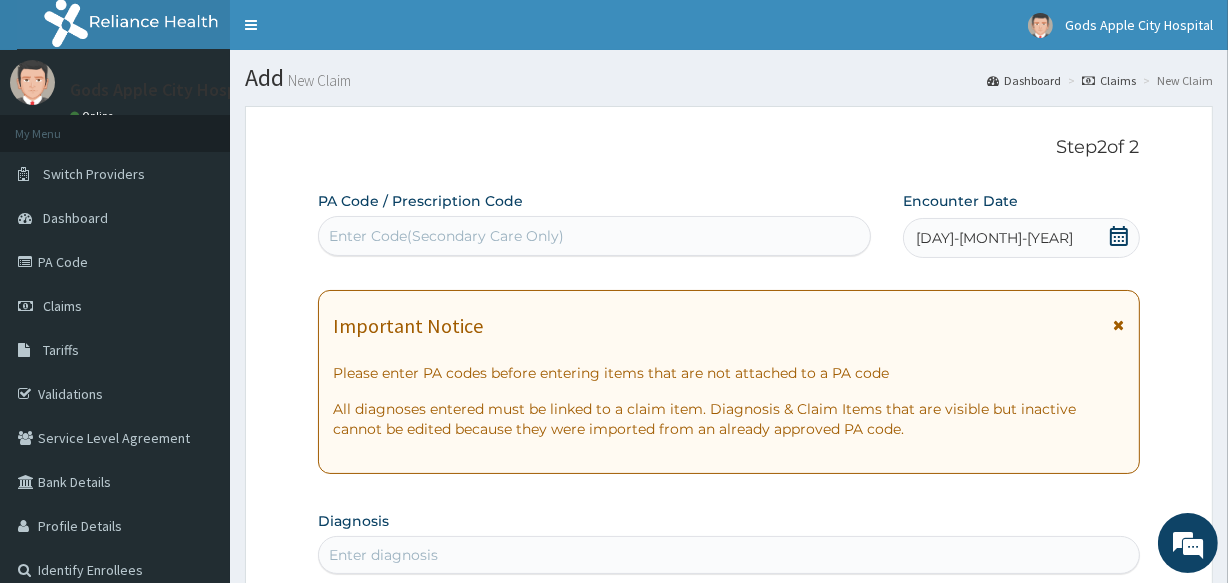 click on "Step  2  of 2" at bounding box center (728, 148) 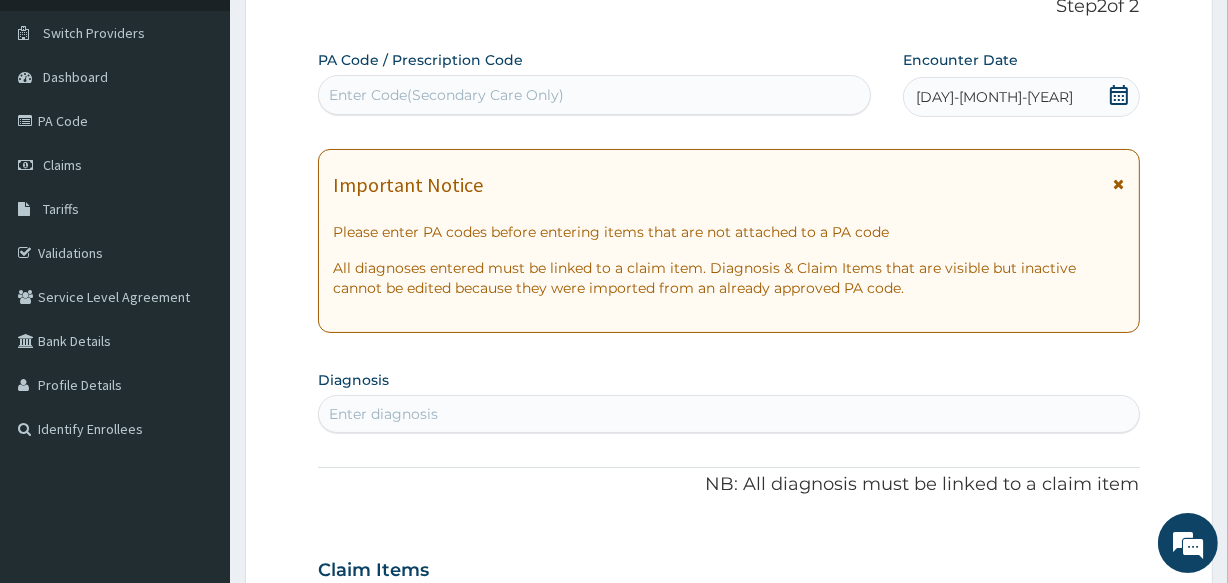 scroll, scrollTop: 272, scrollLeft: 0, axis: vertical 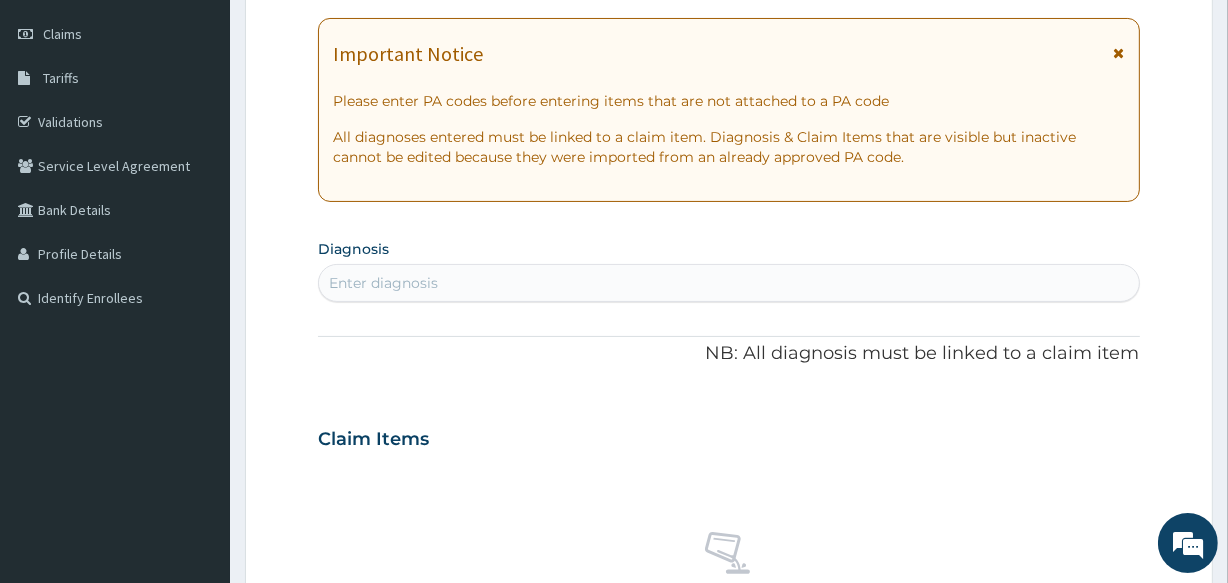 click on "Enter diagnosis" at bounding box center [383, 283] 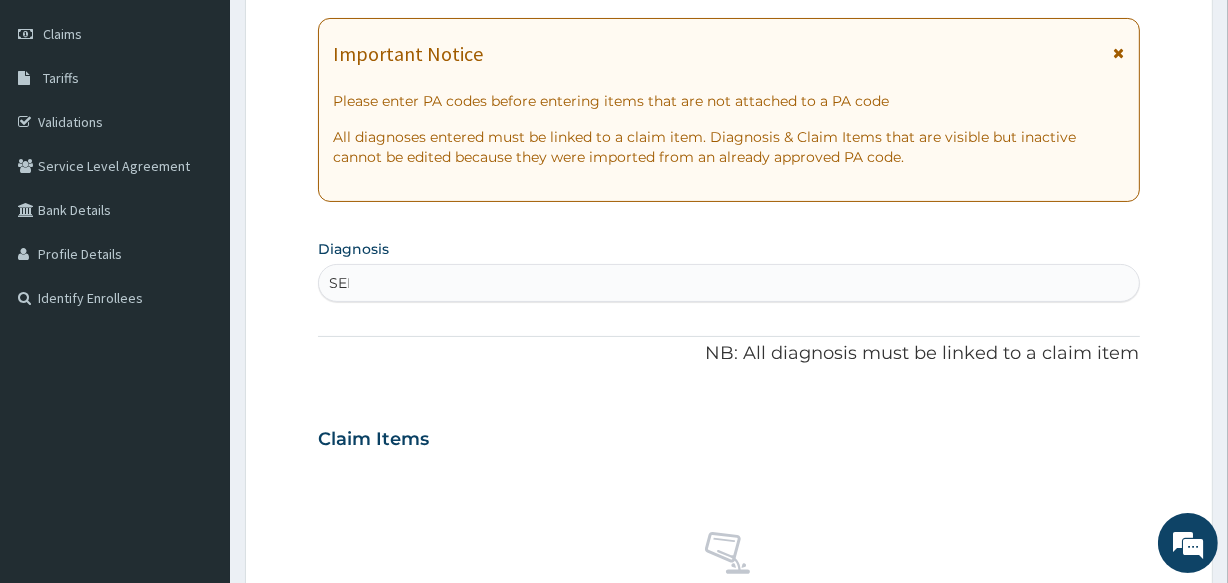 type on "SEPS" 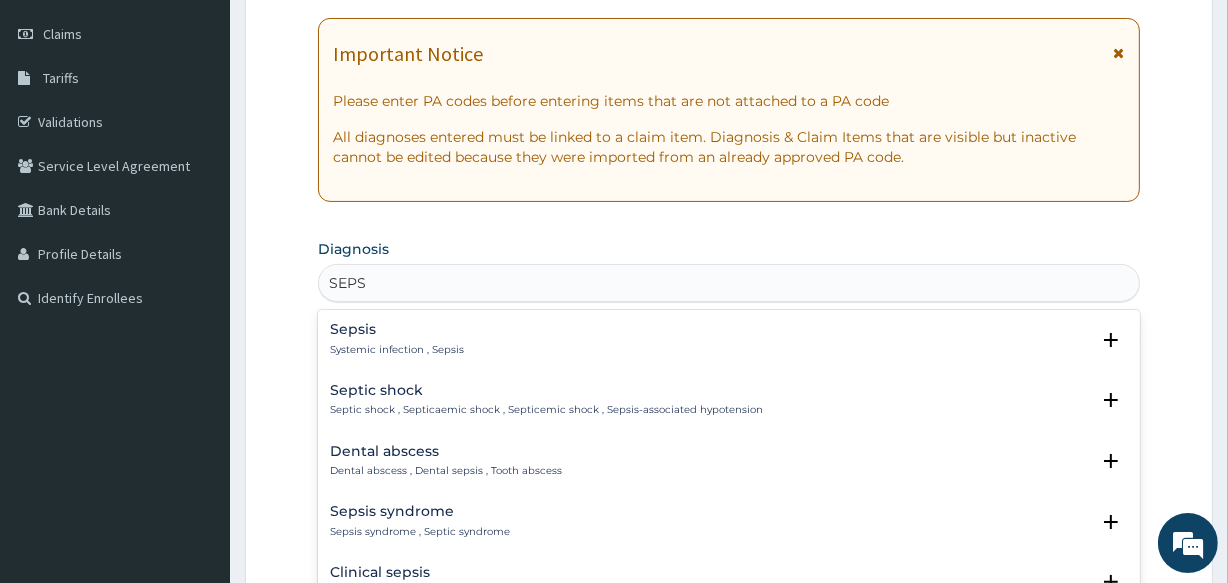 click on "Sepsis" at bounding box center (397, 329) 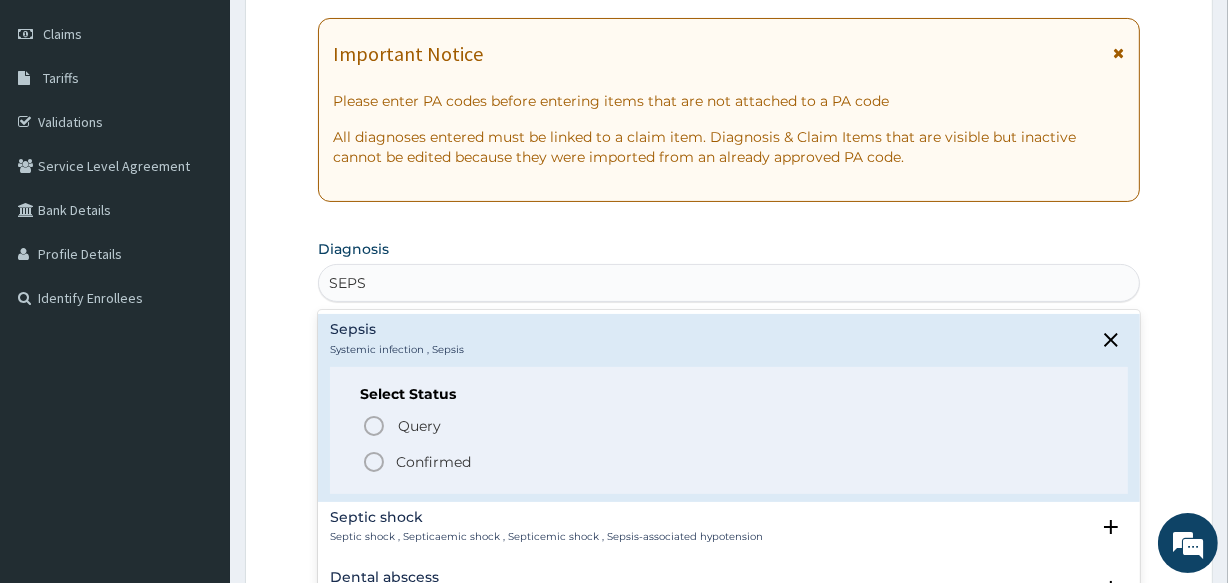 click 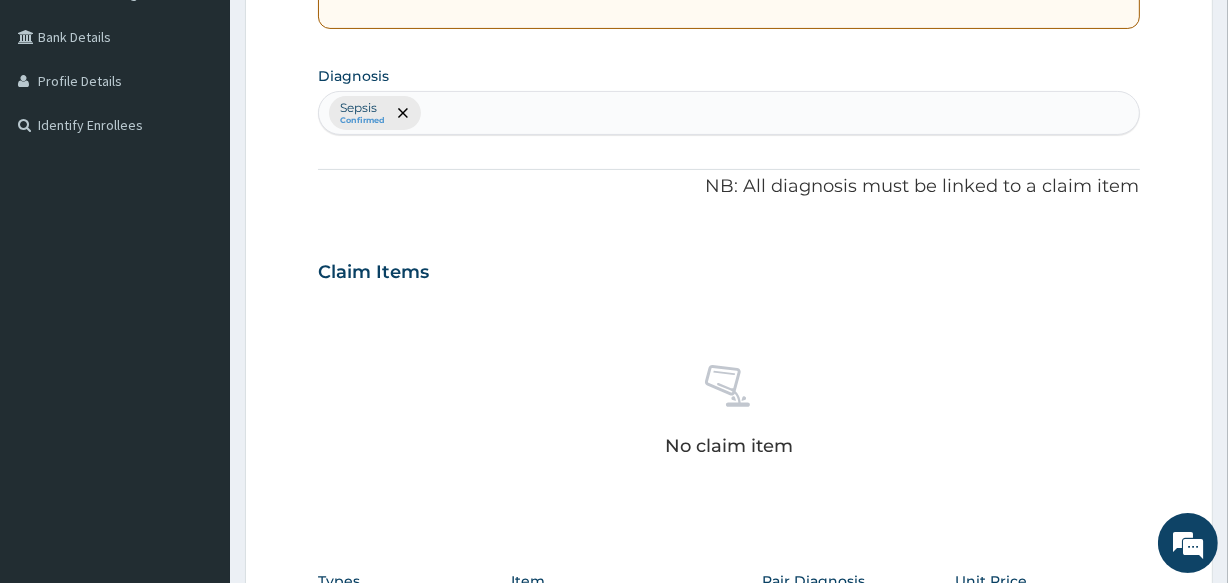 scroll, scrollTop: 272, scrollLeft: 0, axis: vertical 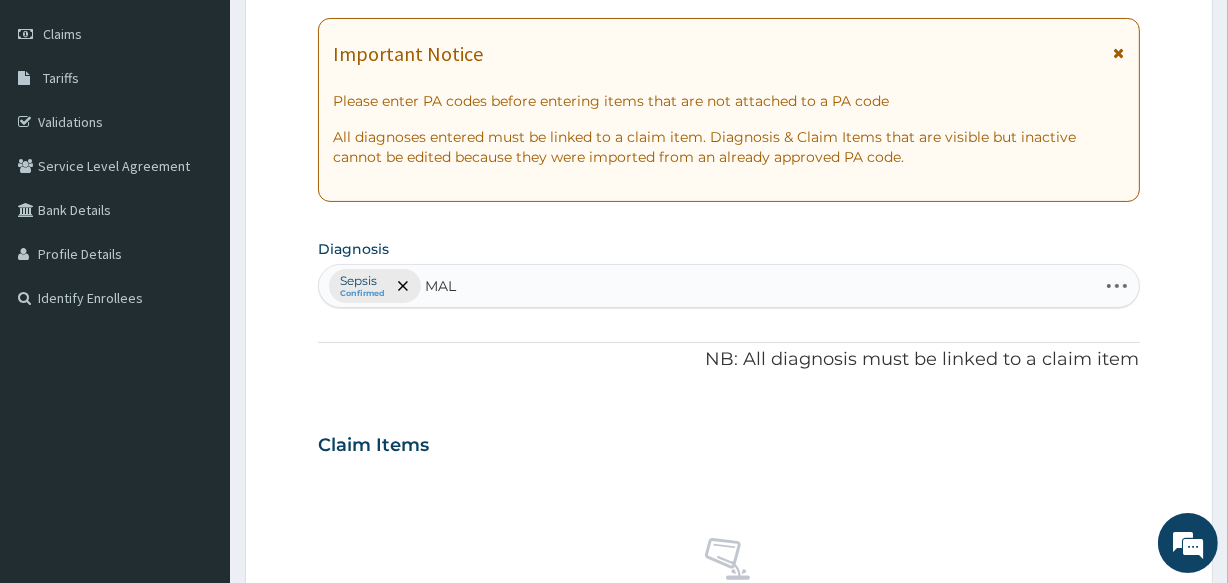 type on "MALA" 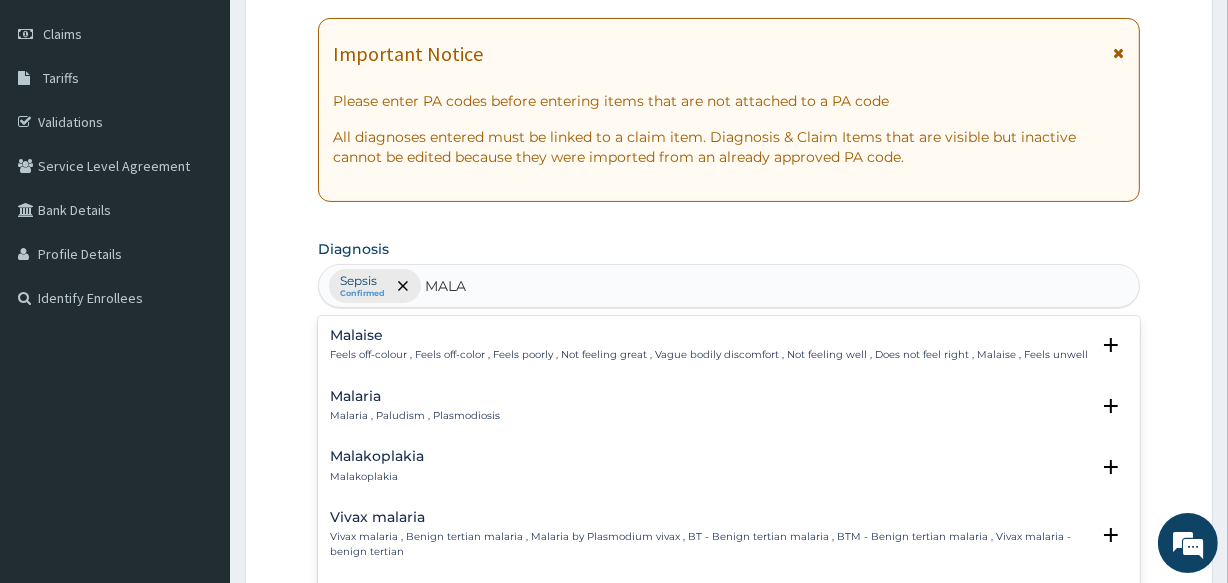 click on "Malaria Malaria , Paludism , Plasmodiosis" at bounding box center (415, 406) 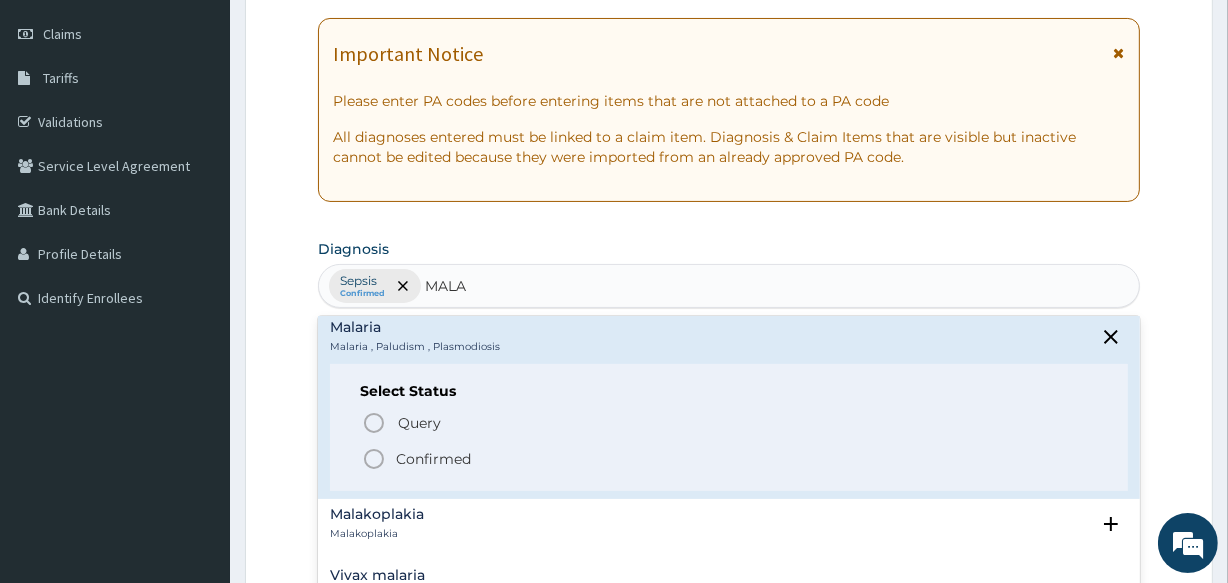 scroll, scrollTop: 90, scrollLeft: 0, axis: vertical 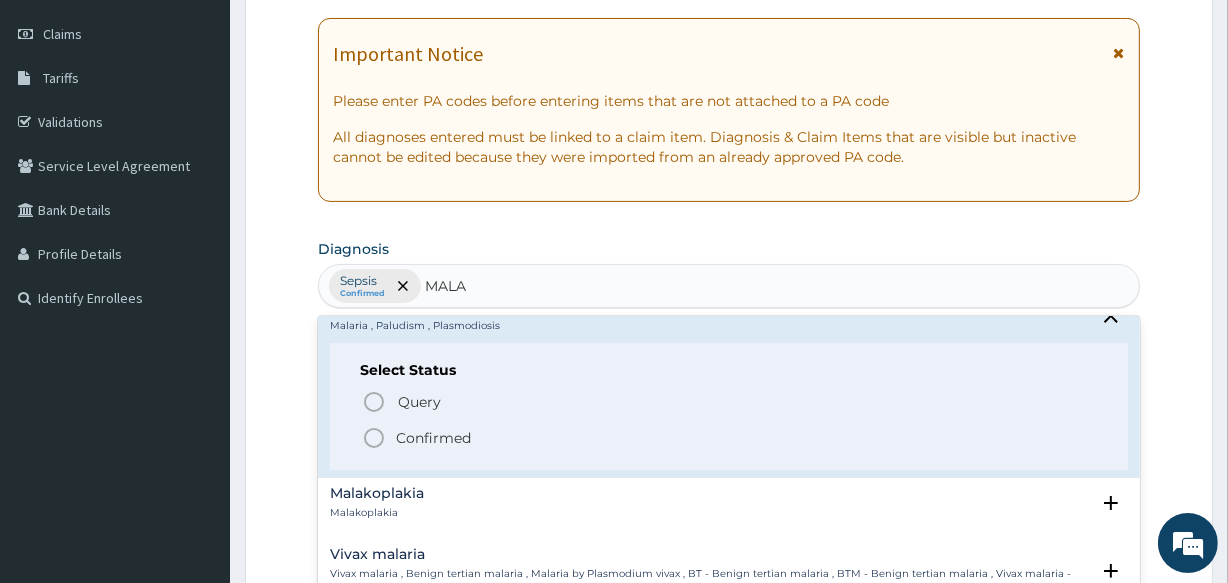 click 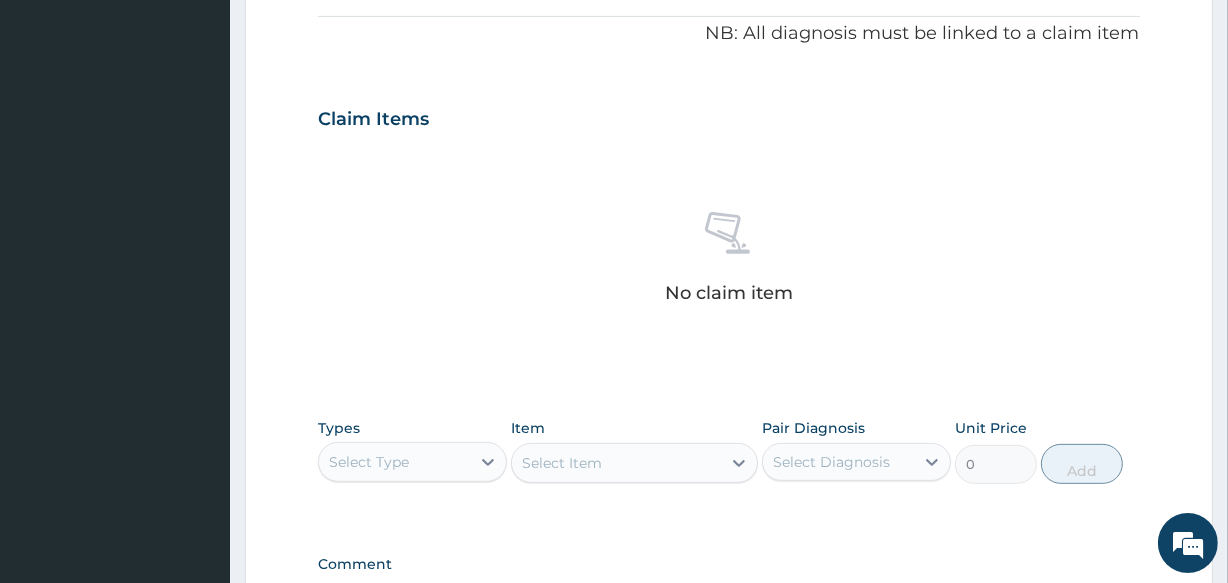 scroll, scrollTop: 818, scrollLeft: 0, axis: vertical 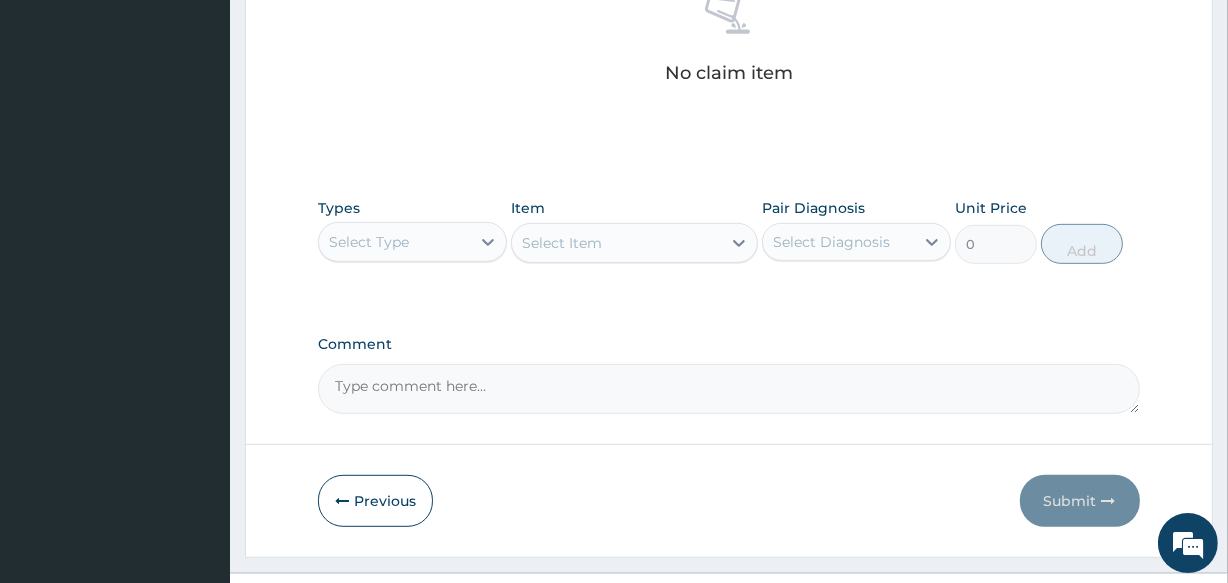 click on "Select Type" at bounding box center (394, 242) 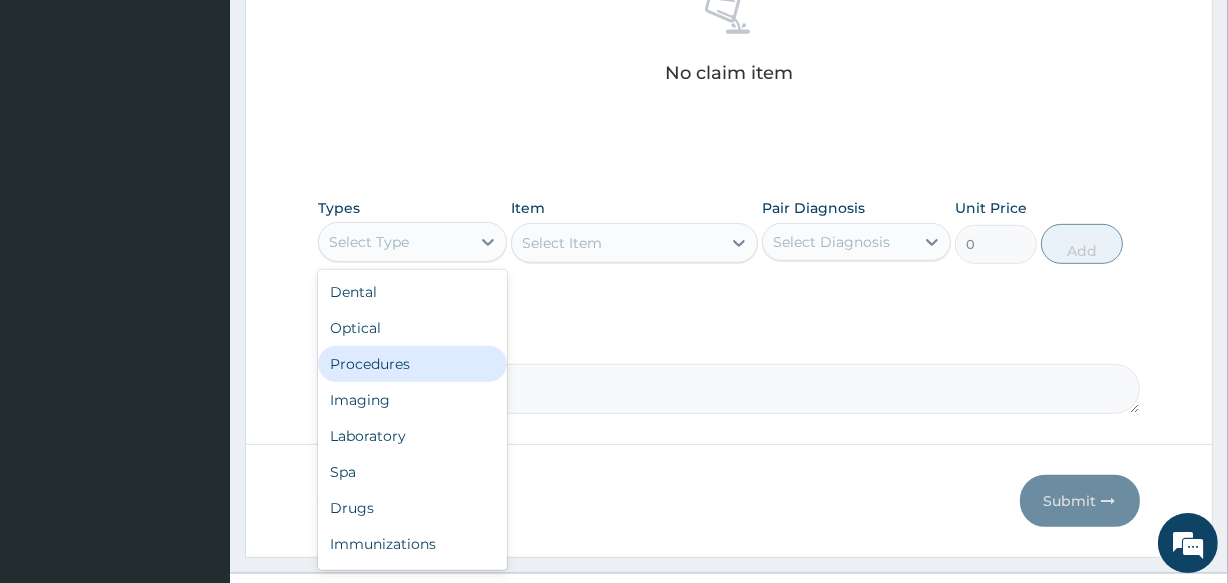 click on "Procedures" at bounding box center (412, 364) 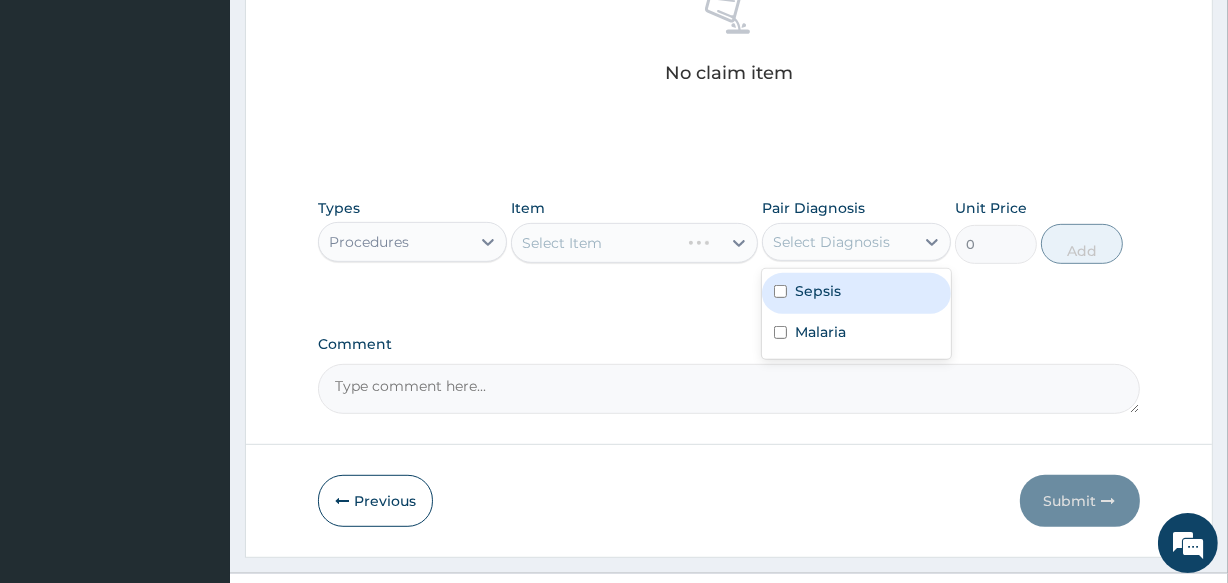 click on "Select Diagnosis" at bounding box center (831, 242) 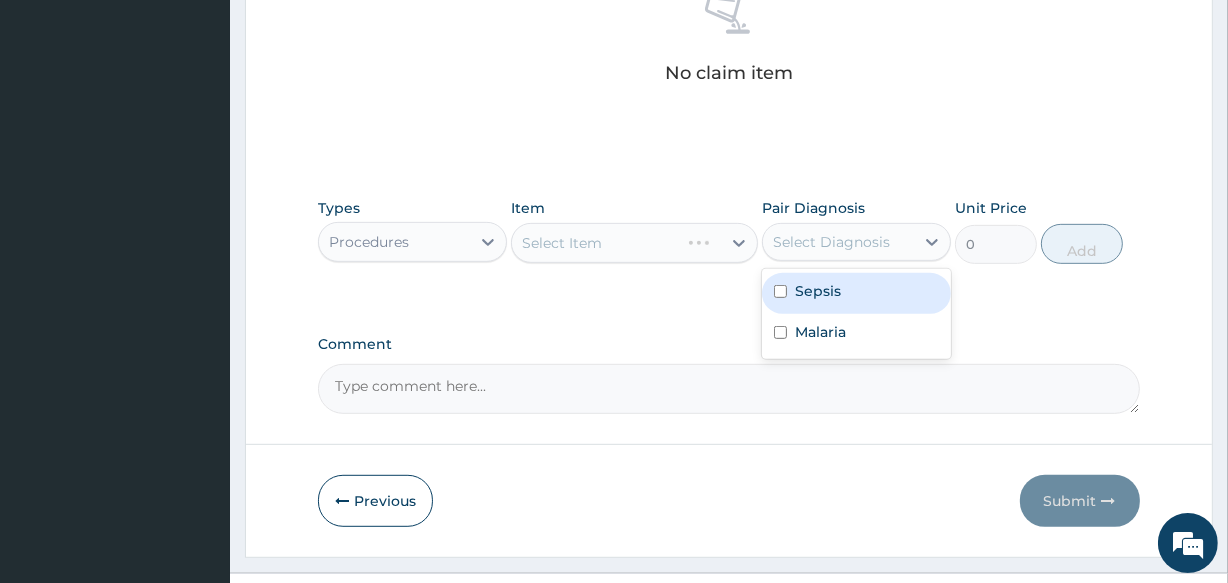 click on "Sepsis" at bounding box center (856, 293) 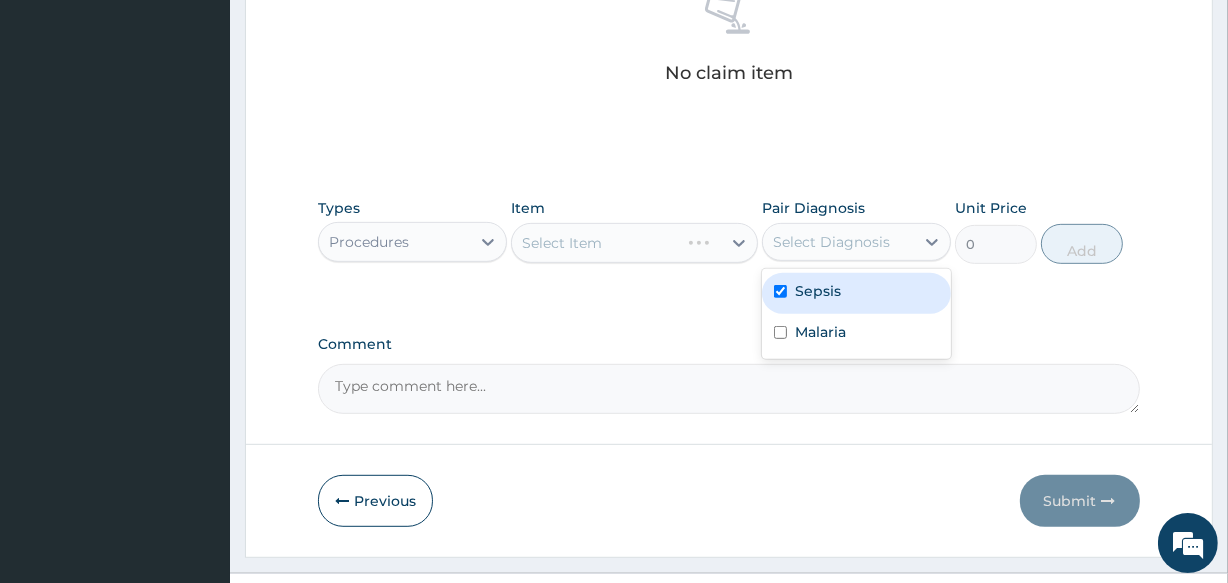 checkbox on "true" 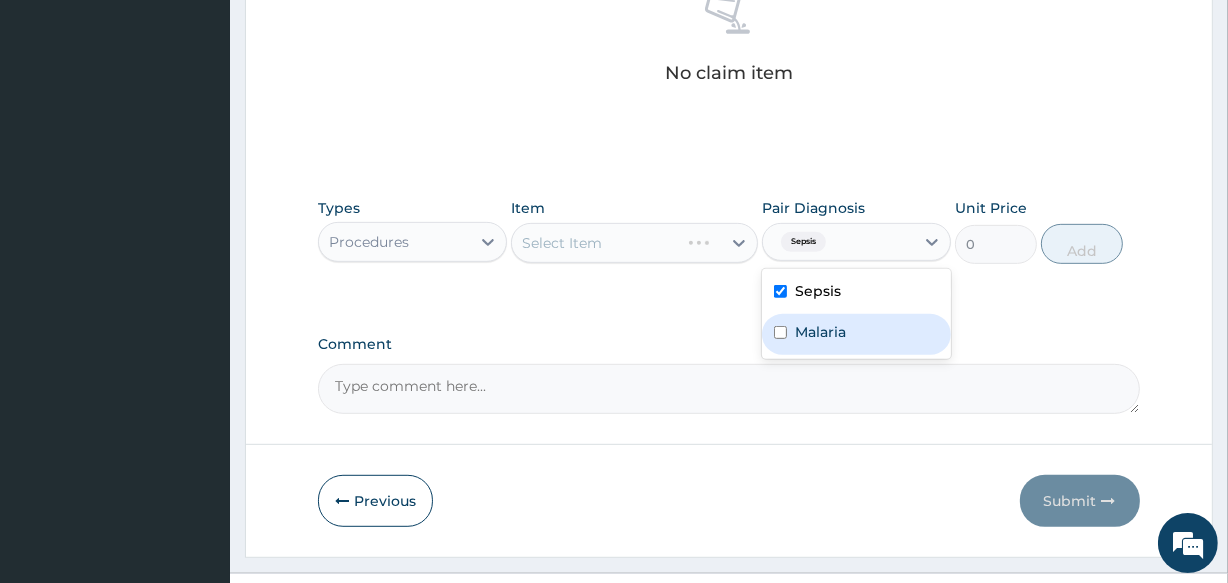 drag, startPoint x: 826, startPoint y: 330, endPoint x: 680, endPoint y: 300, distance: 149.05032 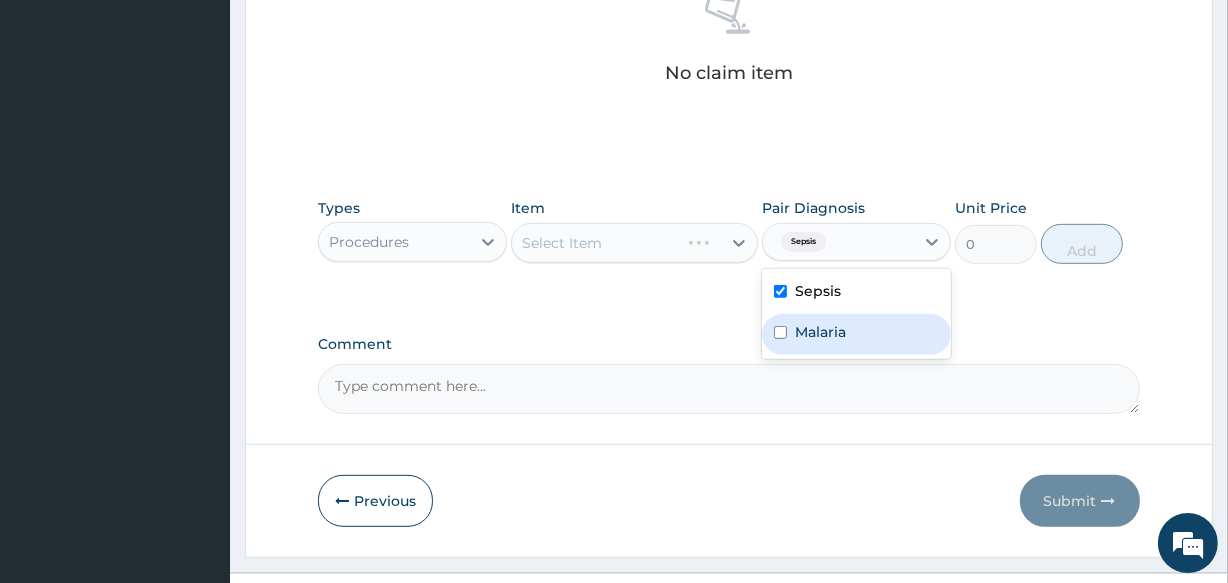click on "Malaria" at bounding box center (820, 332) 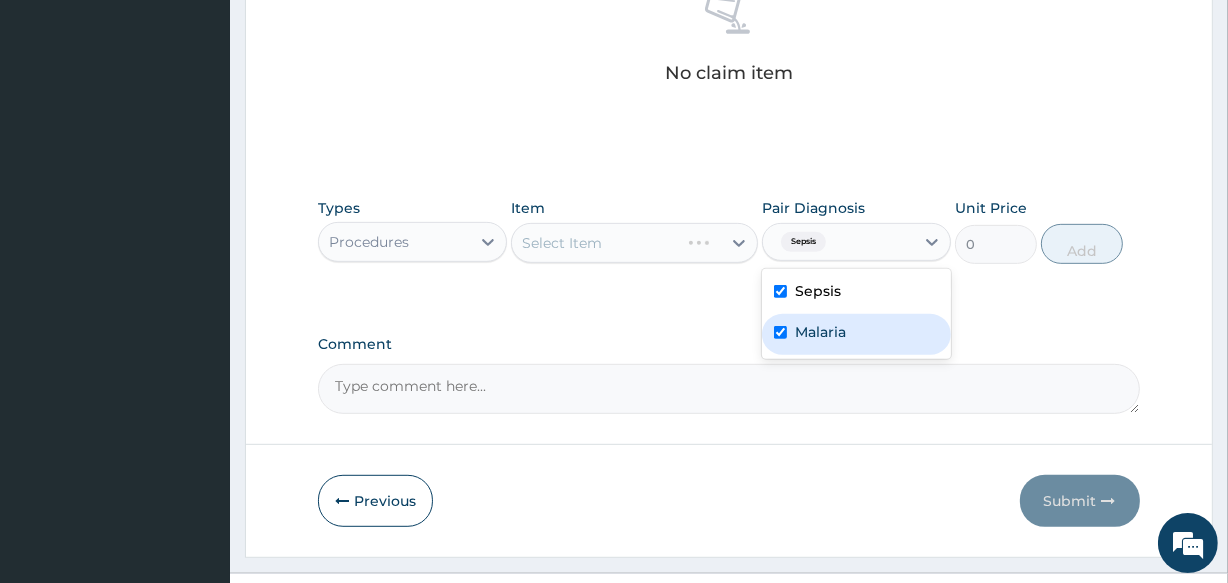 checkbox on "true" 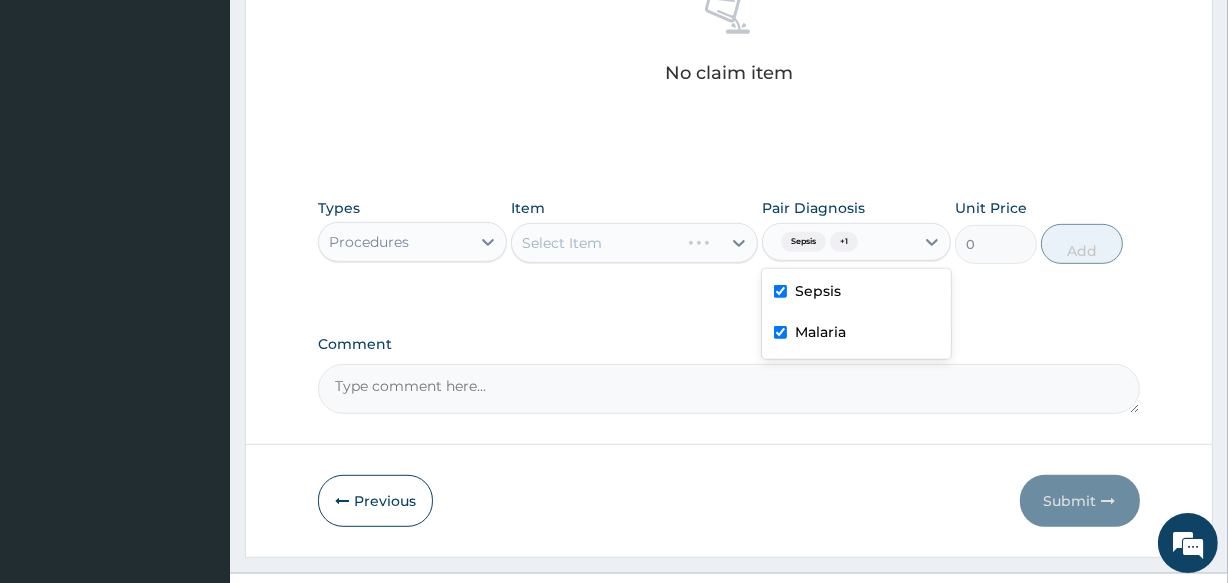 click on "Select Item" at bounding box center [634, 243] 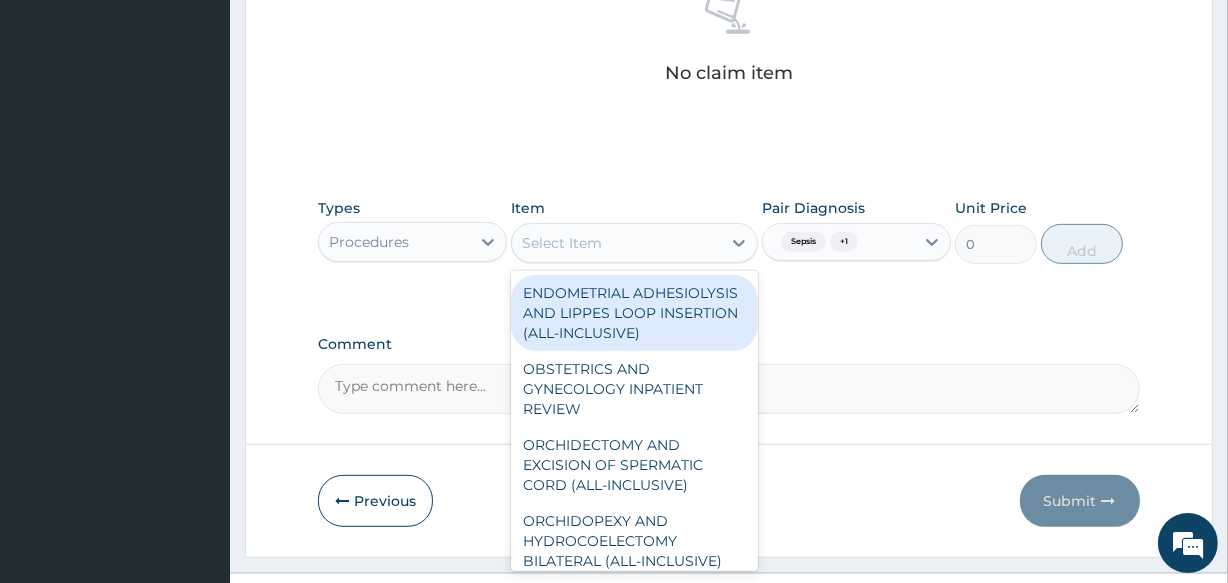 click on "Select Item" at bounding box center [562, 243] 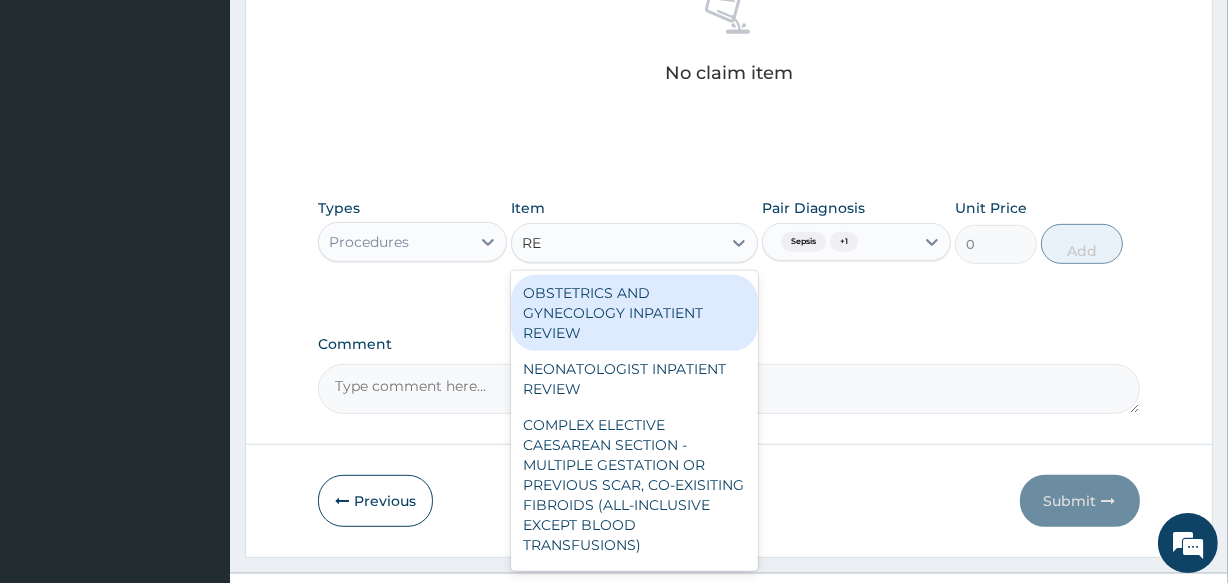 type on "REG" 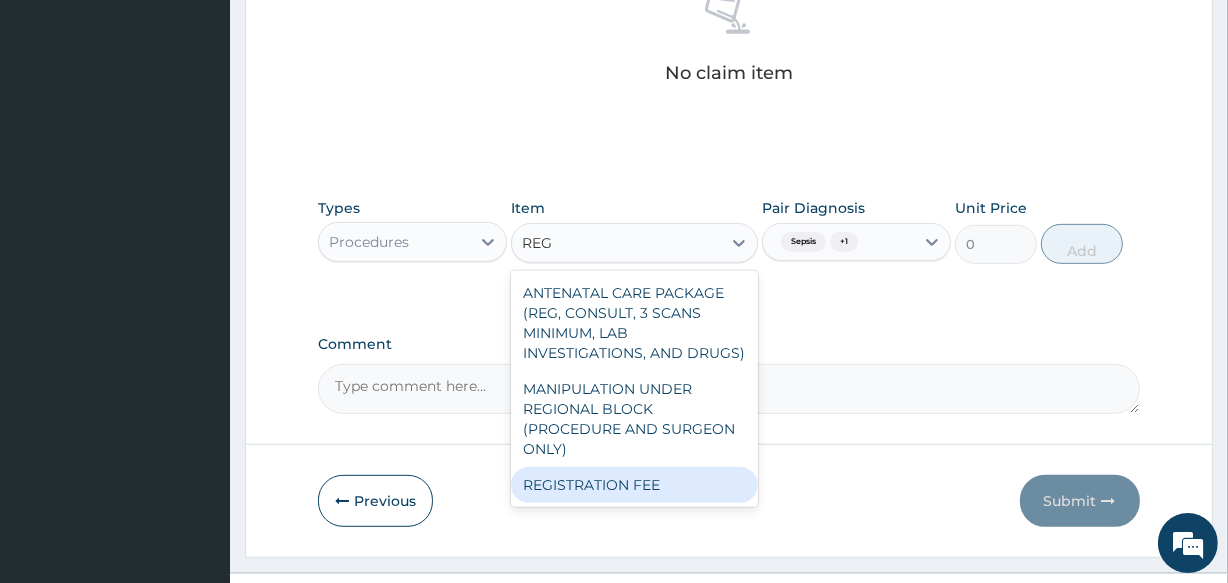 click on "REGISTRATION FEE" at bounding box center [634, 485] 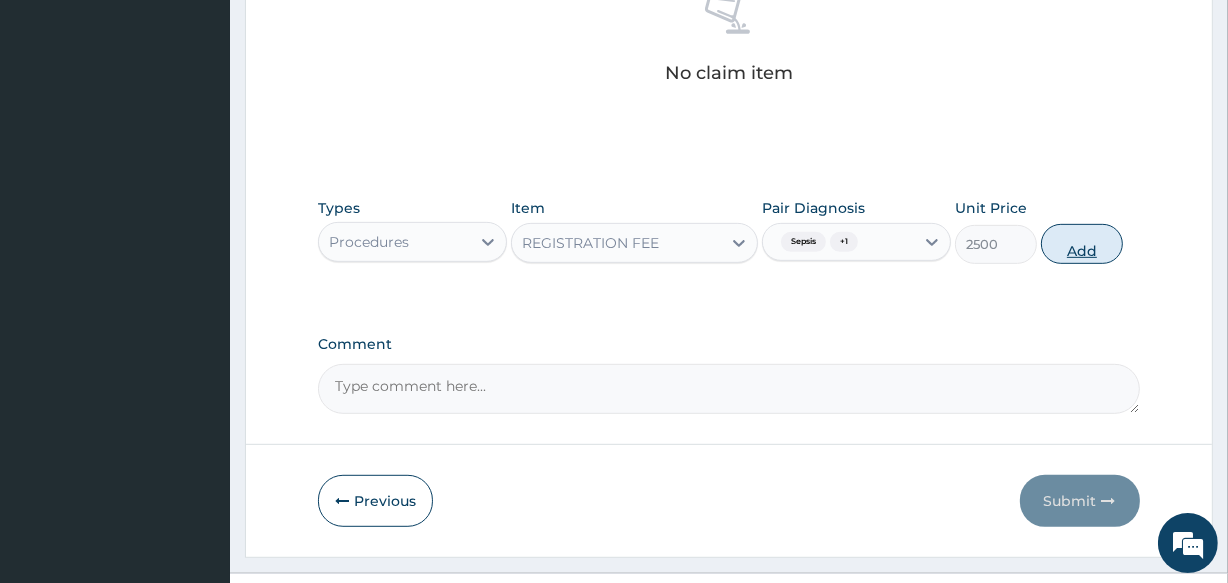 click on "Add" at bounding box center (1082, 244) 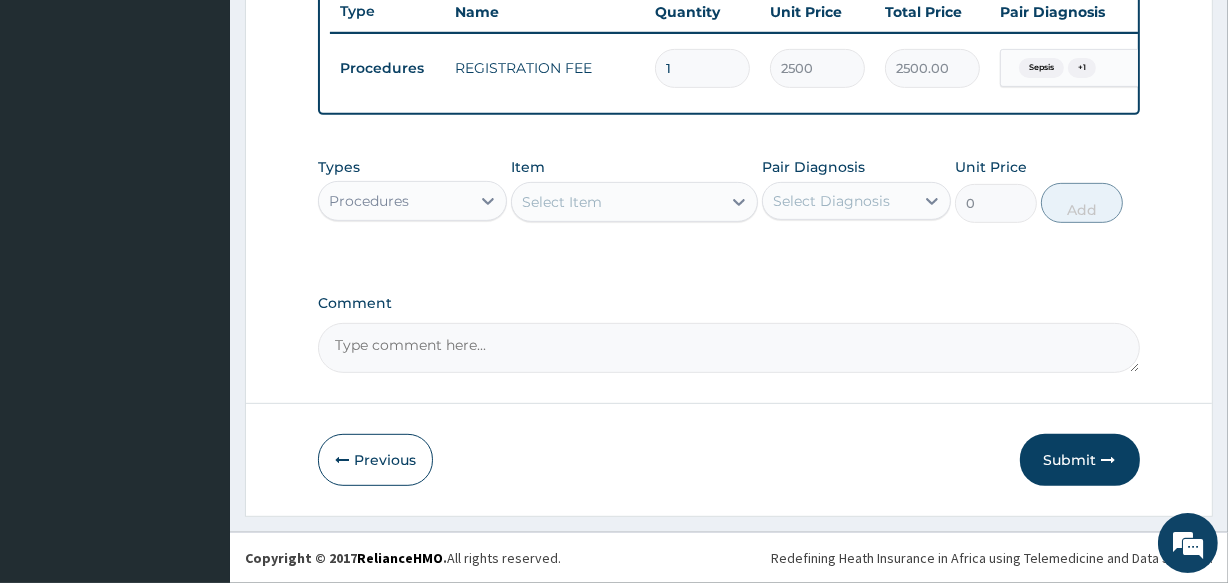 scroll, scrollTop: 776, scrollLeft: 0, axis: vertical 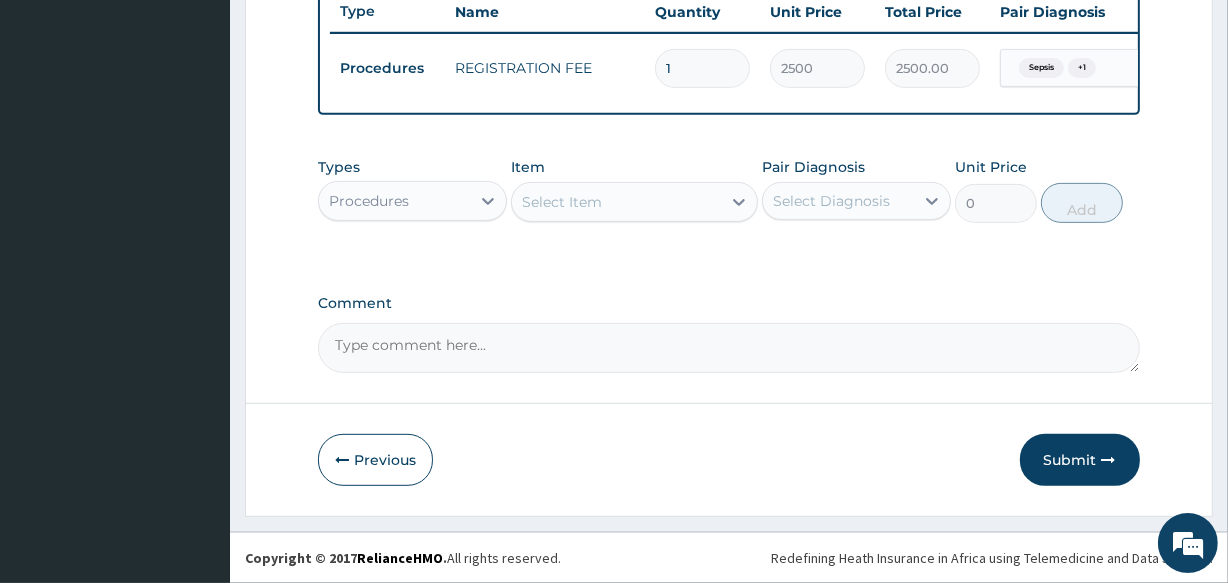 click on "Select Diagnosis" at bounding box center (831, 201) 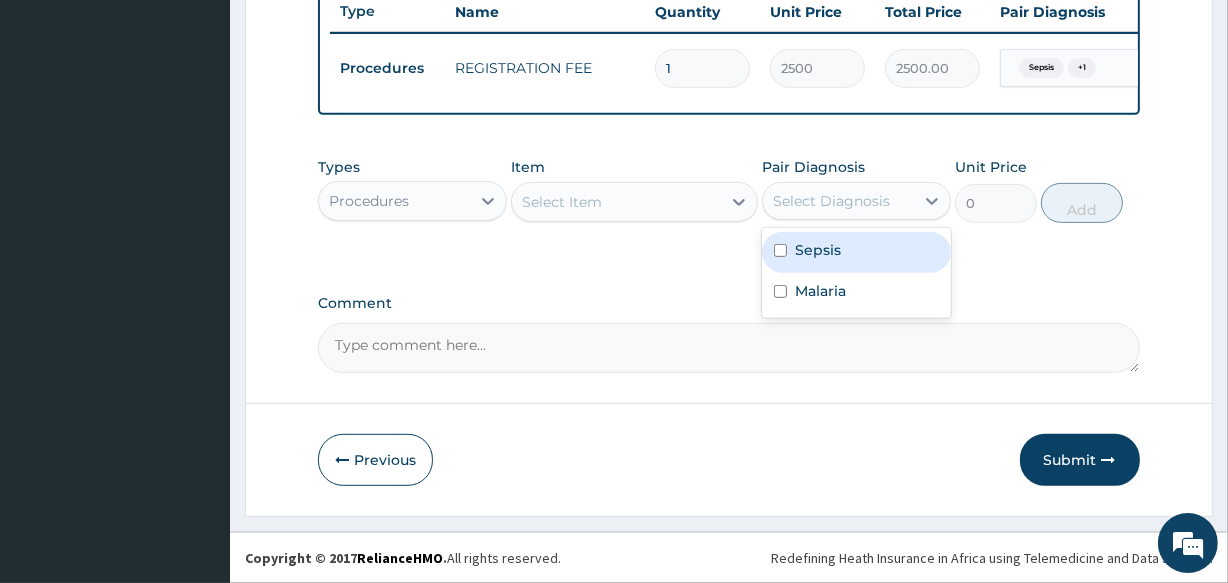 click on "Sepsis" at bounding box center [856, 252] 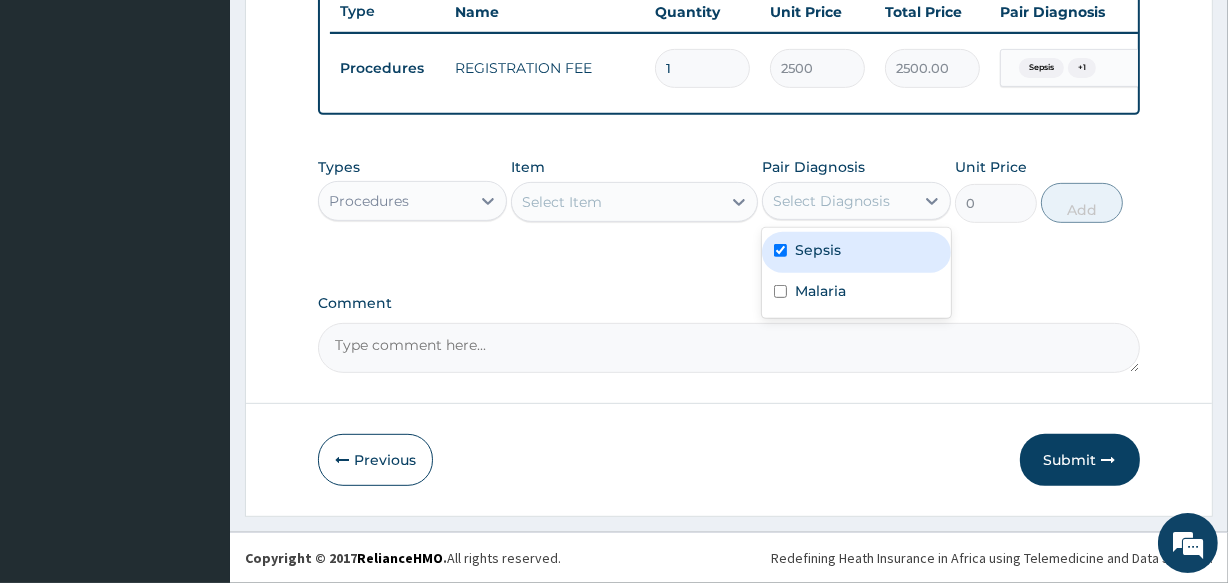 checkbox on "true" 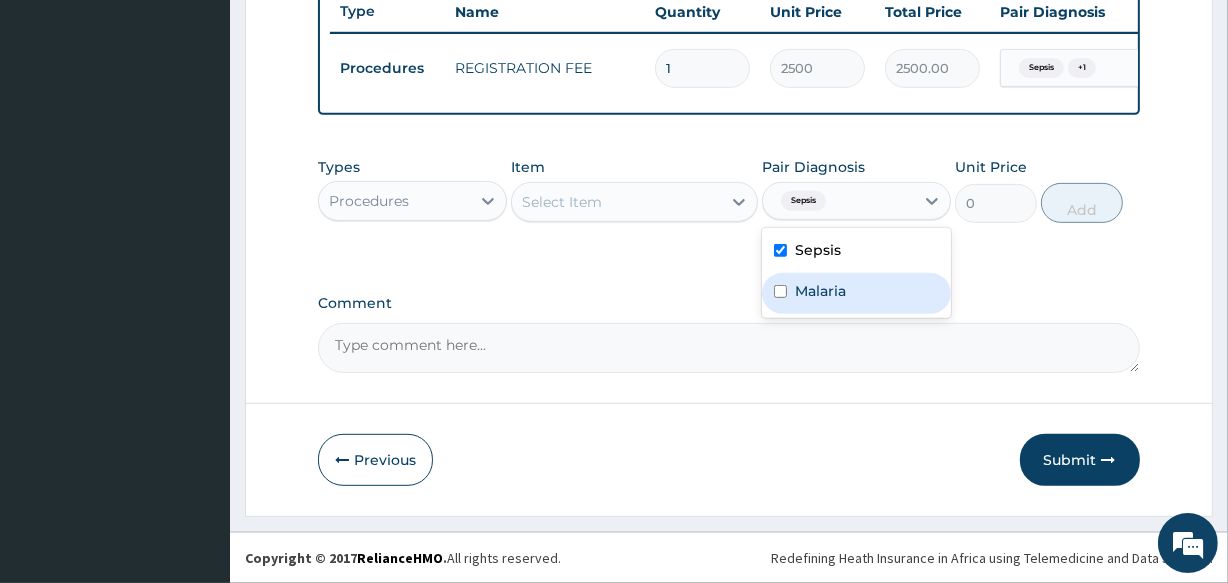 click on "Malaria" at bounding box center (856, 293) 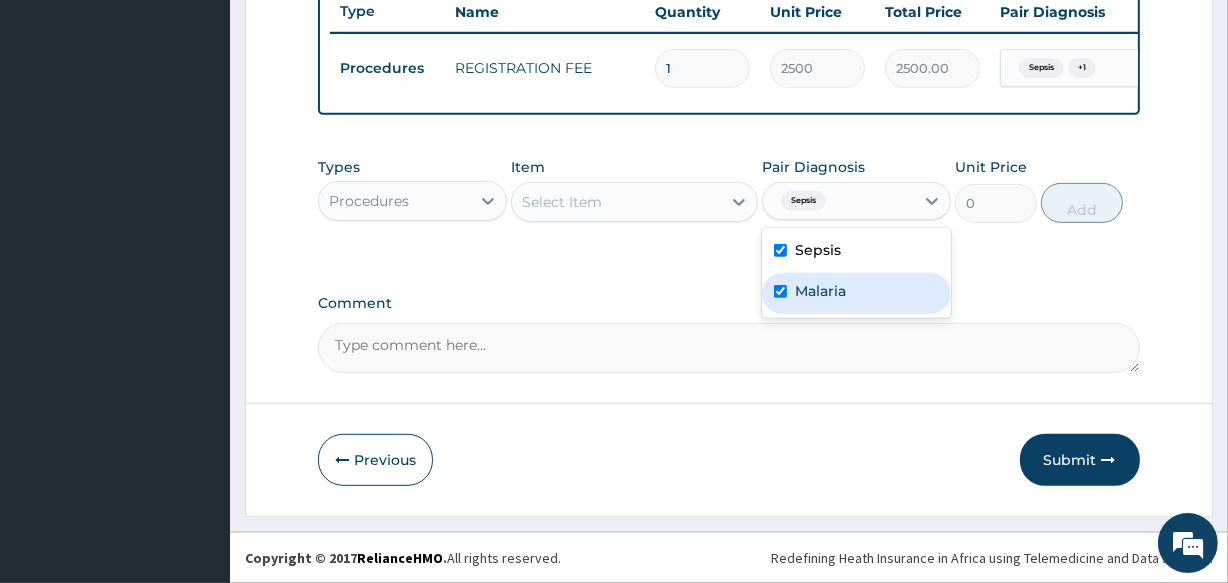 checkbox on "true" 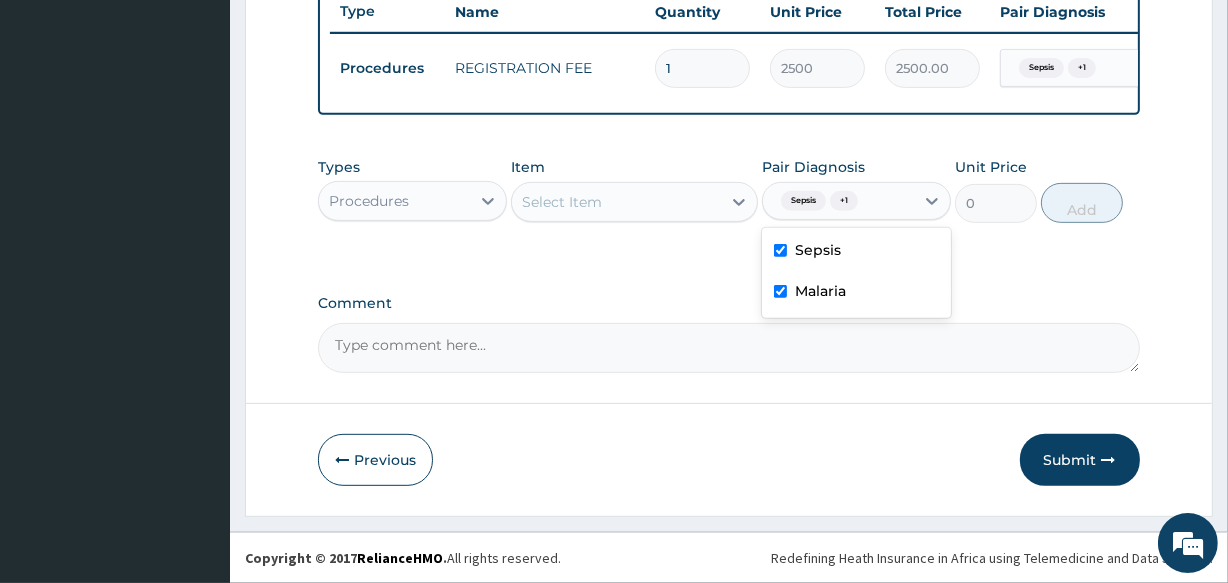 click on "Select Item" at bounding box center [616, 202] 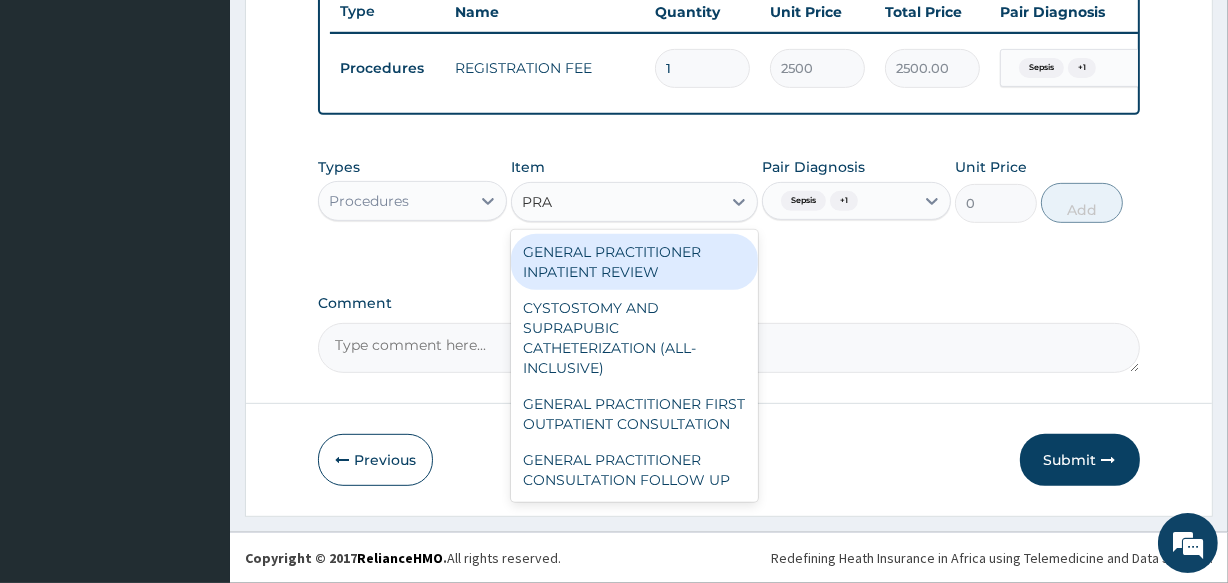 type on "PRAC" 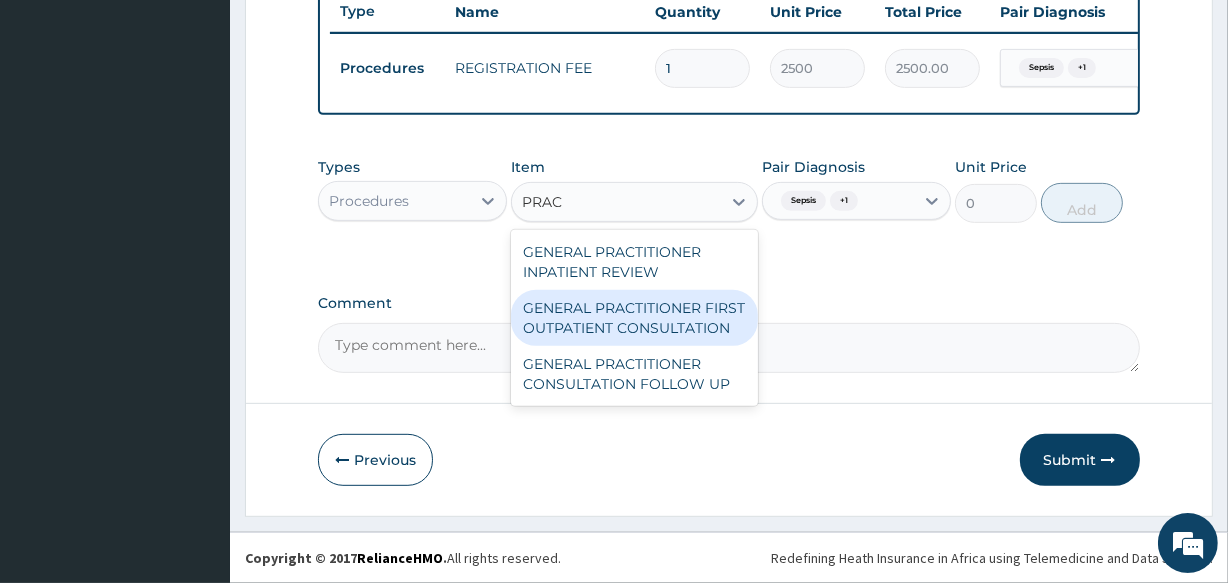 click on "GENERAL PRACTITIONER FIRST OUTPATIENT CONSULTATION" at bounding box center [634, 318] 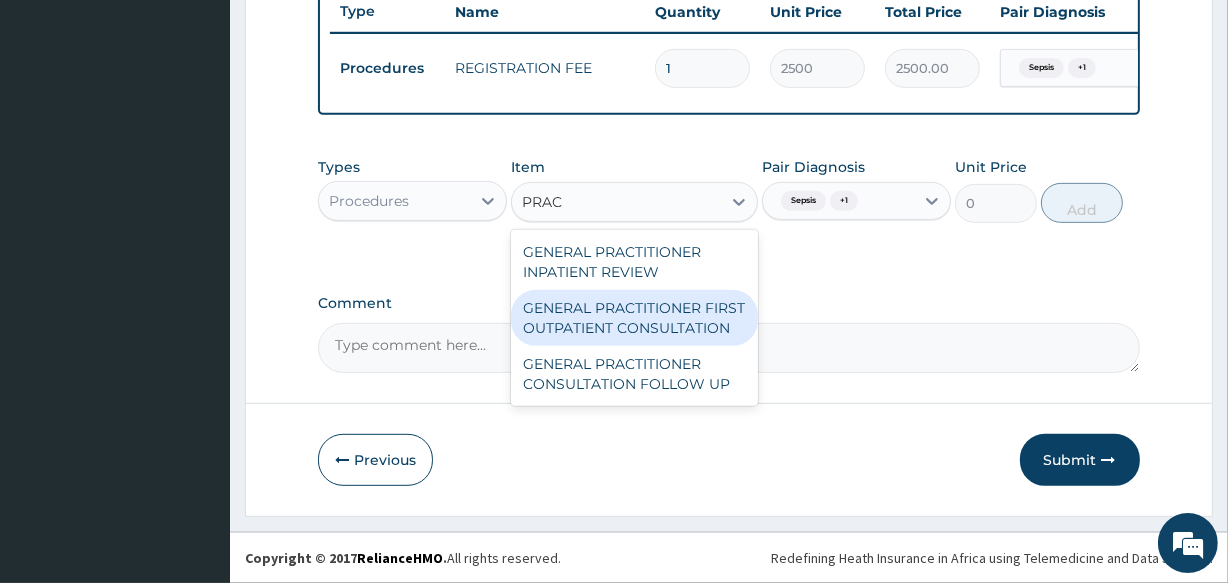 type 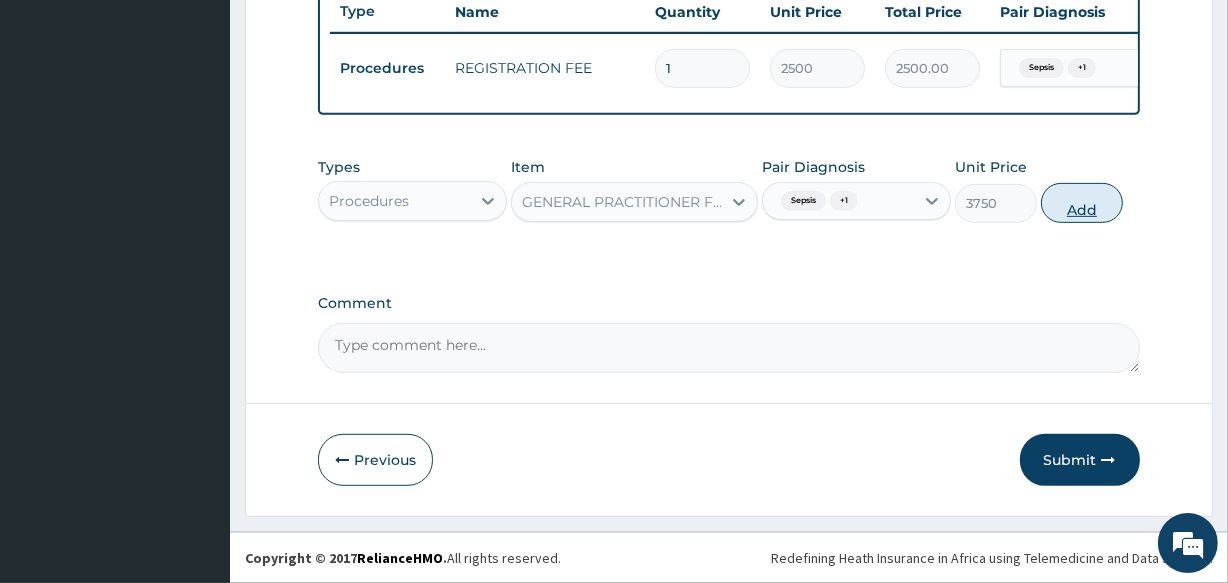 click on "Add" at bounding box center [1082, 203] 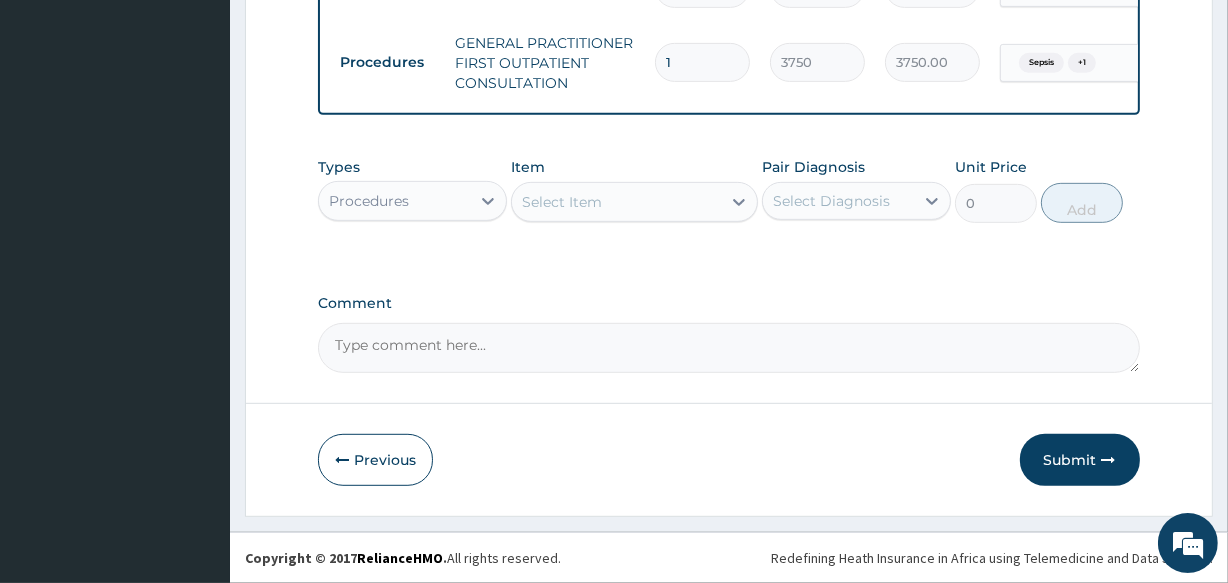 scroll, scrollTop: 856, scrollLeft: 0, axis: vertical 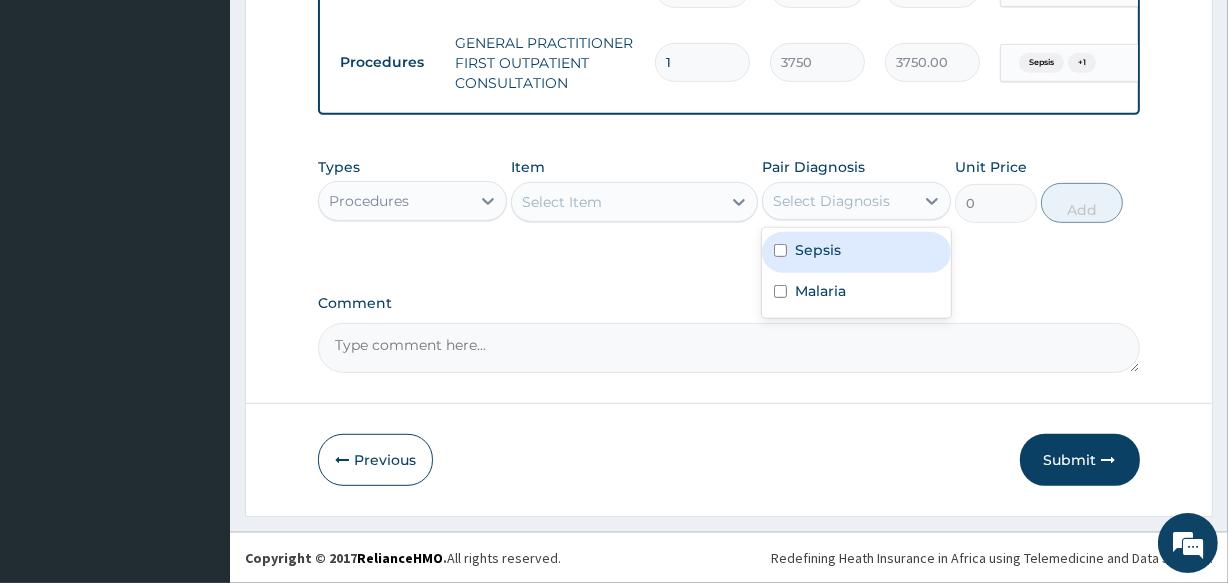 click on "Select Diagnosis" at bounding box center (831, 201) 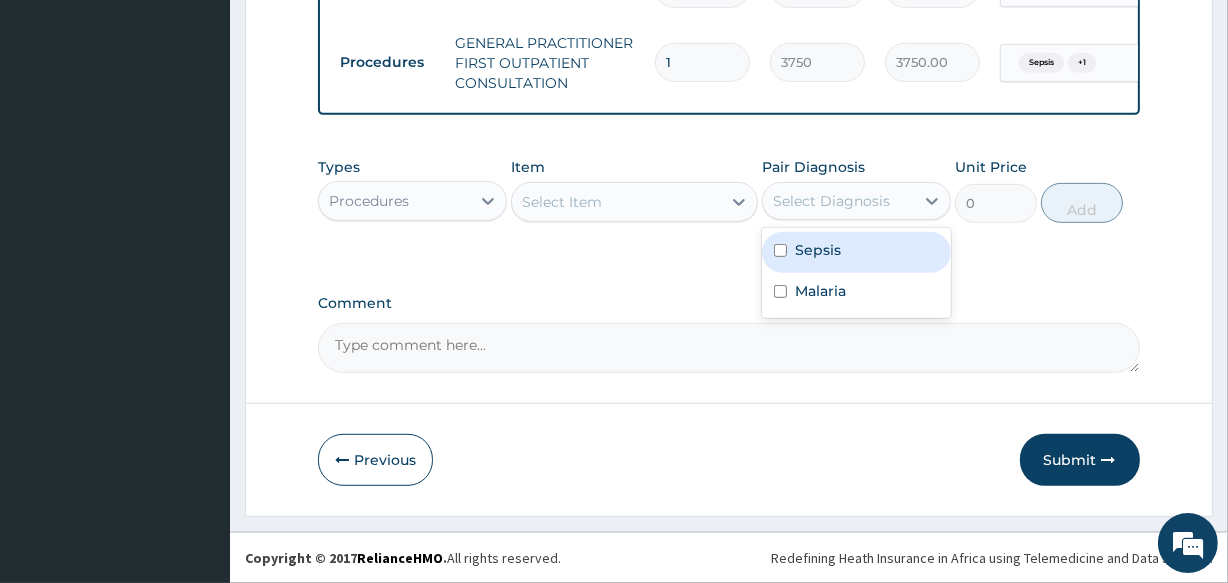 click on "Procedures" at bounding box center [369, 201] 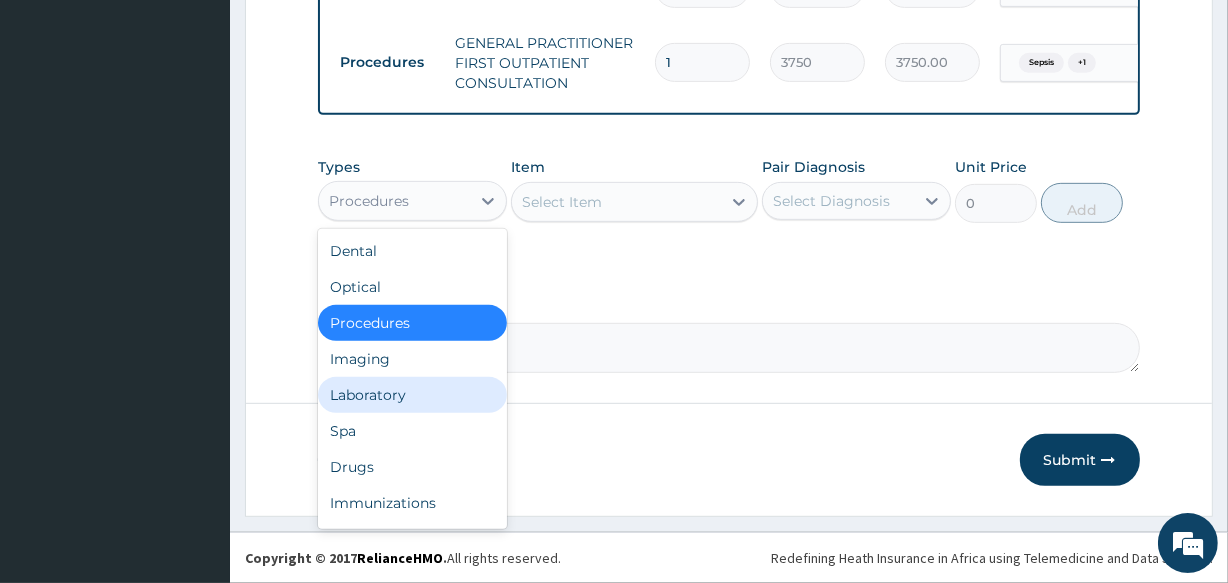 click on "Laboratory" at bounding box center [412, 395] 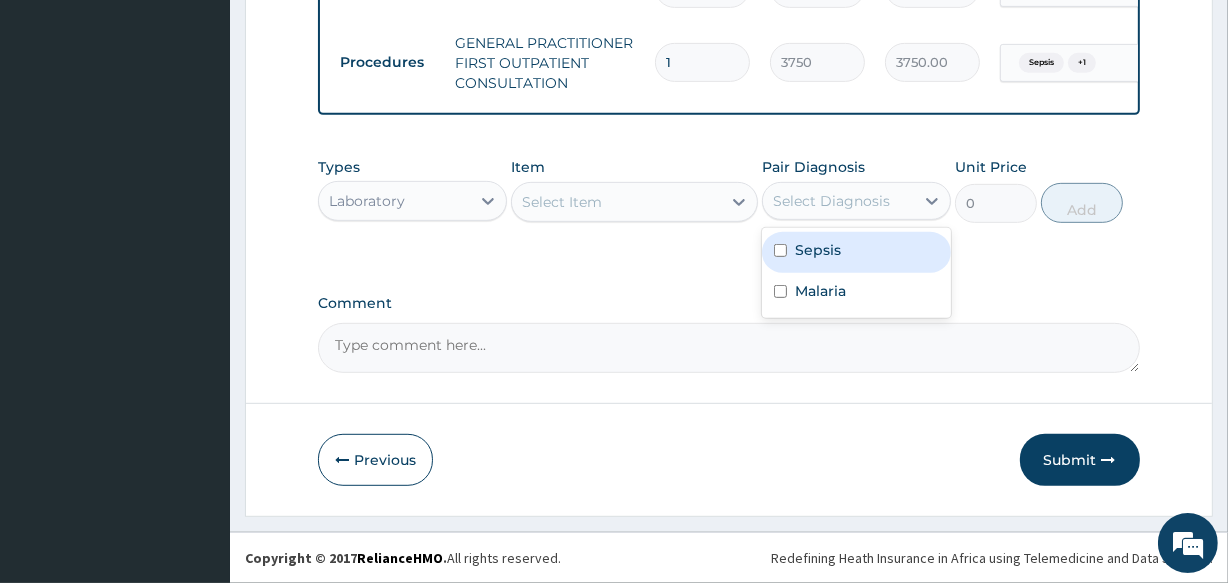 click on "Select Diagnosis" at bounding box center (831, 201) 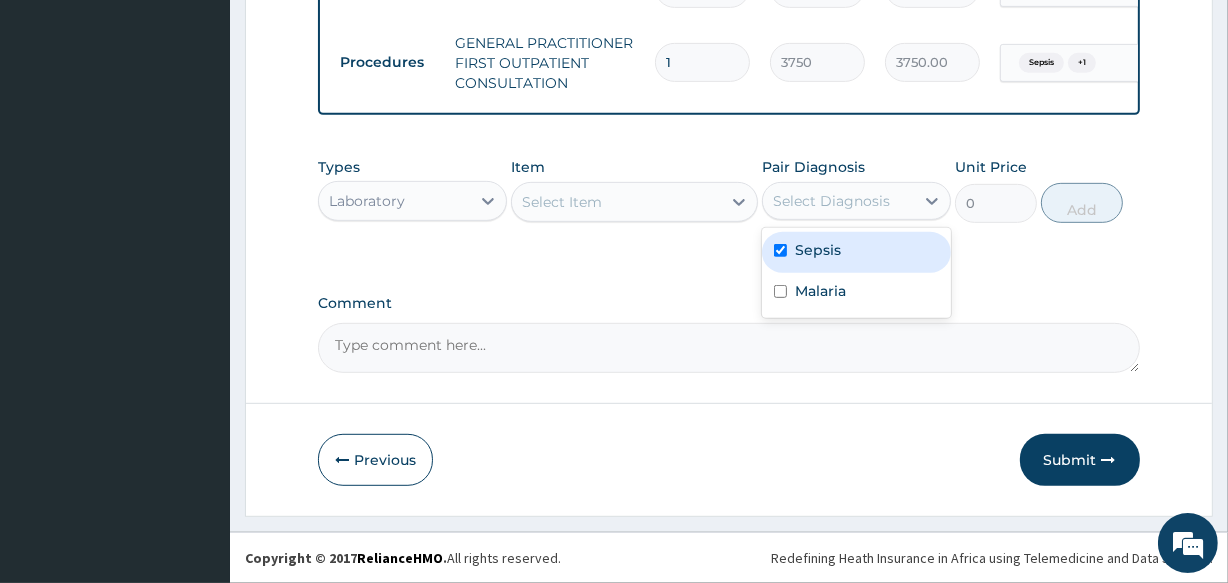 checkbox on "true" 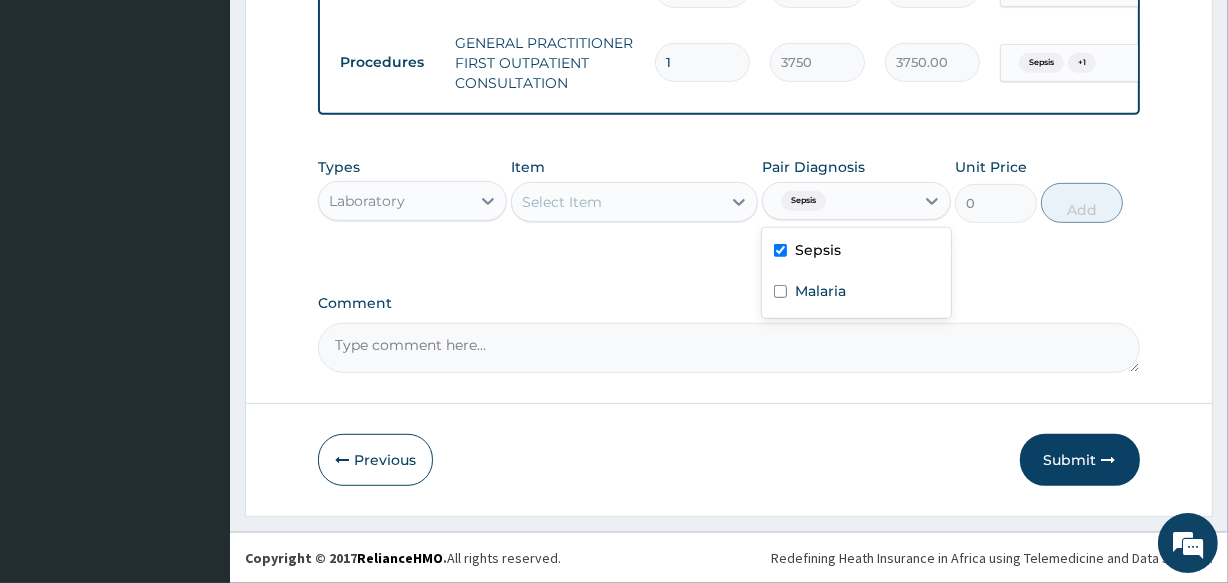 click on "Select Item" at bounding box center (616, 202) 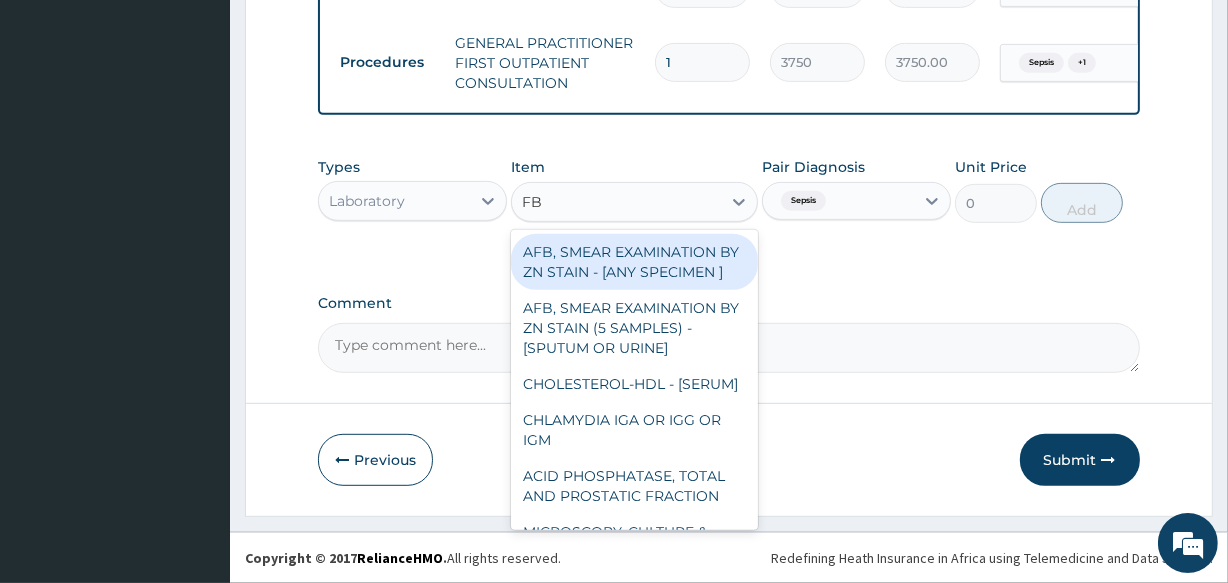 type on "FBC" 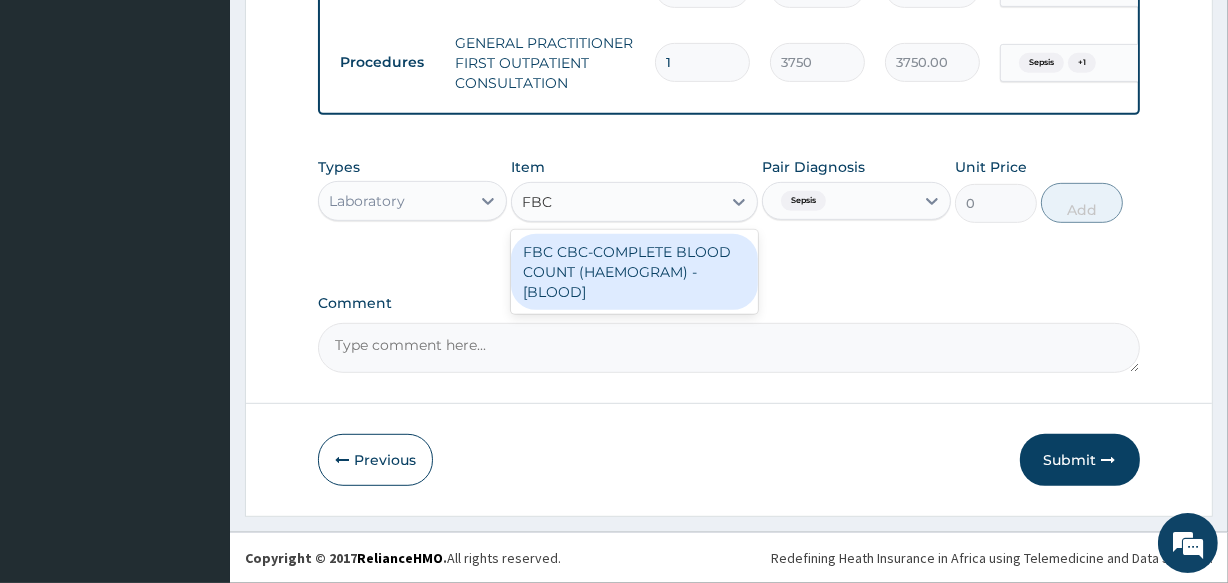 click on "FBC CBC-COMPLETE BLOOD COUNT (HAEMOGRAM) - [BLOOD]" at bounding box center [634, 272] 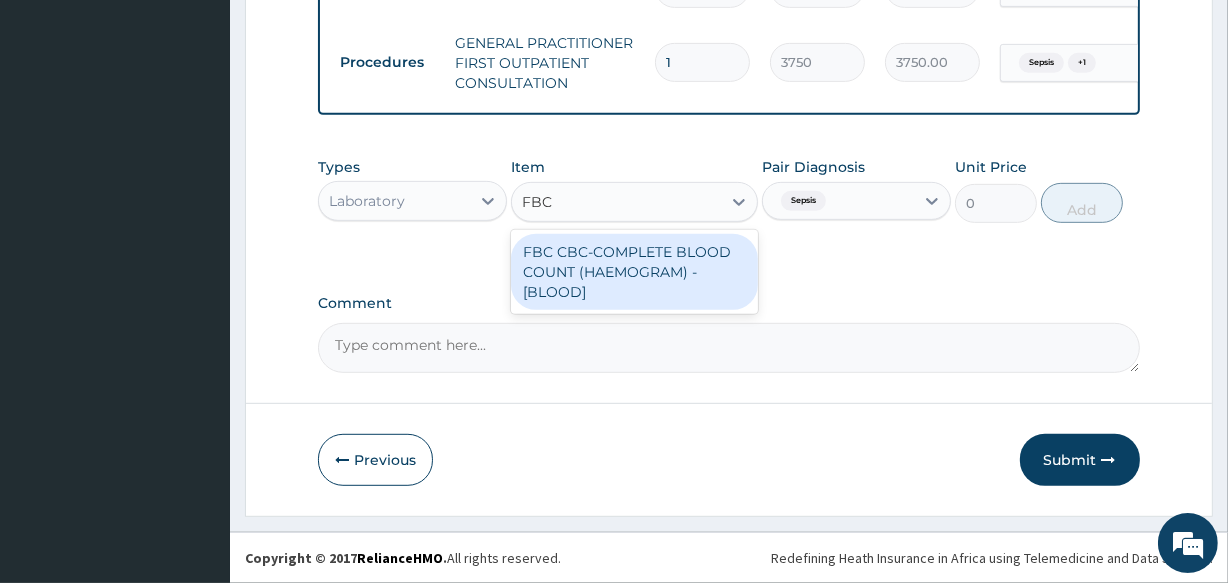 type 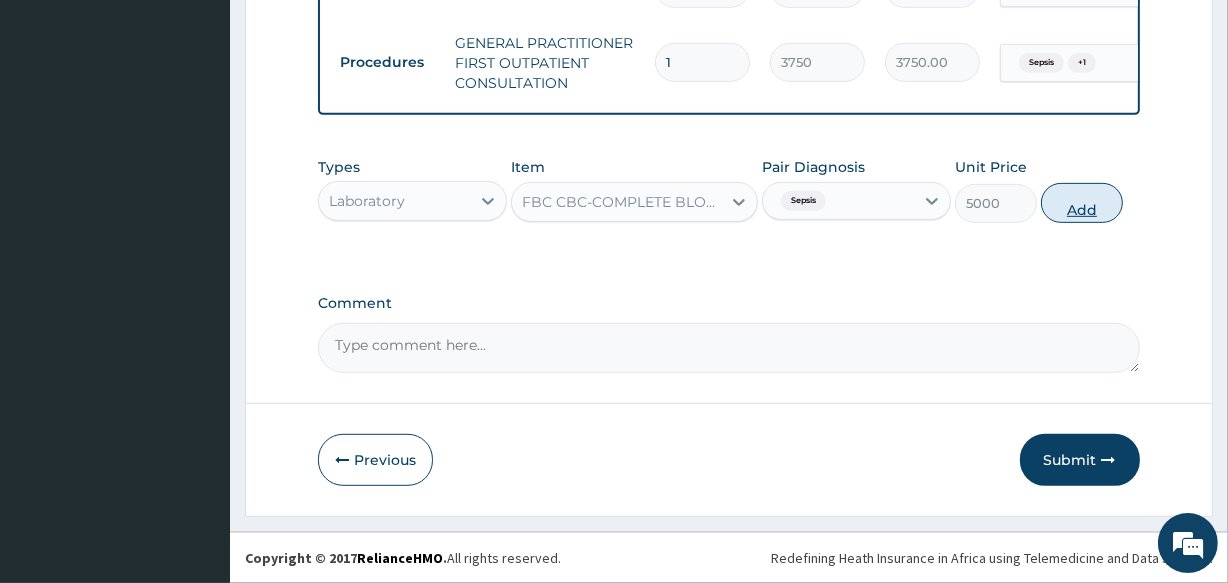 click on "Add" at bounding box center (1082, 203) 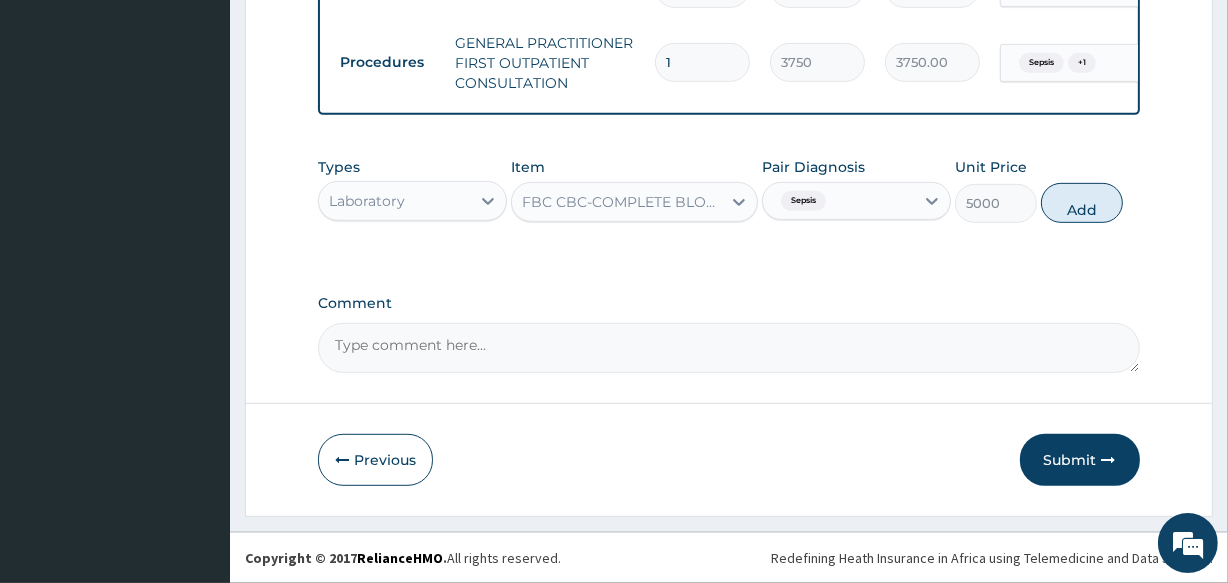 type on "0" 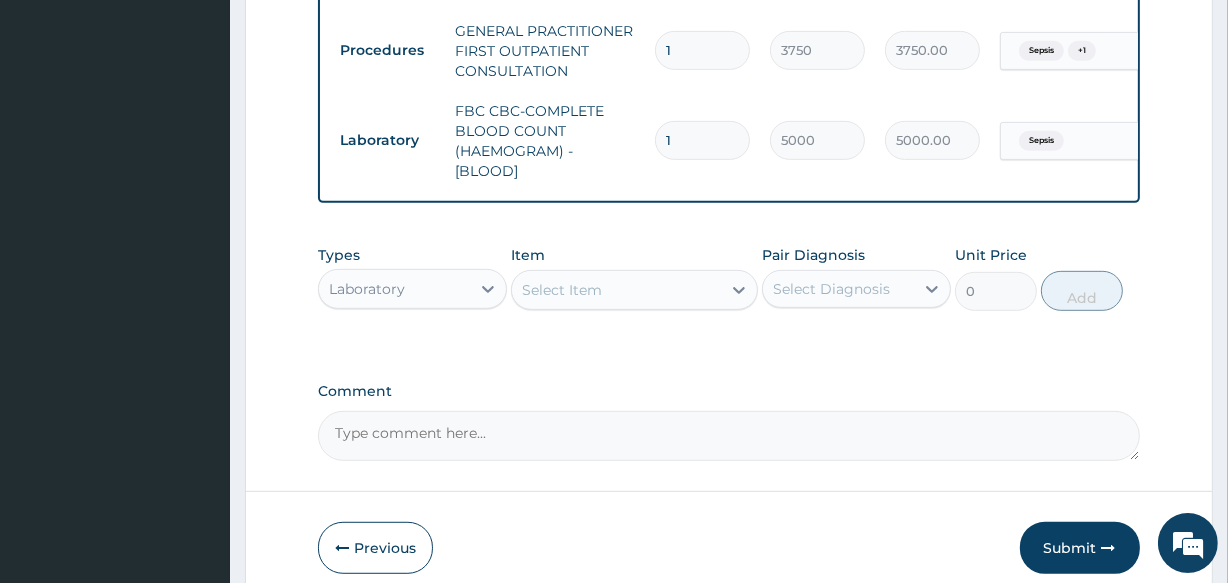 click on "Select Diagnosis" at bounding box center [831, 289] 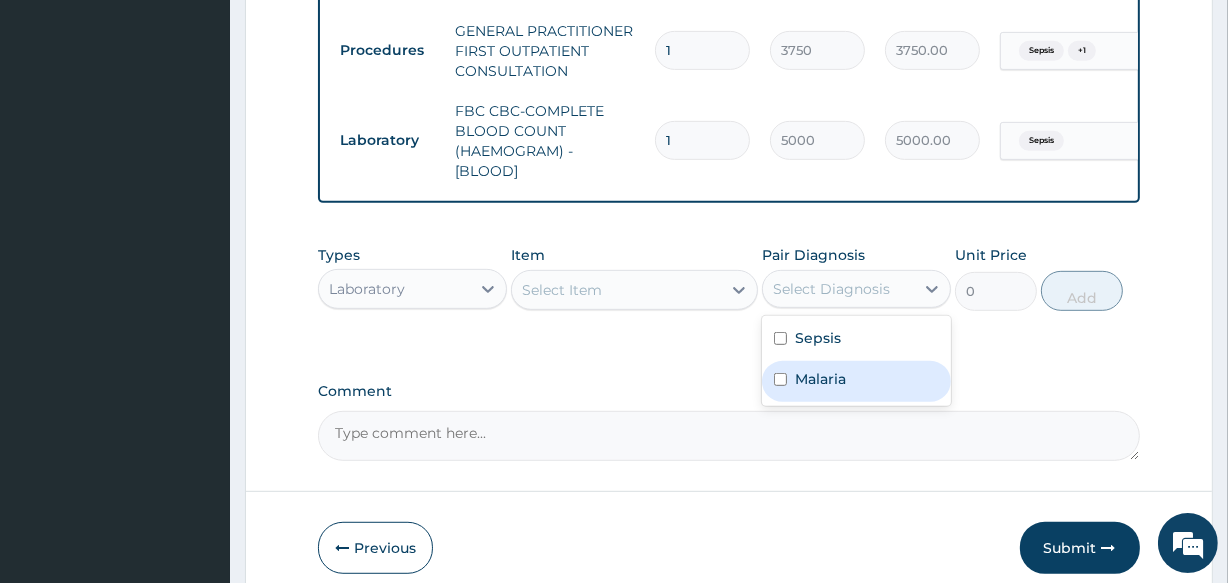 click on "Malaria" at bounding box center [820, 379] 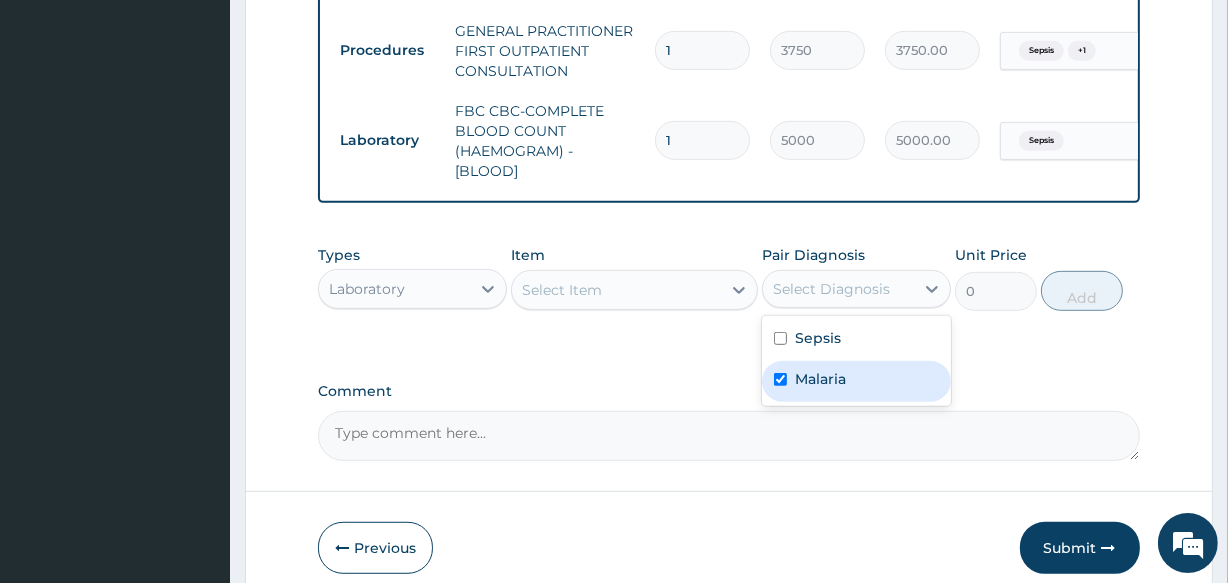checkbox on "true" 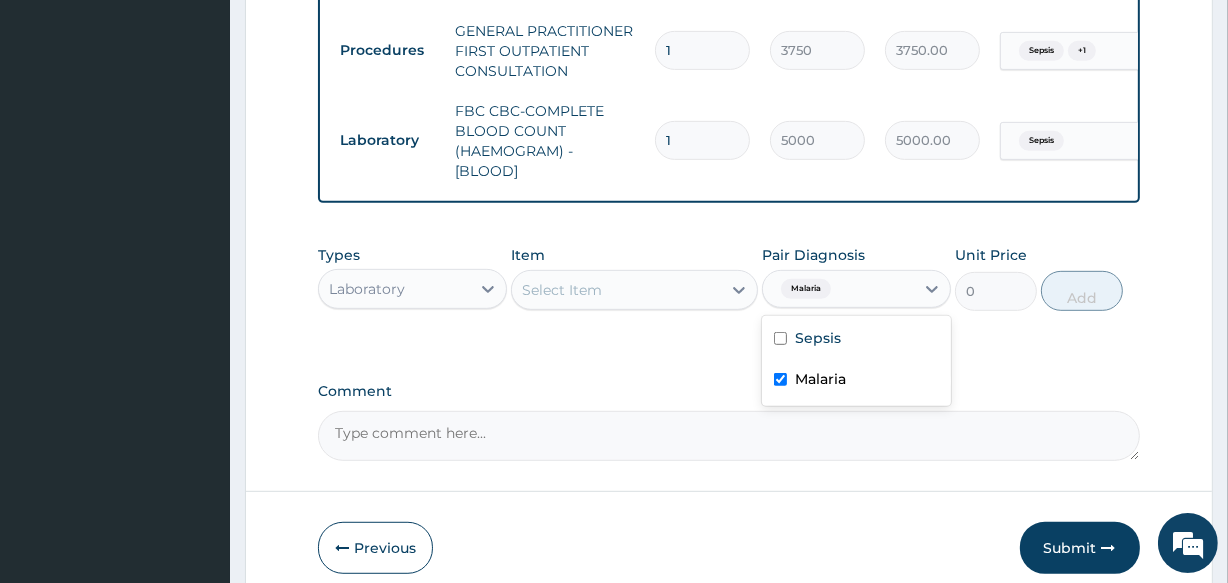 click on "Select Item" at bounding box center [616, 290] 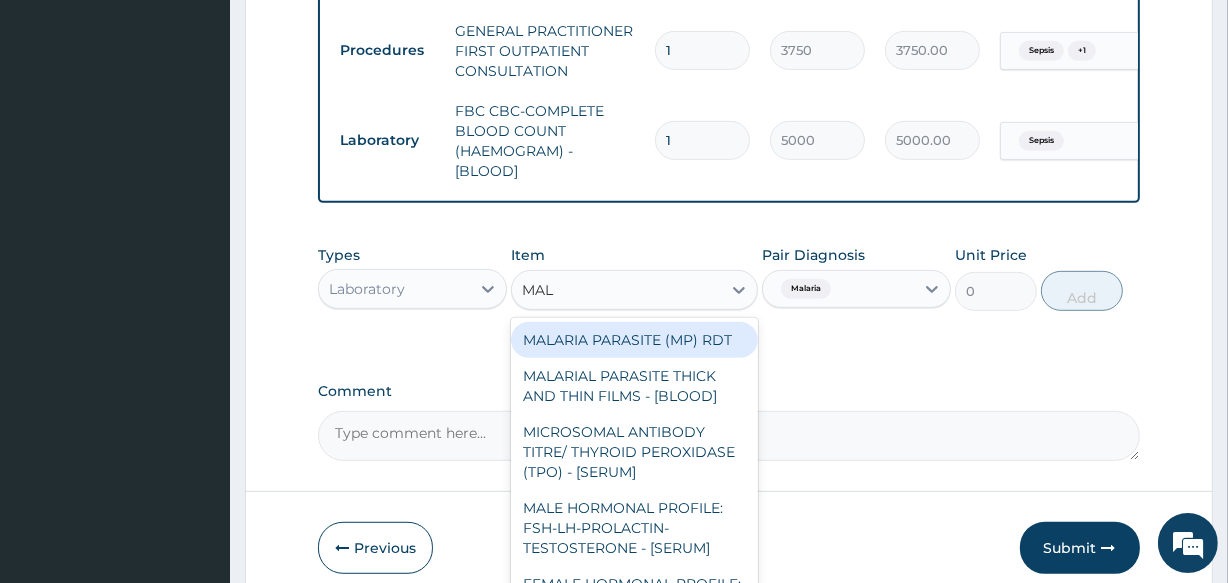 type on "MALA" 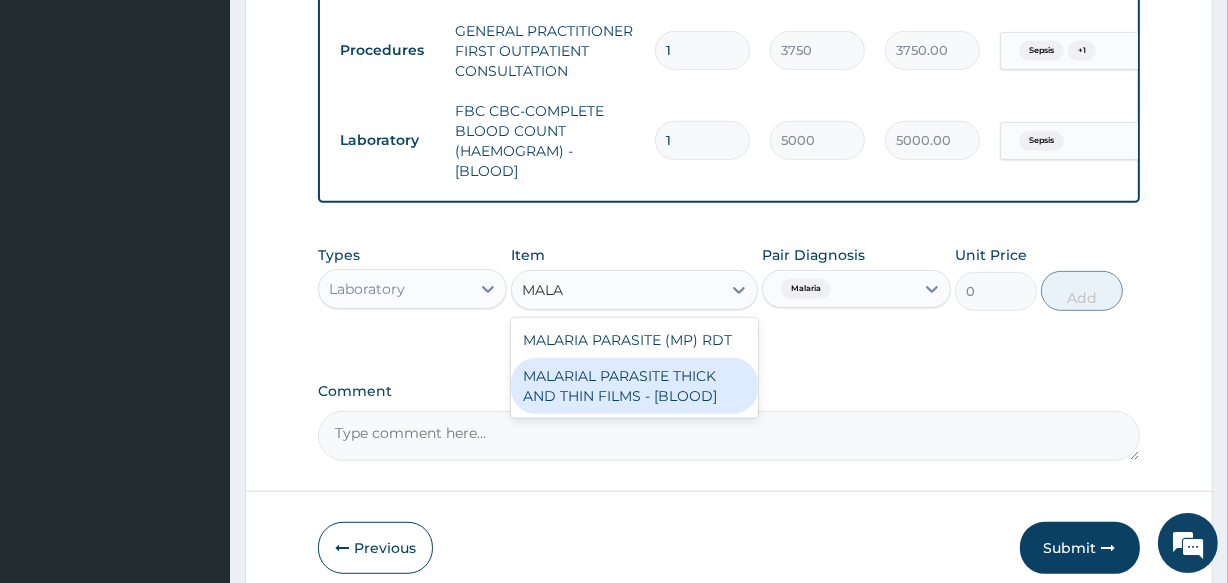 click on "MALARIAL PARASITE THICK AND THIN FILMS - [BLOOD]" at bounding box center (634, 386) 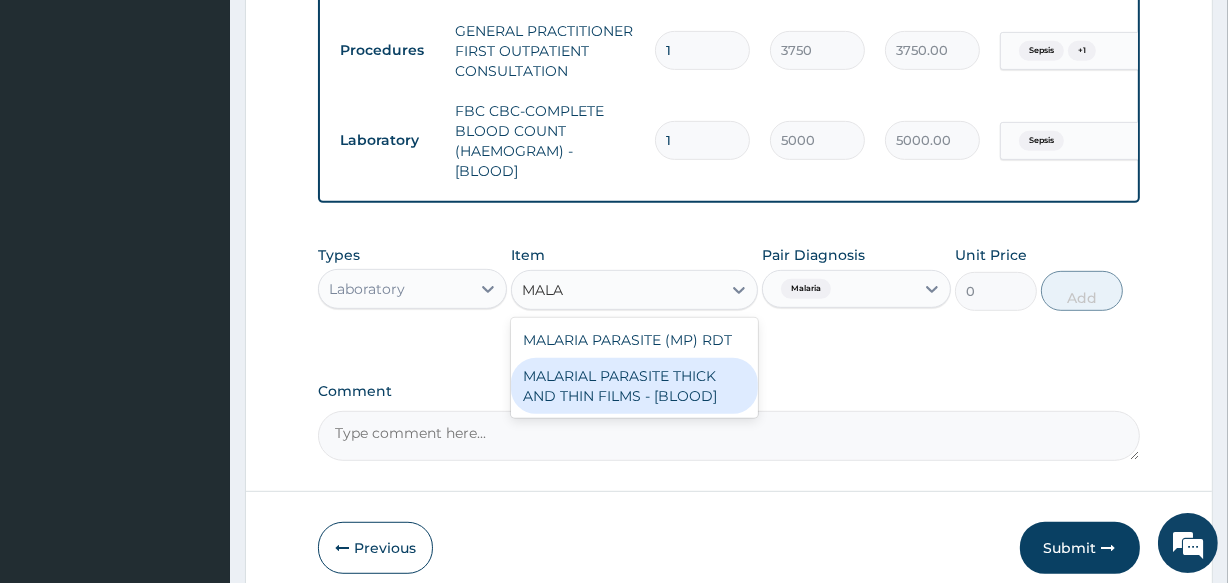 type 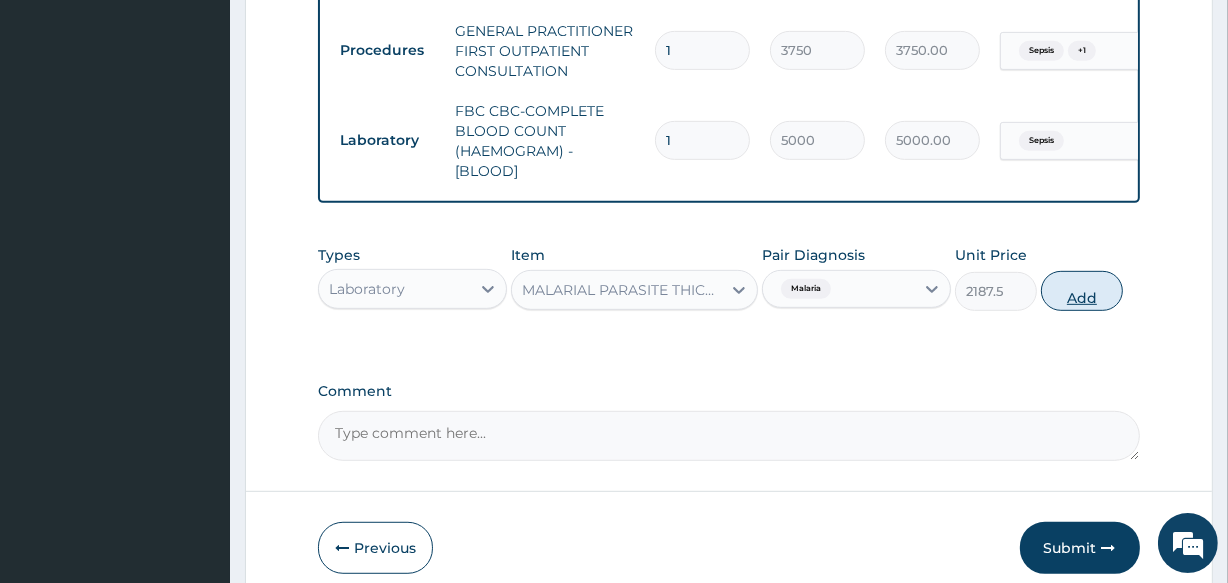 click on "Add" at bounding box center (1082, 291) 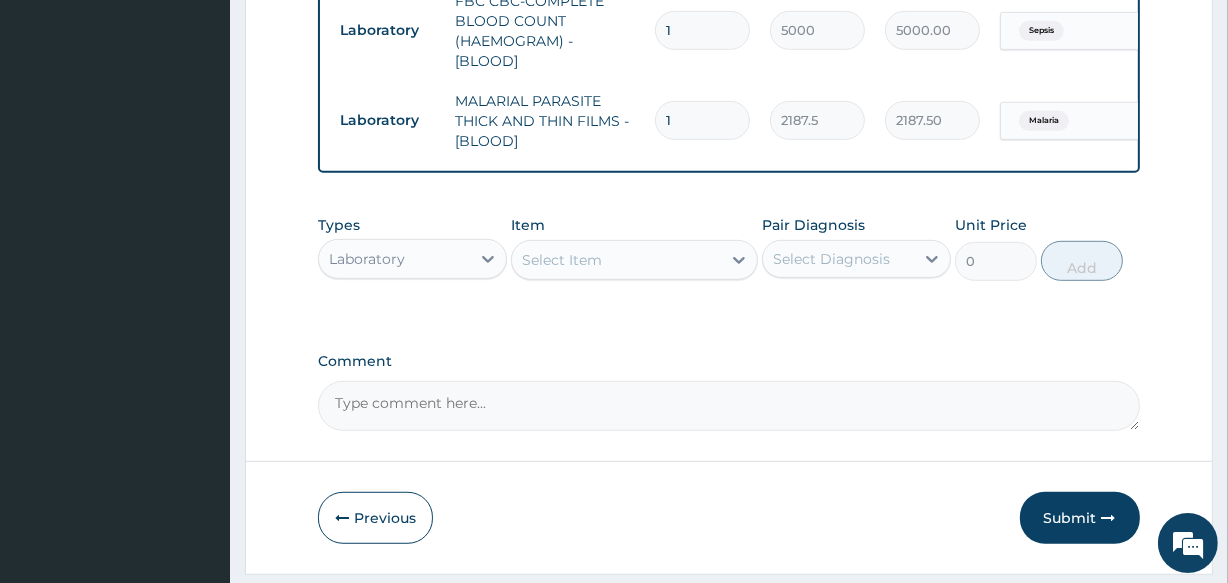 scroll, scrollTop: 1036, scrollLeft: 0, axis: vertical 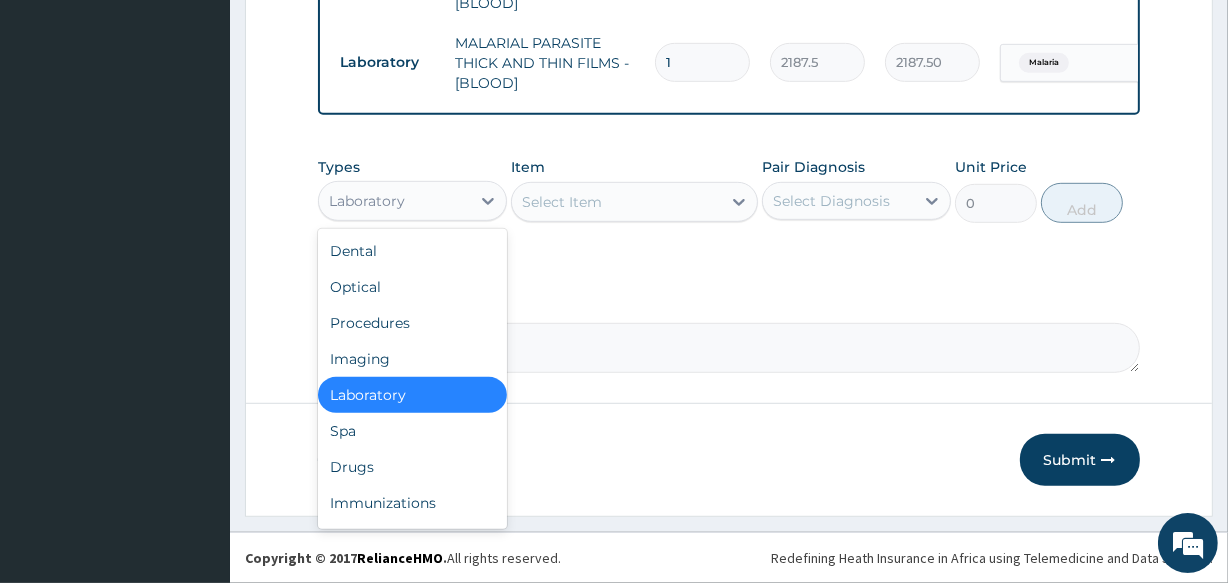 click on "Laboratory" at bounding box center [394, 201] 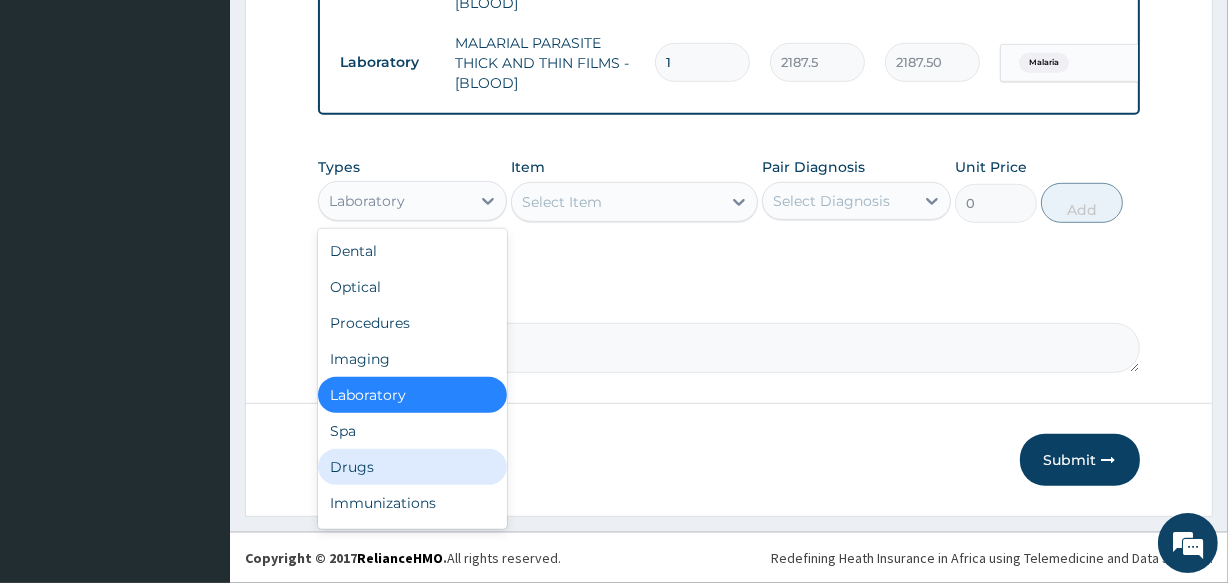 click on "Drugs" at bounding box center (412, 467) 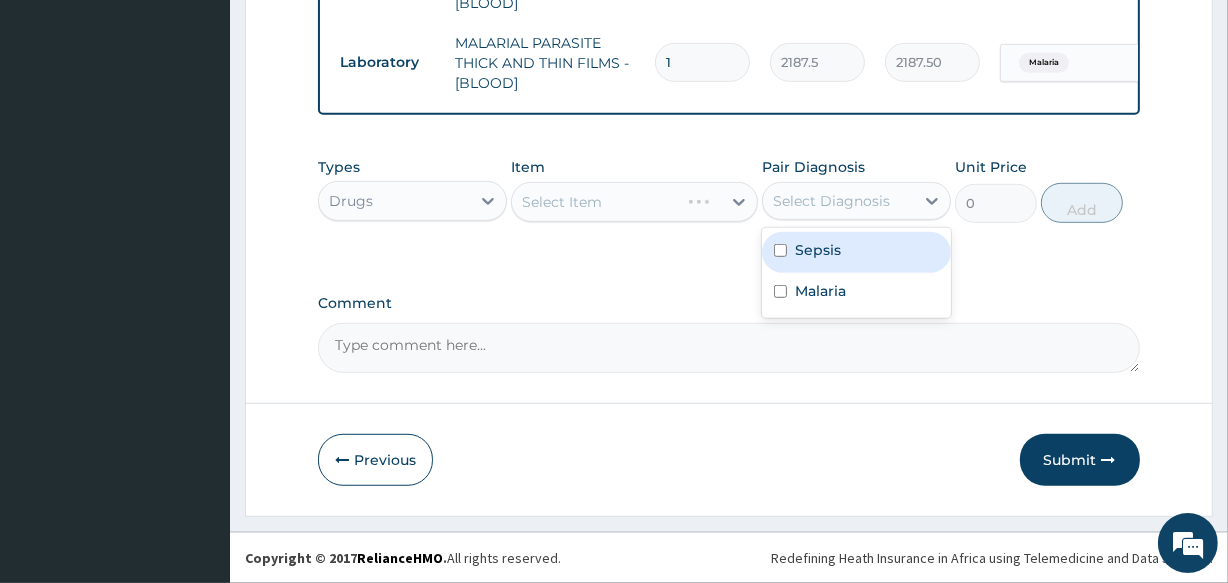 click on "Select Diagnosis" at bounding box center (856, 201) 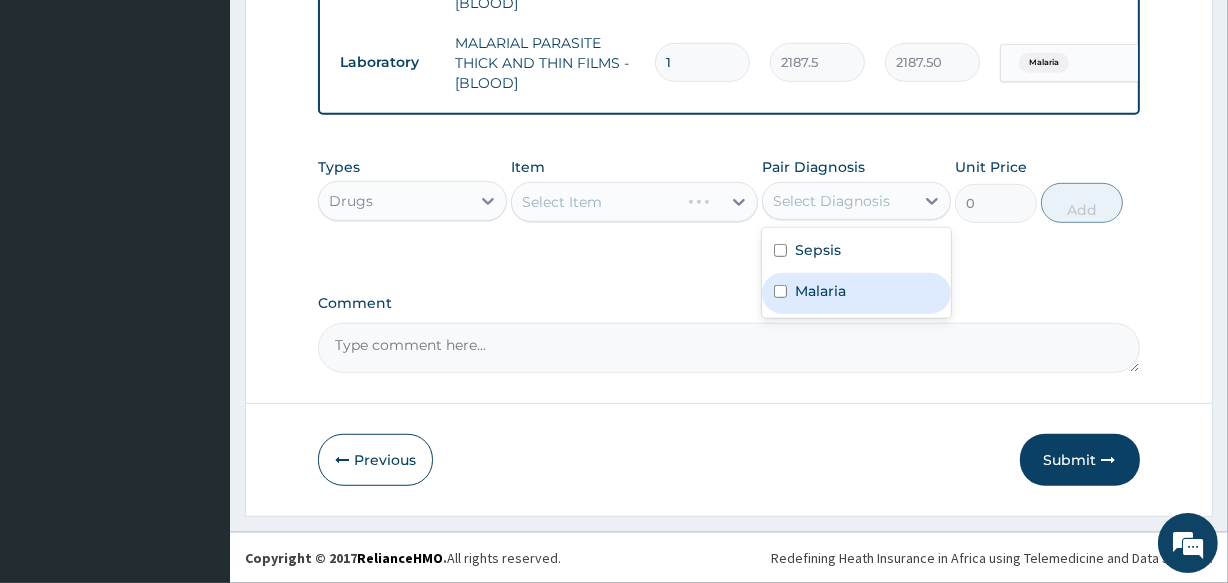 click on "Malaria" at bounding box center [820, 291] 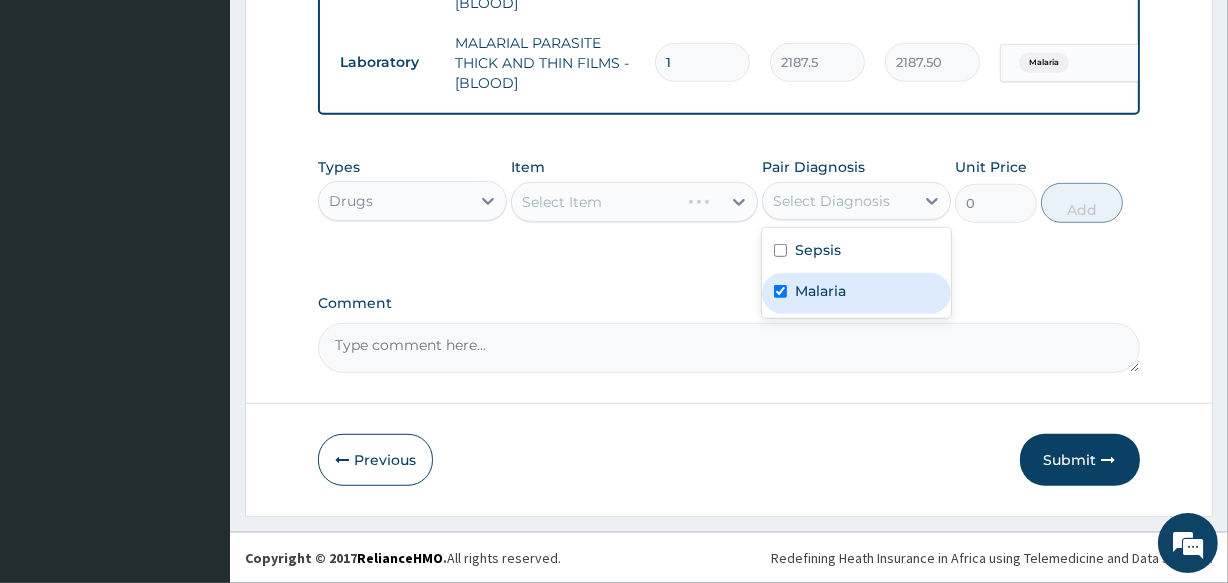 checkbox on "true" 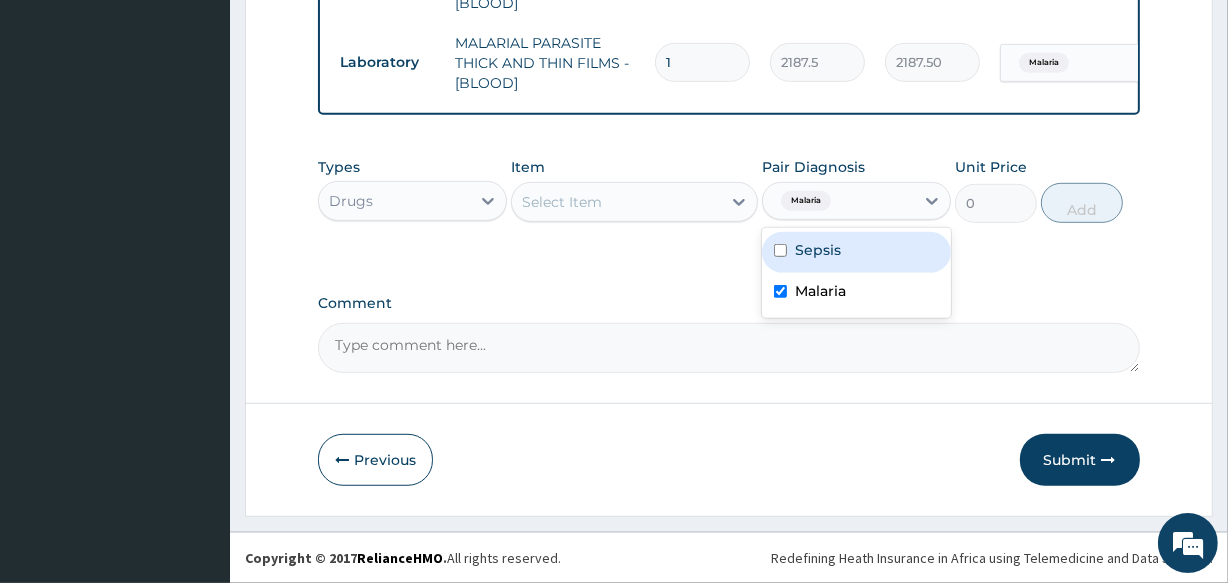 click on "Select Item" at bounding box center [634, 202] 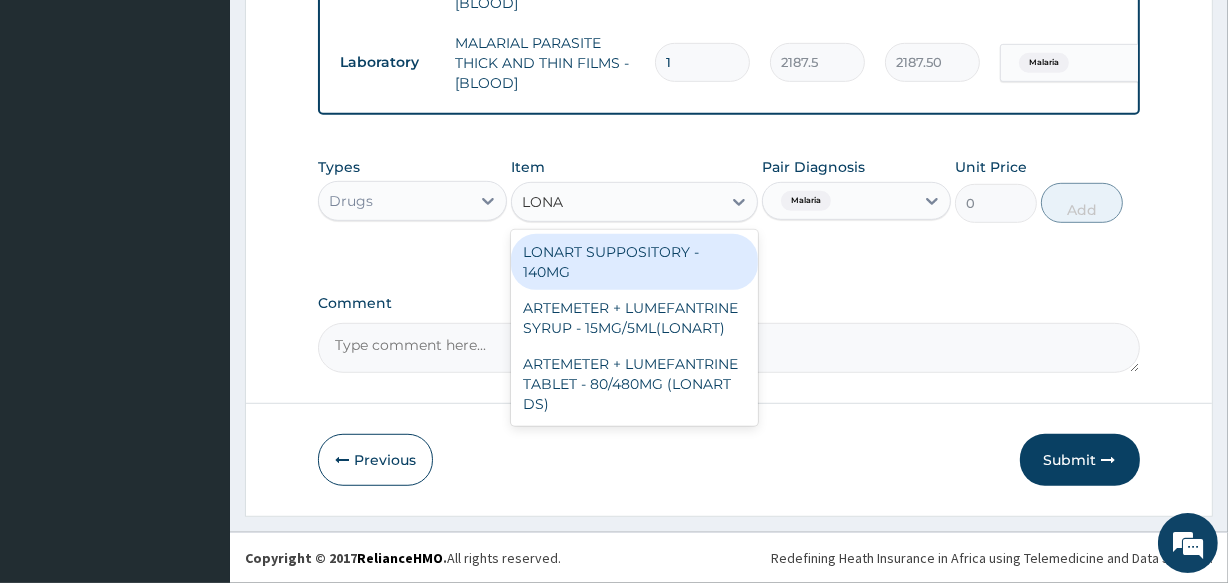type on "LONAR" 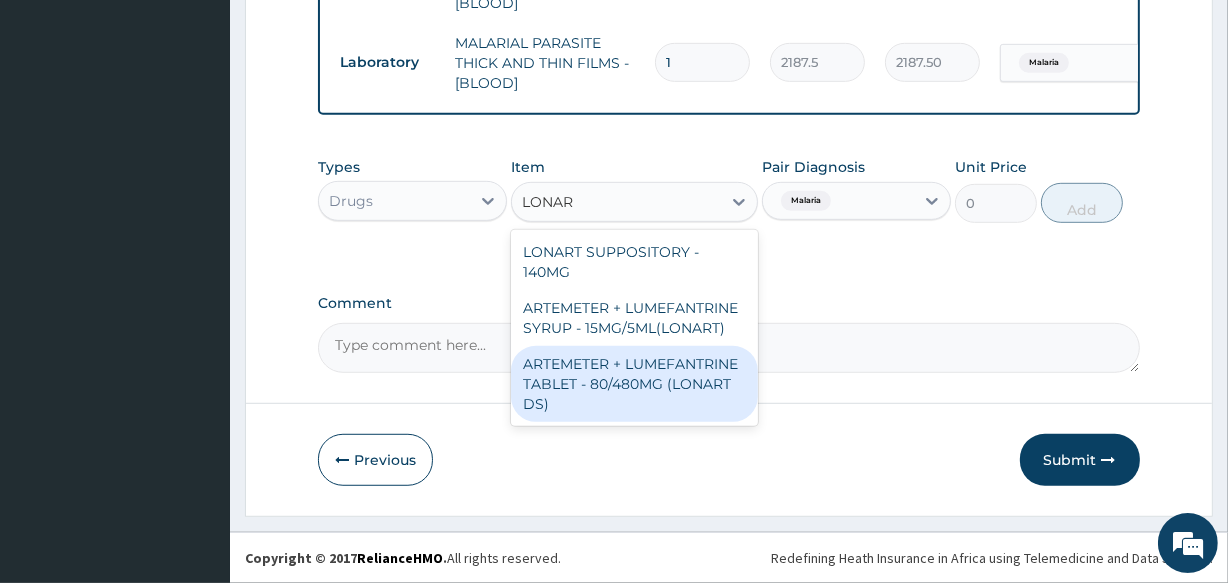 click on "ARTEMETER + LUMEFANTRINE TABLET -  80/480MG (LONART DS)" at bounding box center [634, 384] 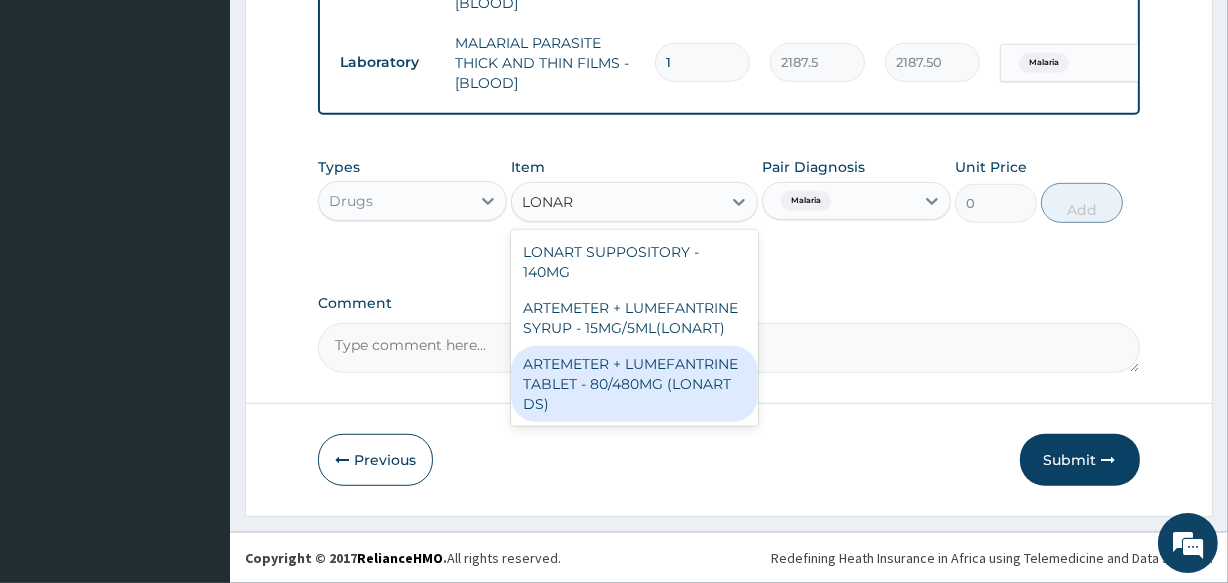 type 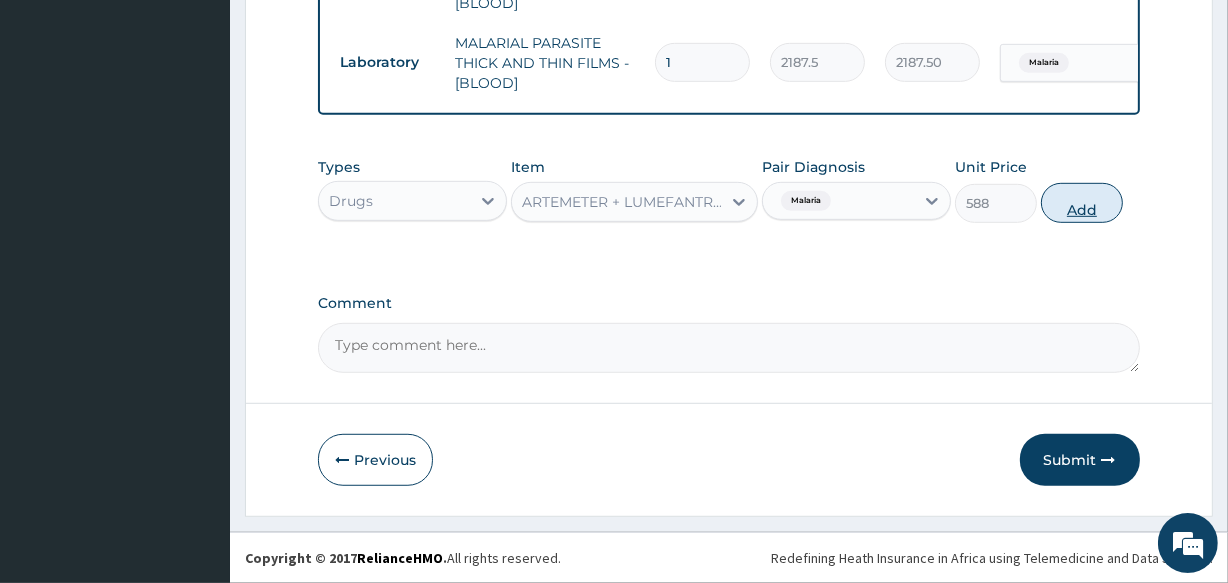 click on "Add" at bounding box center [1082, 203] 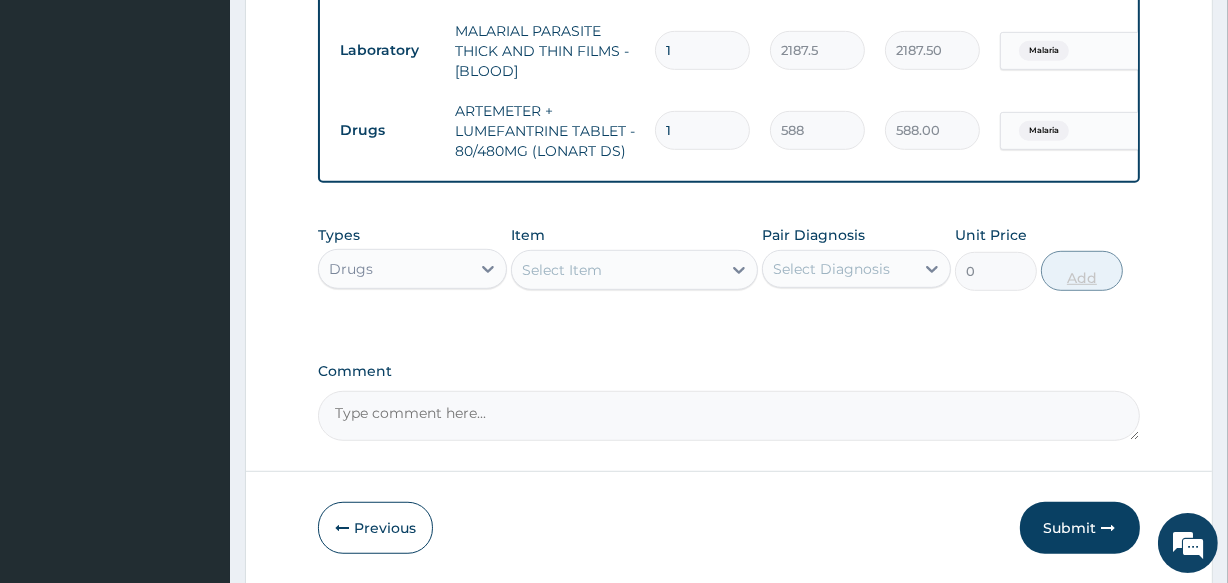 type 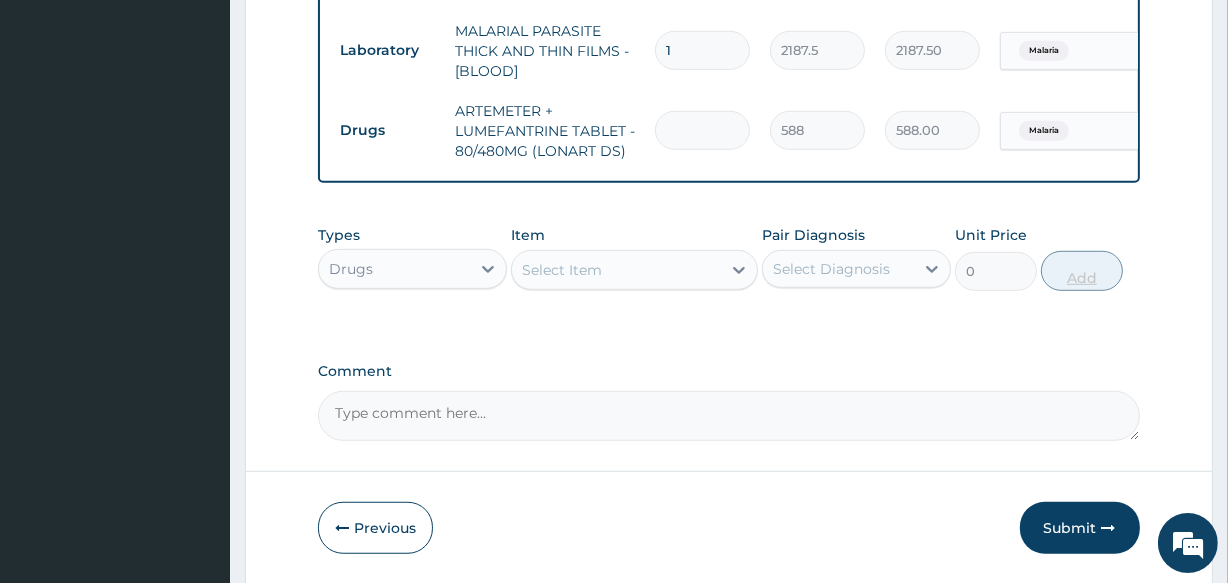 type on "0.00" 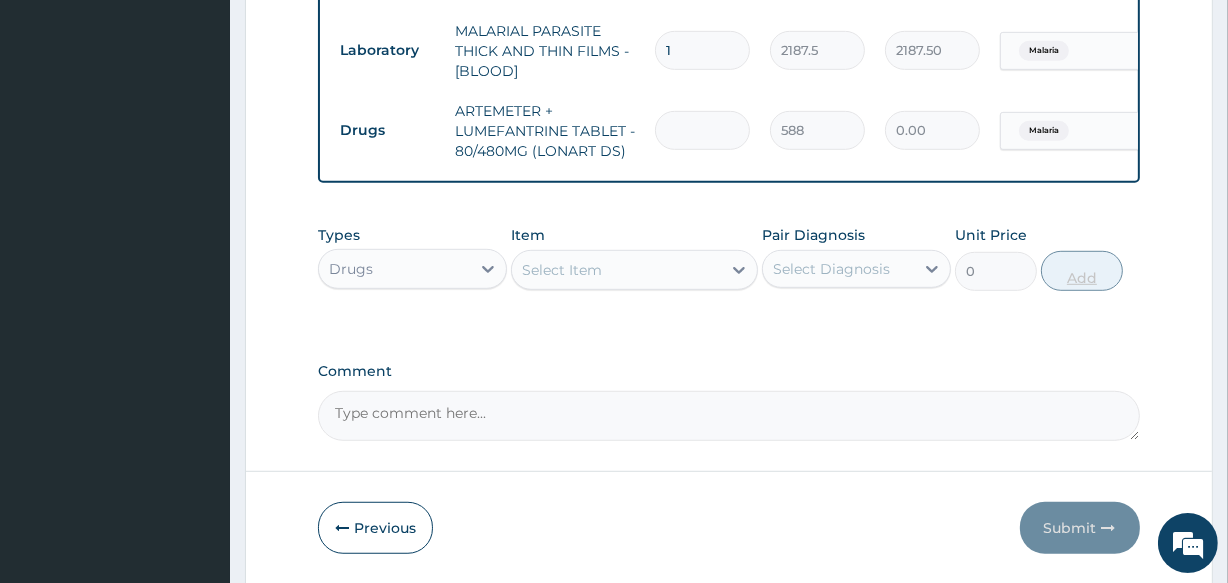 type on "6" 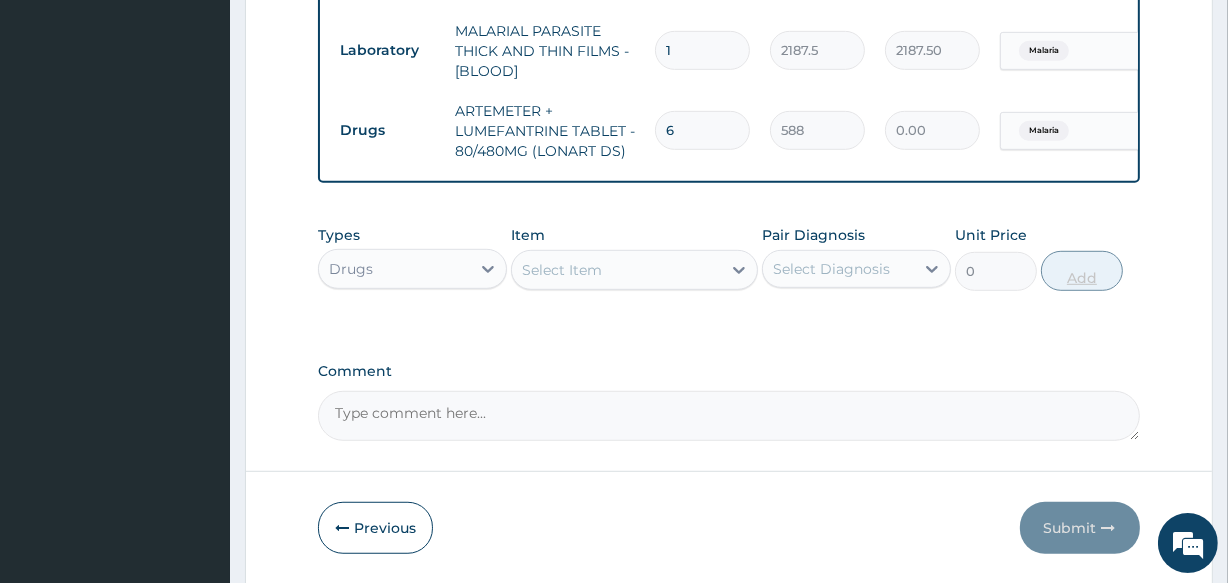 type on "3528.00" 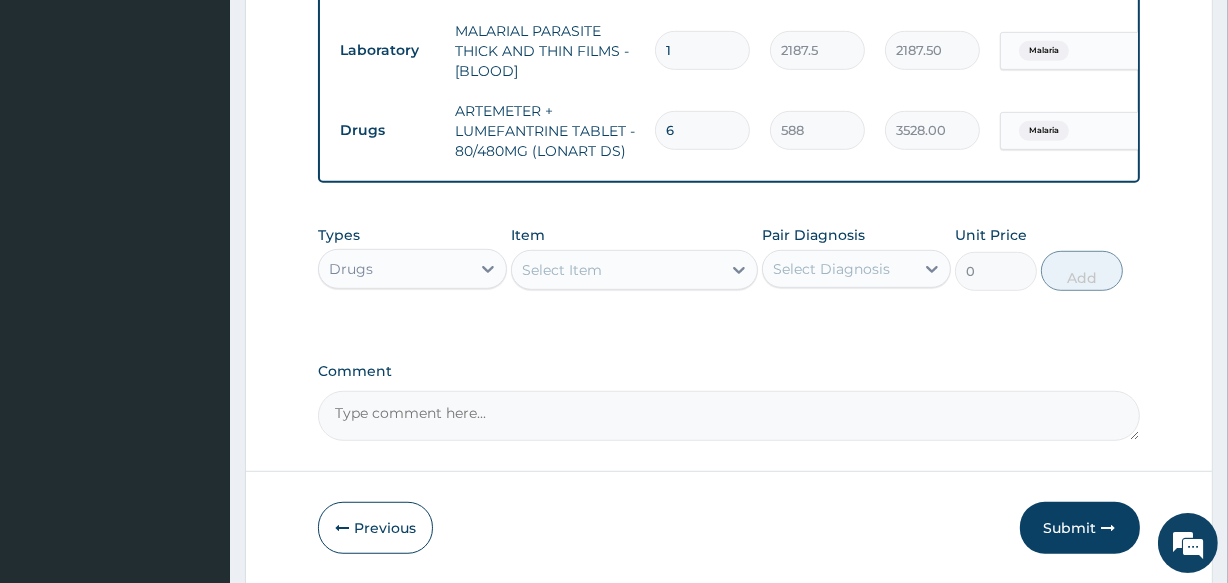 type on "6" 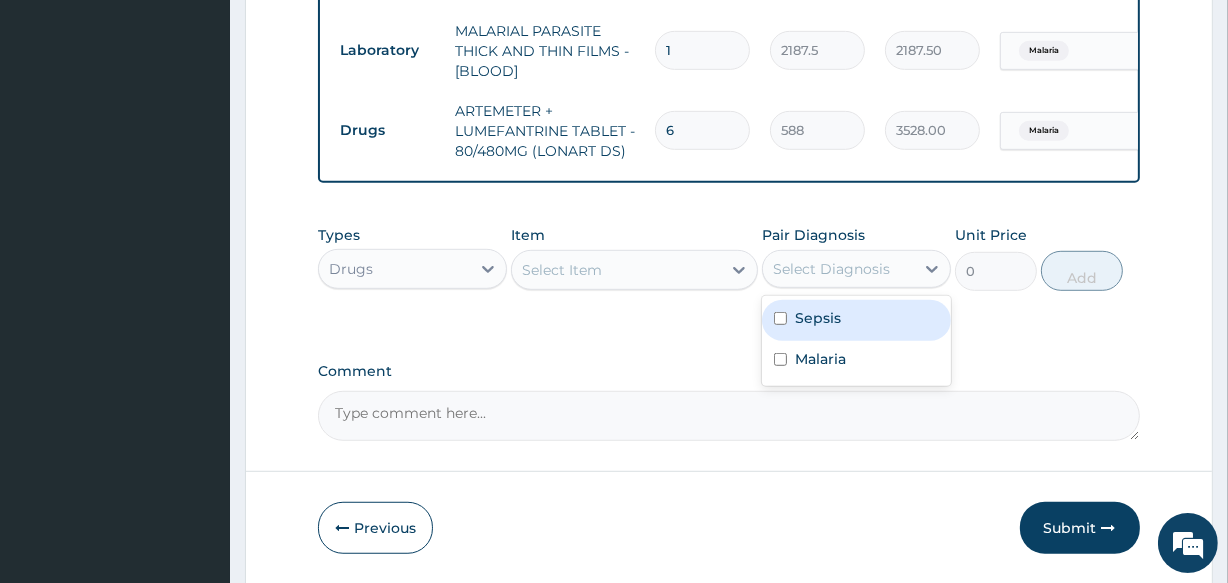 click on "Select Diagnosis" at bounding box center (831, 269) 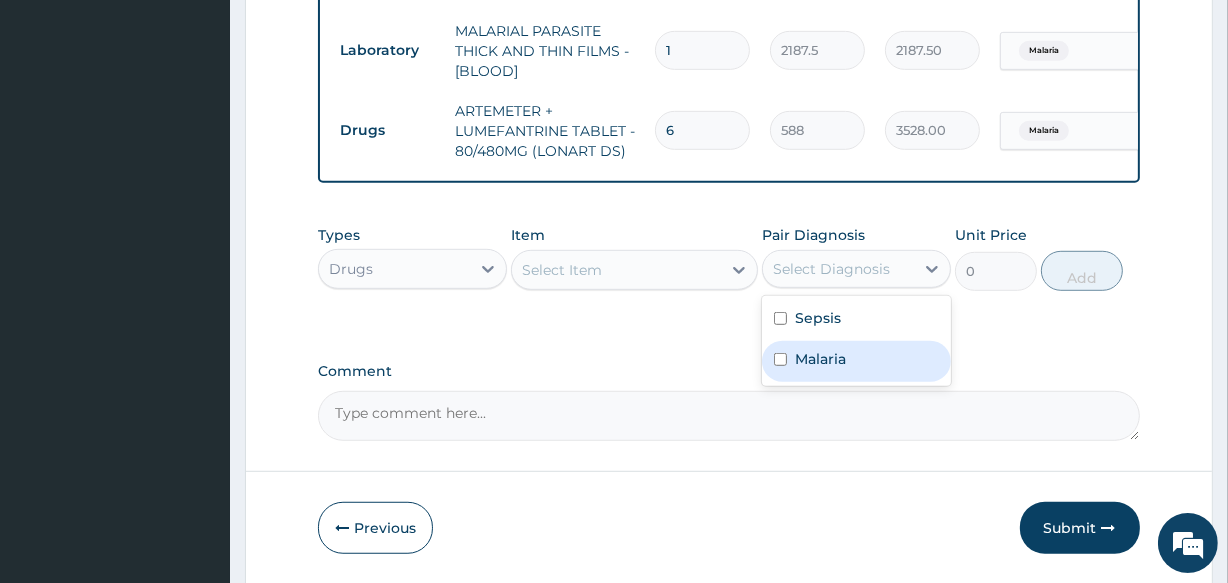 click on "Malaria" at bounding box center (856, 361) 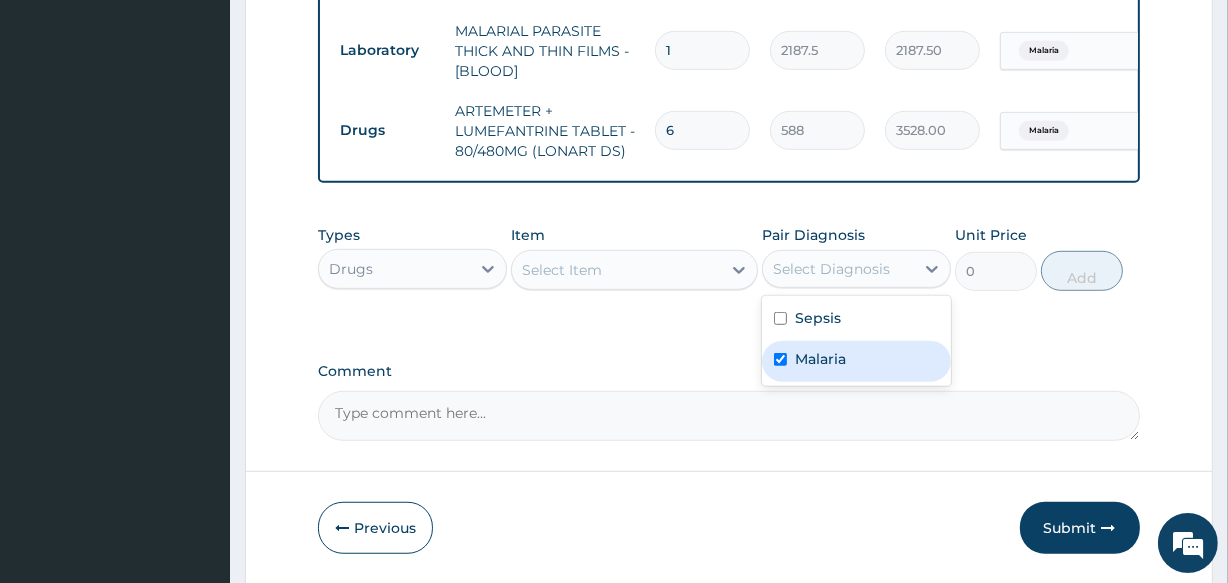 checkbox on "true" 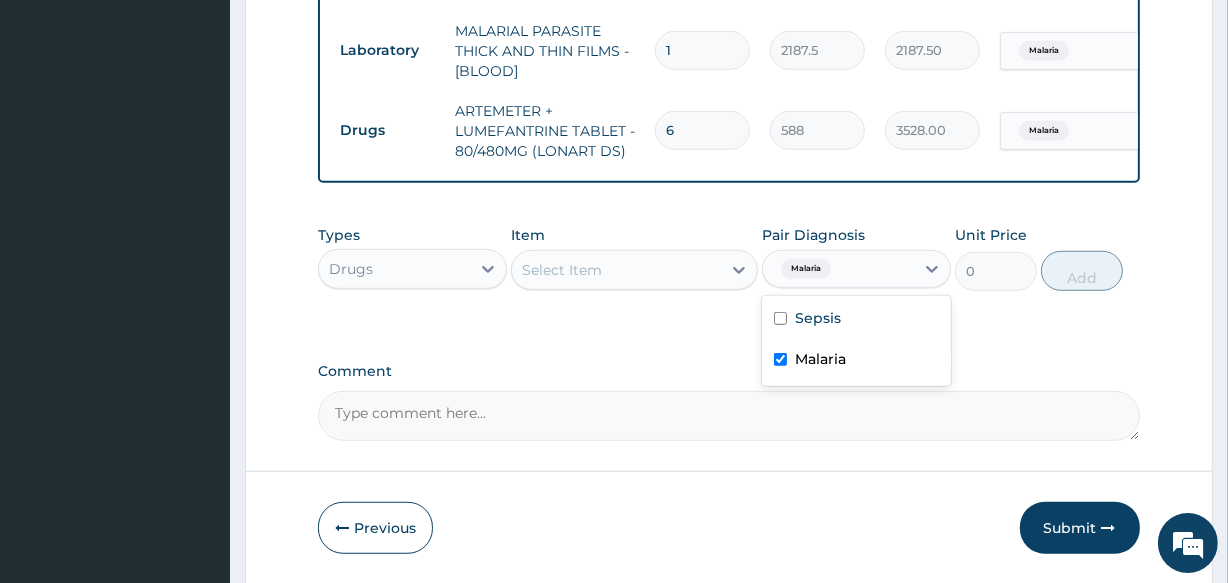 click on "Select Item" at bounding box center (616, 270) 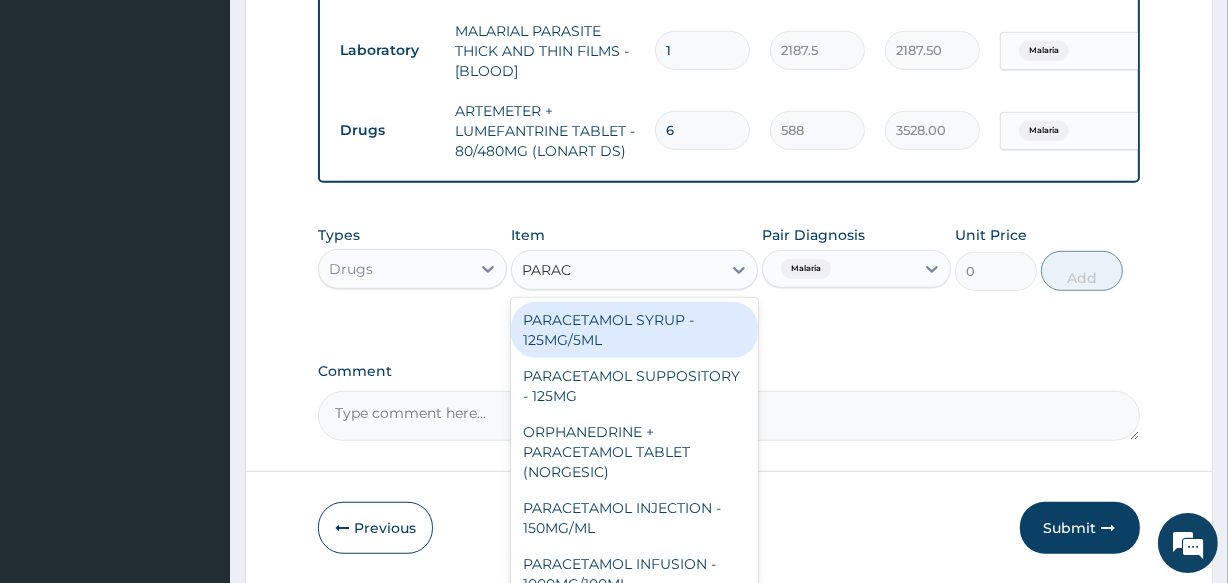 type on "PARACE" 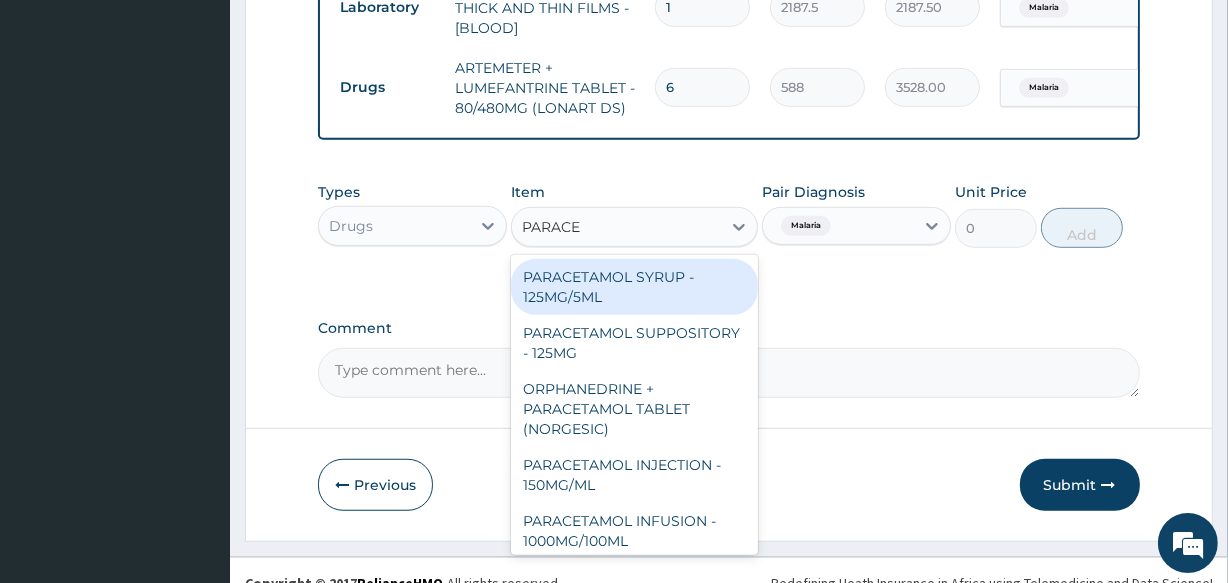 scroll, scrollTop: 1116, scrollLeft: 0, axis: vertical 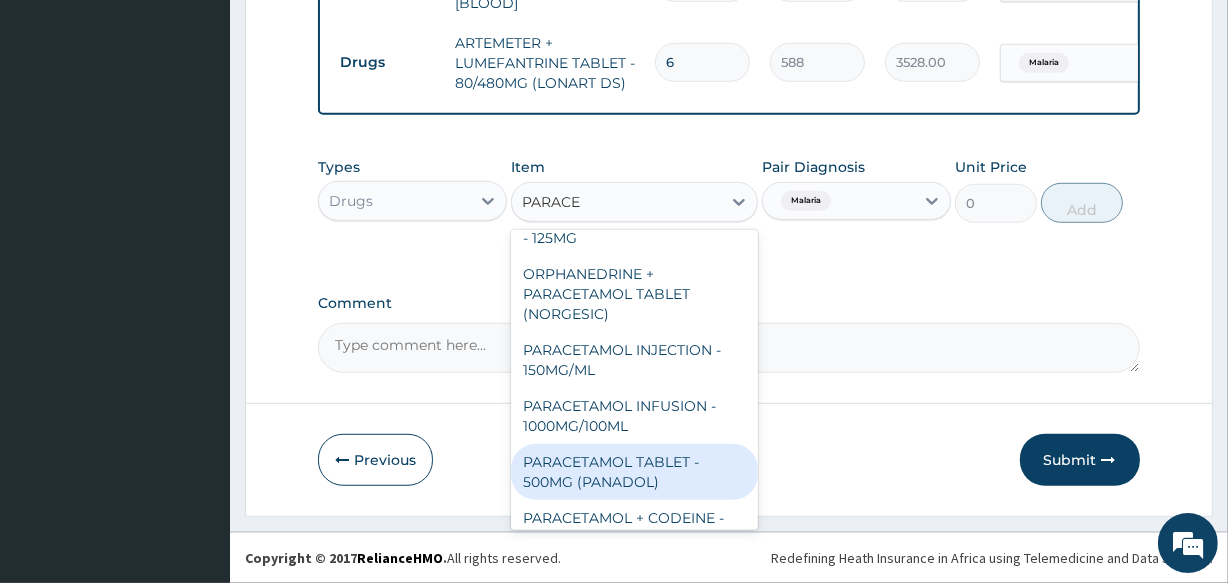 click on "PARACETAMOL TABLET - 500MG (PANADOL)" at bounding box center (634, 472) 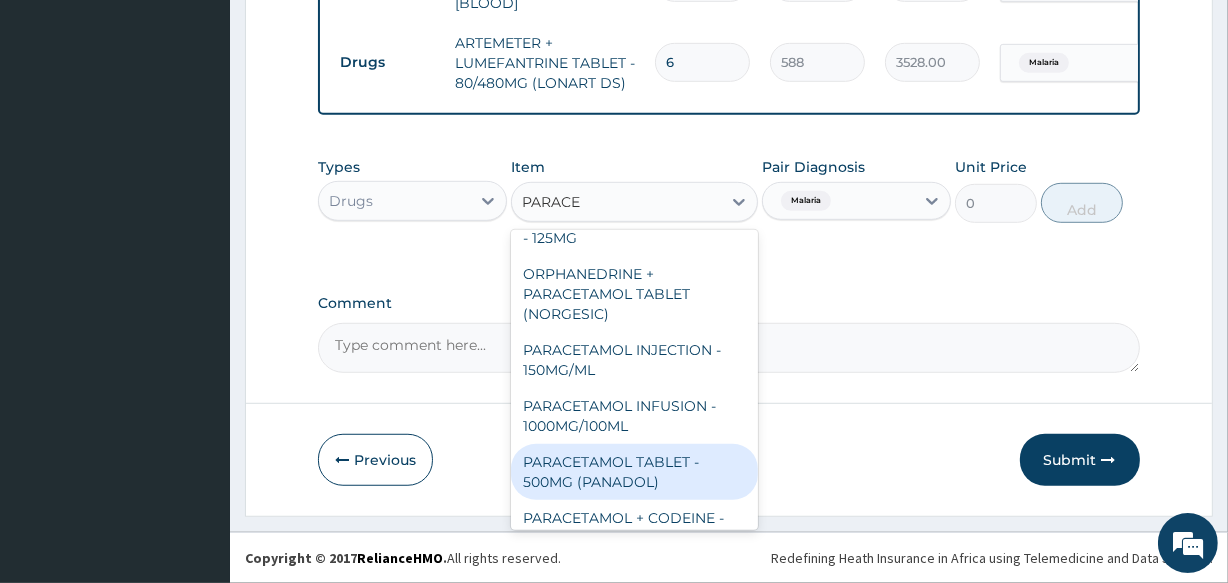 type 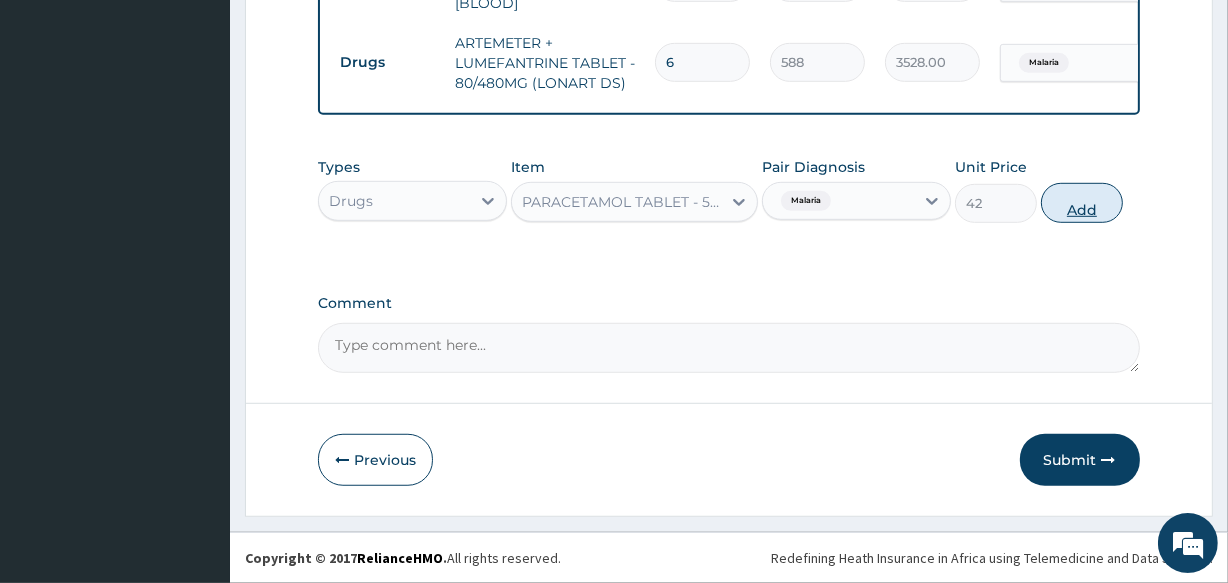 click on "Add" at bounding box center (1082, 203) 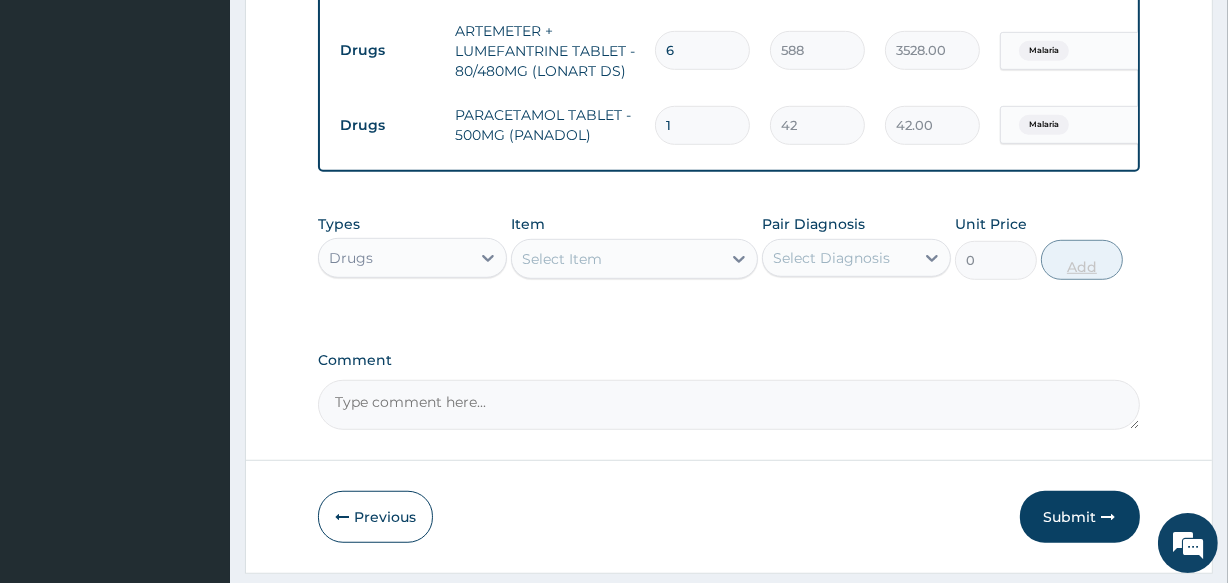 type on "18" 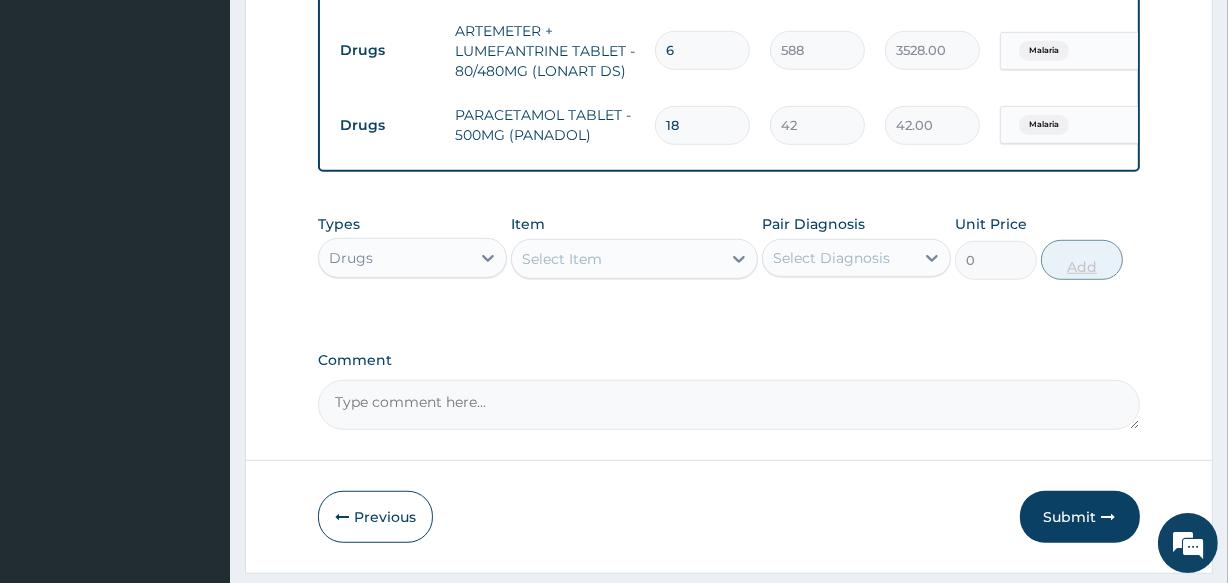 type on "756.00" 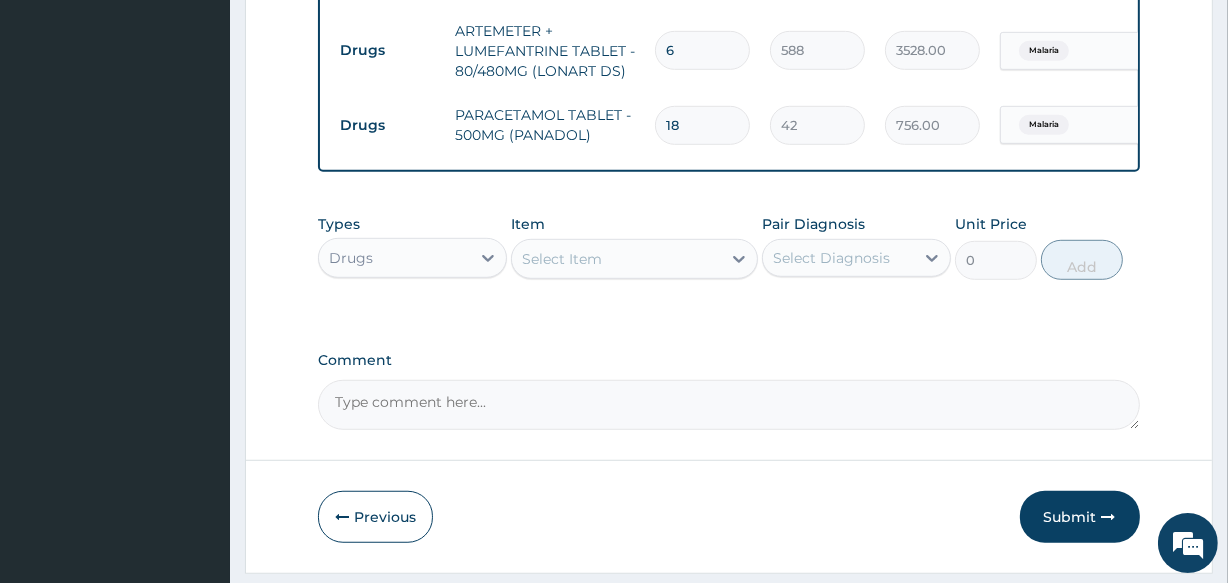 type on "18" 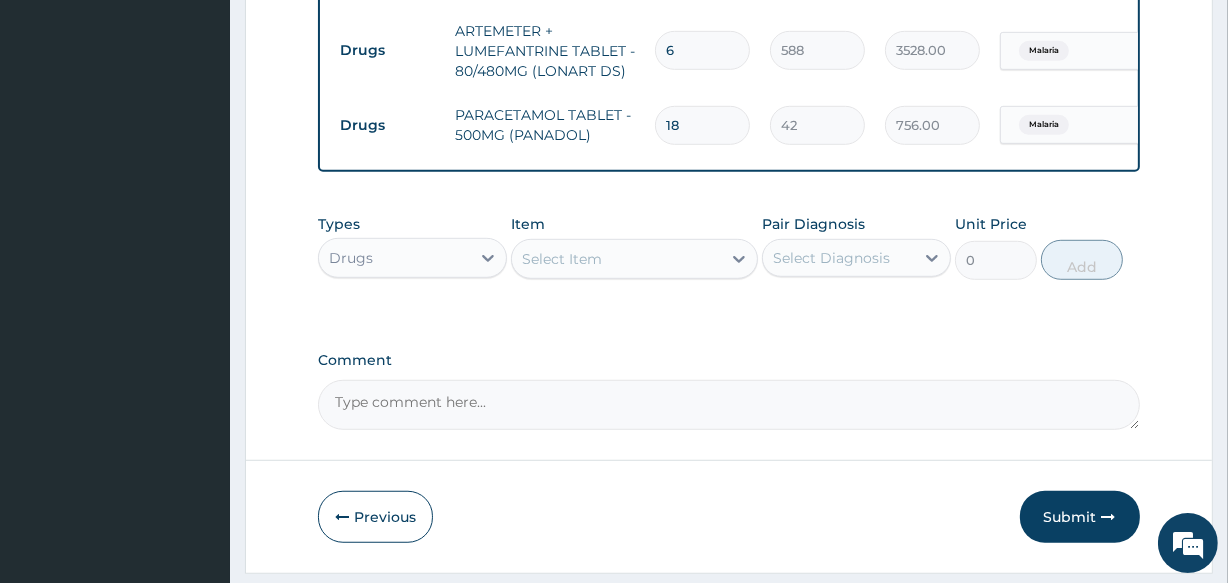drag, startPoint x: 926, startPoint y: 319, endPoint x: 1080, endPoint y: 427, distance: 188.09572 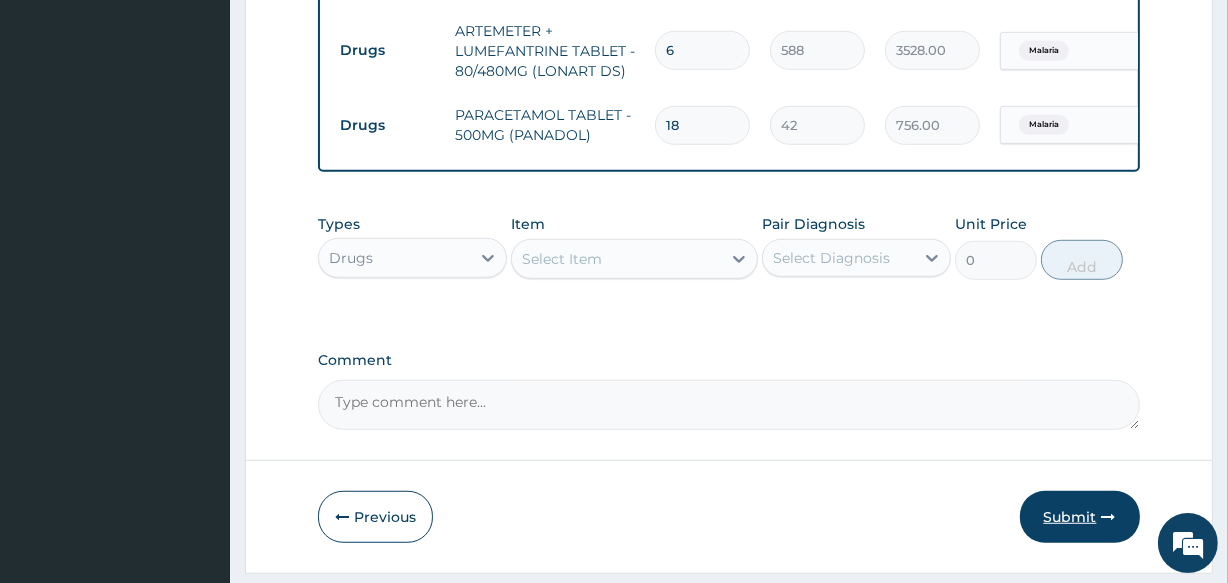 click on "Submit" at bounding box center [1080, 517] 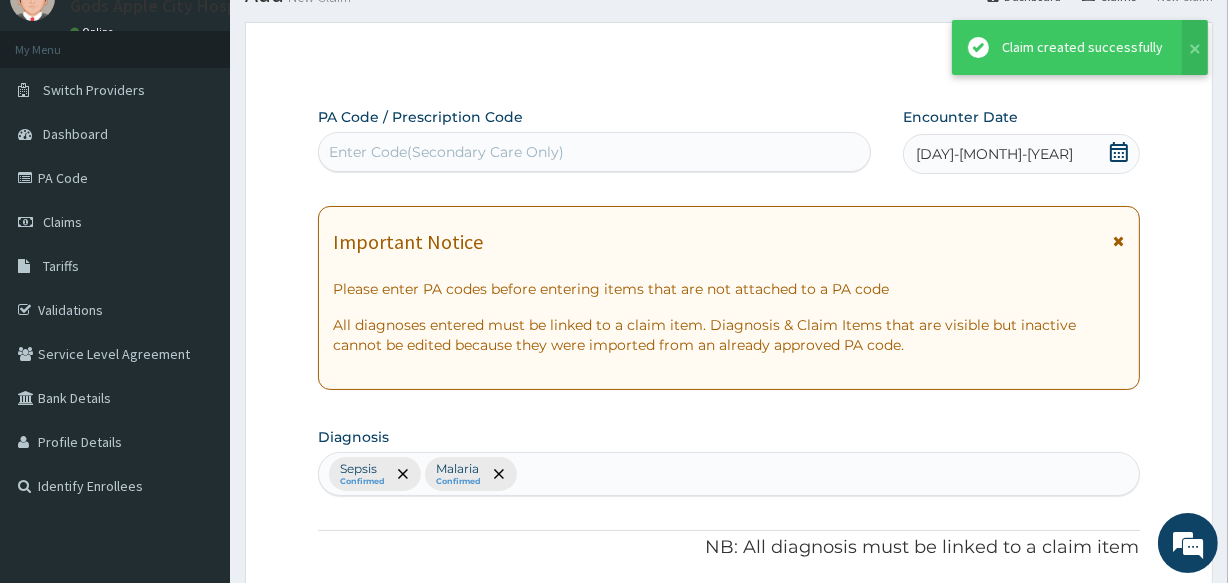 scroll, scrollTop: 1116, scrollLeft: 0, axis: vertical 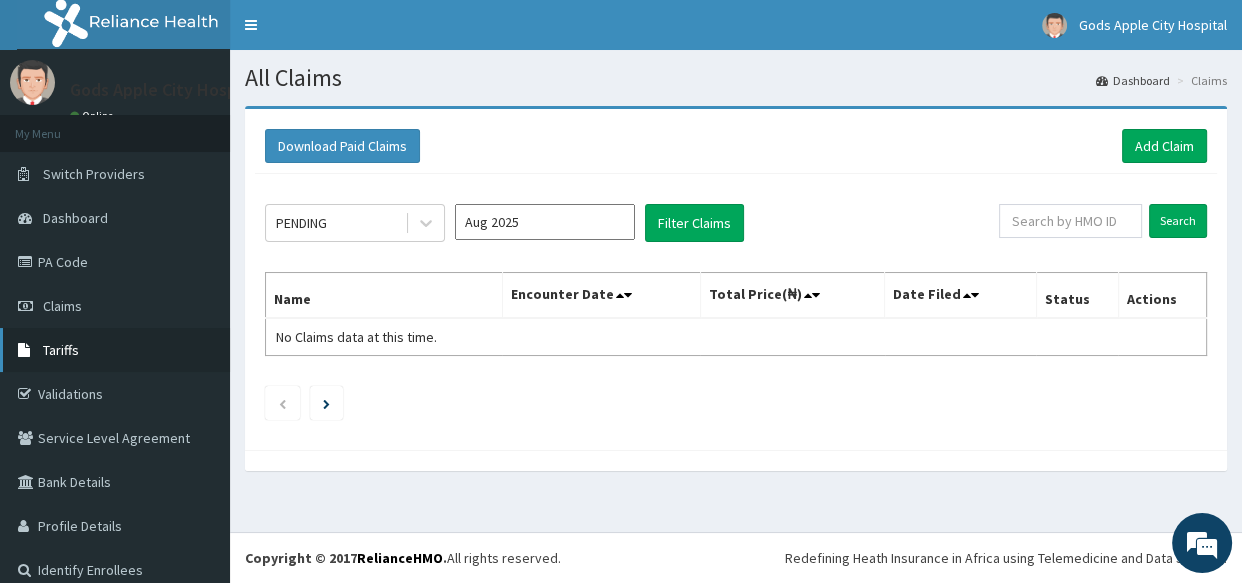 click on "Tariffs" at bounding box center (61, 350) 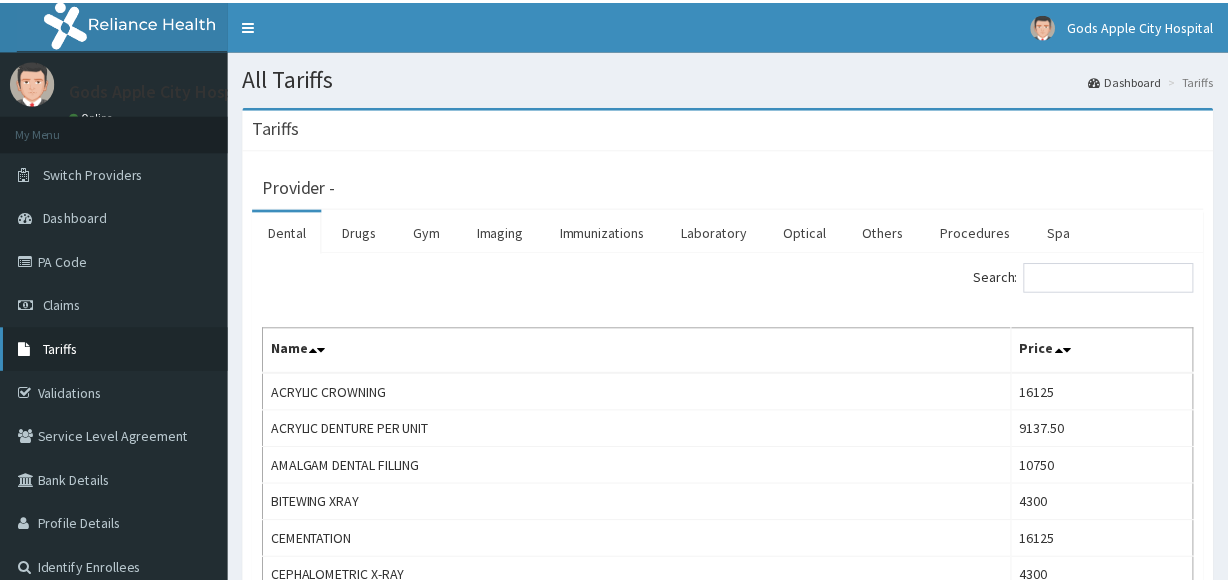 scroll, scrollTop: 0, scrollLeft: 0, axis: both 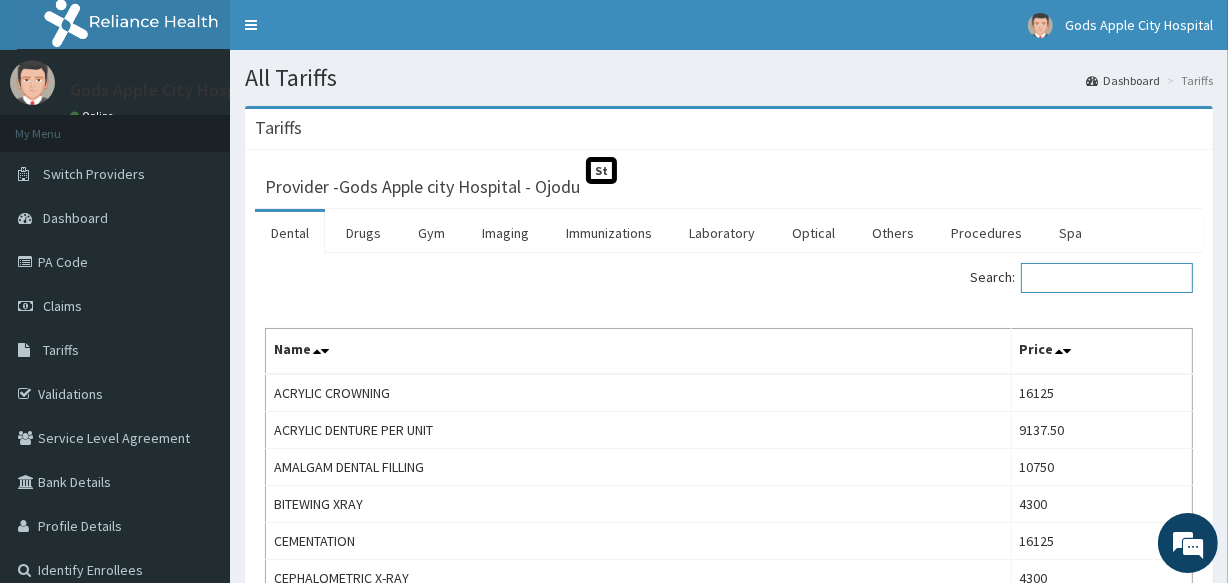 click on "Search:" at bounding box center (1107, 278) 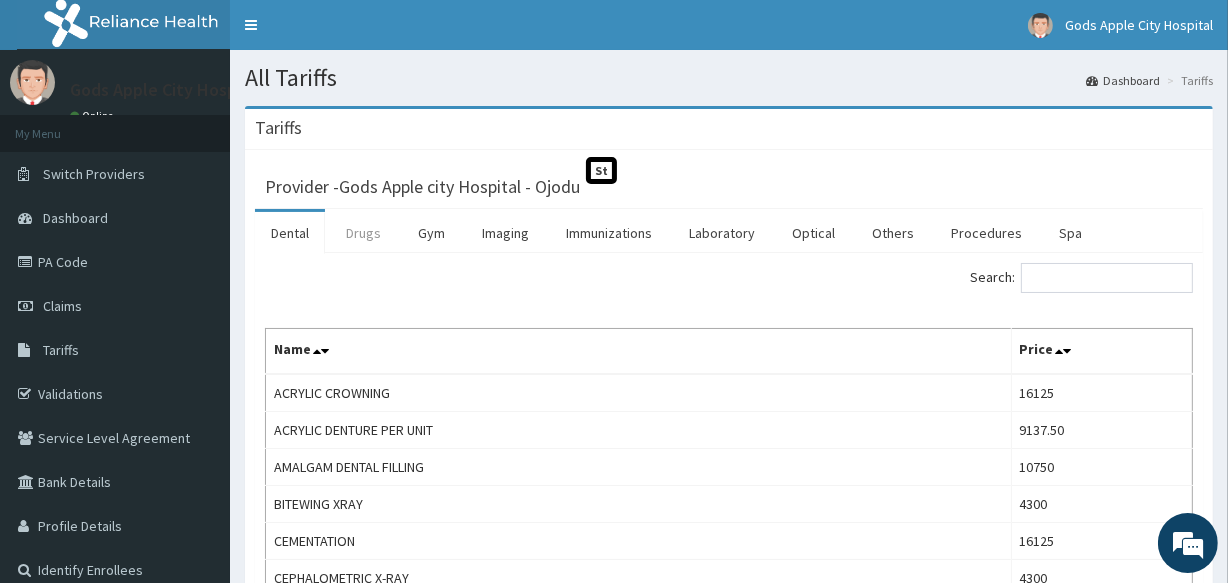 click on "Drugs" at bounding box center [363, 233] 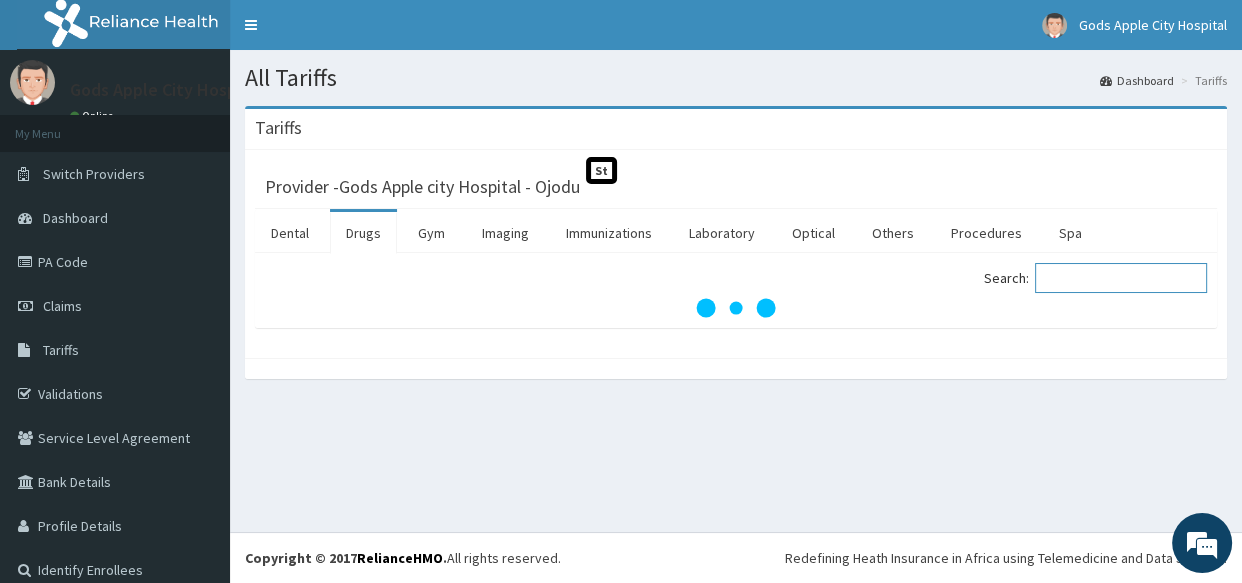 click on "Search:" at bounding box center [1121, 278] 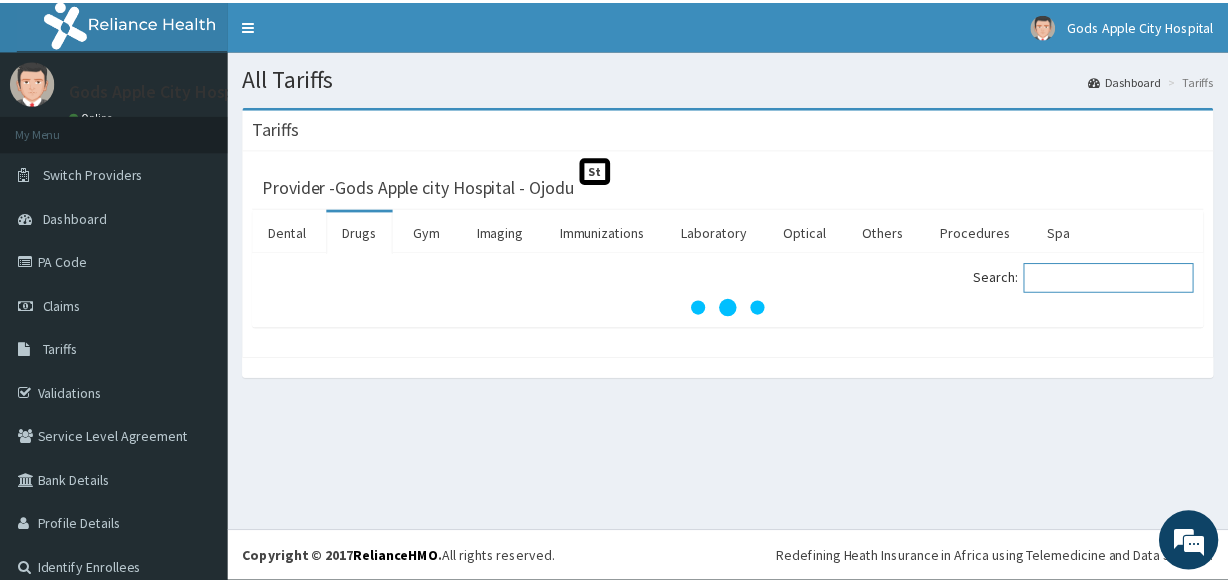 scroll, scrollTop: 0, scrollLeft: 0, axis: both 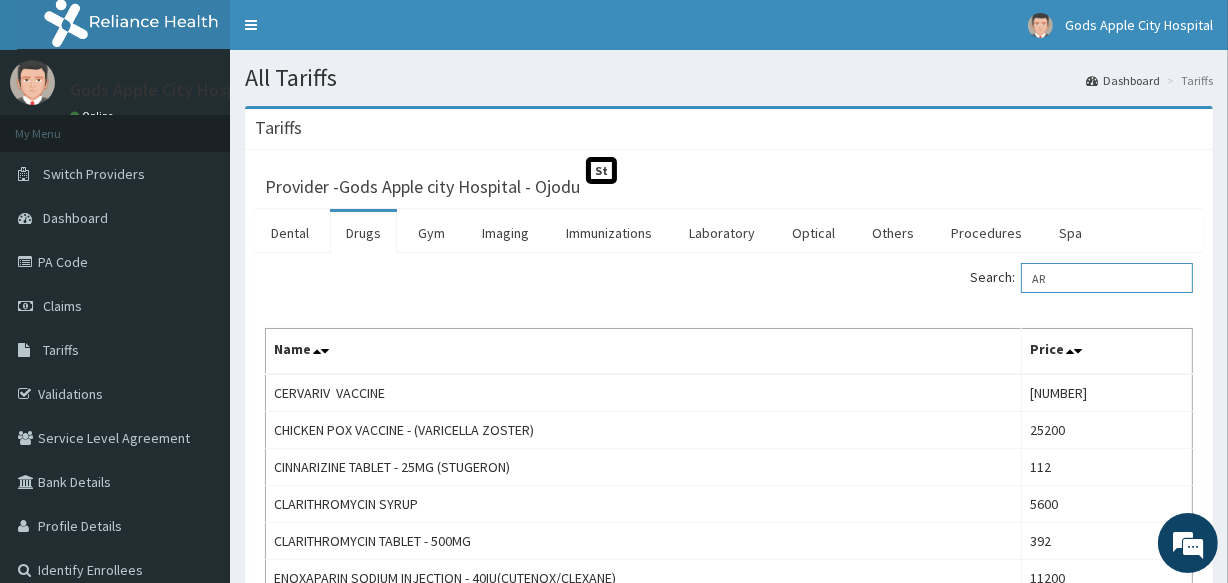 type on "A" 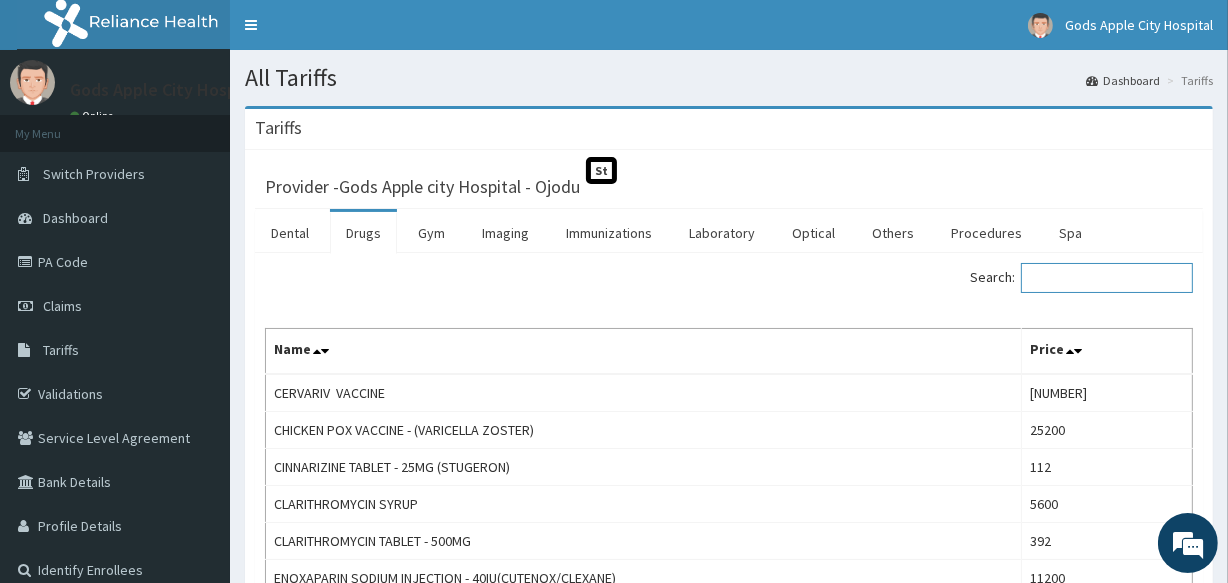 type on "N" 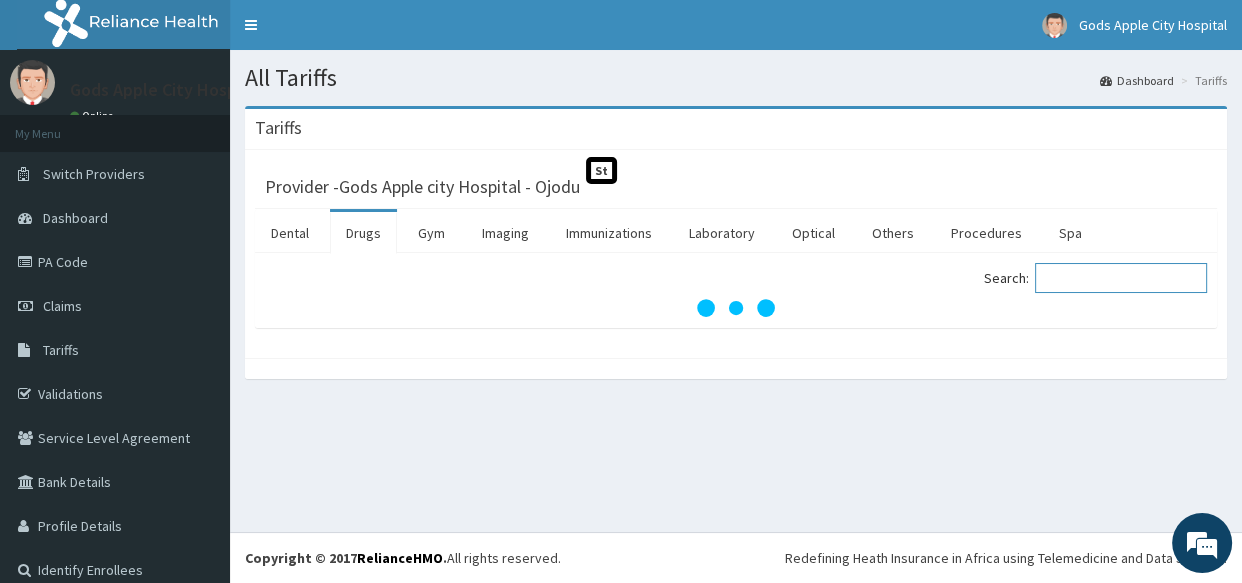 type on "T" 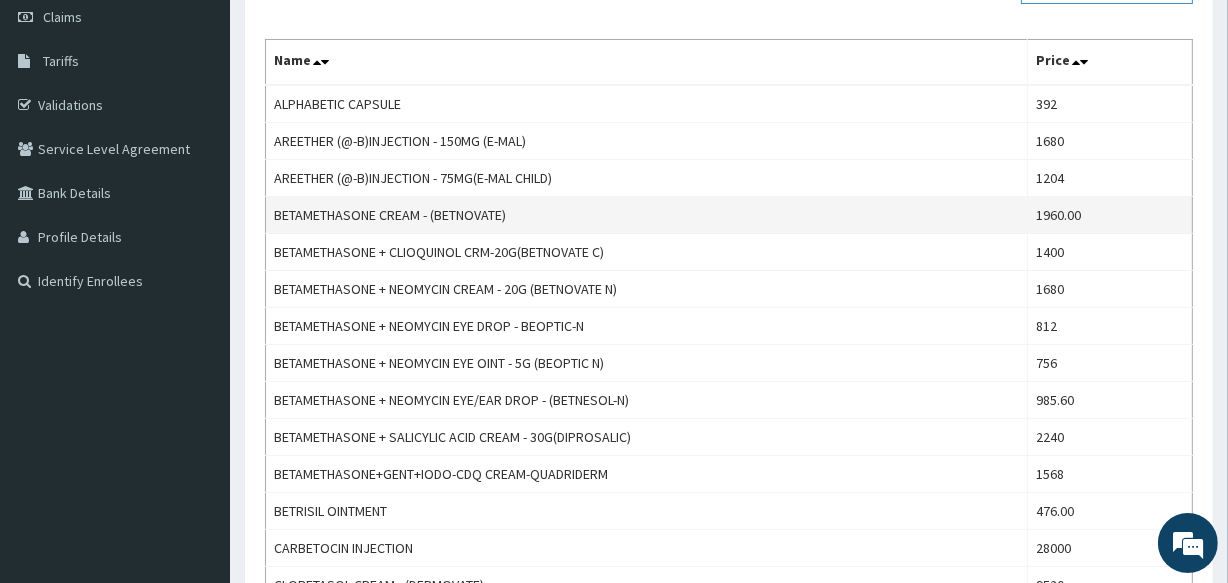 scroll, scrollTop: 181, scrollLeft: 0, axis: vertical 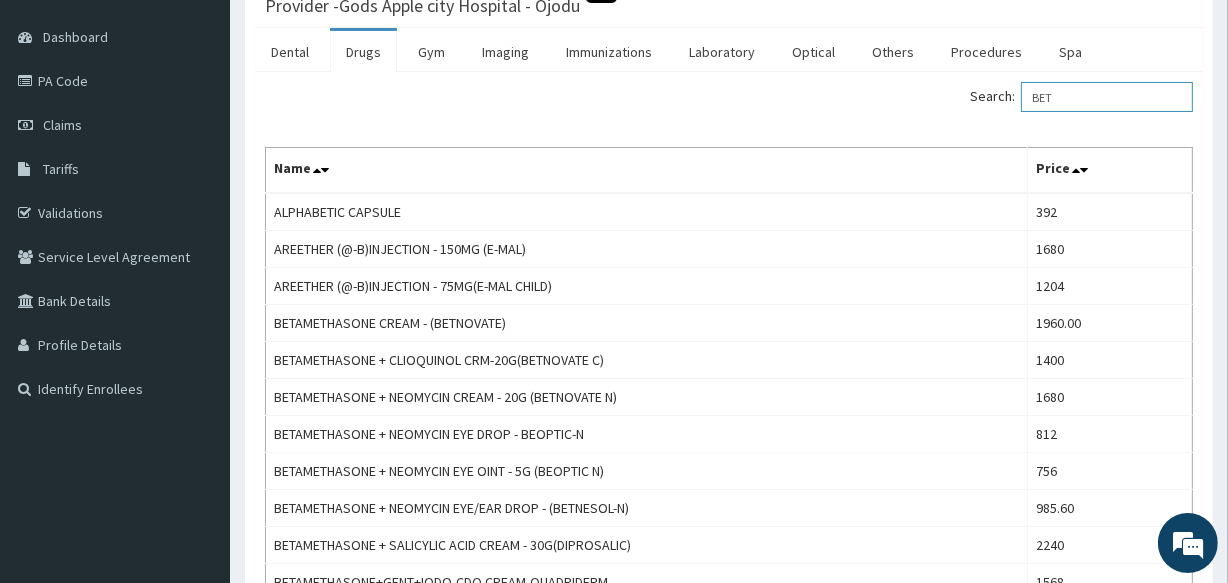 click on "BET" at bounding box center [1107, 97] 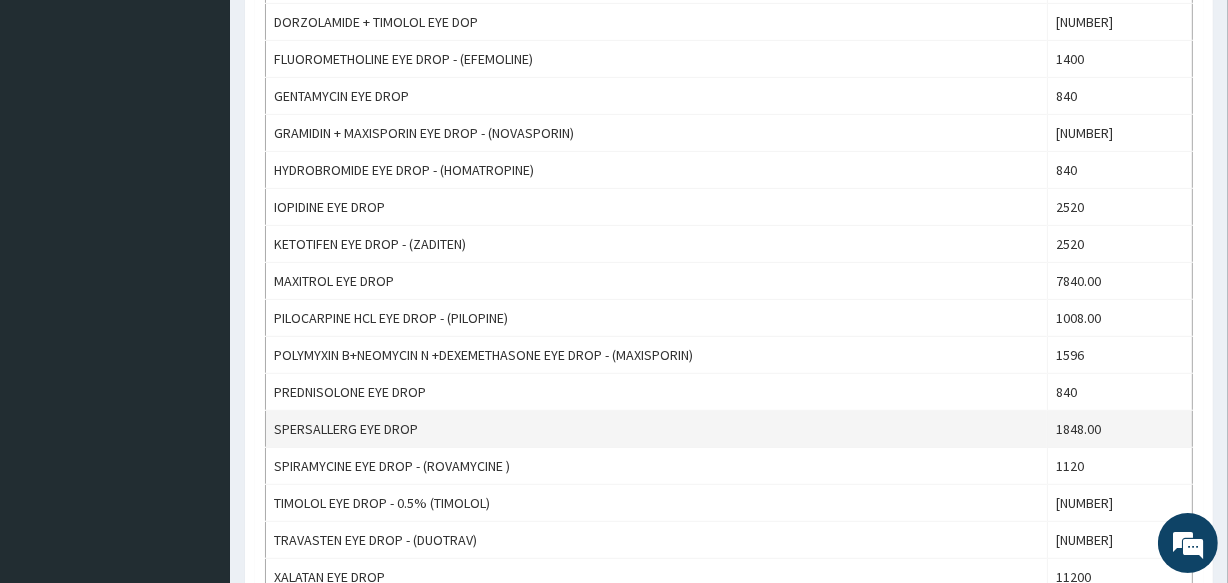 scroll, scrollTop: 909, scrollLeft: 0, axis: vertical 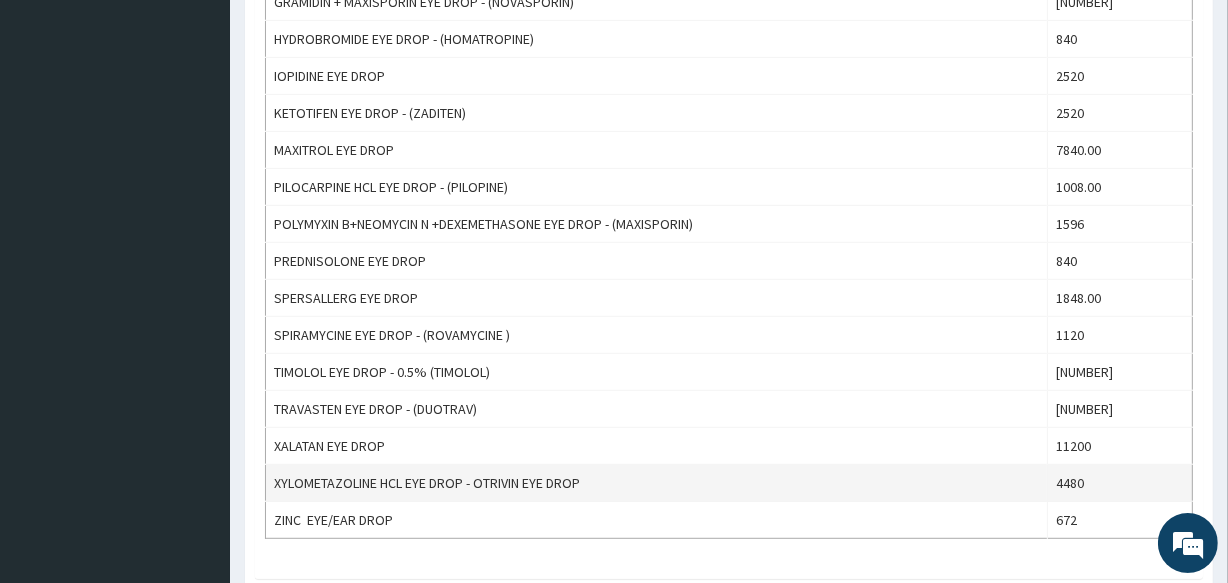 type on "EYE DROP" 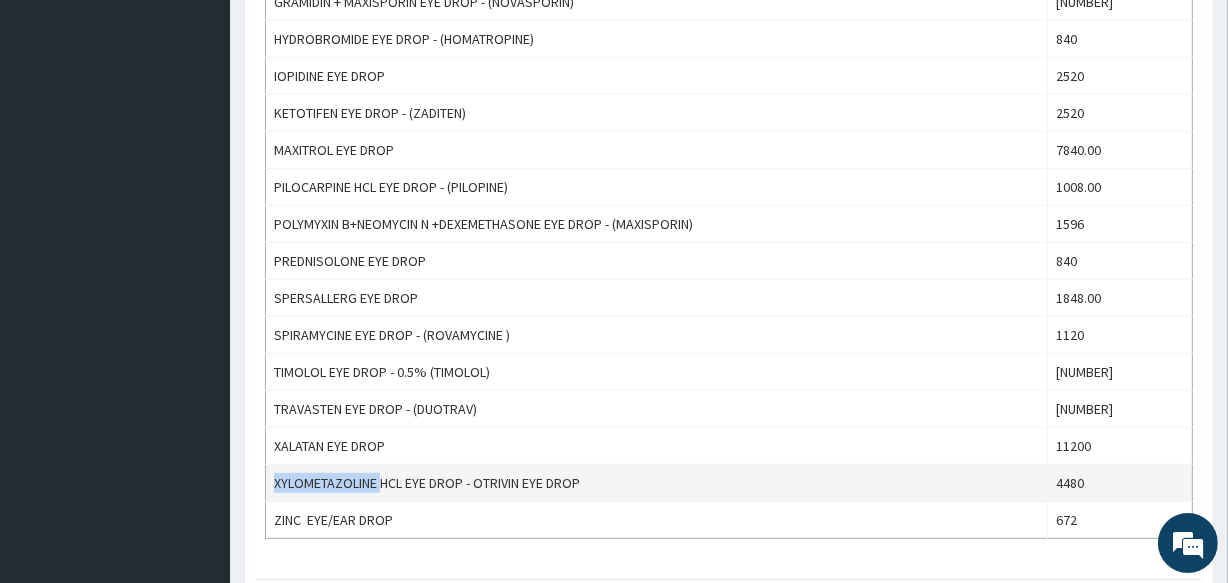 click on "XYLOMETAZOLINE HCL EYE DROP - OTRIVIN EYE DROP" at bounding box center [657, 483] 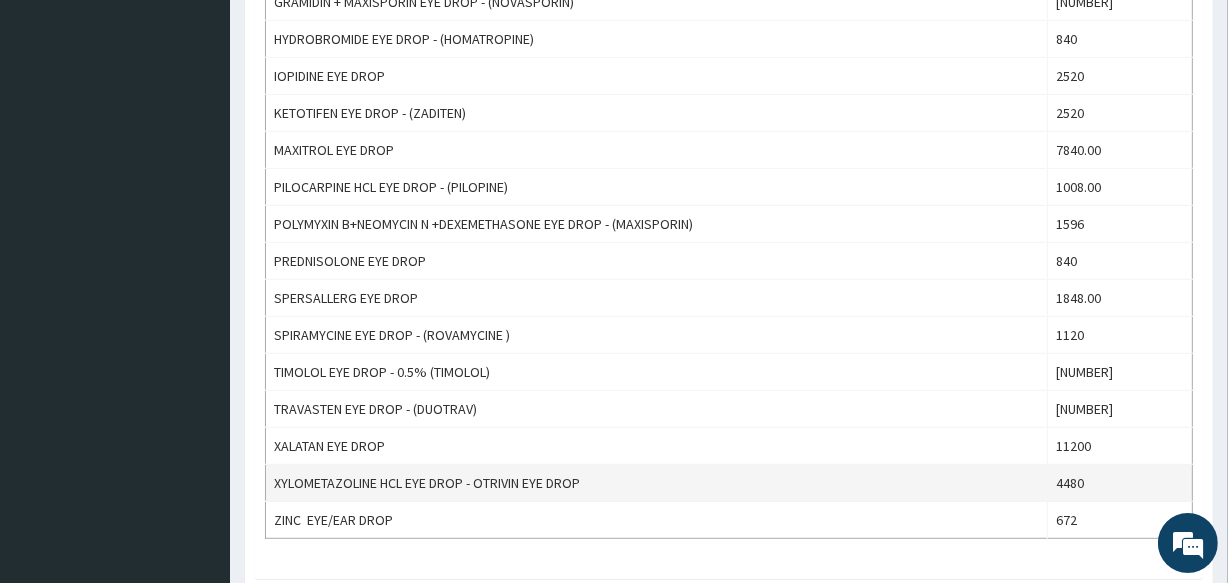 click on "XYLOMETAZOLINE HCL EYE DROP - OTRIVIN EYE DROP" at bounding box center [657, 483] 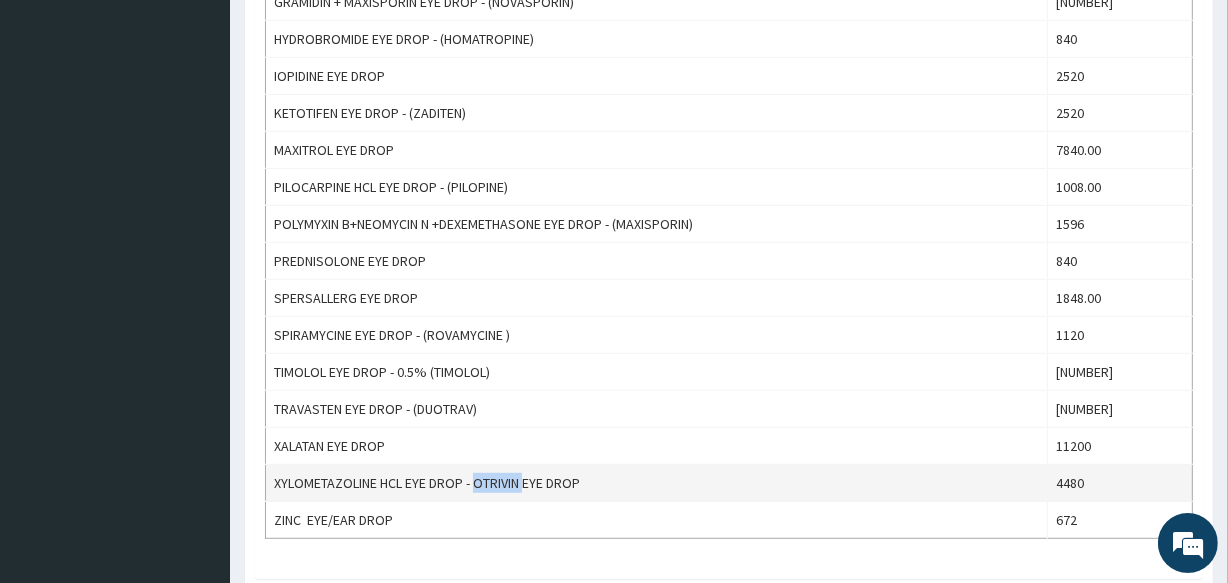 click on "XYLOMETAZOLINE HCL EYE DROP - OTRIVIN EYE DROP" at bounding box center (657, 483) 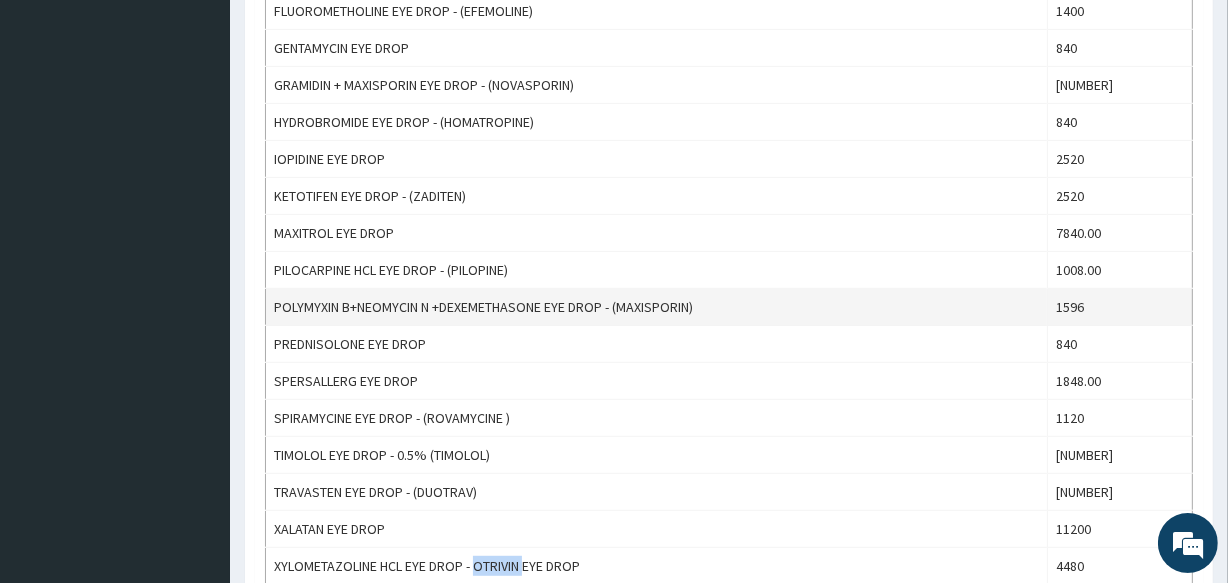scroll, scrollTop: 818, scrollLeft: 0, axis: vertical 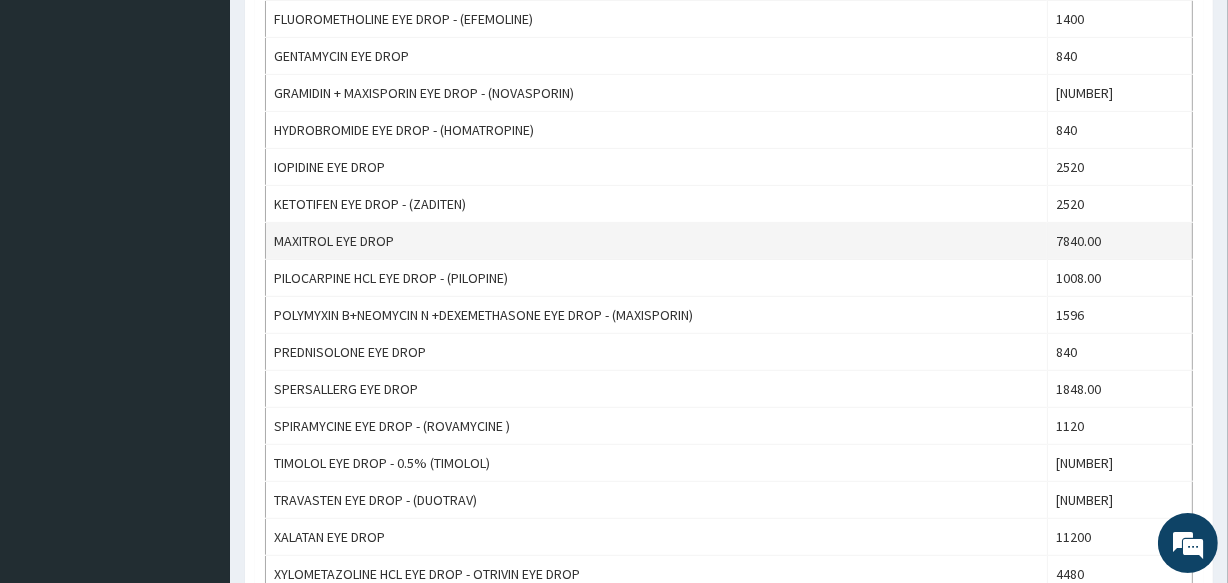 click on "MAXITROL EYE DROP" at bounding box center (657, 241) 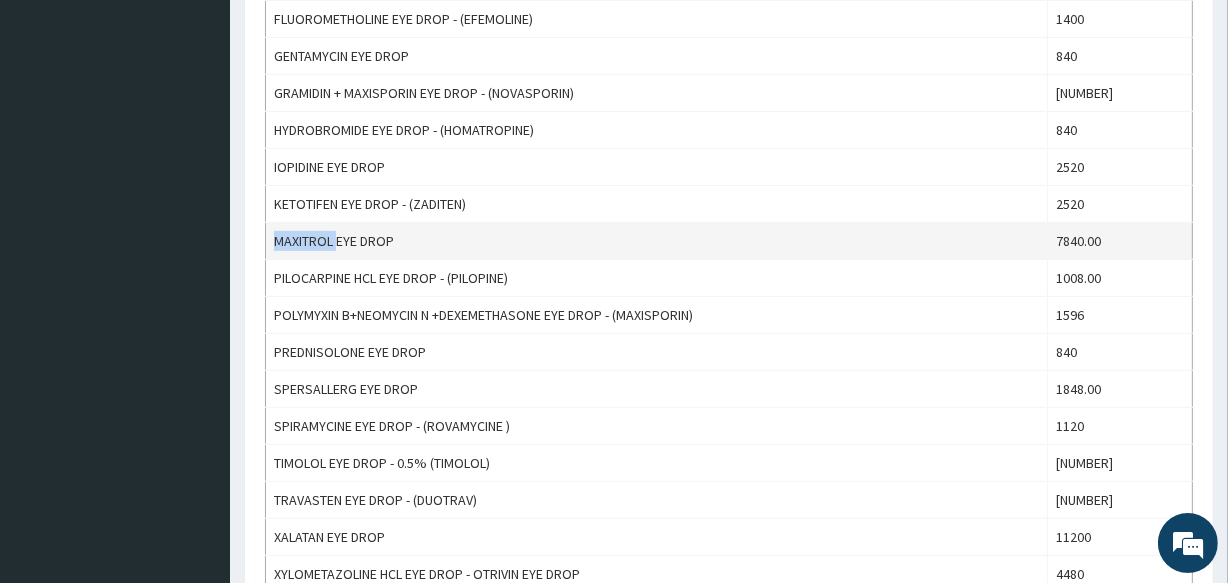 click on "MAXITROL EYE DROP" at bounding box center [657, 241] 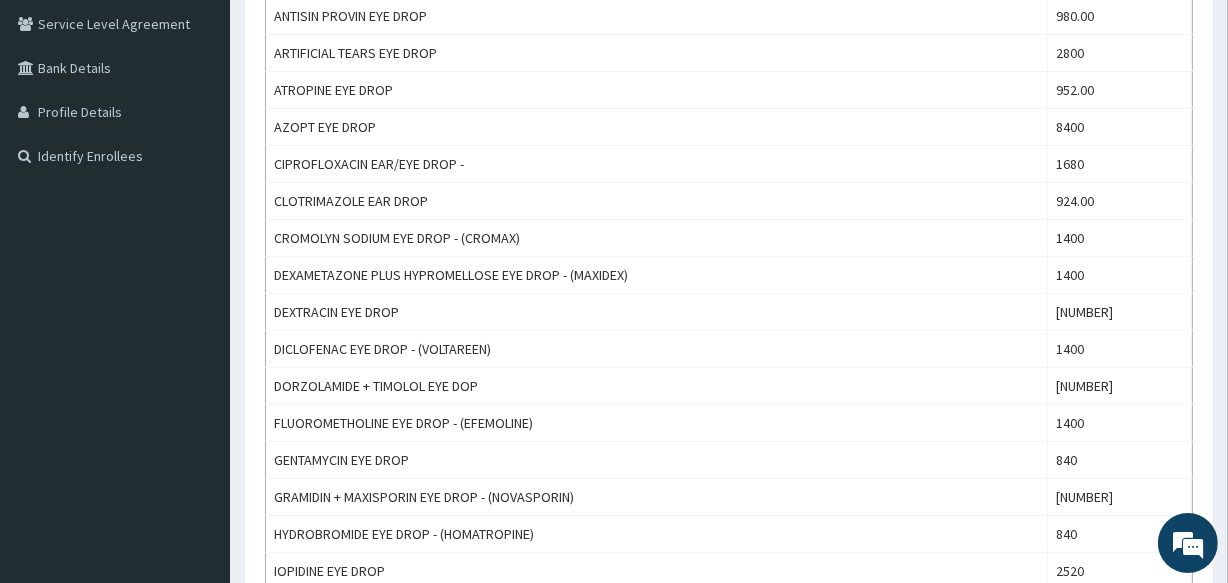 scroll, scrollTop: 220, scrollLeft: 0, axis: vertical 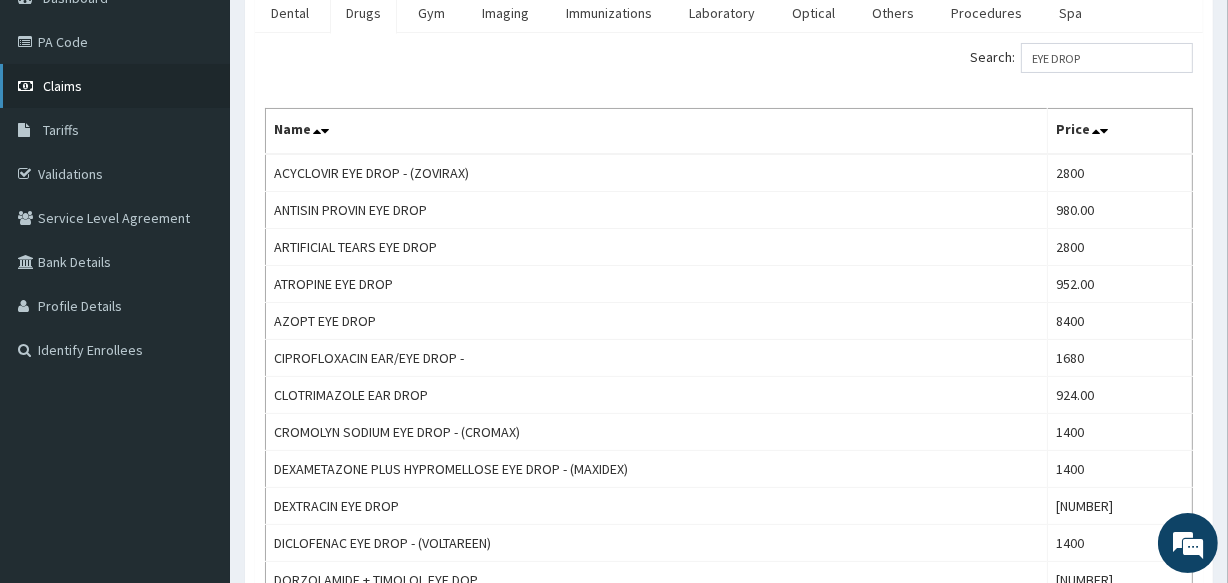 click on "Claims" at bounding box center (62, 86) 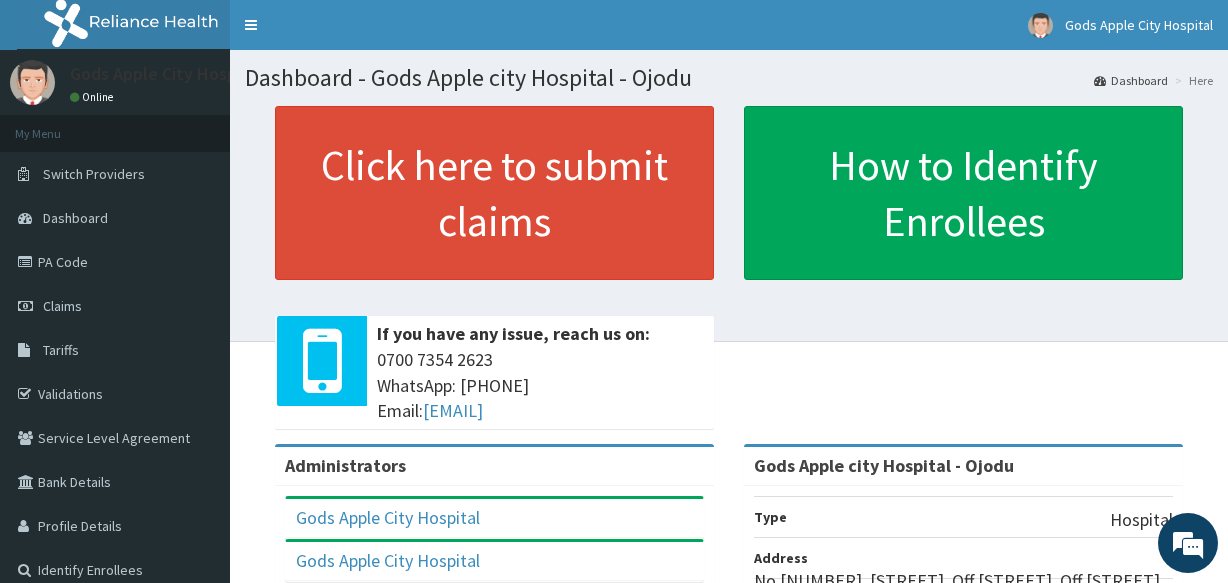 scroll, scrollTop: 0, scrollLeft: 0, axis: both 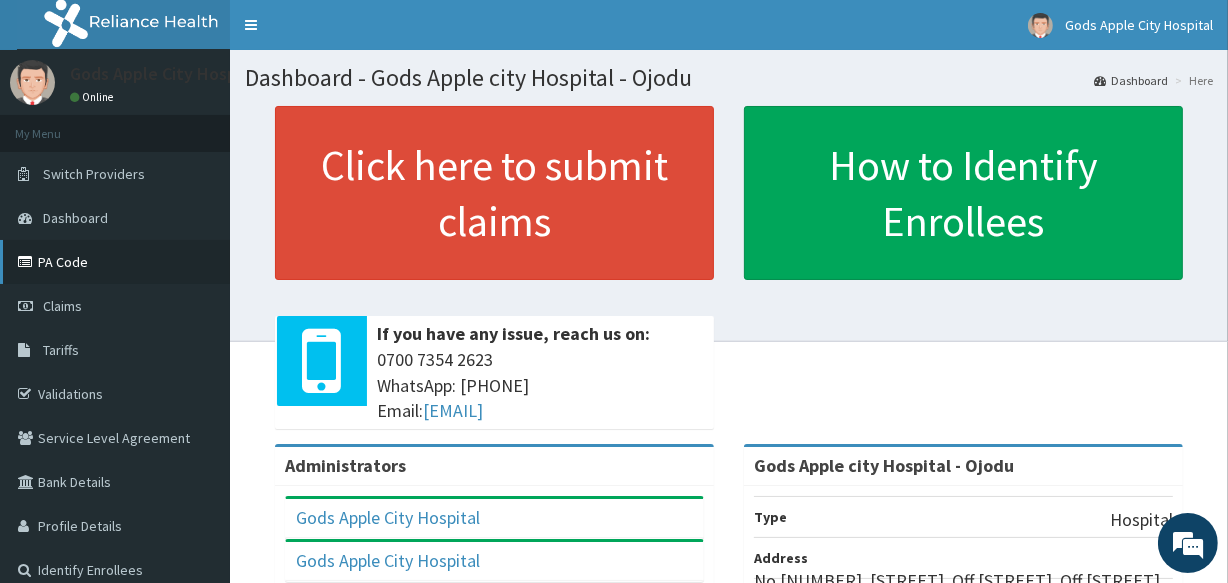 click on "PA Code" at bounding box center [115, 262] 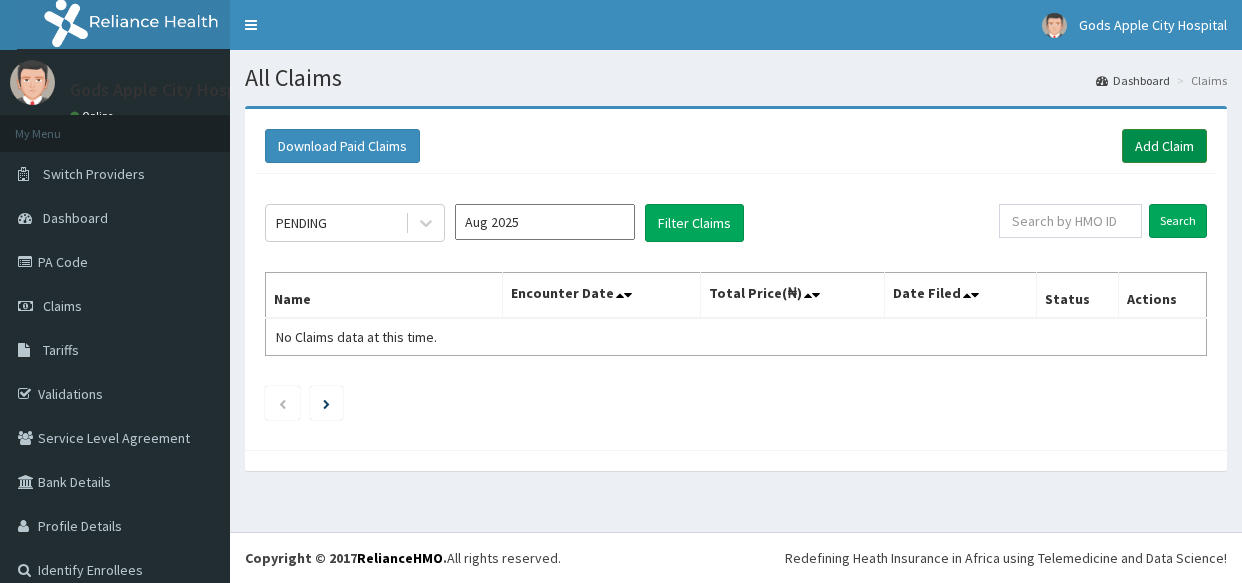 scroll, scrollTop: 0, scrollLeft: 0, axis: both 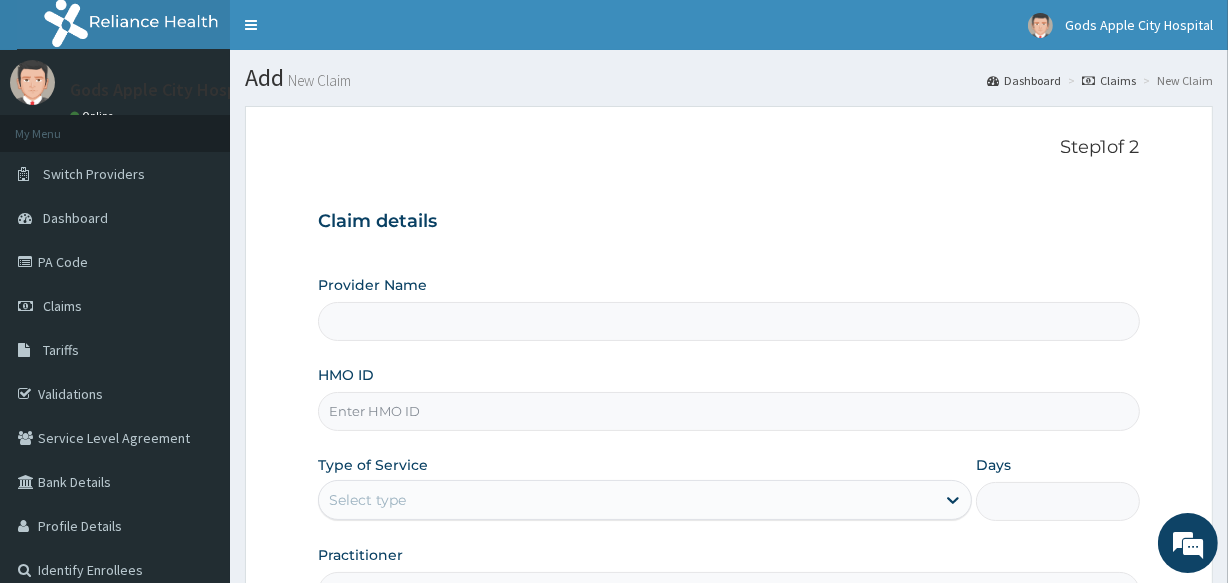 type on "Gods Apple city Hospital - Ojodu" 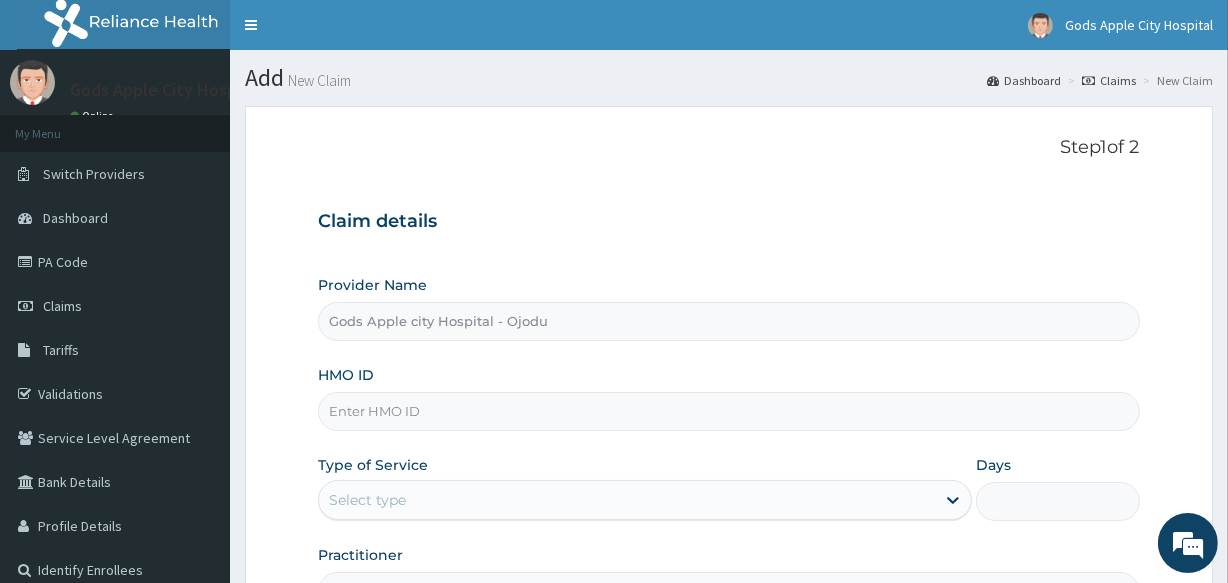 scroll, scrollTop: 0, scrollLeft: 0, axis: both 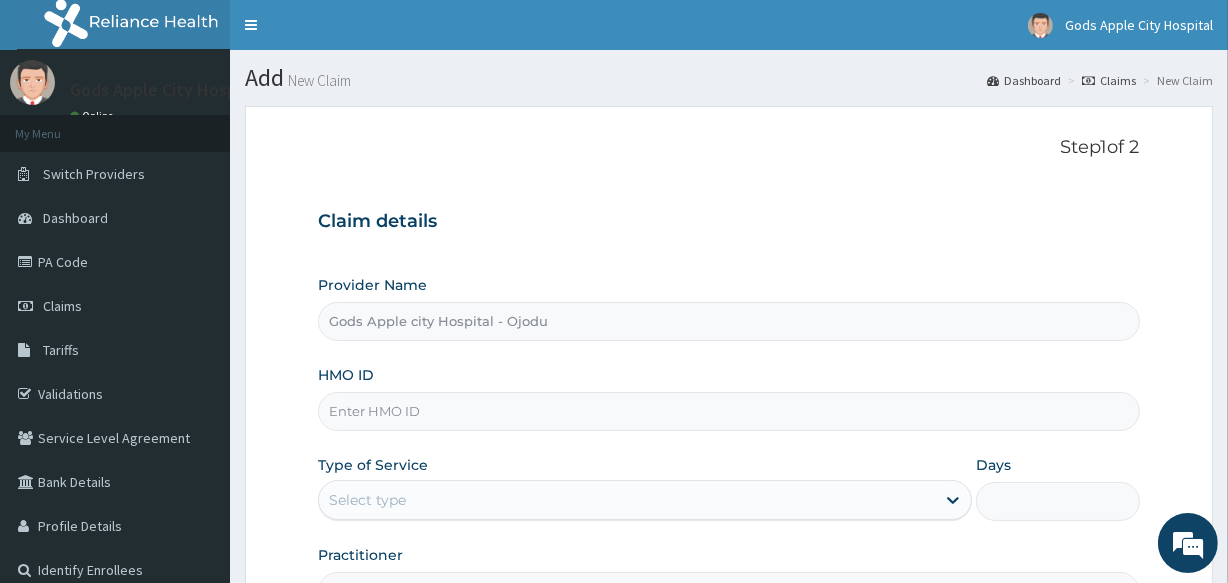 click on "HMO ID" at bounding box center (728, 411) 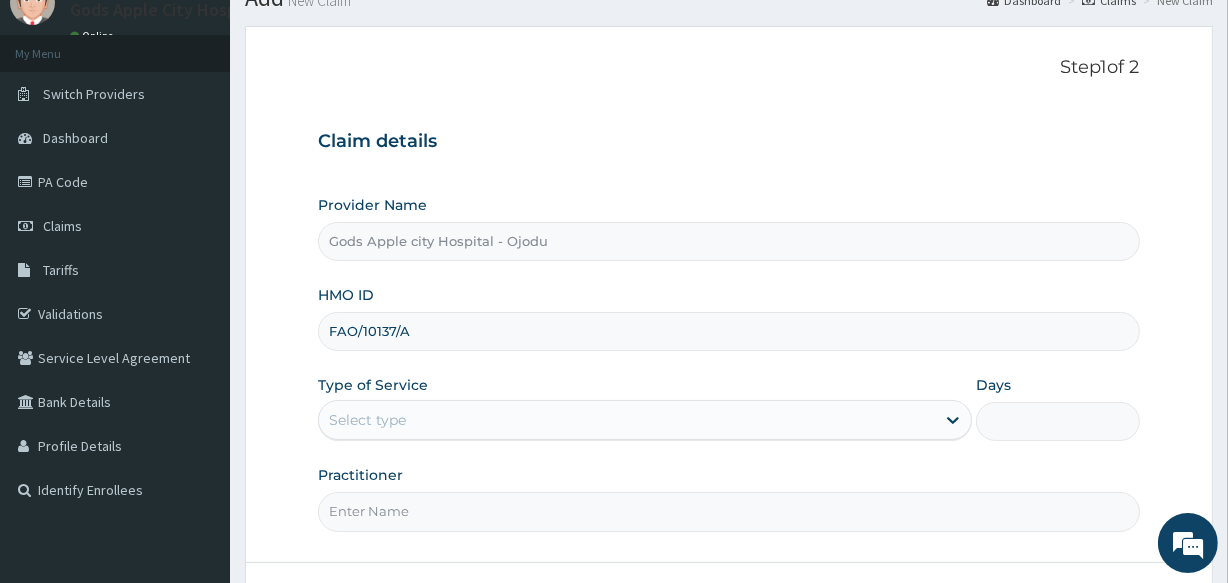 scroll, scrollTop: 90, scrollLeft: 0, axis: vertical 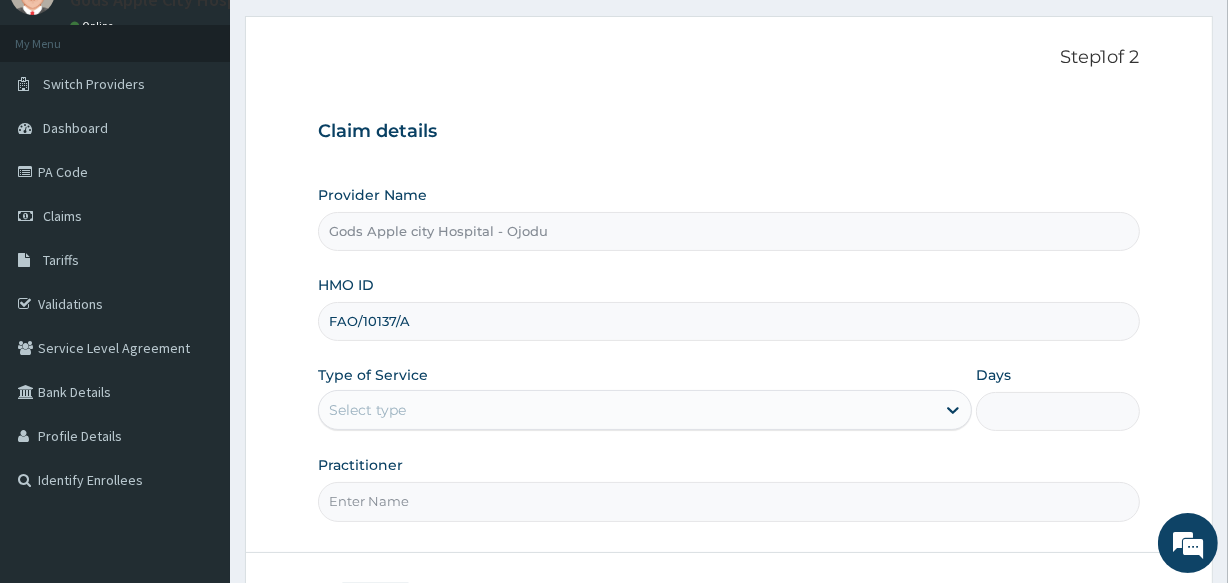type on "FAO/10137/A" 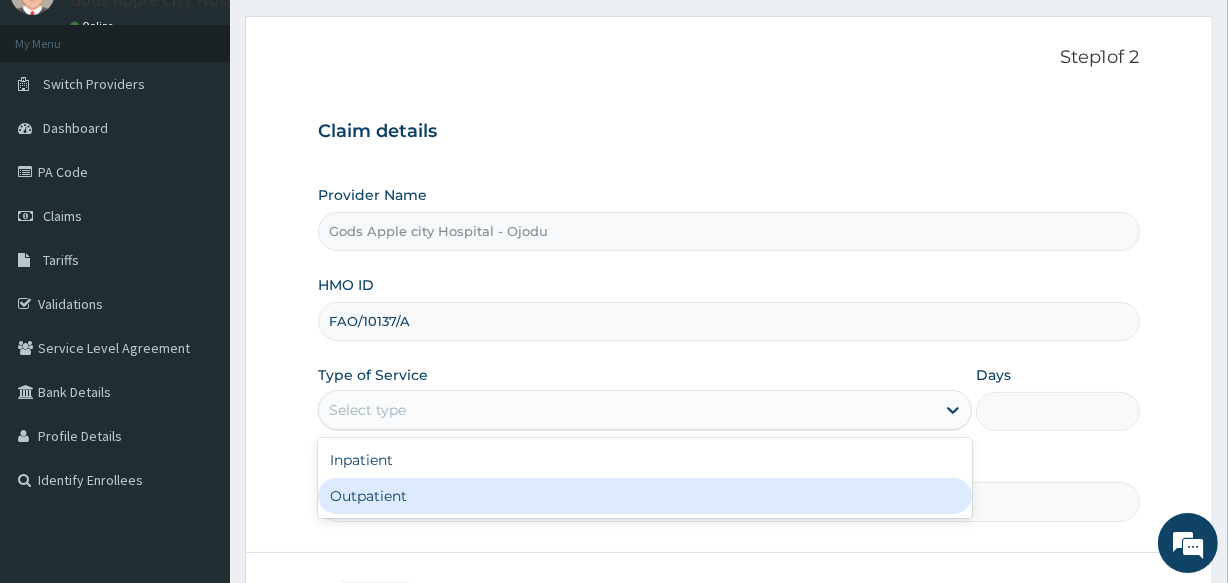 click on "Outpatient" at bounding box center [645, 496] 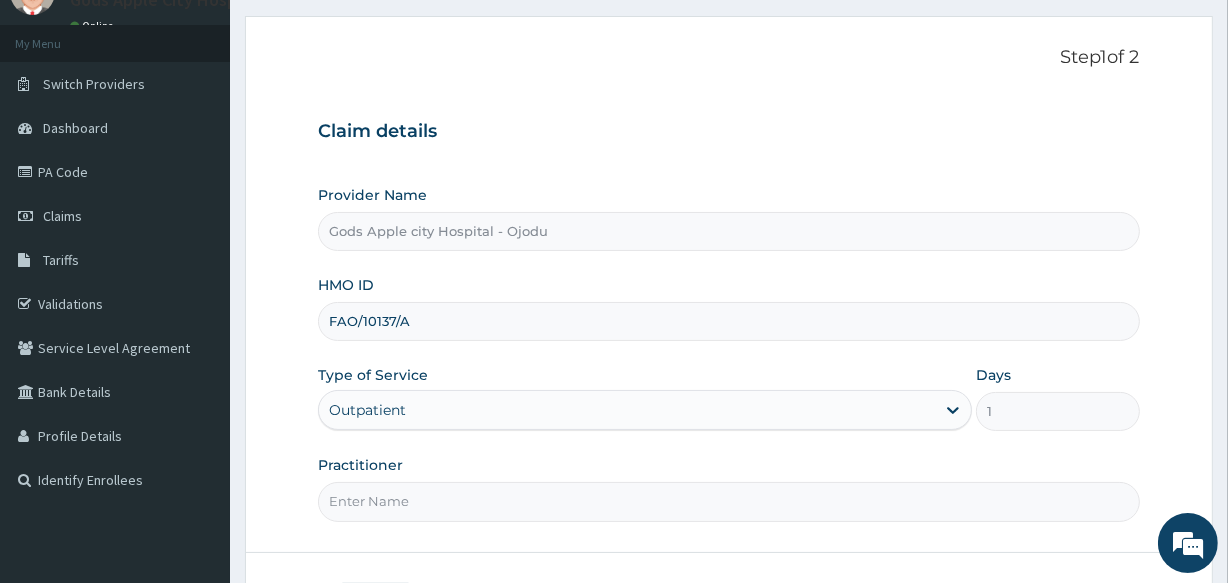 click on "Practitioner" at bounding box center [728, 501] 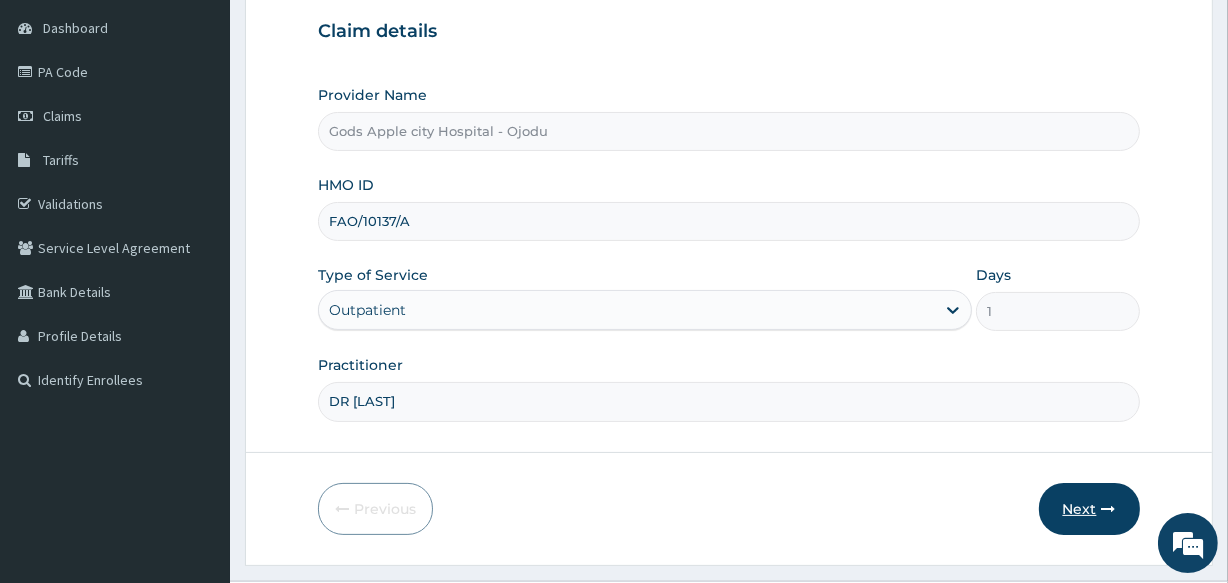 scroll, scrollTop: 237, scrollLeft: 0, axis: vertical 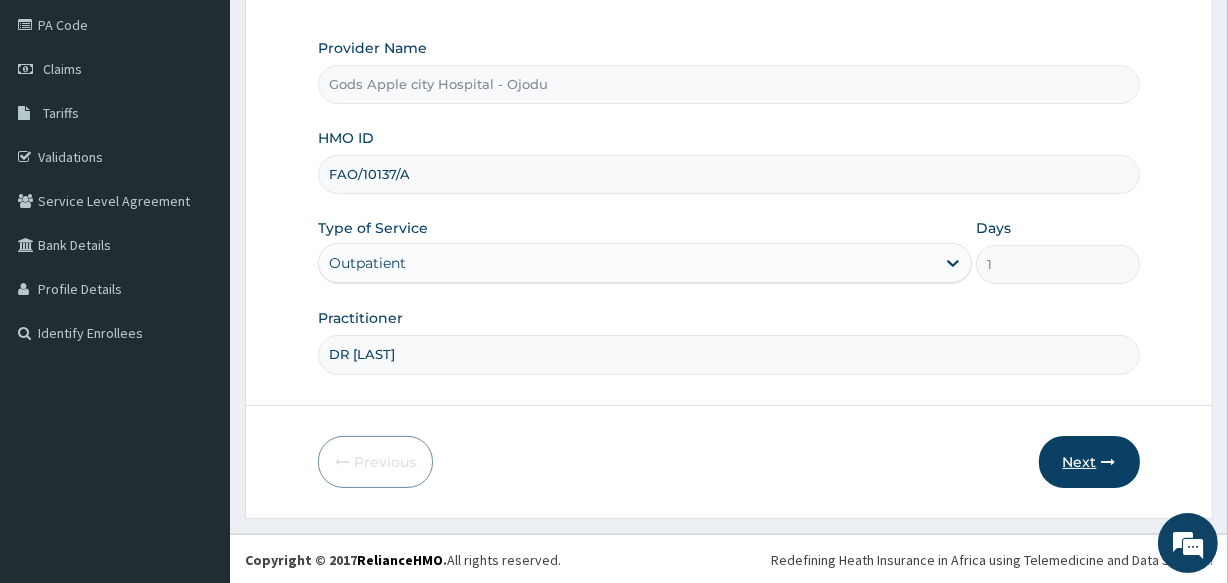 click on "Next" at bounding box center [1089, 462] 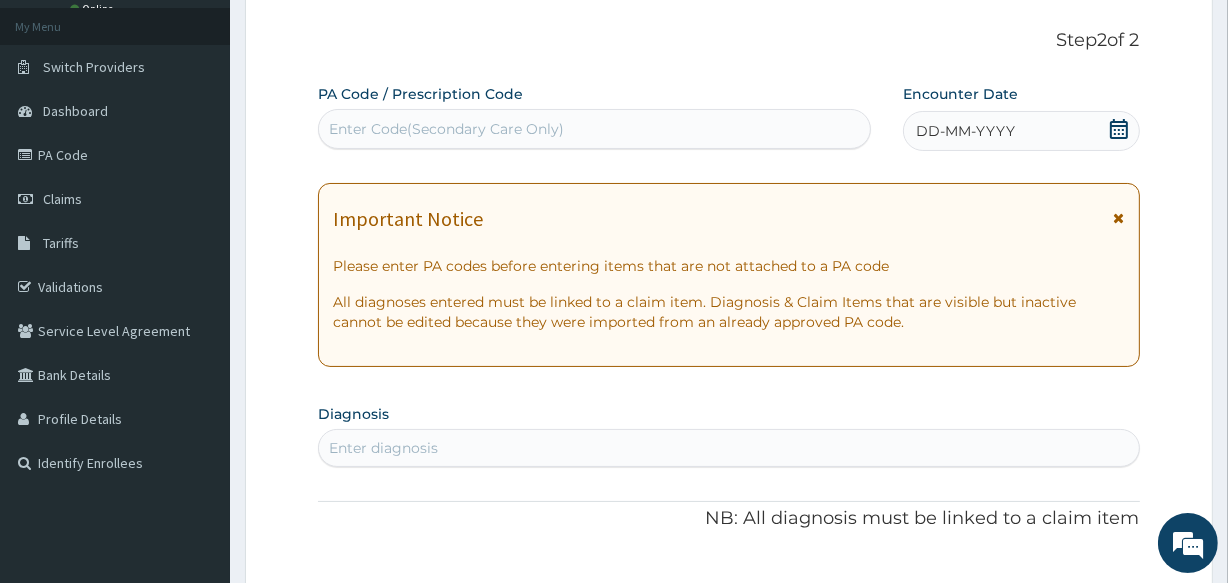 scroll, scrollTop: 55, scrollLeft: 0, axis: vertical 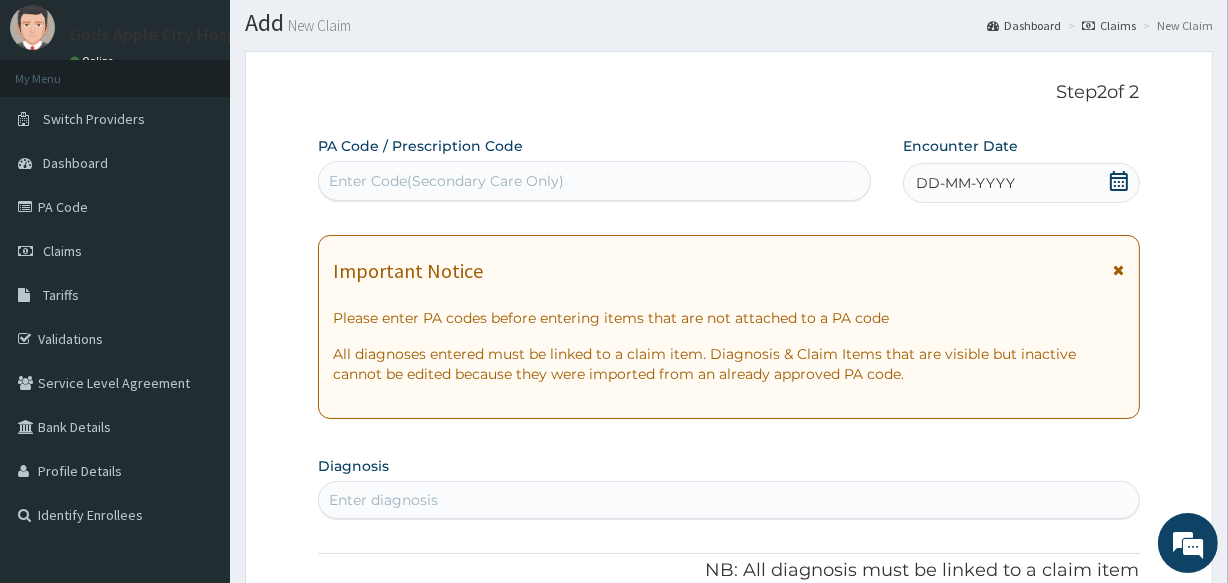 click on "Enter Code(Secondary Care Only)" at bounding box center [446, 181] 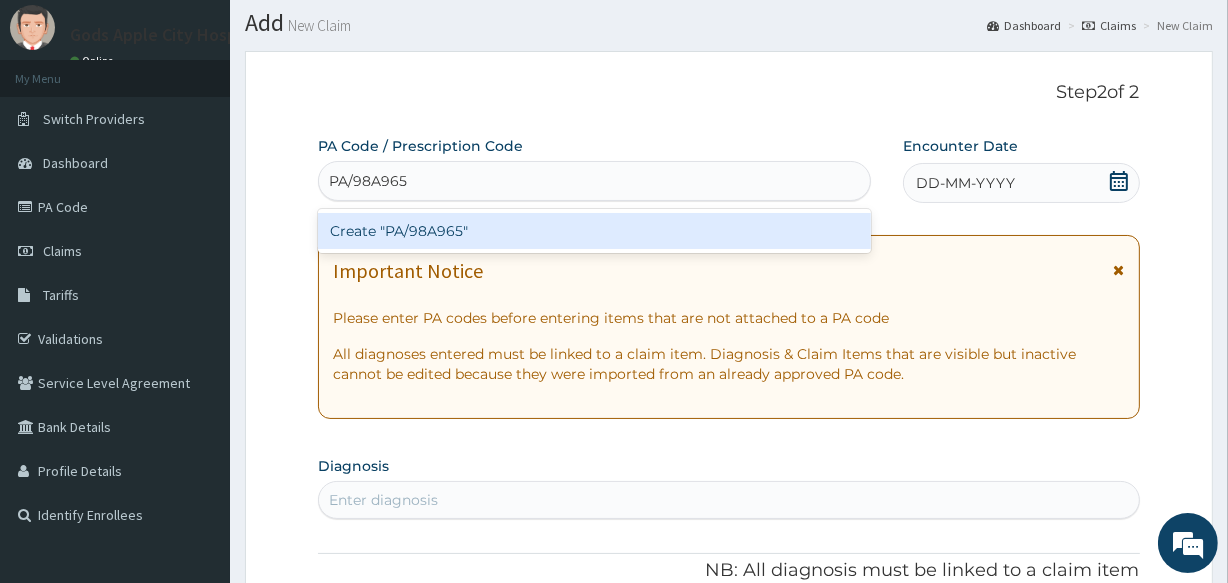 click on "Create "PA/98A965"" at bounding box center [594, 231] 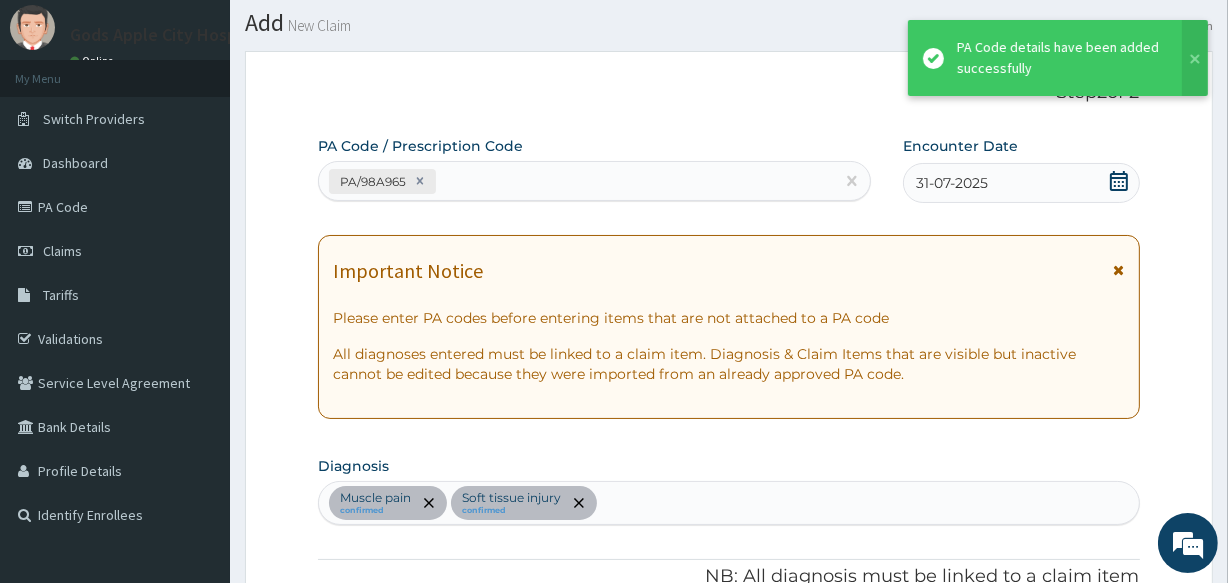scroll, scrollTop: 748, scrollLeft: 0, axis: vertical 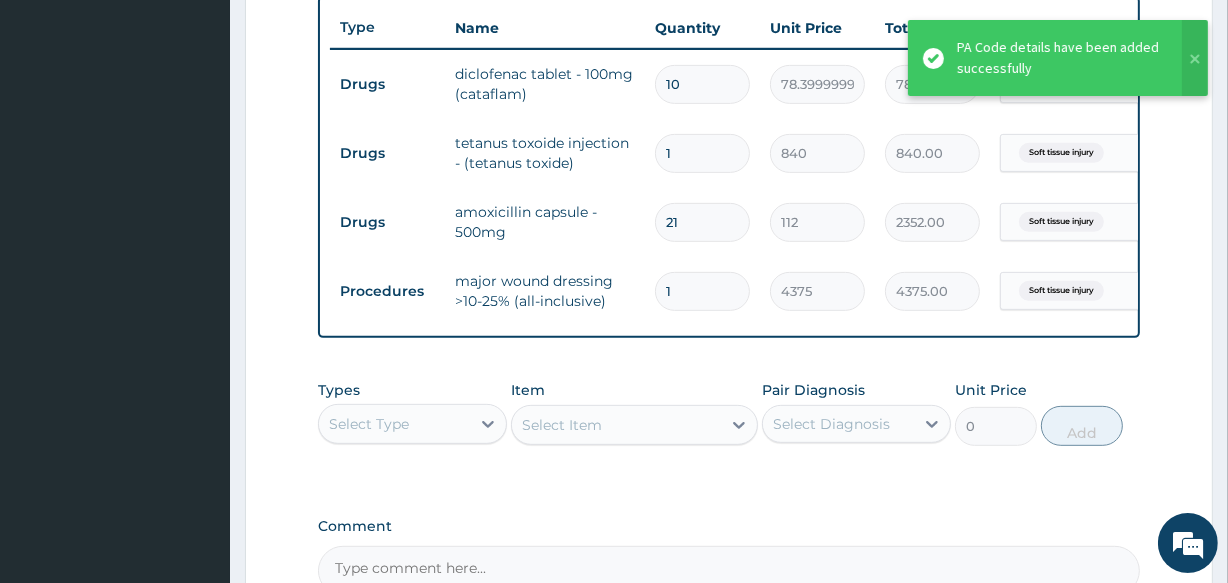 click on "PA Code / Prescription Code PA/98A965 Encounter Date 31-07-2025 Important Notice Please enter PA codes before entering items that are not attached to a PA code   All diagnoses entered must be linked to a claim item. Diagnosis & Claim Items that are visible but inactive cannot be edited because they were imported from an already approved PA code. Diagnosis Muscle pain confirmed Soft tissue injury confirmed NB: All diagnosis must be linked to a claim item Claim Items Type Name Quantity Unit Price Total Price Pair Diagnosis Actions Drugs diclofenac tablet - 100mg (cataflam) 10 78.39999999999999 784.00 Muscle pain  + 1 Delete Drugs tetanus toxoide injection - (tetanus toxide) 1 840 840.00 Soft tissue injury Delete Drugs amoxicillin capsule - 500mg 21 112 2352.00 Soft tissue injury Delete Procedures major wound dressing >10-25% (all-inclusive) 1 4375 4375.00 Soft tissue injury Delete Types Select Type Item Select Item Pair Diagnosis Select Diagnosis Unit Price 0 Add Comment" at bounding box center [728, 19] 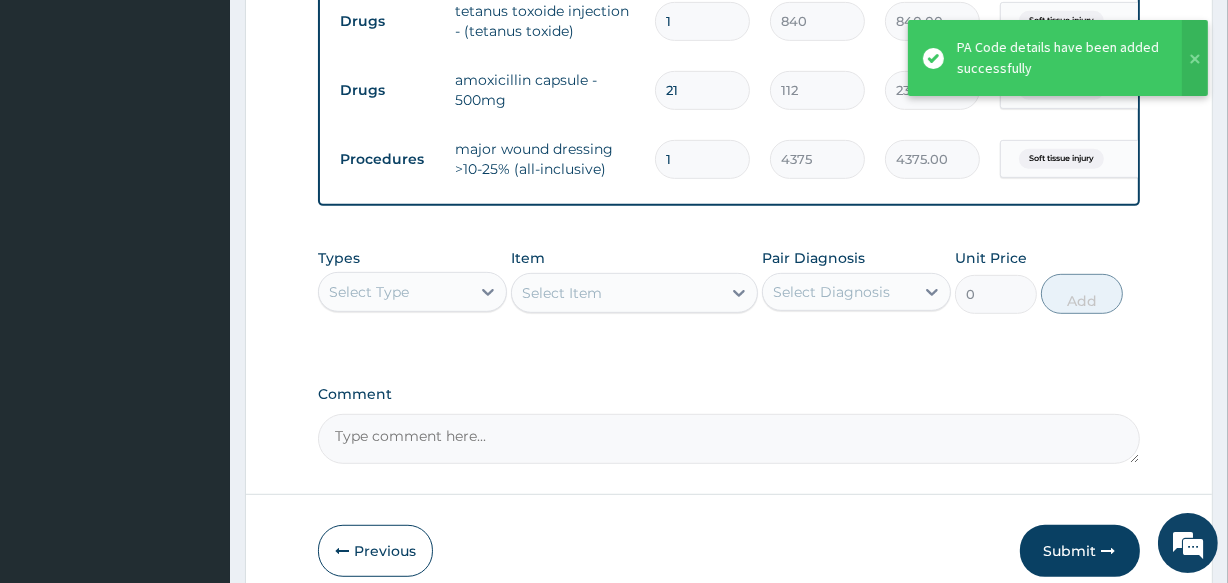 scroll, scrollTop: 984, scrollLeft: 0, axis: vertical 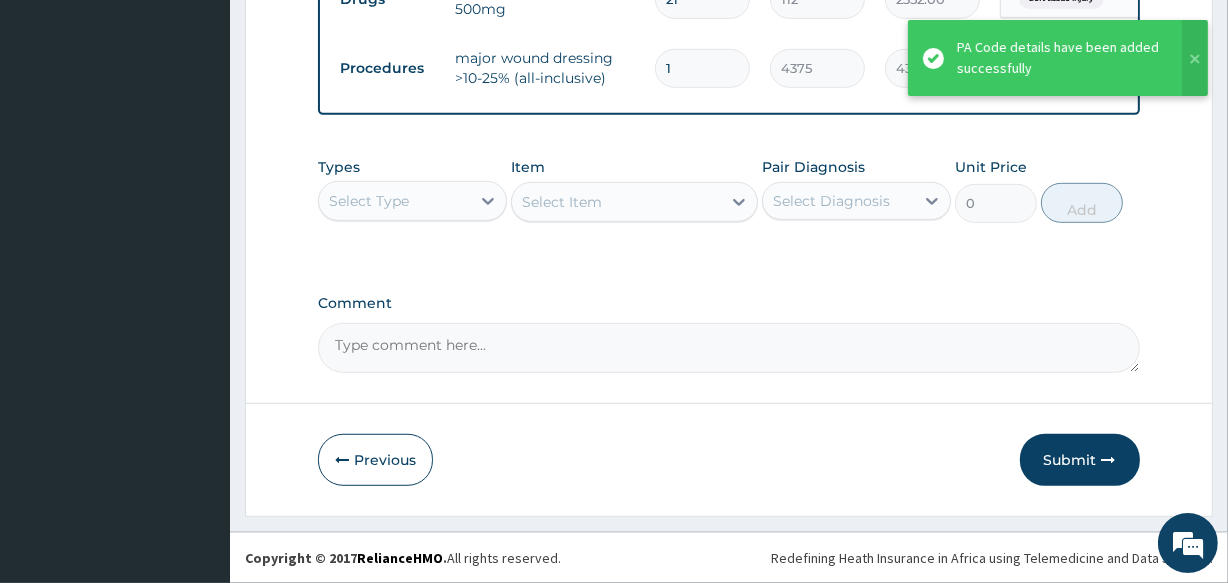 click on "Select Type" at bounding box center [369, 201] 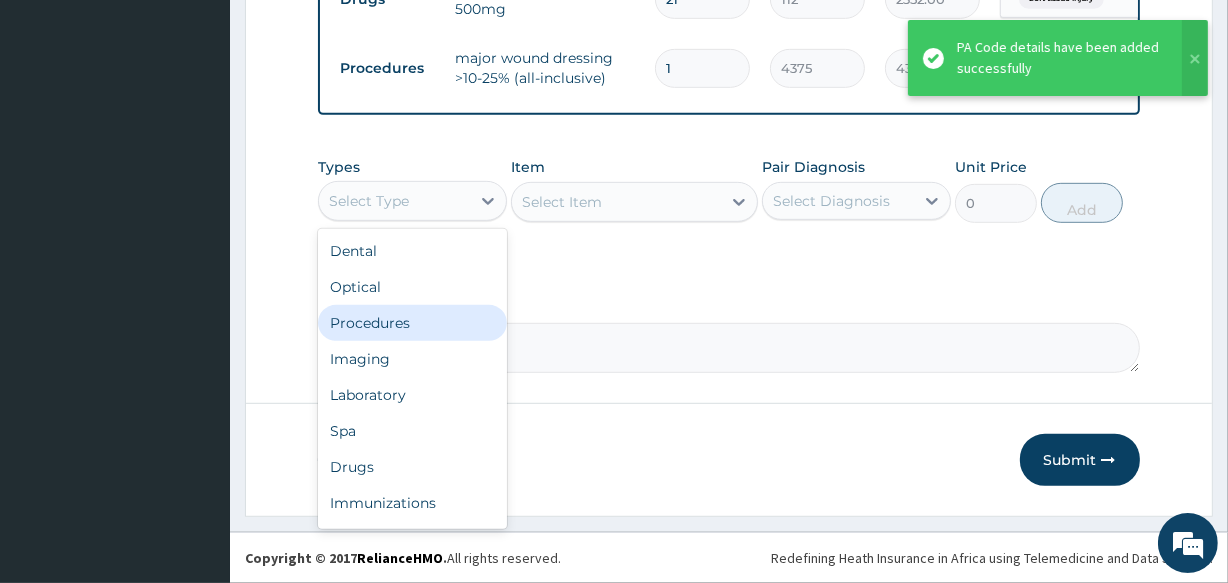 click on "Procedures" at bounding box center [412, 323] 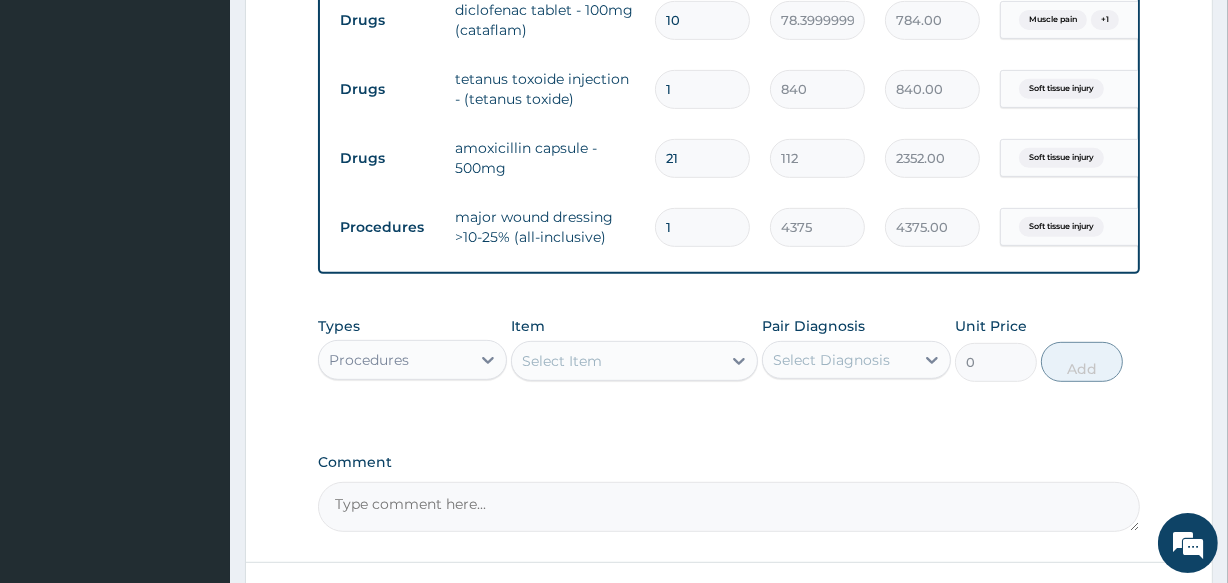 scroll, scrollTop: 893, scrollLeft: 0, axis: vertical 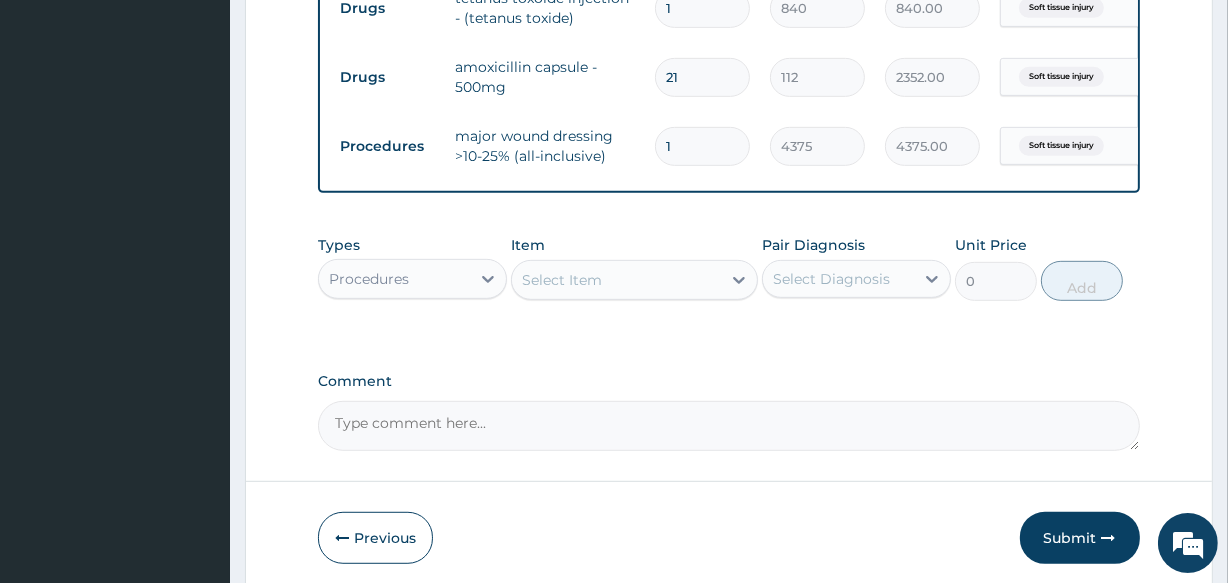 click on "Select Diagnosis" at bounding box center (831, 279) 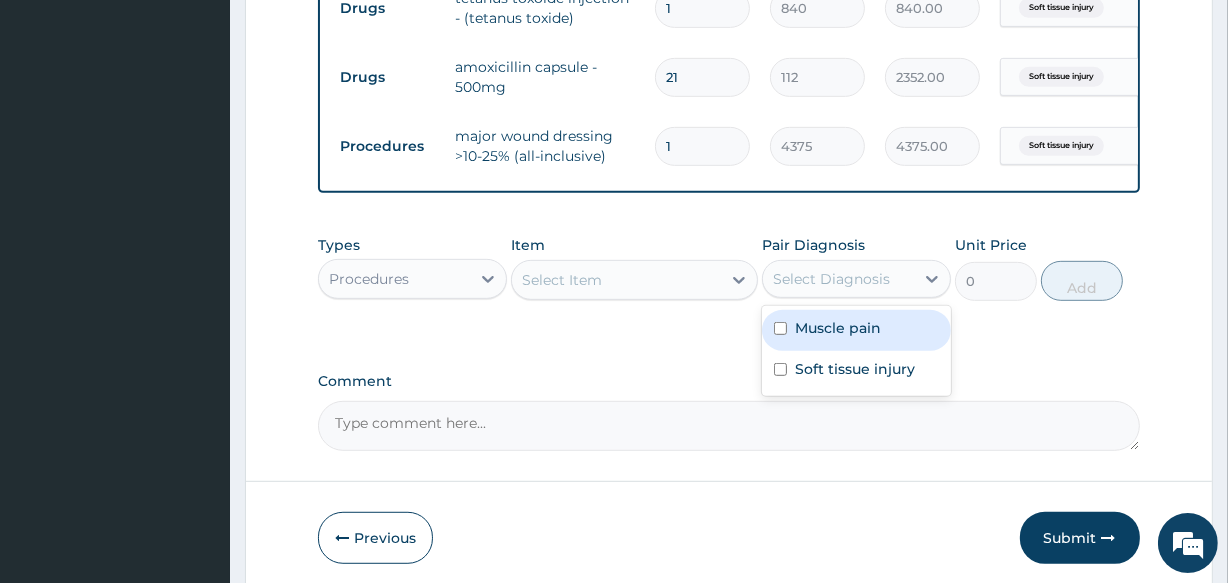 click on "Muscle pain" at bounding box center (838, 328) 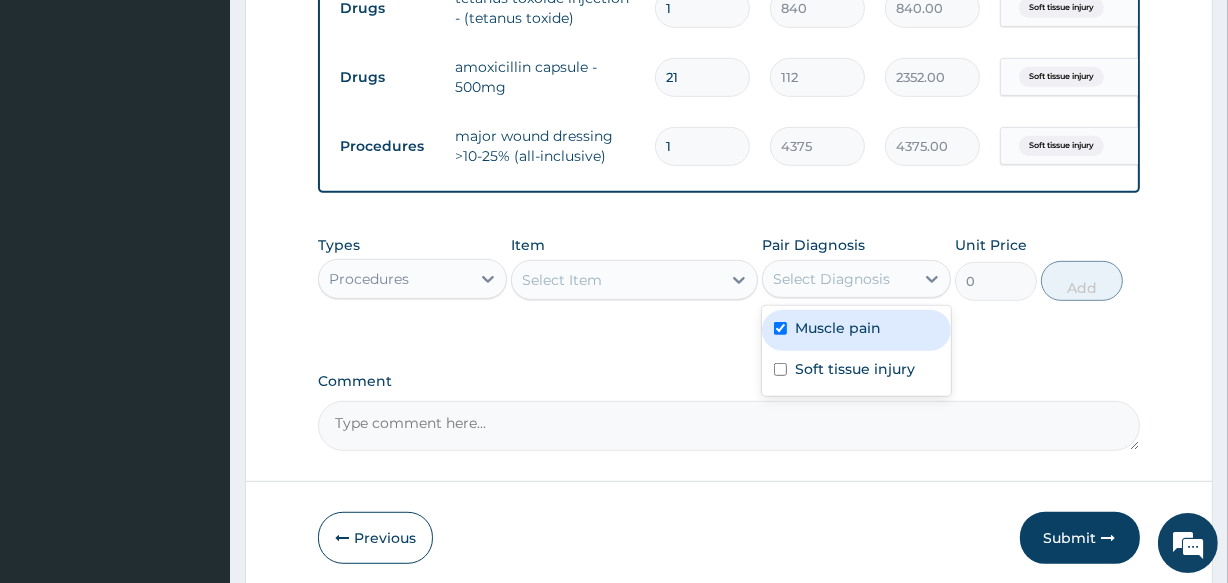 checkbox on "true" 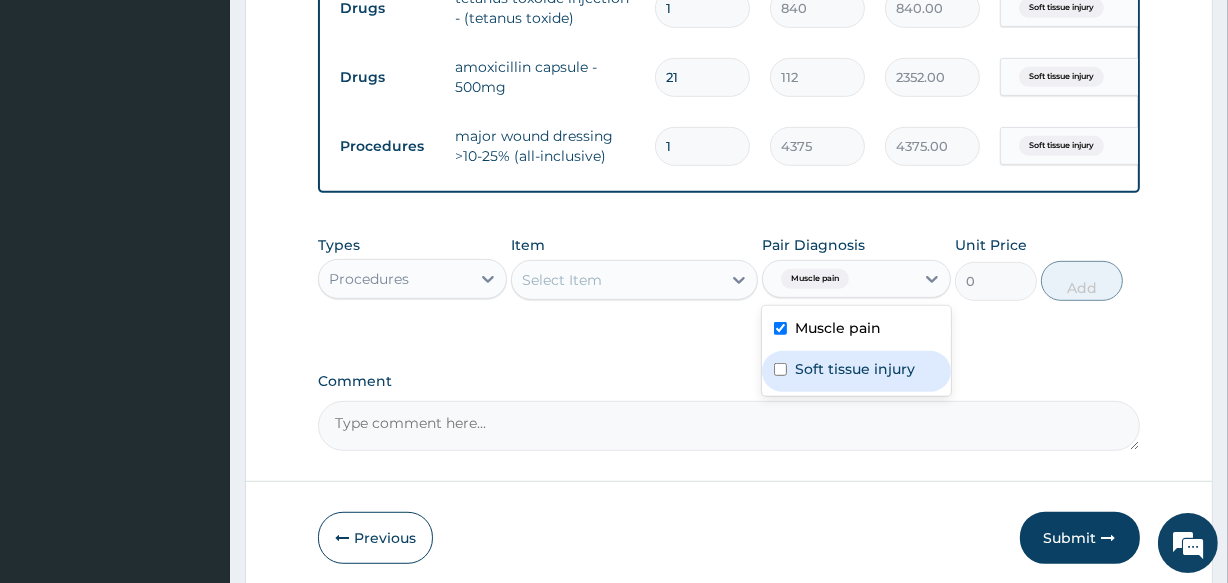 click on "Soft tissue injury" at bounding box center [855, 369] 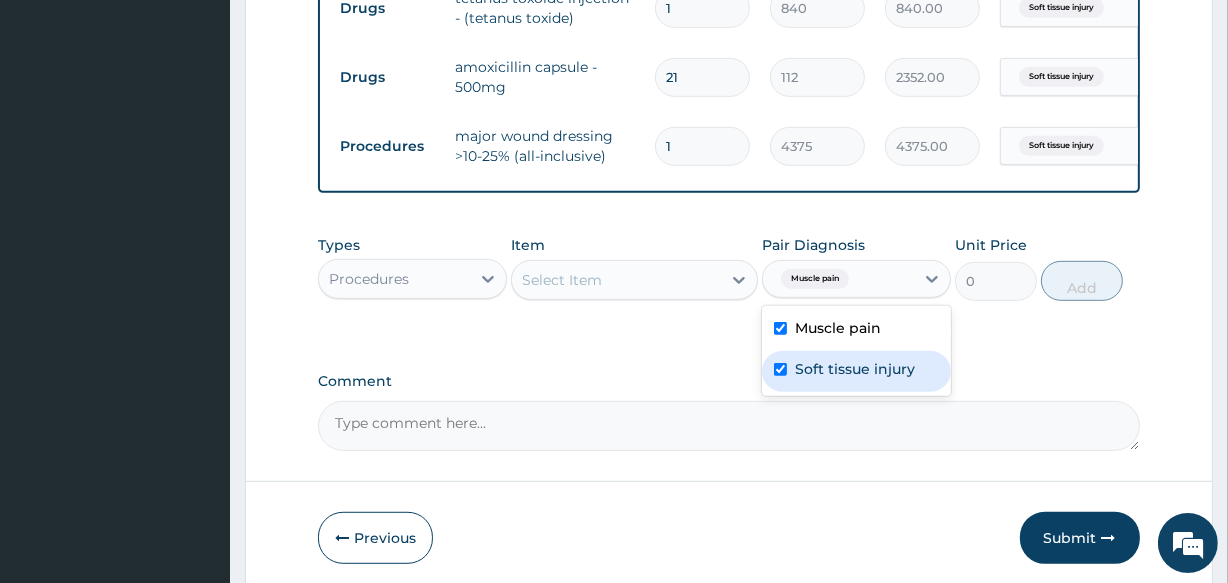 checkbox on "true" 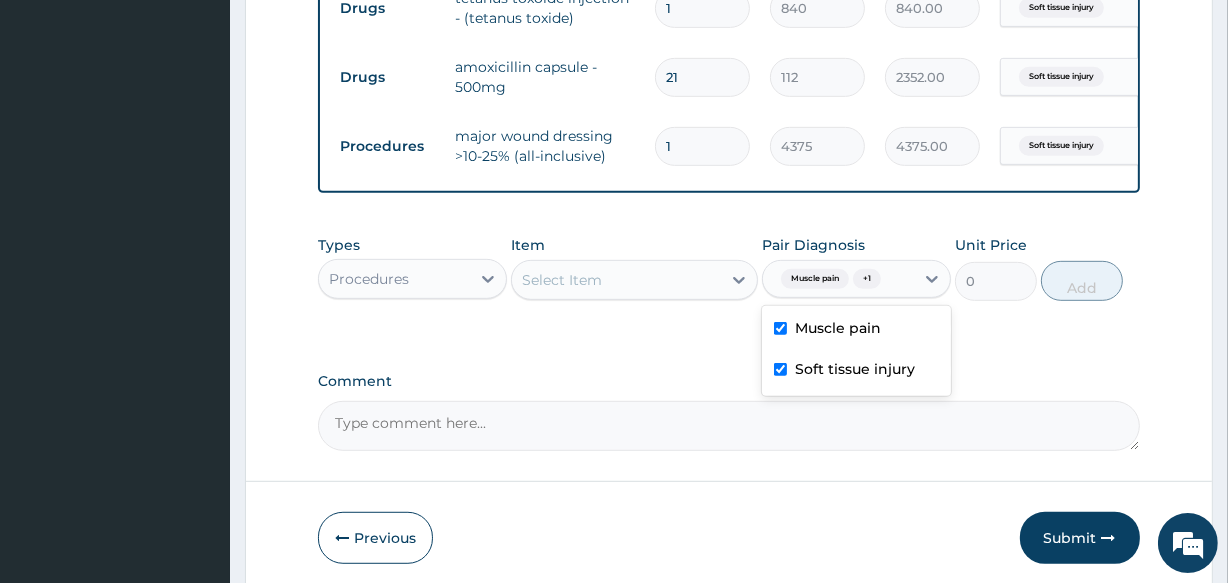 click on "Select Item" at bounding box center [634, 280] 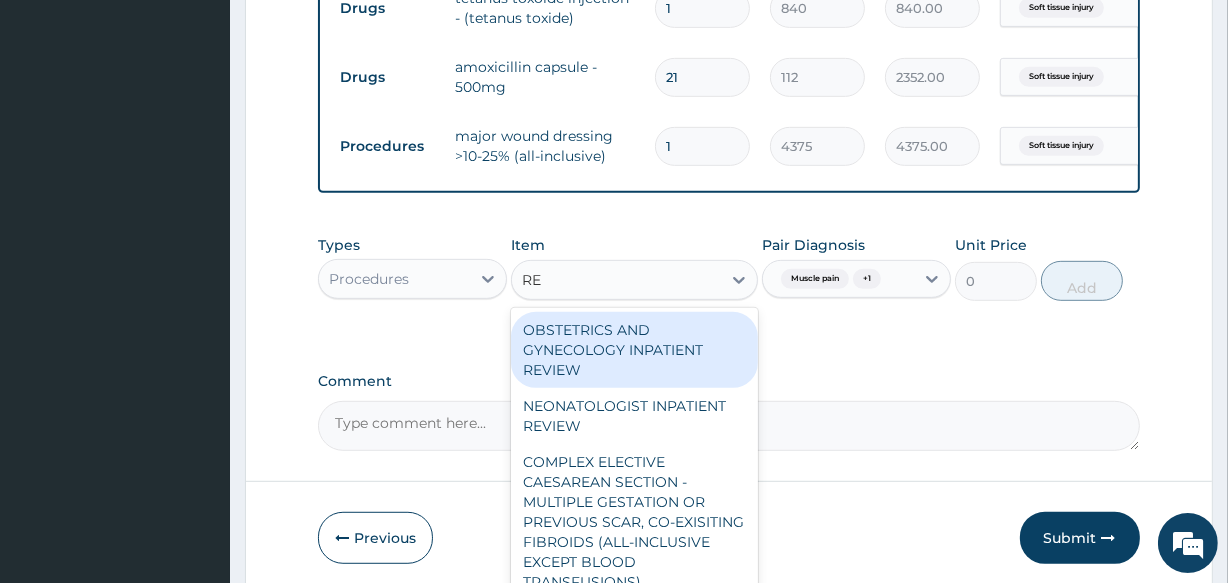type on "REG" 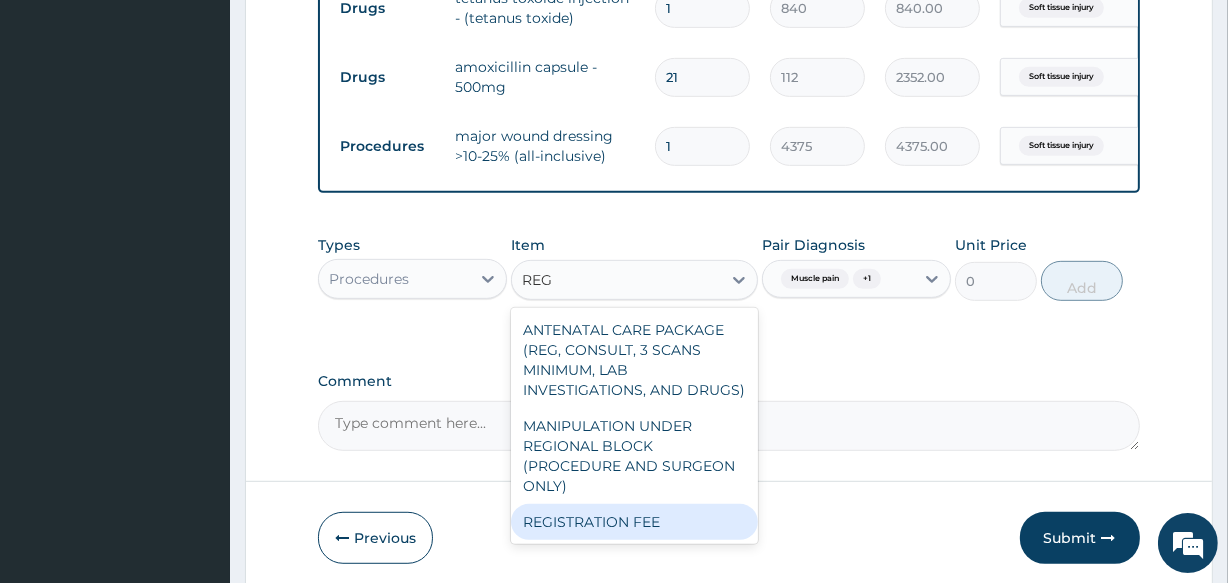 click on "REGISTRATION FEE" at bounding box center [634, 522] 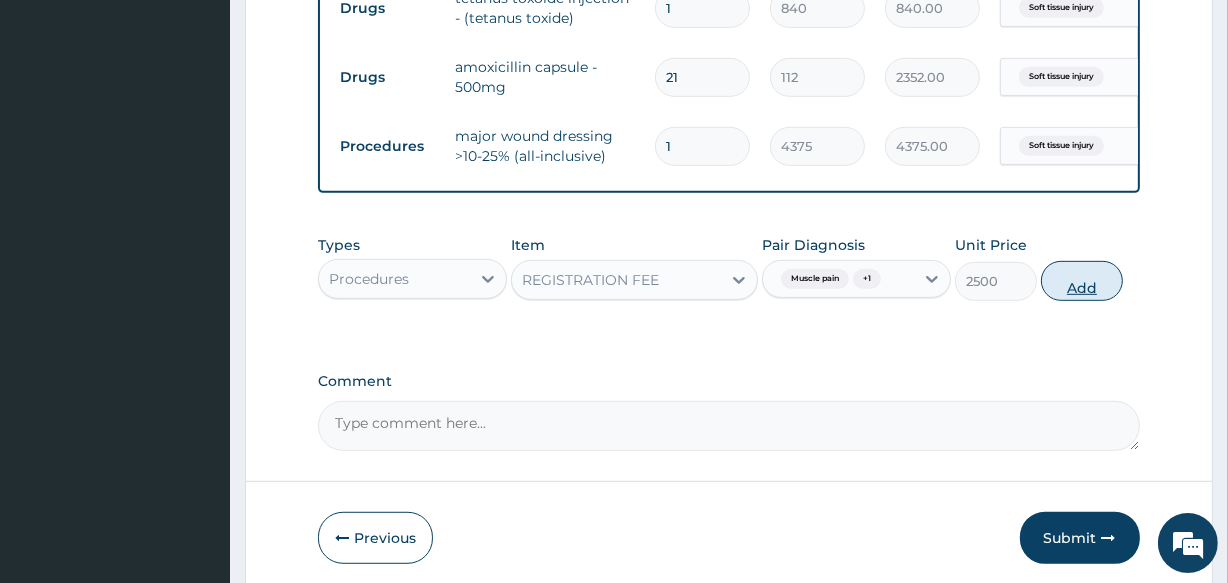 click on "Add" at bounding box center (1082, 281) 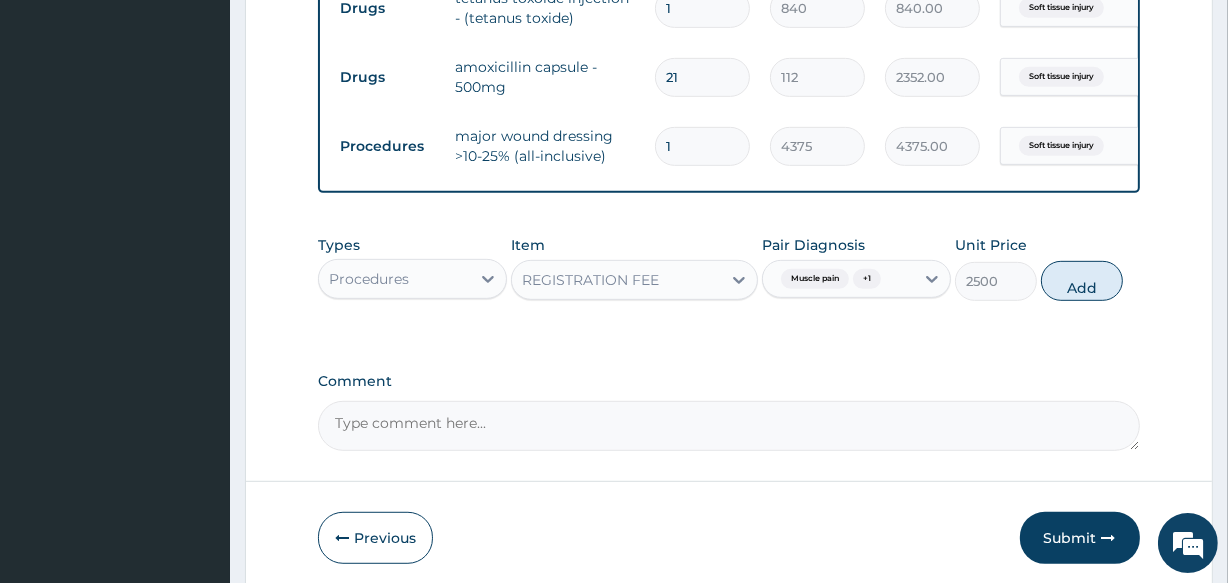 type on "0" 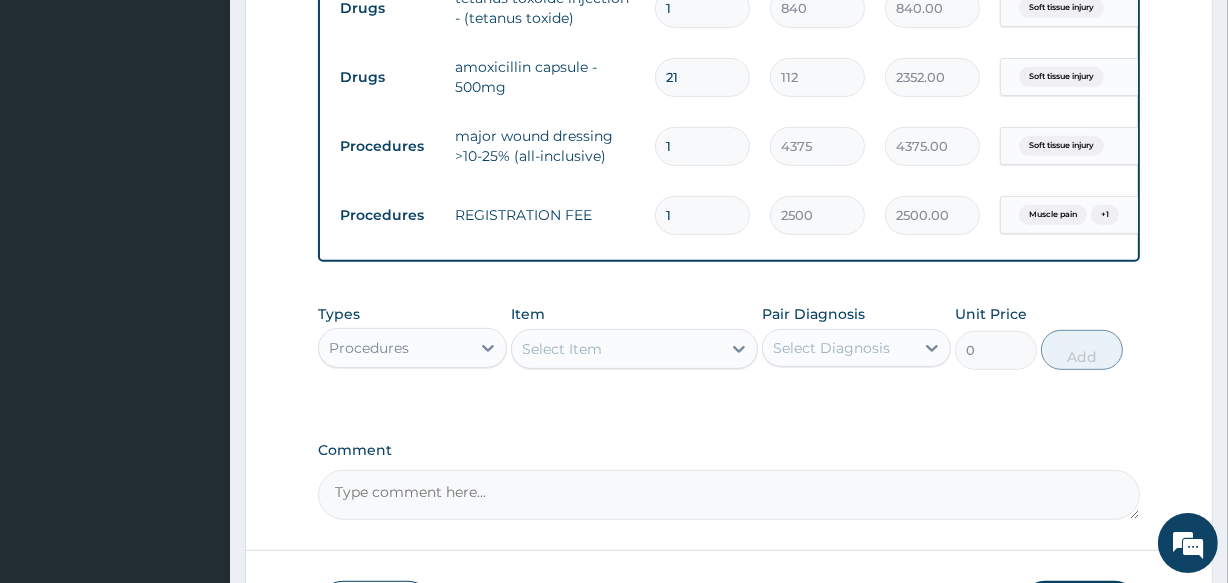 click on "Select Diagnosis" at bounding box center (838, 348) 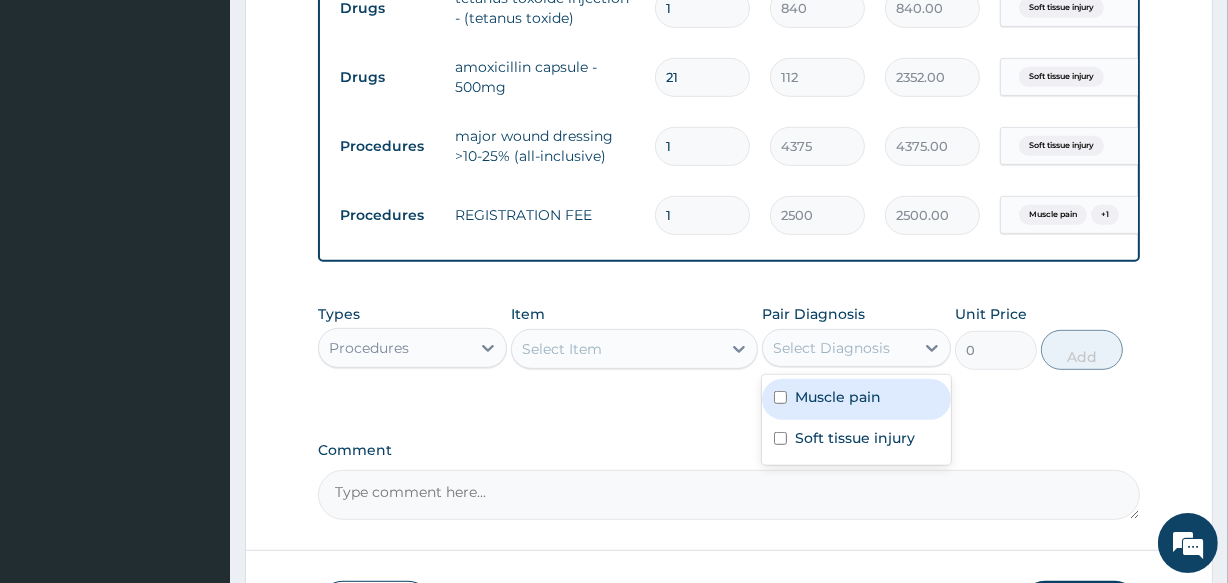drag, startPoint x: 822, startPoint y: 401, endPoint x: 818, endPoint y: 440, distance: 39.20459 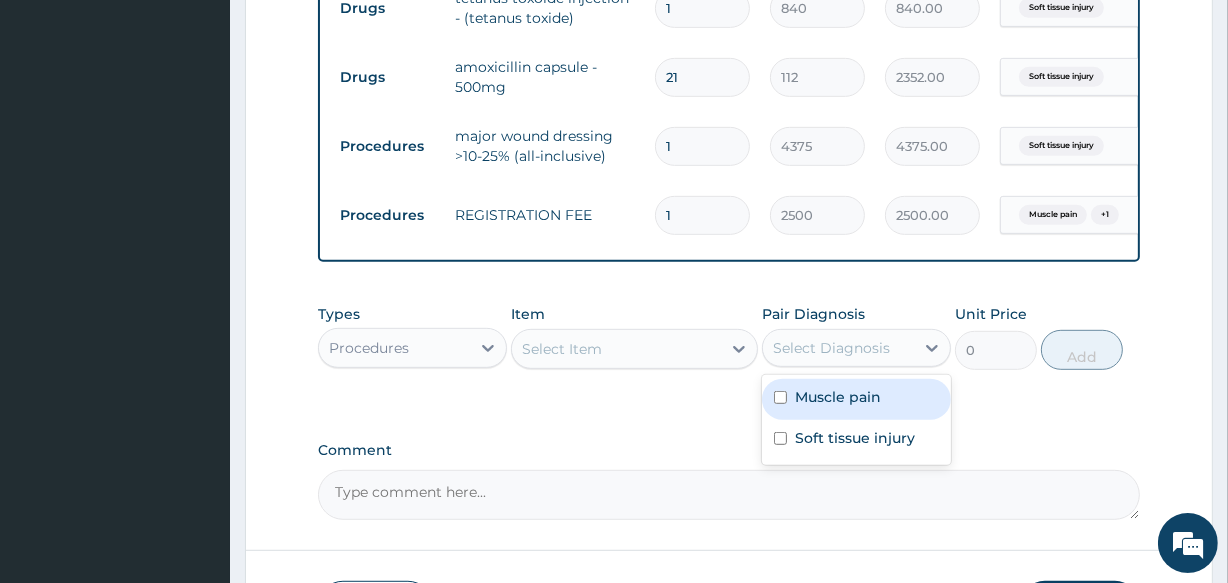 click on "Muscle pain" at bounding box center (838, 397) 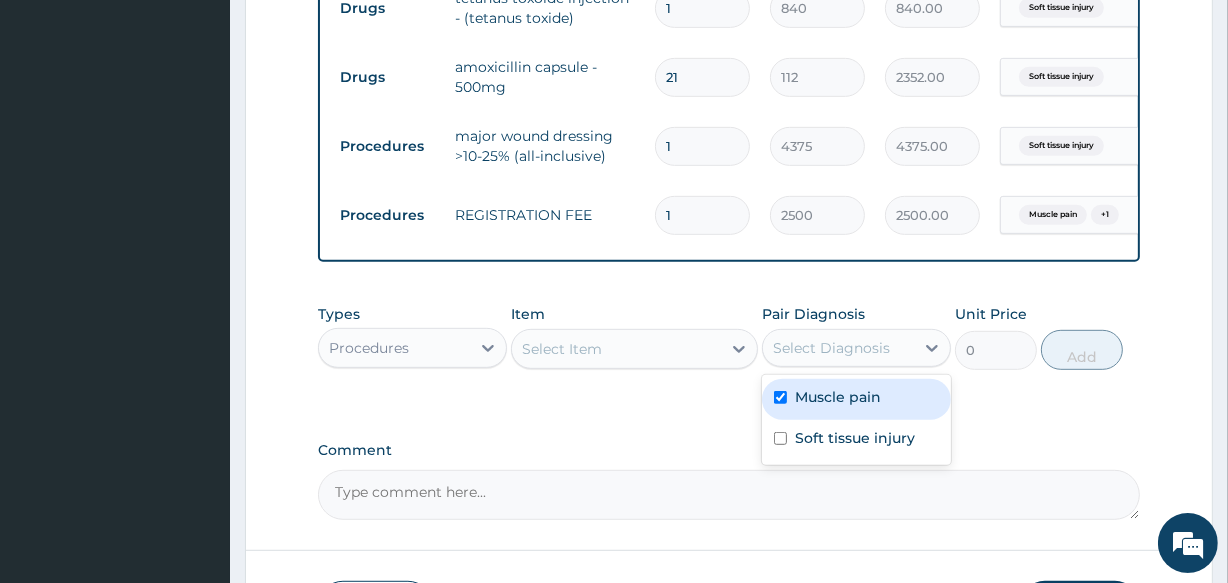 checkbox on "true" 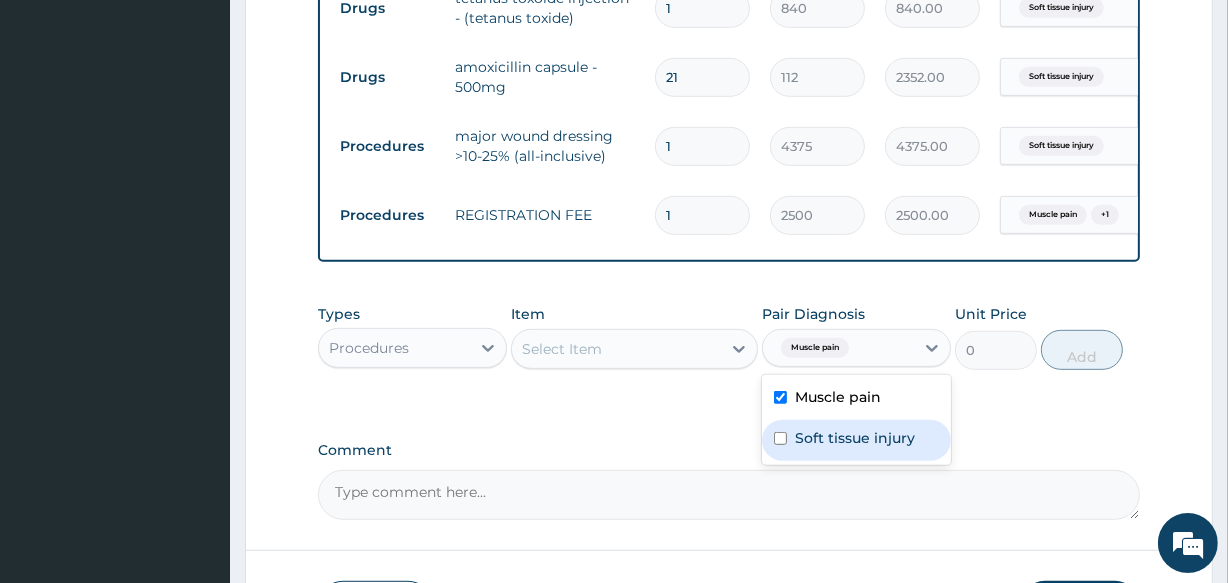 click on "Soft tissue injury" at bounding box center (855, 438) 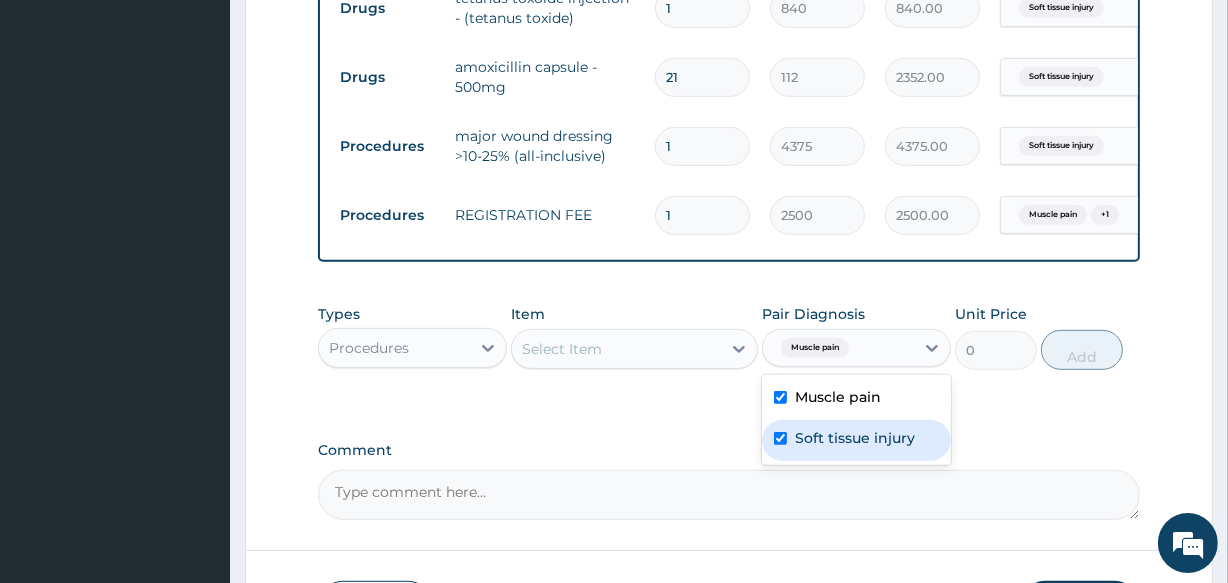 checkbox on "true" 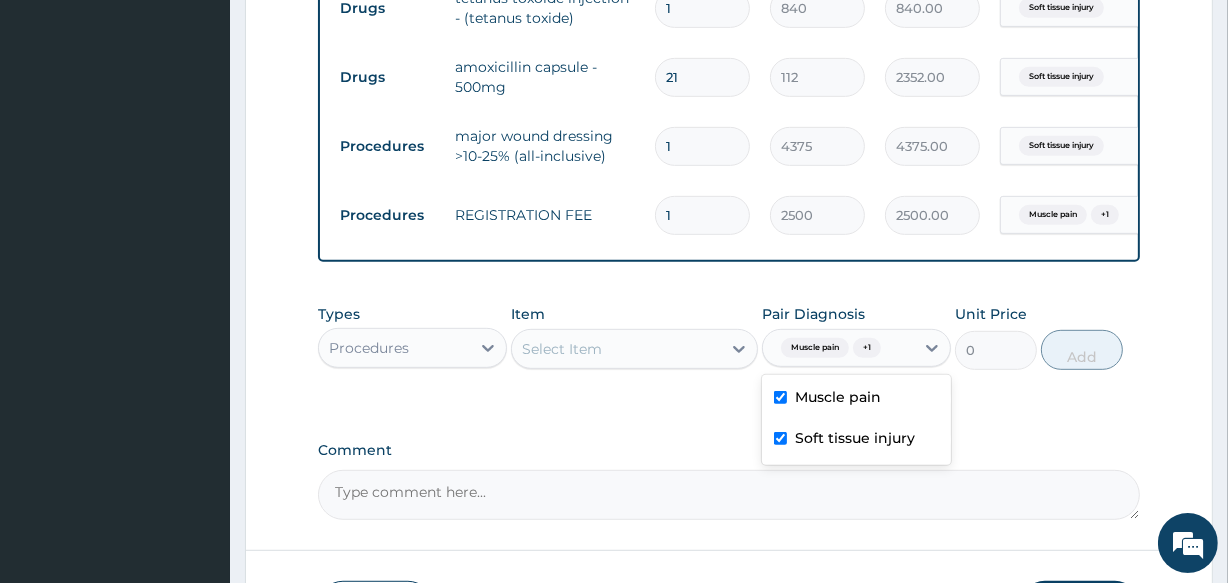 click on "Select Item" at bounding box center (616, 349) 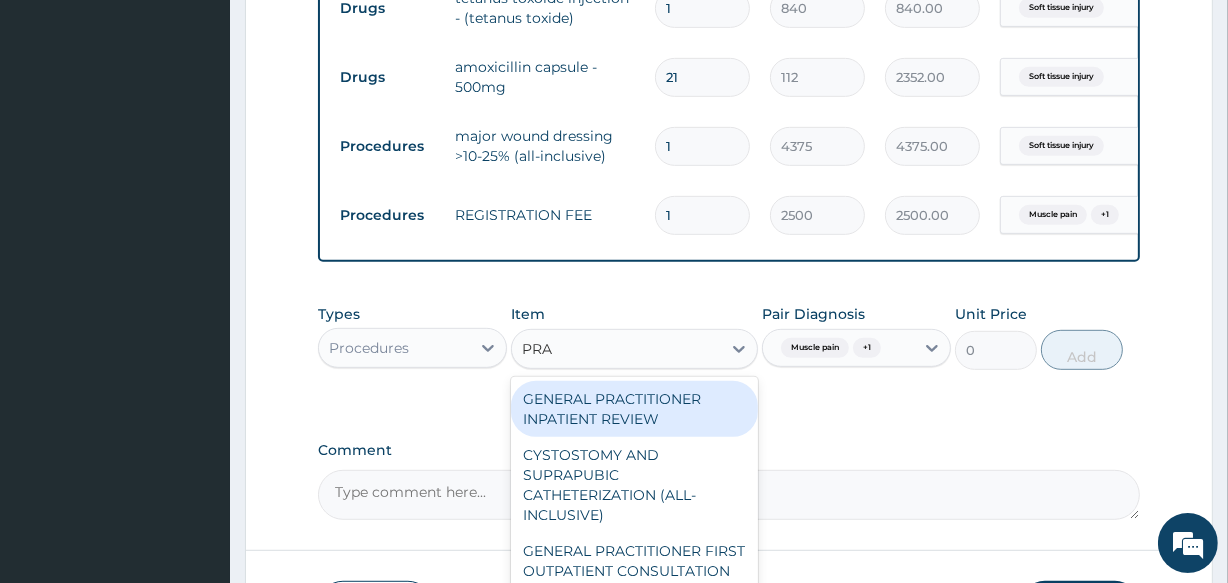 type on "PRAC" 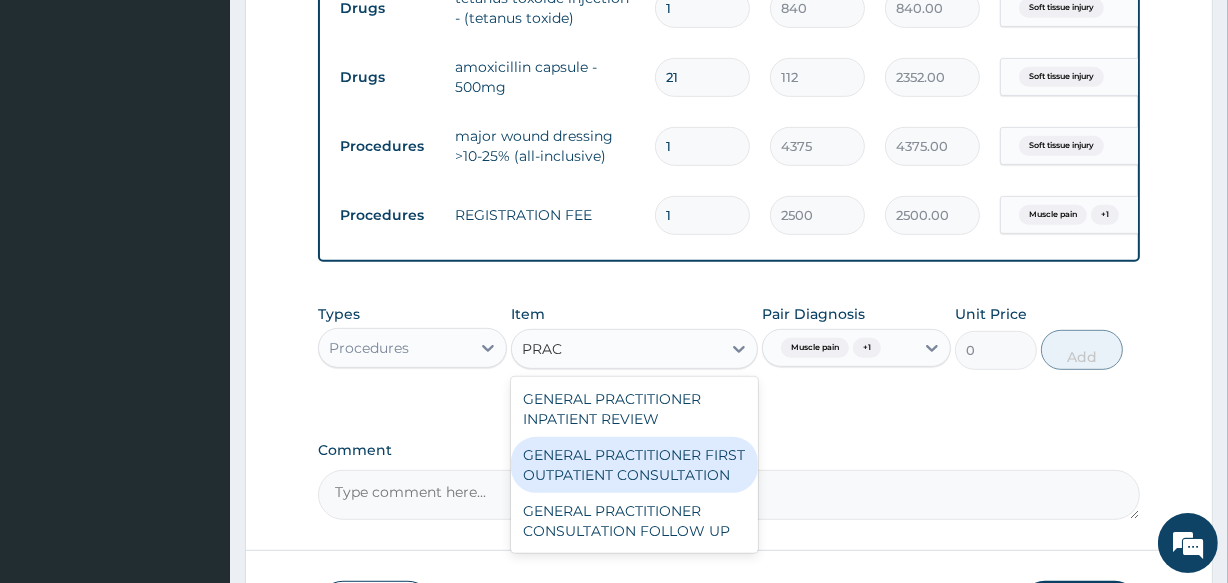 click on "GENERAL PRACTITIONER FIRST OUTPATIENT CONSULTATION" at bounding box center [634, 465] 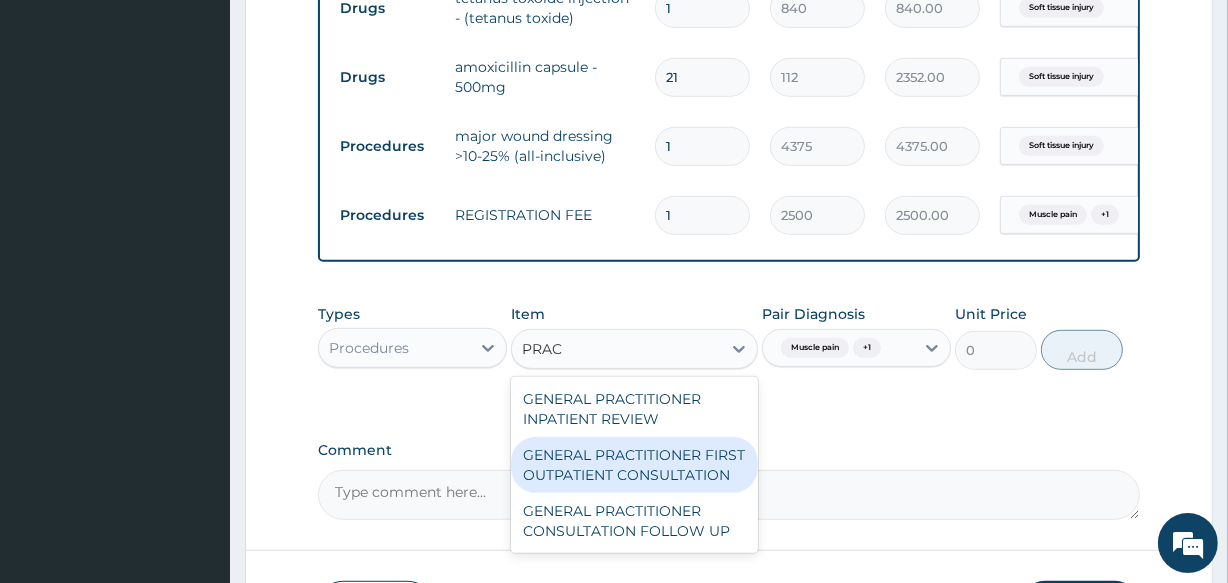 type 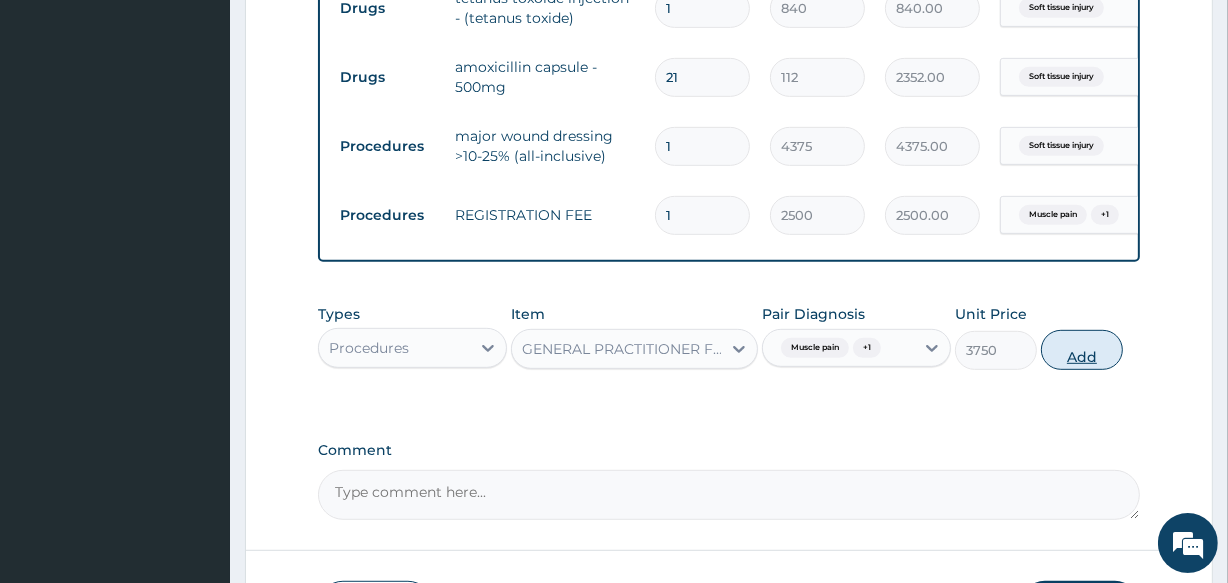 click on "Add" at bounding box center [1082, 350] 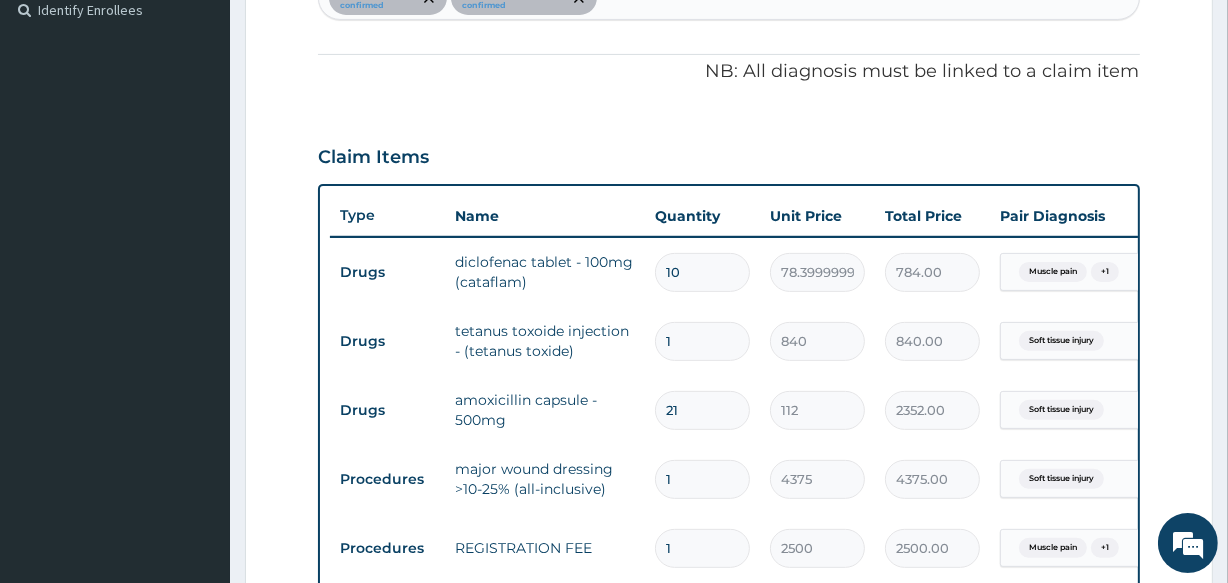 scroll, scrollTop: 348, scrollLeft: 0, axis: vertical 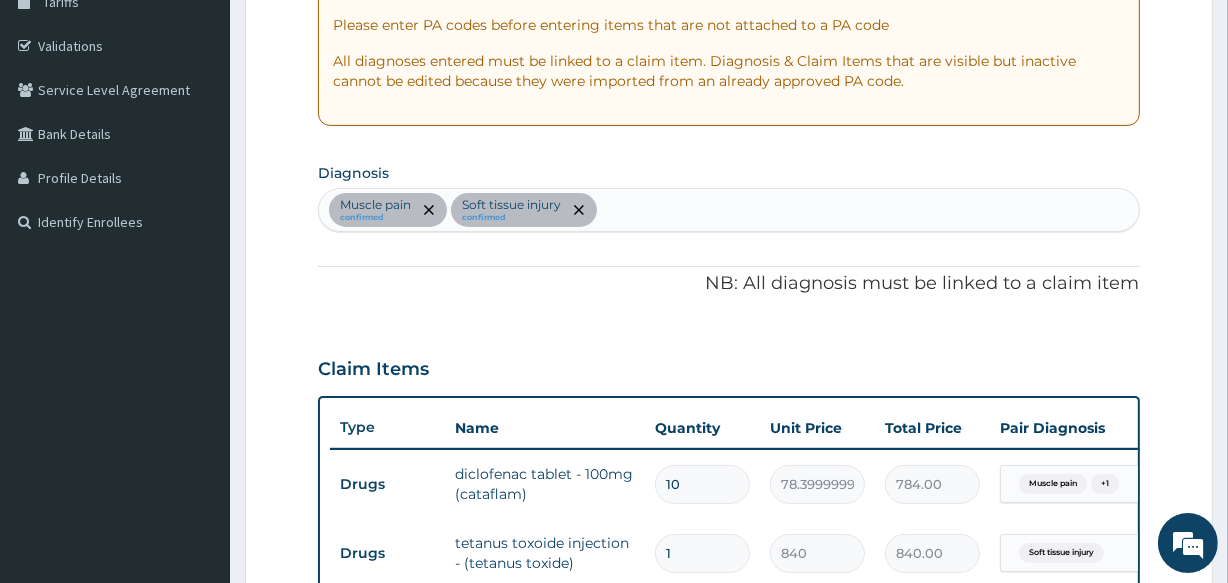 click on "Muscle pain confirmed Soft tissue injury confirmed" at bounding box center [728, 210] 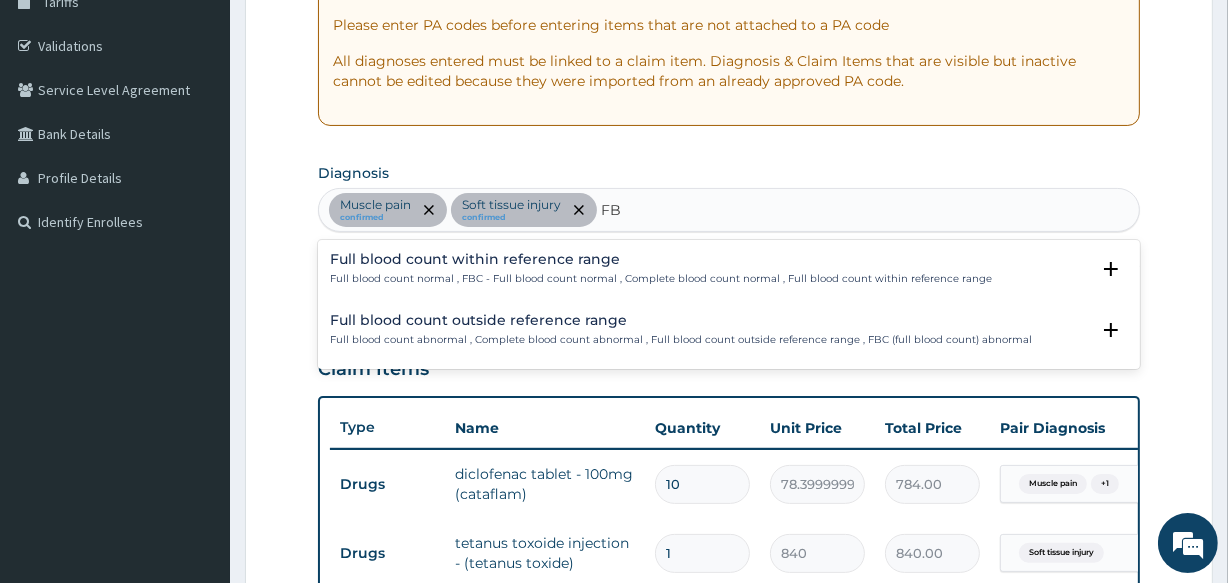 type on "F" 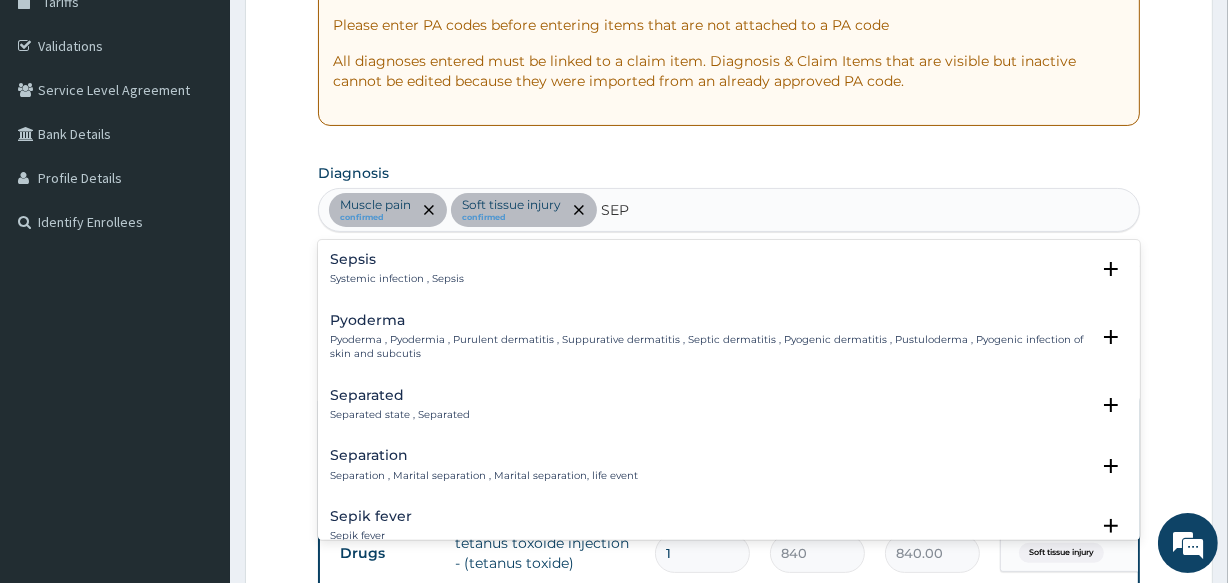 type on "SEPS" 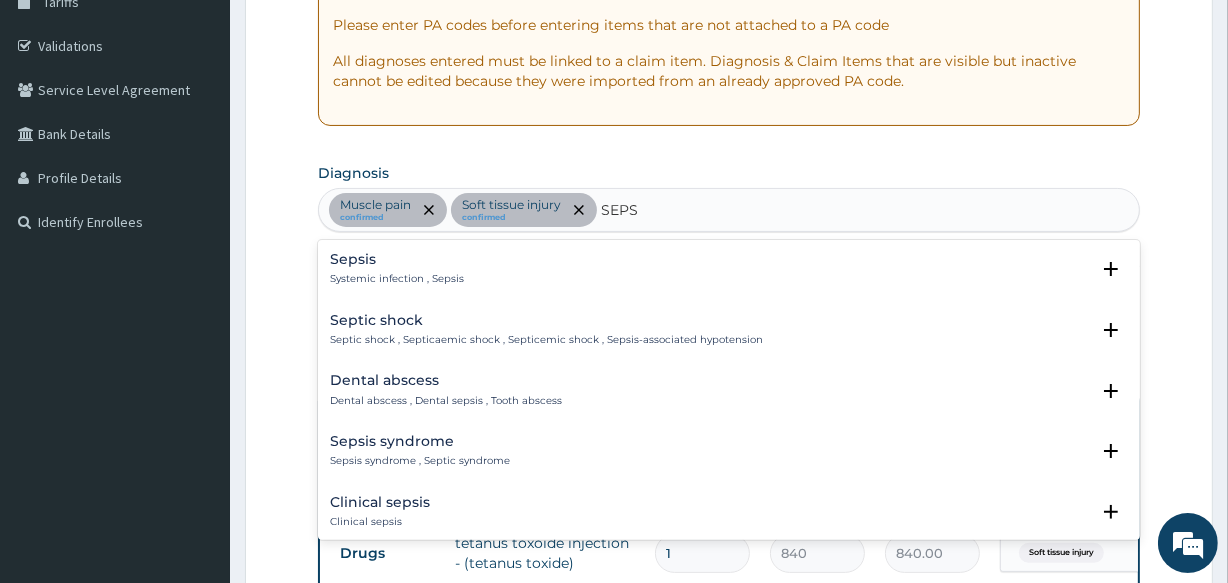 click on "Systemic infection , Sepsis" at bounding box center (397, 279) 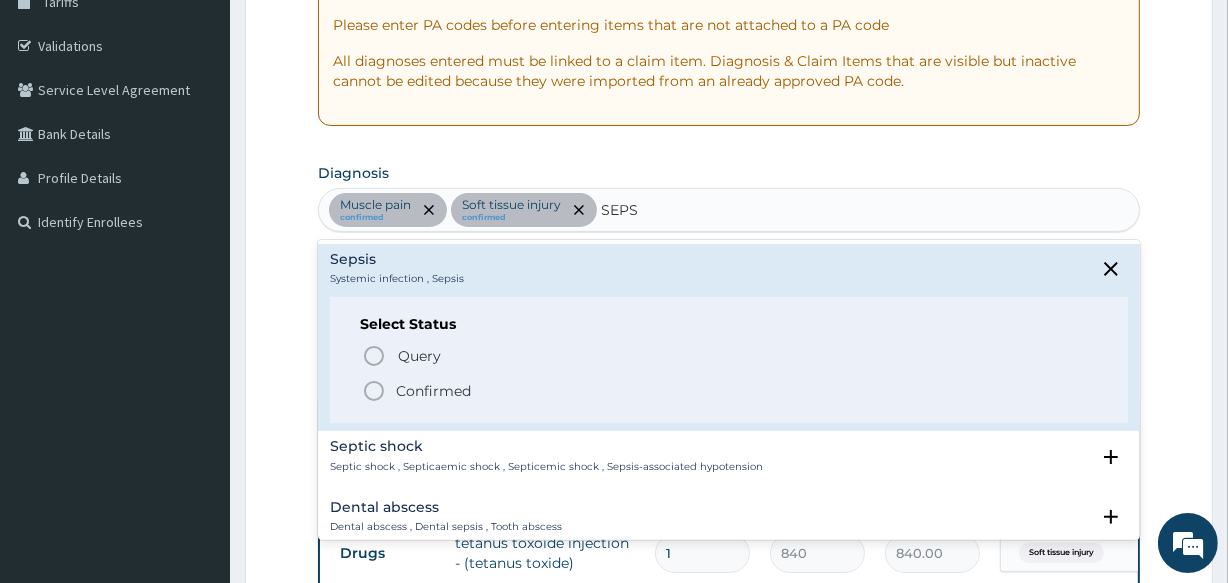 click 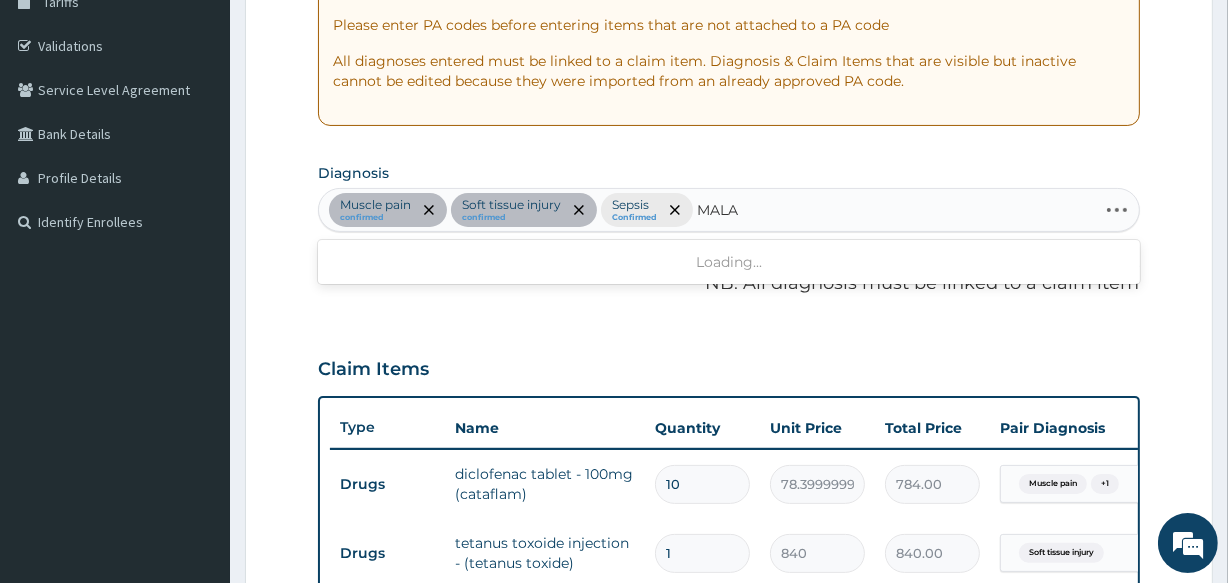 type on "MALAR" 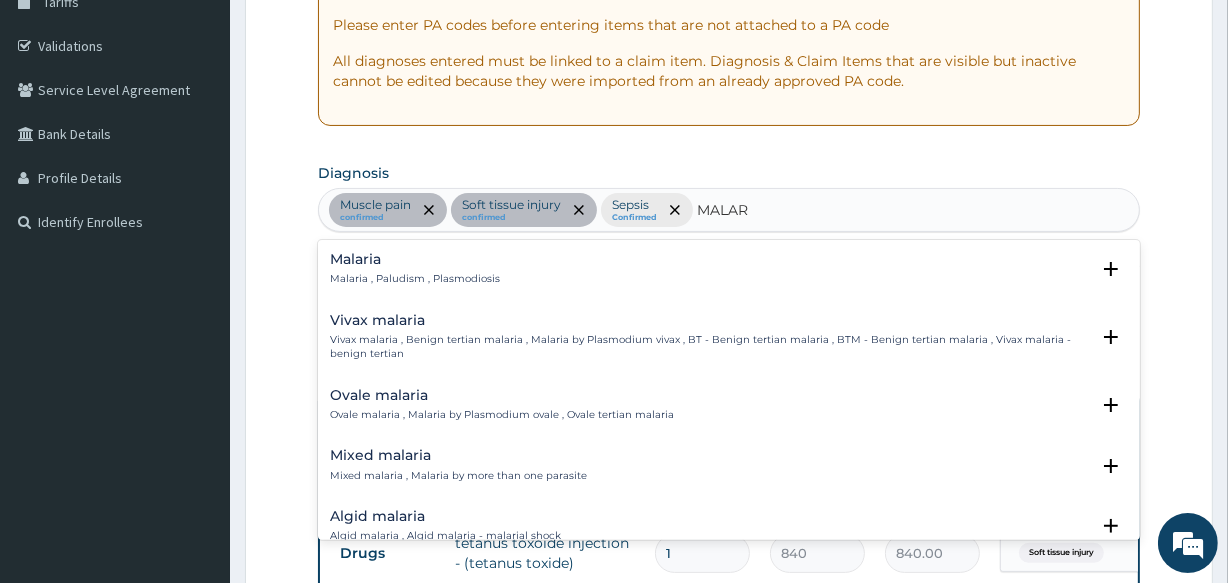 click on "Malaria , Paludism , Plasmodiosis" at bounding box center (415, 279) 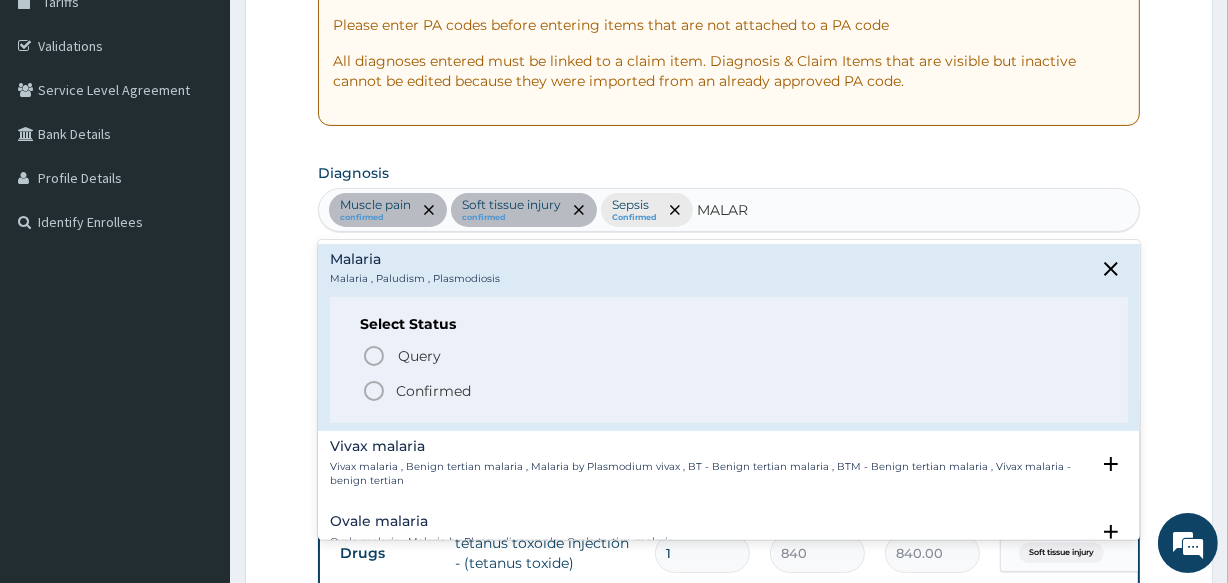 click on "Confirmed" at bounding box center [729, 391] 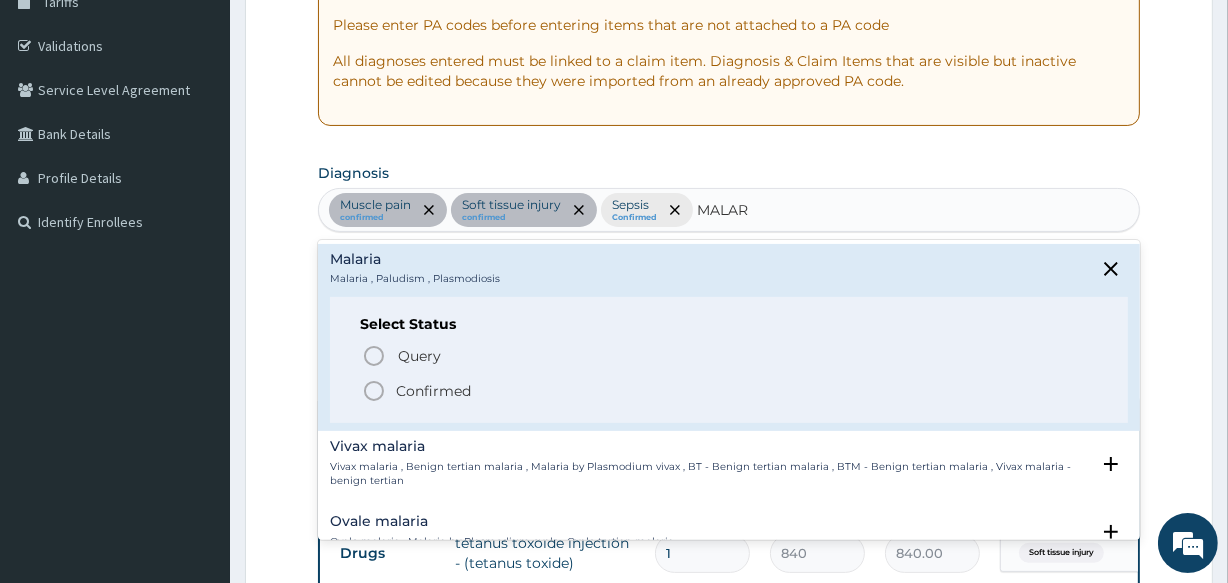 type 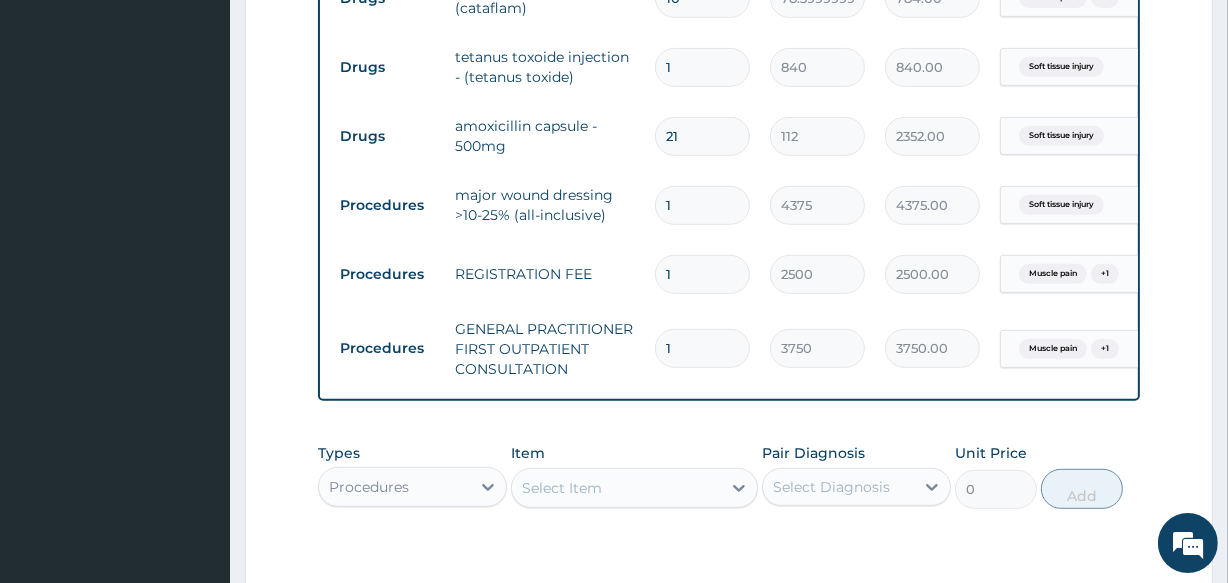 scroll, scrollTop: 893, scrollLeft: 0, axis: vertical 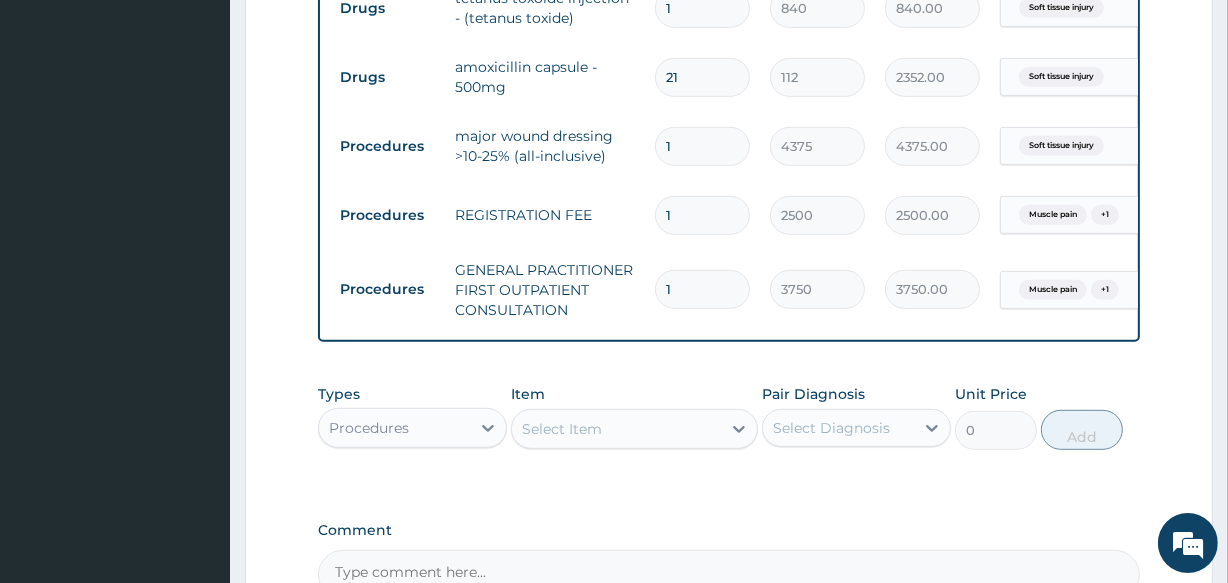 click on "Procedures" at bounding box center (394, 428) 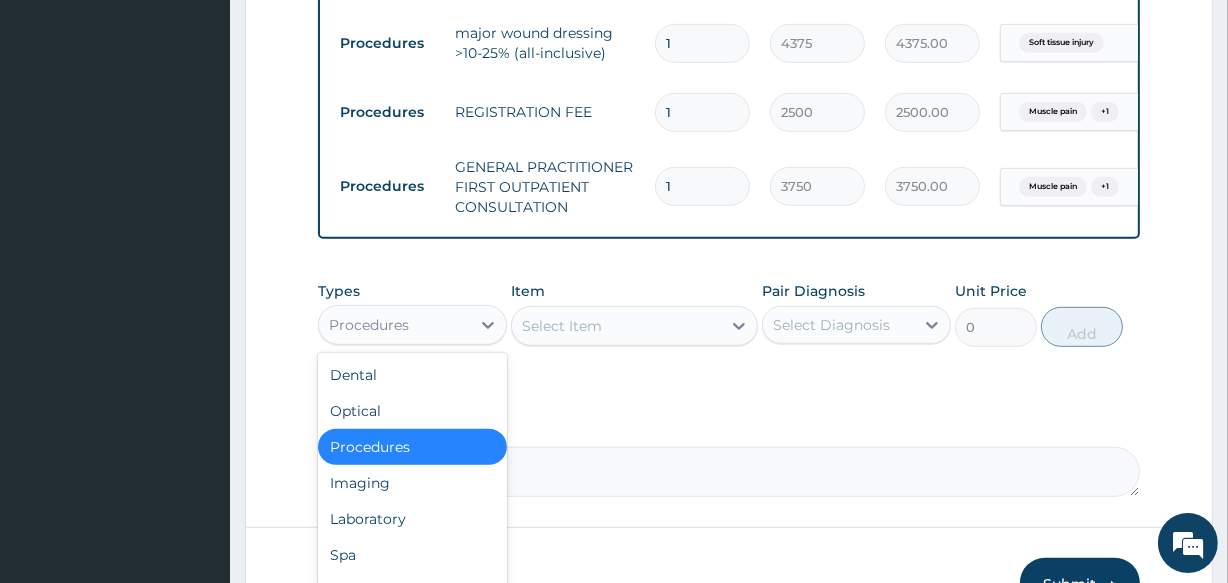 scroll, scrollTop: 1134, scrollLeft: 0, axis: vertical 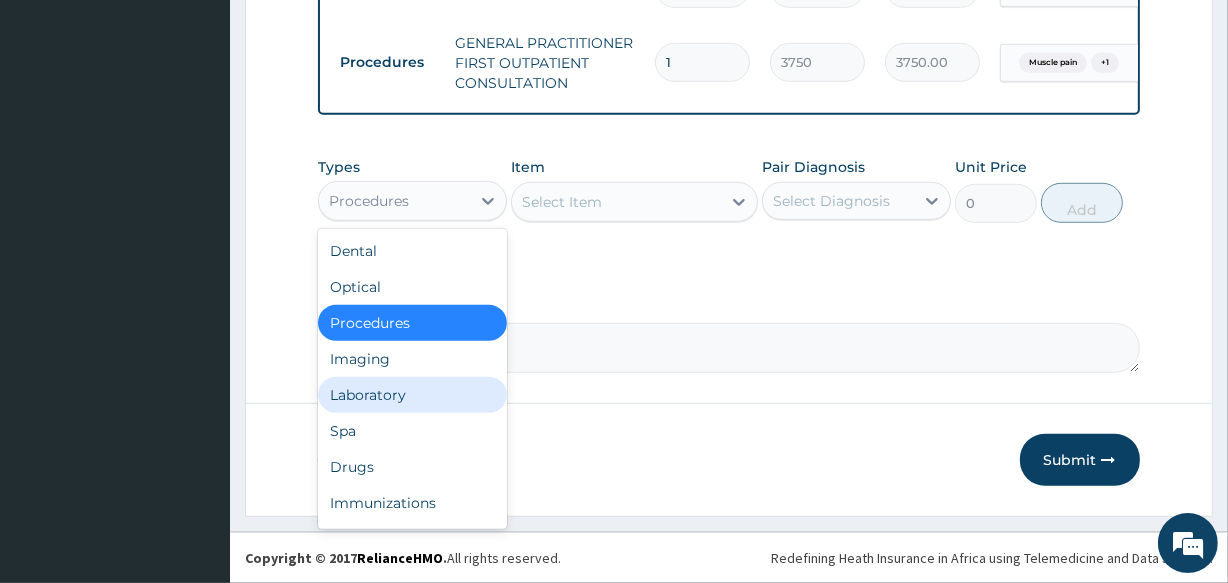 click on "Laboratory" at bounding box center [412, 395] 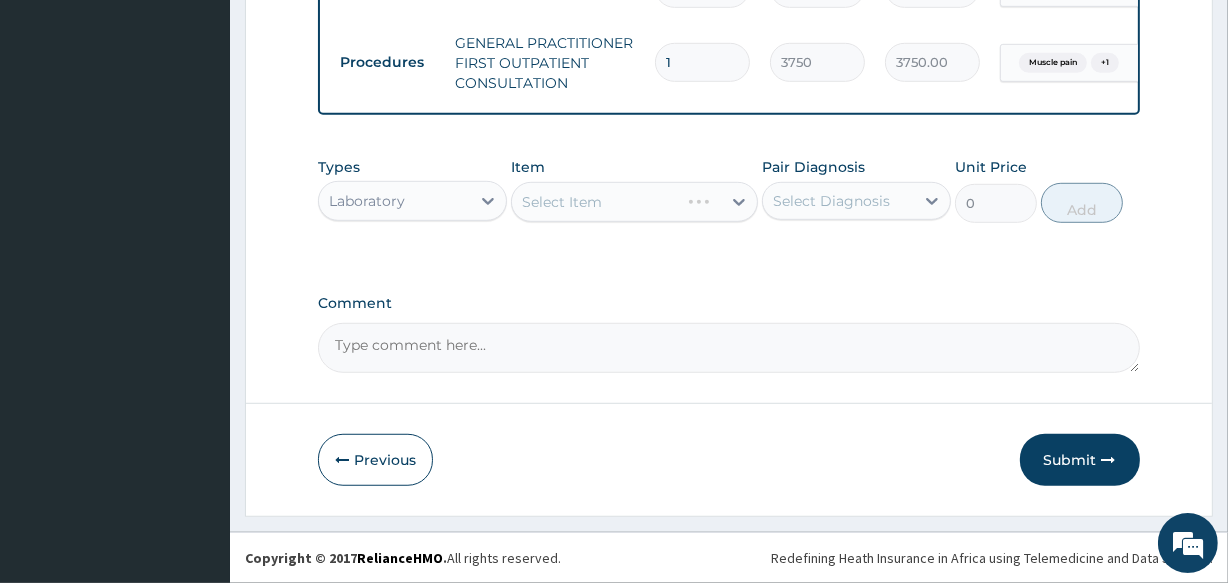 click on "Select Diagnosis" at bounding box center [838, 201] 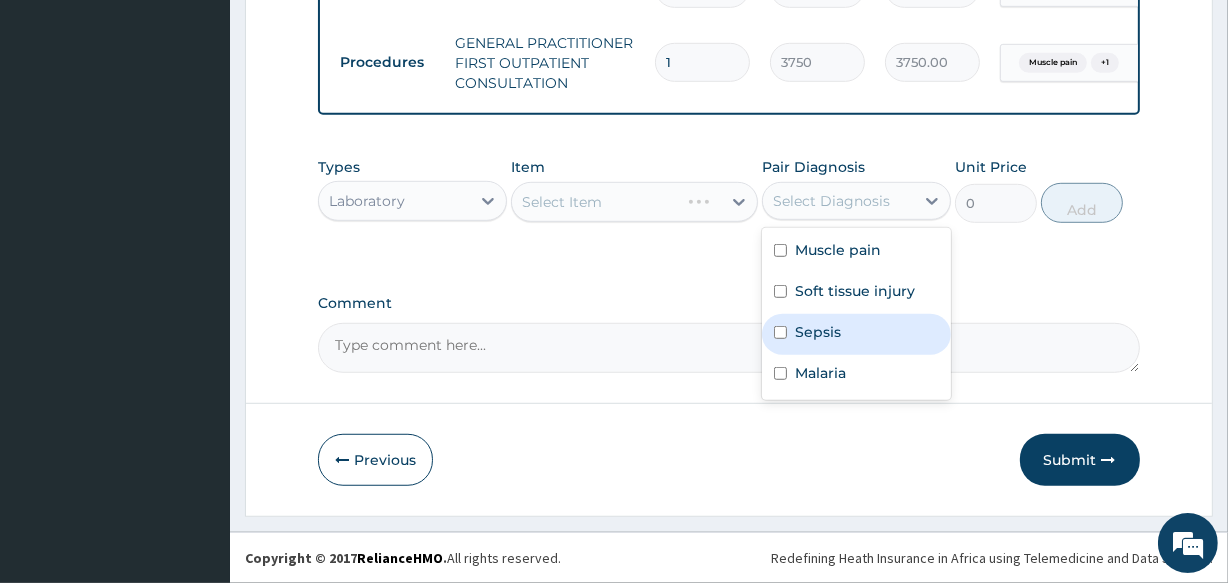 click on "Sepsis" at bounding box center [856, 334] 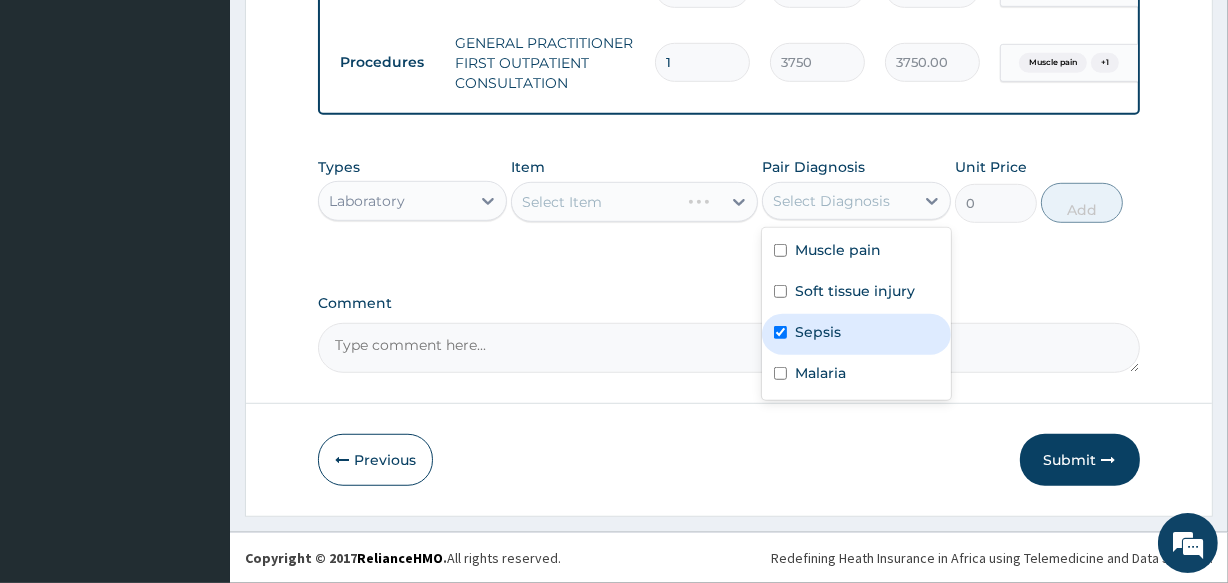 checkbox on "true" 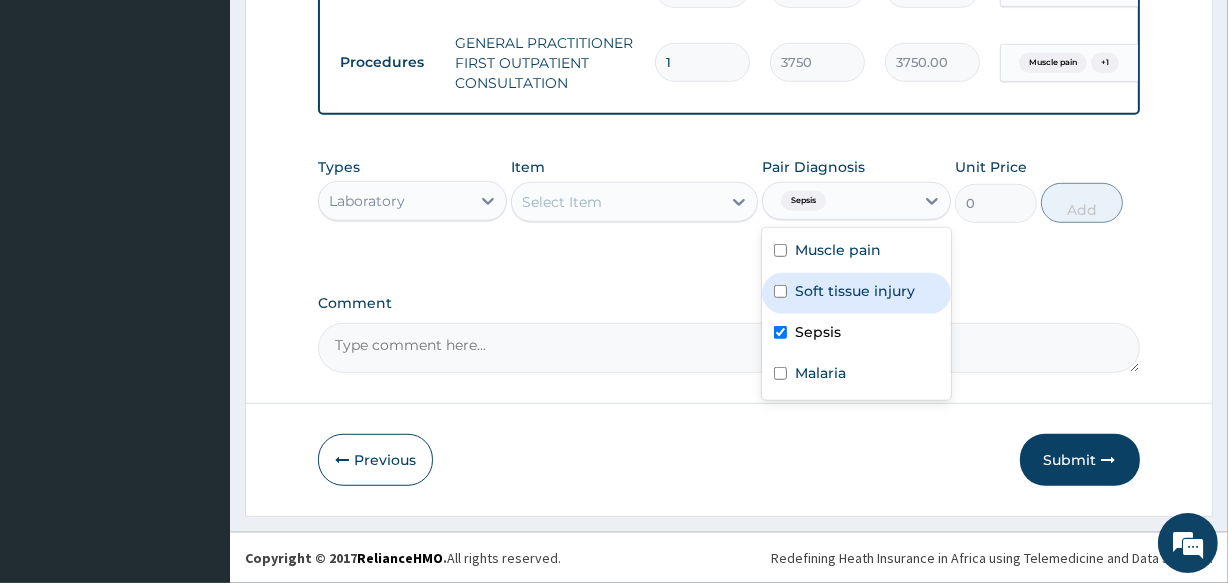 click on "PA Code / Prescription Code PA/98A965 Encounter Date 31-07-2025 Important Notice Please enter PA codes before entering items that are not attached to a PA code   All diagnoses entered must be linked to a claim item. Diagnosis & Claim Items that are visible but inactive cannot be edited because they were imported from an already approved PA code. Diagnosis Muscle pain confirmed Soft tissue injury confirmed Sepsis Confirmed Malaria Confirmed NB: All diagnosis must be linked to a claim item Claim Items Type Name Quantity Unit Price Total Price Pair Diagnosis Actions Drugs diclofenac tablet - 100mg (cataflam) 10 78.39999999999999 784.00 Muscle pain  + 1 Delete Drugs tetanus toxoide injection - (tetanus toxide) 1 840 840.00 Soft tissue injury Delete Drugs amoxicillin capsule - 500mg 21 112 2352.00 Soft tissue injury Delete Procedures major wound dressing >10-25% (all-inclusive) 1 4375 4375.00 Soft tissue injury Delete Procedures REGISTRATION FEE 1 2500 2500.00 Muscle pain  + 1 Delete Procedures 1 3750 3750.00  + 1" at bounding box center (728, -278) 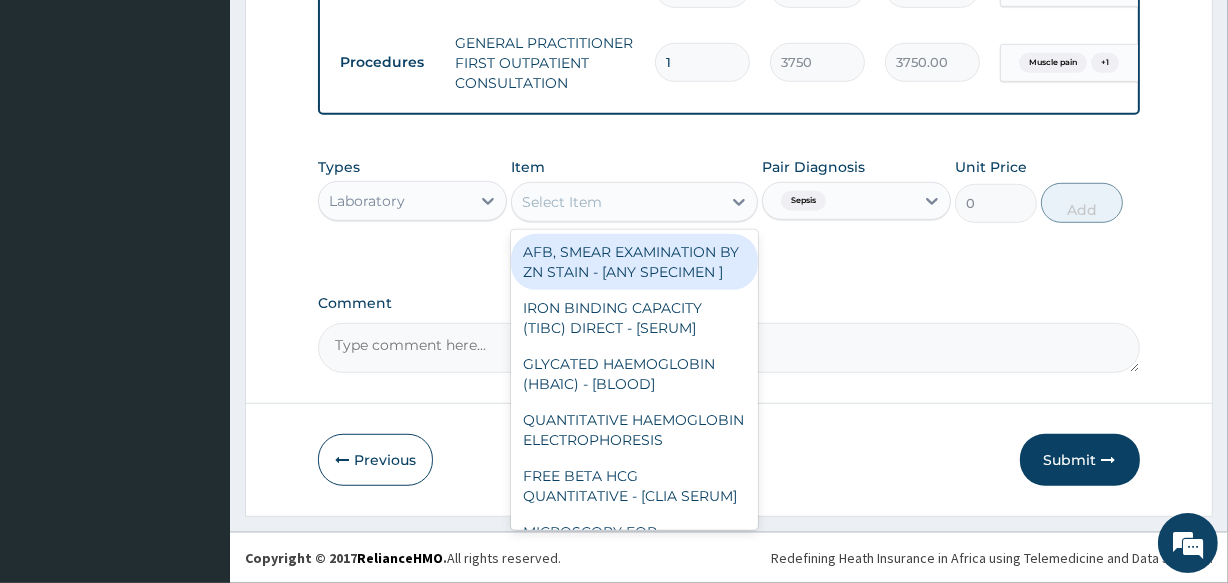 click on "Select Item" at bounding box center (616, 202) 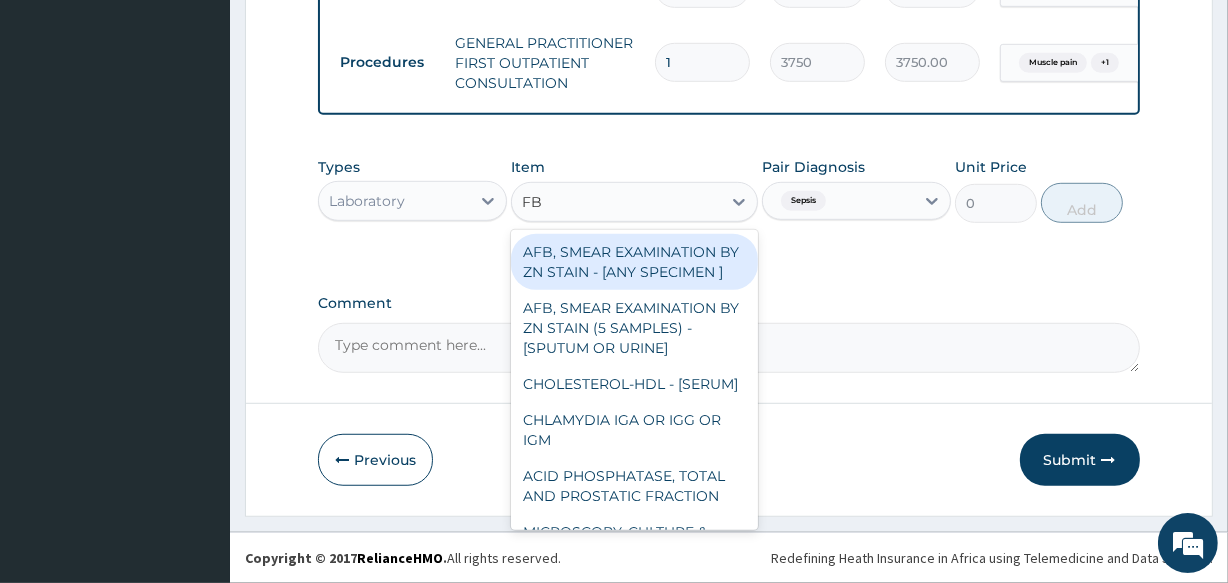 type on "FBC" 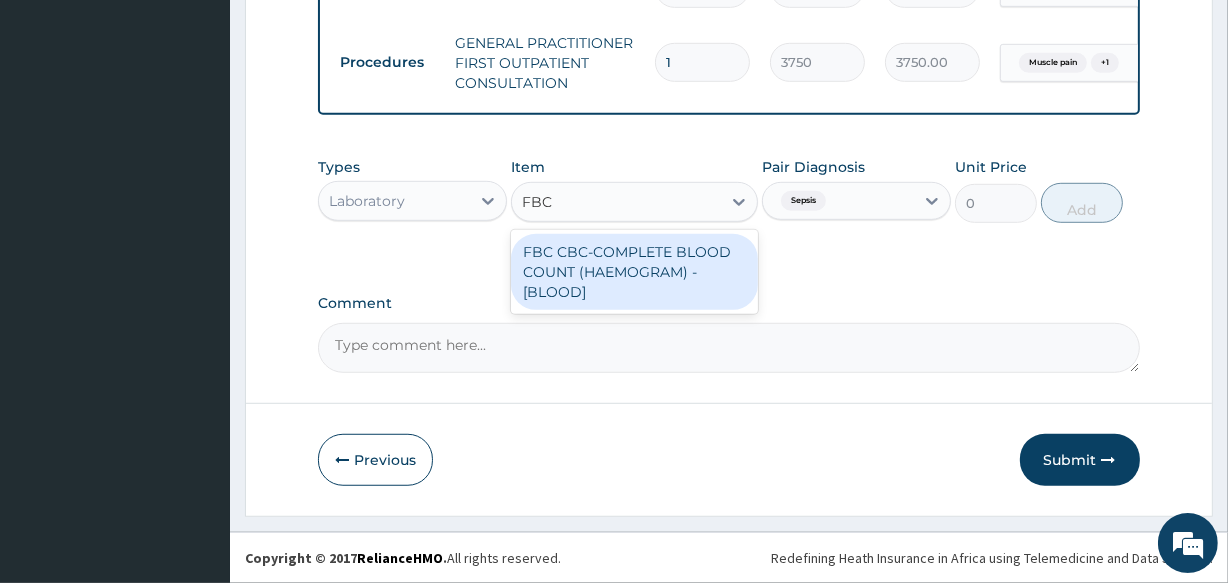 click on "FBC CBC-COMPLETE BLOOD COUNT (HAEMOGRAM) - [BLOOD]" at bounding box center (634, 272) 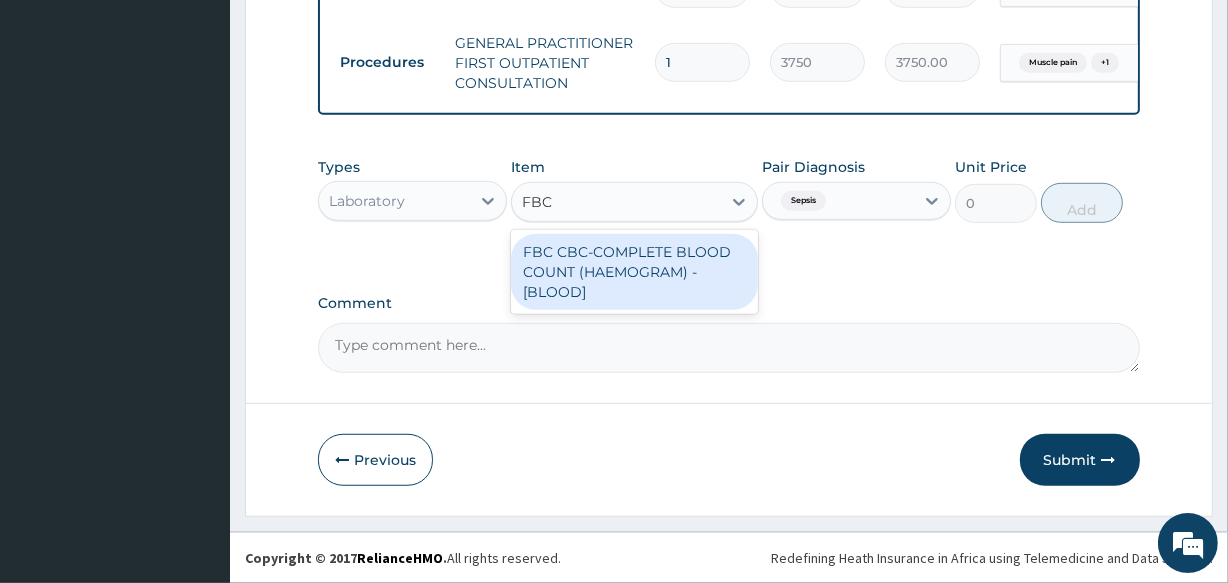type 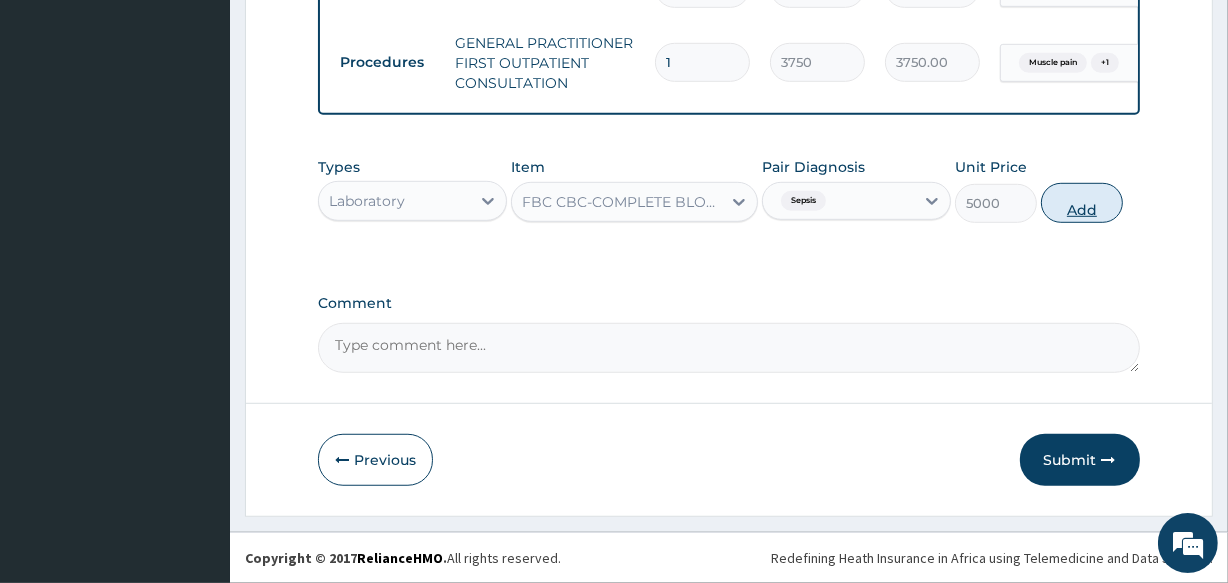 click on "Add" at bounding box center [1082, 203] 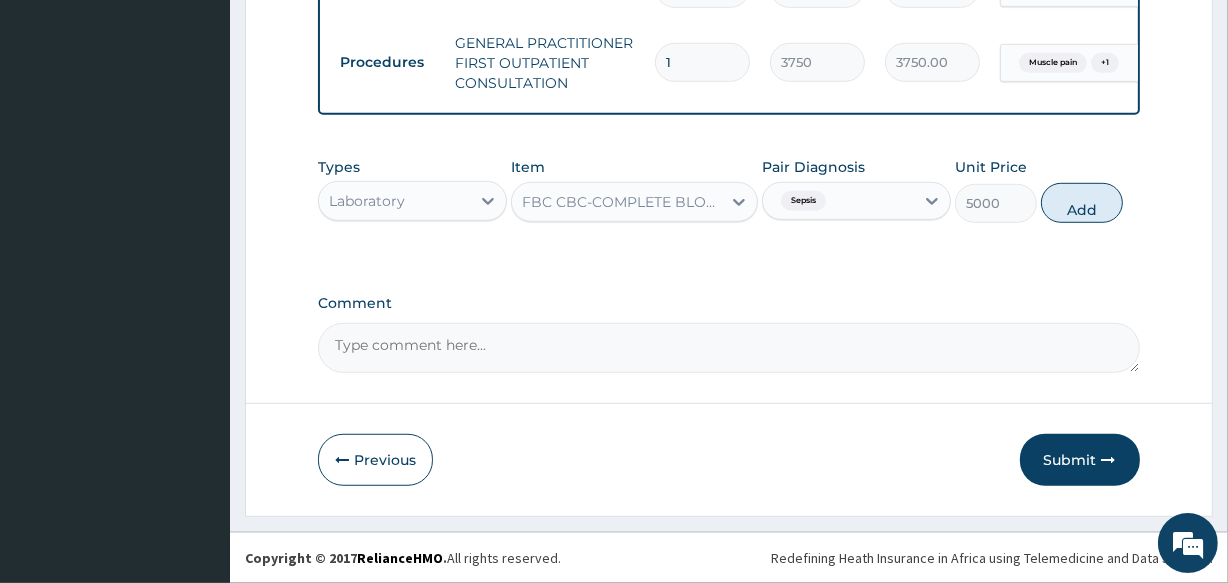 type on "0" 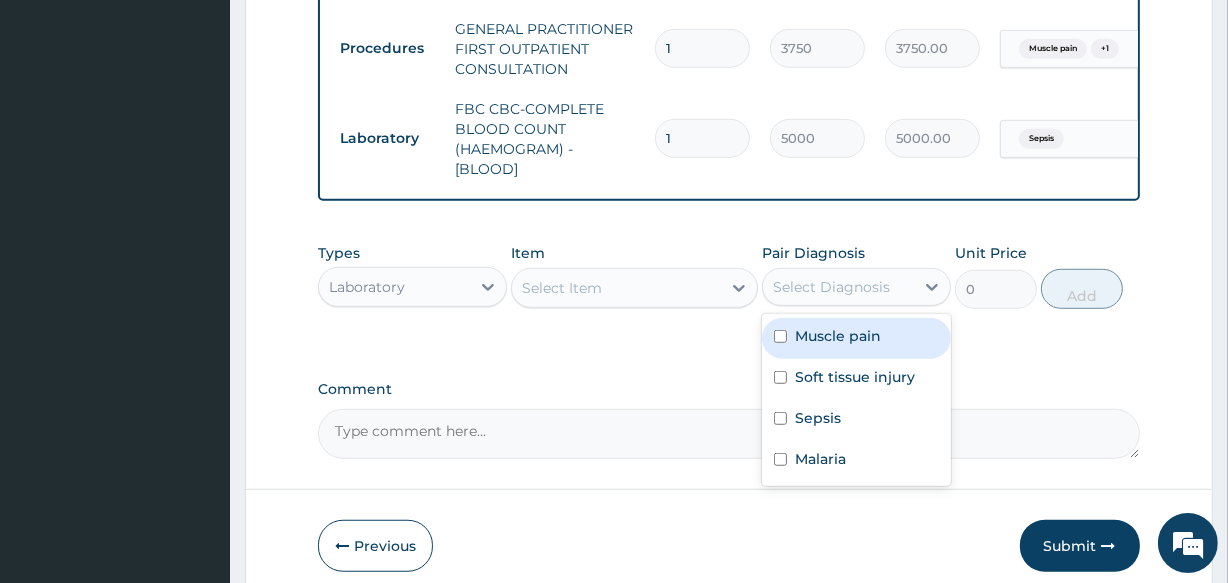 click on "Select Diagnosis" at bounding box center [831, 287] 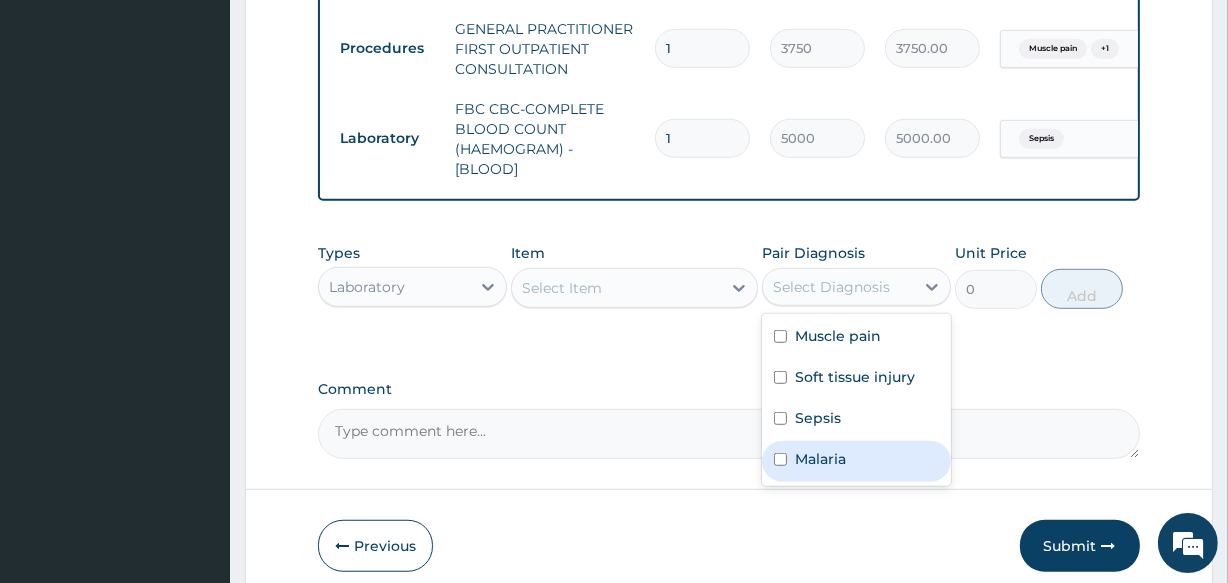 click on "Malaria" at bounding box center (820, 459) 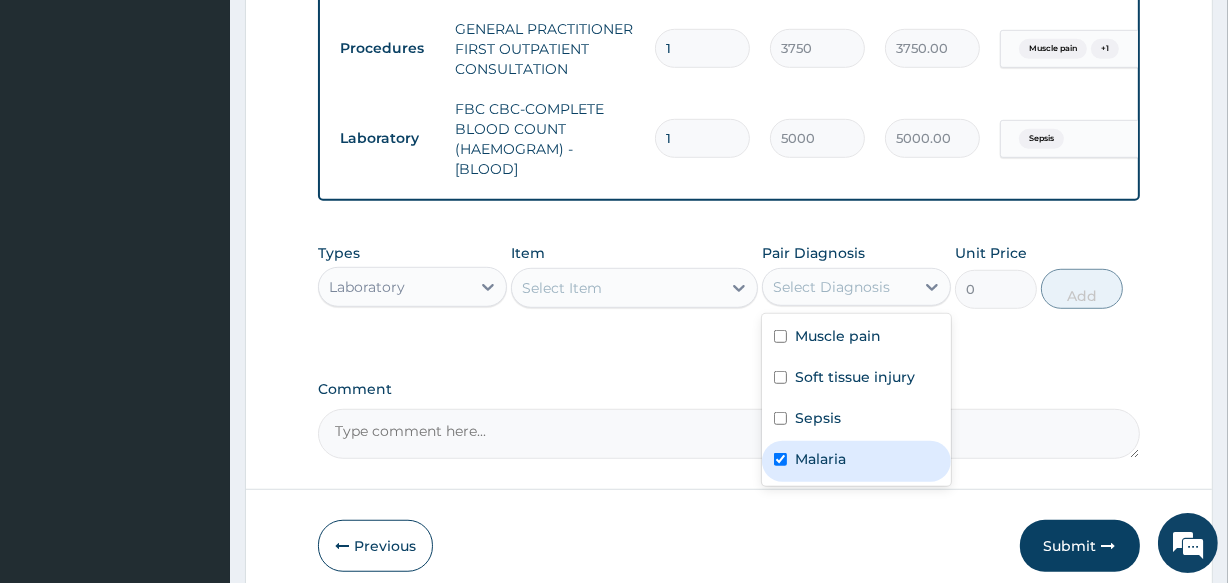 checkbox on "true" 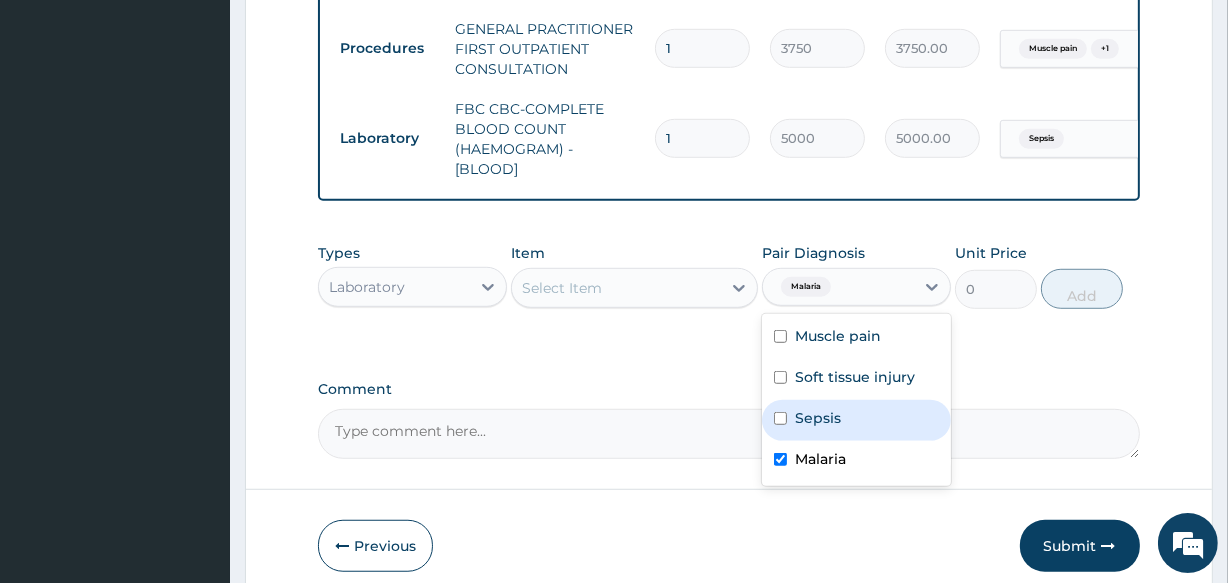 click on "PA Code / Prescription Code PA/98A965 Encounter Date 31-07-2025 Important Notice Please enter PA codes before entering items that are not attached to a PA code   All diagnoses entered must be linked to a claim item. Diagnosis & Claim Items that are visible but inactive cannot be edited because they were imported from an already approved PA code. Diagnosis Muscle pain confirmed Soft tissue injury confirmed Sepsis Confirmed Malaria Confirmed NB: All diagnosis must be linked to a claim item Claim Items Type Name Quantity Unit Price Total Price Pair Diagnosis Actions Drugs diclofenac tablet - 100mg (cataflam) 10 78.39999999999999 784.00 Muscle pain  + 1 Delete Drugs tetanus toxoide injection - (tetanus toxide) 1 840 840.00 Soft tissue injury Delete Drugs amoxicillin capsule - 500mg 21 112 2352.00 Soft tissue injury Delete Procedures major wound dressing >10-25% (all-inclusive) 1 4375 4375.00 Soft tissue injury Delete Procedures REGISTRATION FEE 1 2500 2500.00 Muscle pain  + 1 Delete Procedures 1 3750 3750.00  + 1" at bounding box center (728, -242) 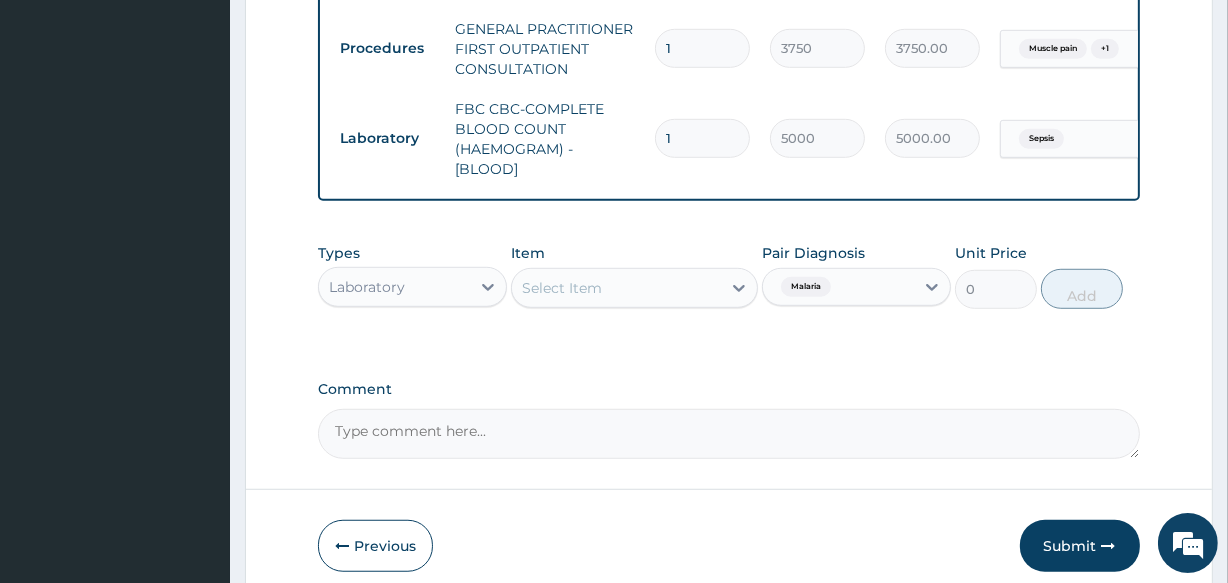 click on "Select Item" at bounding box center [616, 288] 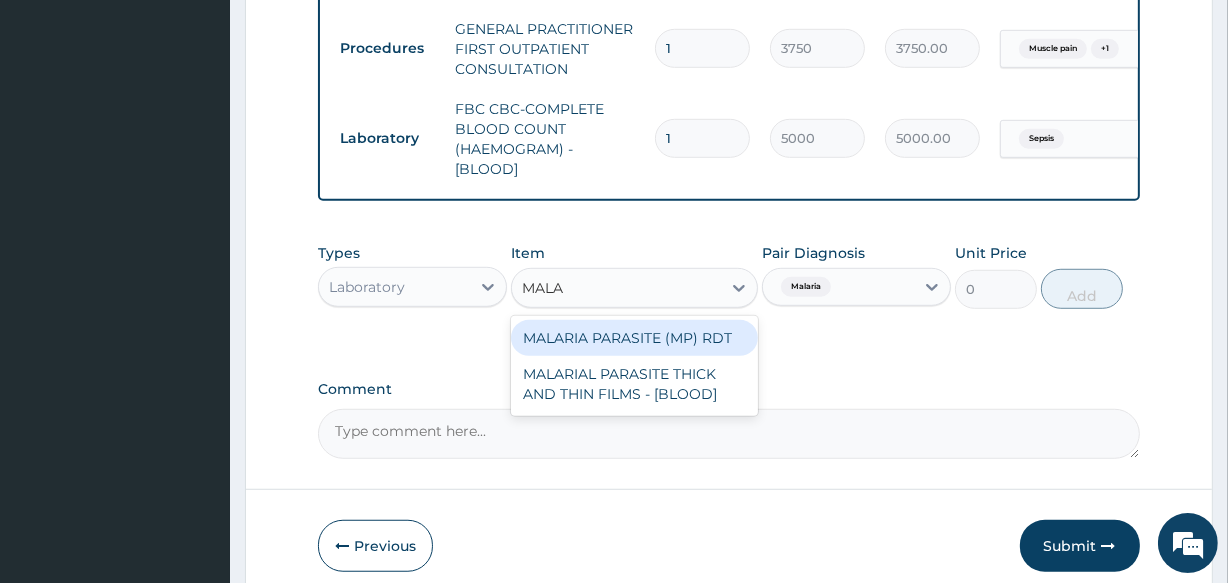 type on "MALAR" 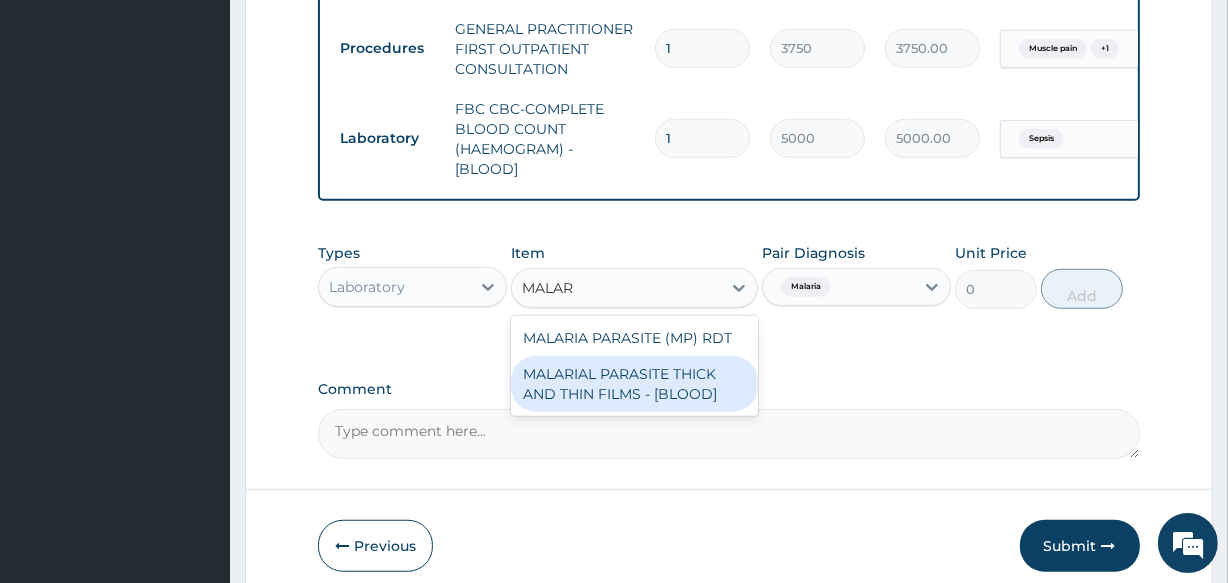 click on "MALARIAL PARASITE THICK AND THIN FILMS - [BLOOD]" at bounding box center [634, 384] 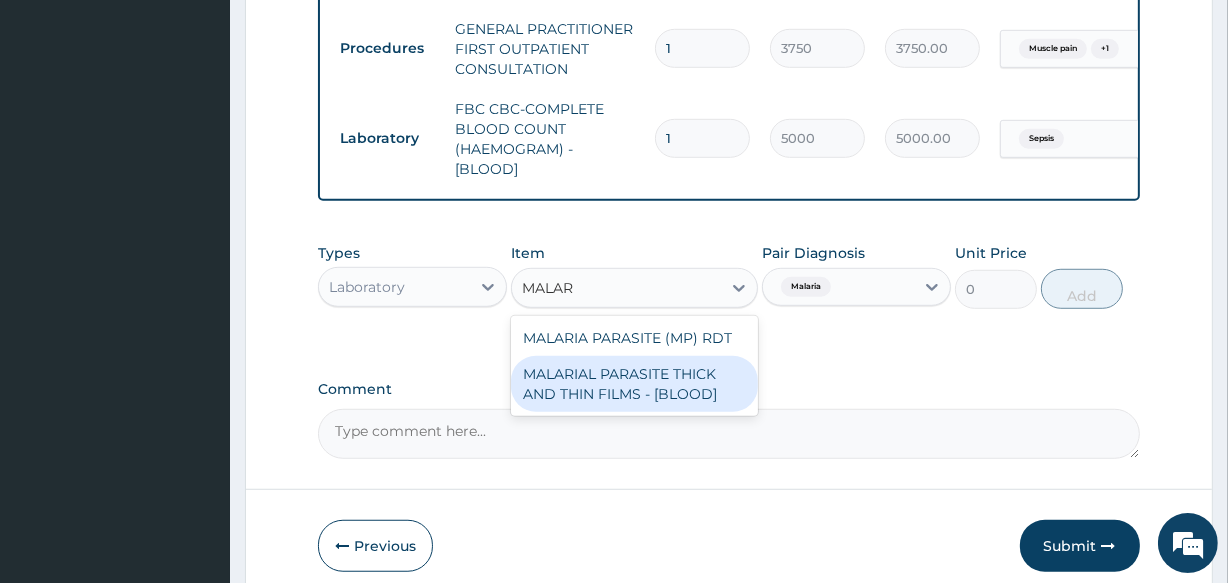 type 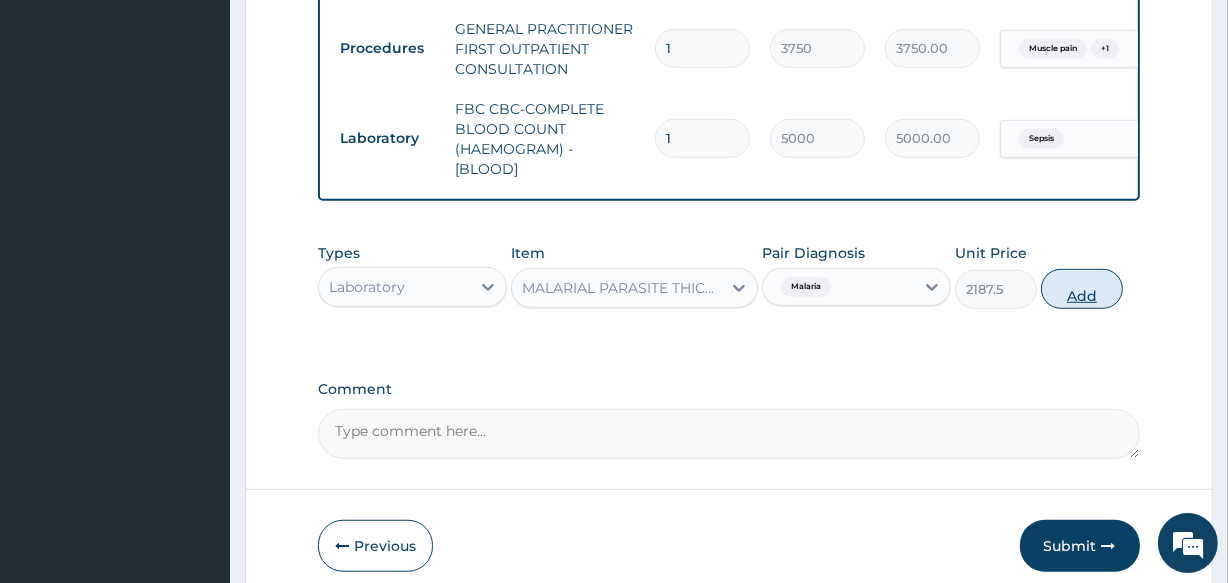 click on "Add" at bounding box center (1082, 289) 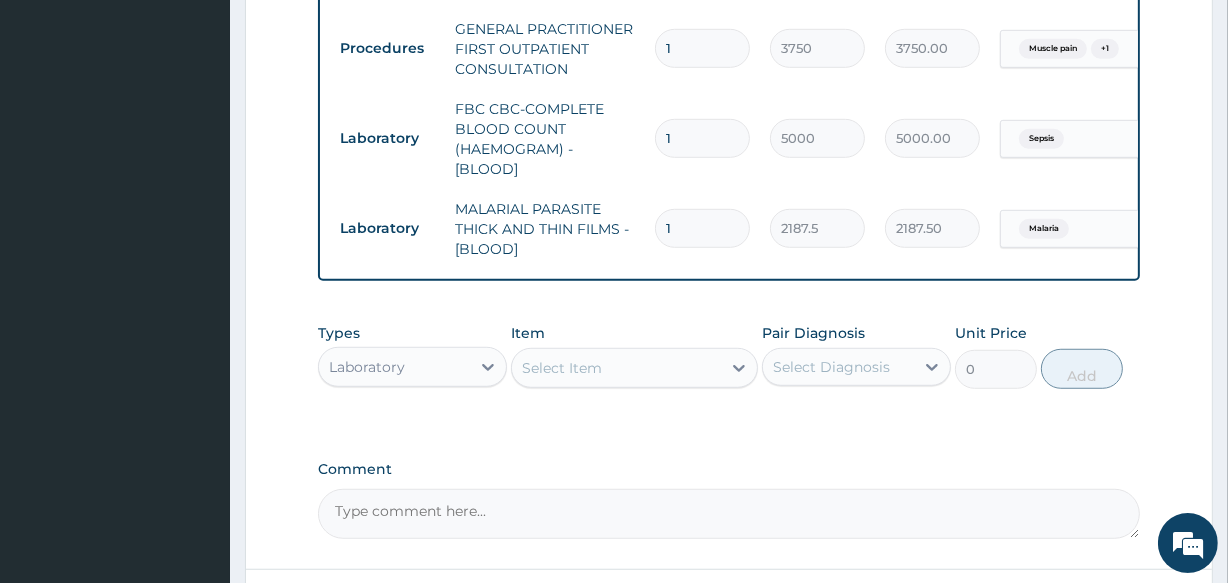 click on "PA Code / Prescription Code PA/98A965 Encounter Date 31-07-2025 Important Notice Please enter PA codes before entering items that are not attached to a PA code   All diagnoses entered must be linked to a claim item. Diagnosis & Claim Items that are visible but inactive cannot be edited because they were imported from an already approved PA code. Diagnosis Muscle pain confirmed Soft tissue injury confirmed Sepsis Confirmed Malaria Confirmed NB: All diagnosis must be linked to a claim item Claim Items Type Name Quantity Unit Price Total Price Pair Diagnosis Actions Drugs diclofenac tablet - 100mg (cataflam) 10 78.39999999999999 784.00 Muscle pain  + 1 Delete Drugs tetanus toxoide injection - (tetanus toxide) 1 840 840.00 Soft tissue injury Delete Drugs amoxicillin capsule - 500mg 21 112 2352.00 Soft tissue injury Delete Procedures major wound dressing >10-25% (all-inclusive) 1 4375 4375.00 Soft tissue injury Delete Procedures REGISTRATION FEE 1 2500 2500.00 Muscle pain  + 1 Delete Procedures 1 3750 3750.00  + 1" at bounding box center [728, -202] 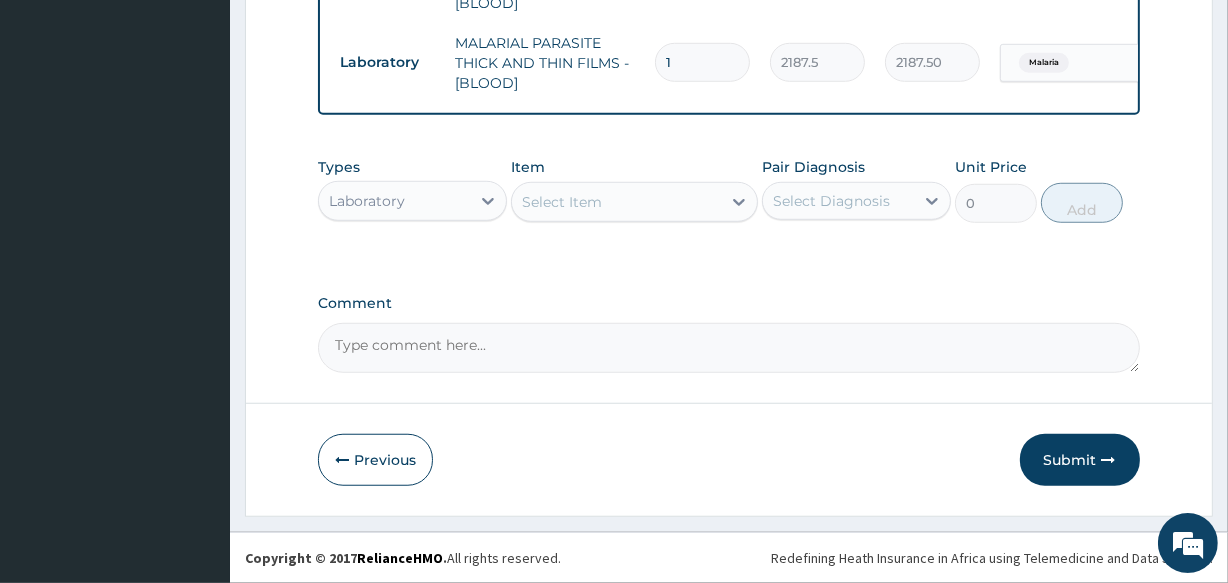 scroll, scrollTop: 1314, scrollLeft: 0, axis: vertical 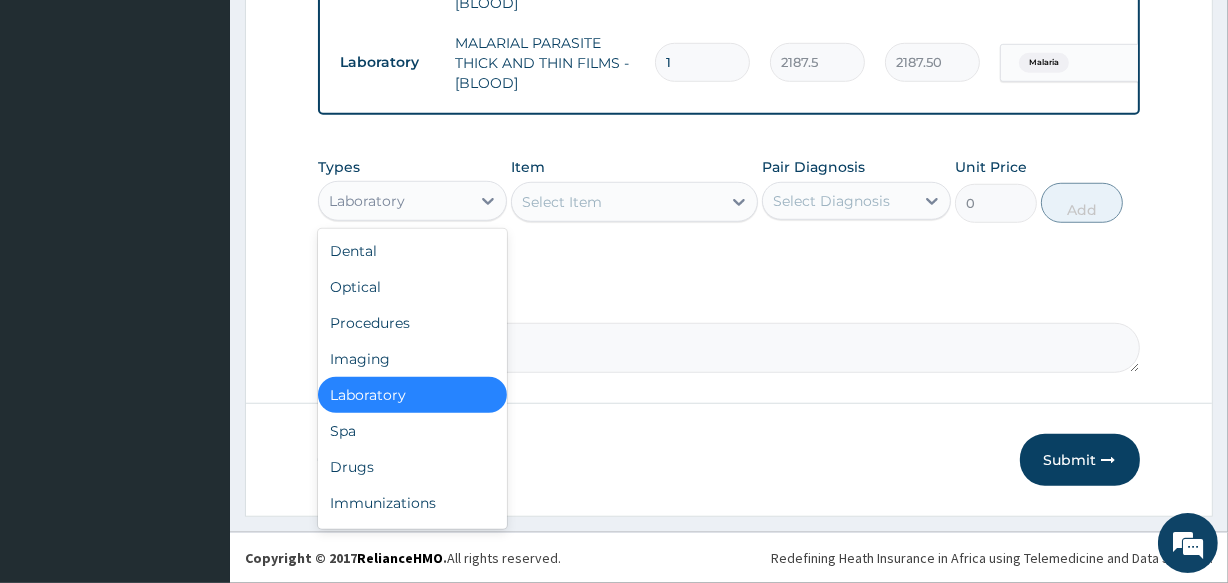 click on "Laboratory" at bounding box center [367, 201] 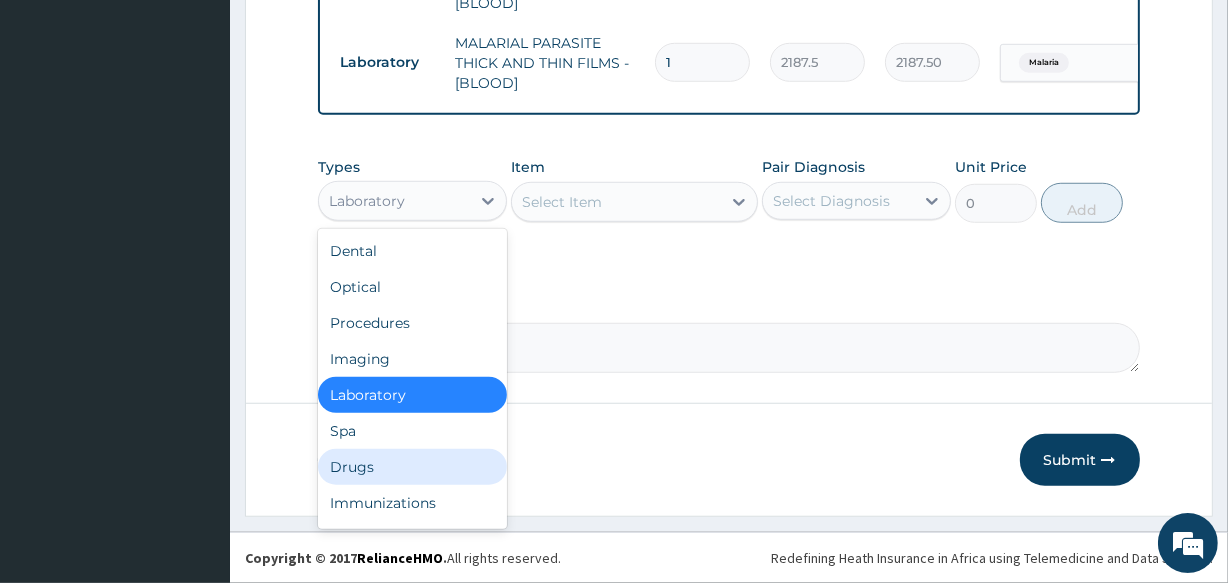 click on "Drugs" at bounding box center [412, 467] 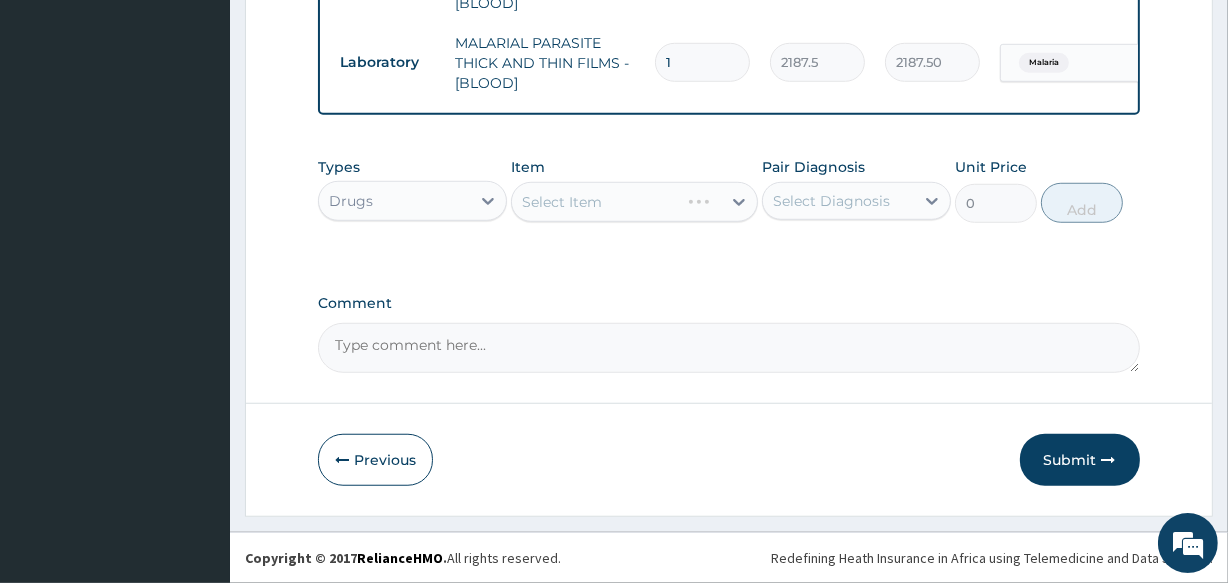 click on "Select Diagnosis" at bounding box center [831, 201] 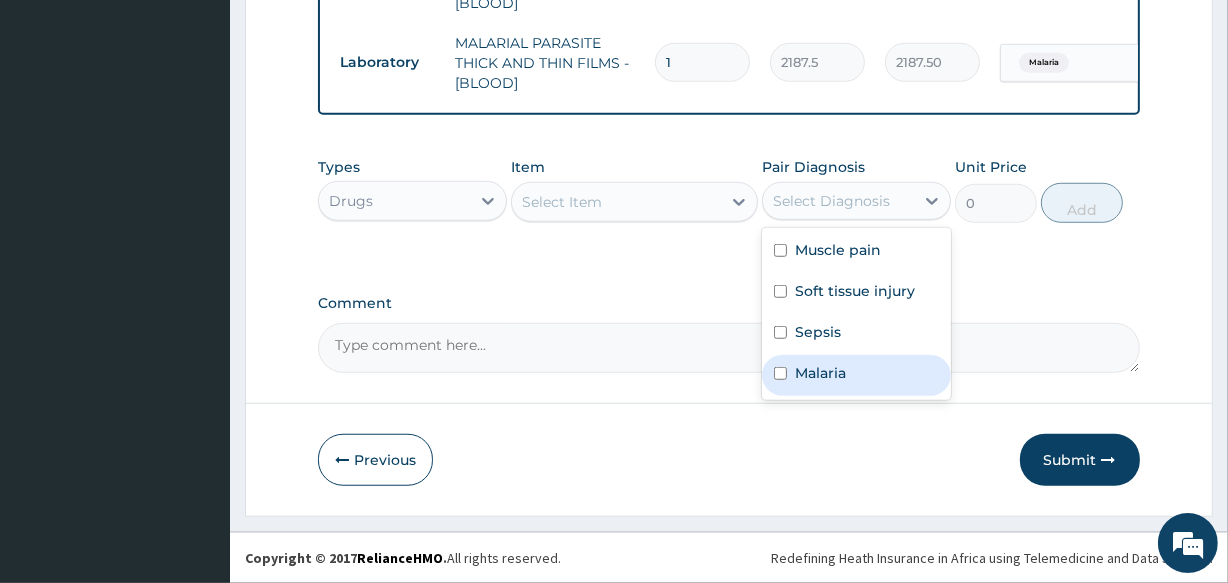 click on "Malaria" at bounding box center (820, 373) 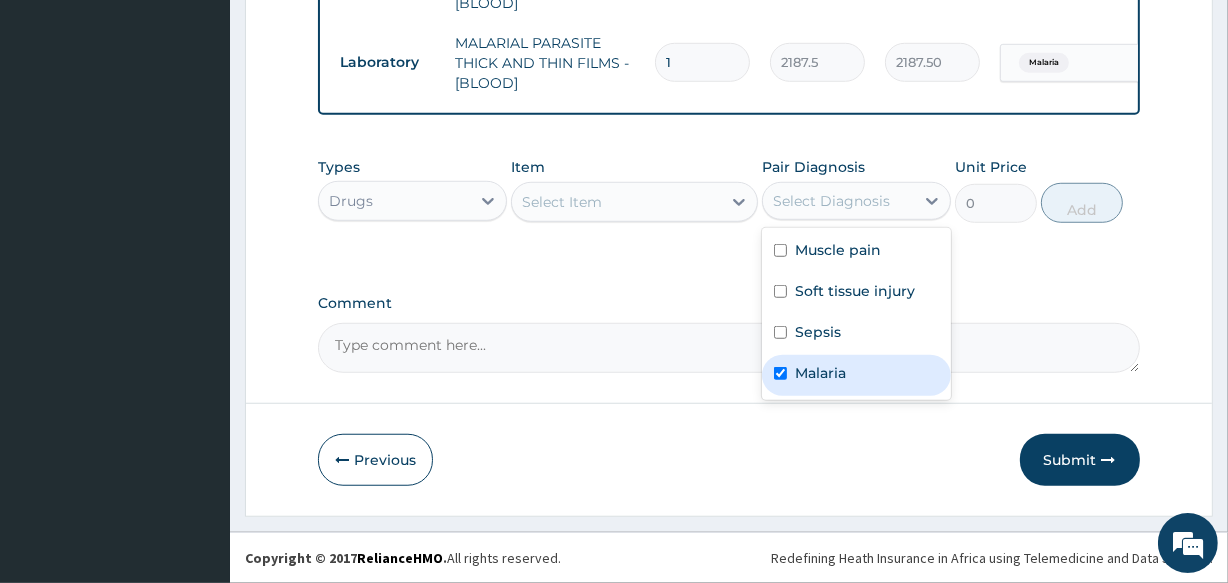checkbox on "true" 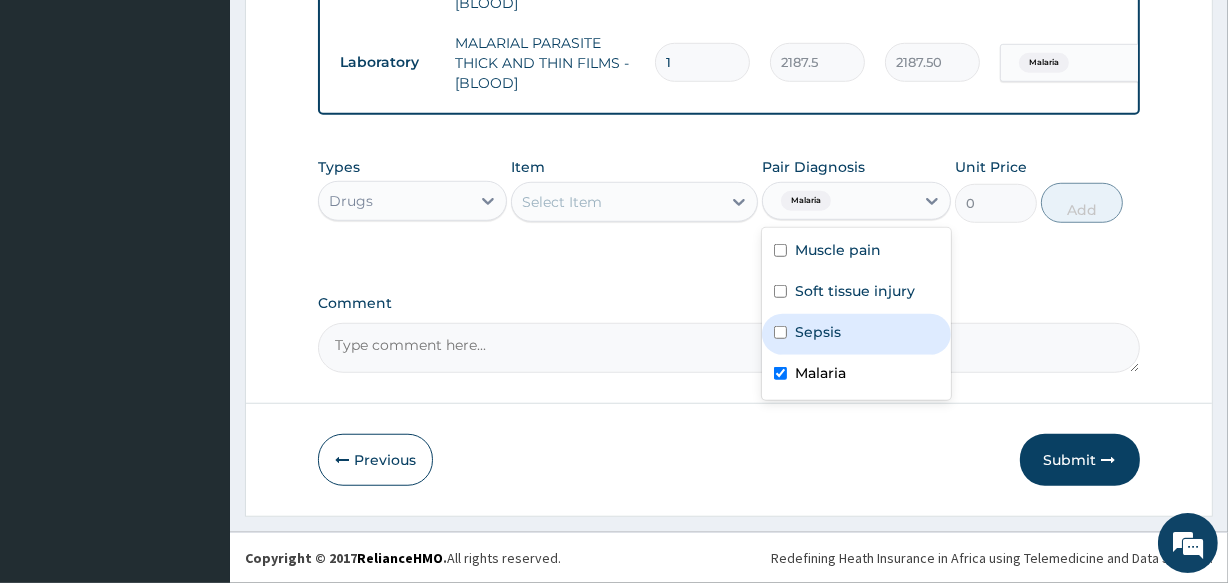 click on "Select Item" at bounding box center (616, 202) 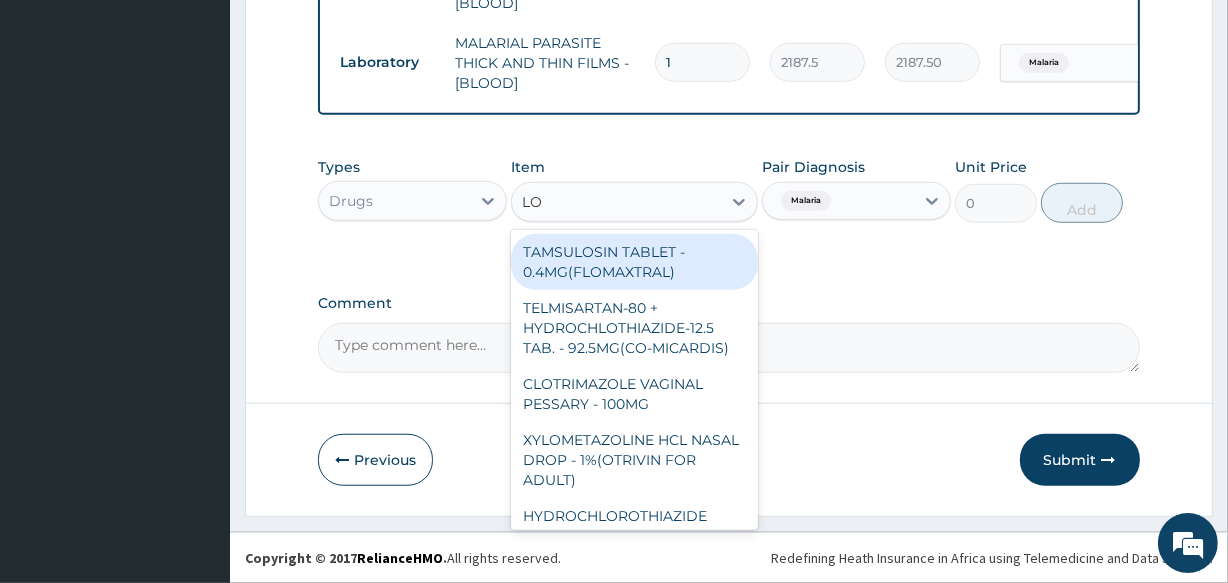 type on "LON" 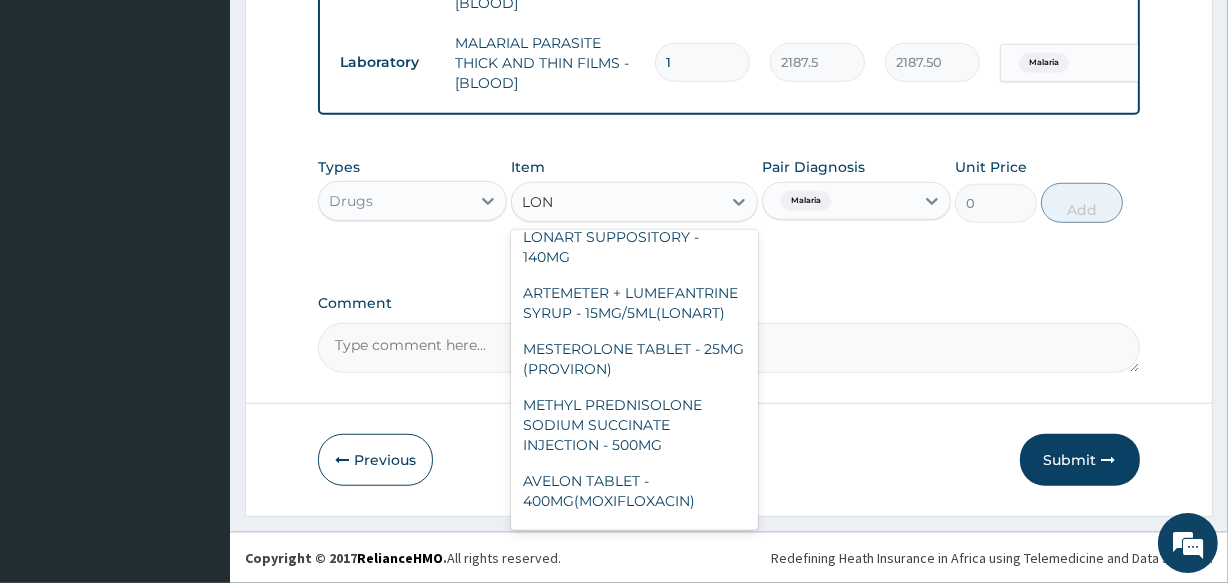 scroll, scrollTop: 343, scrollLeft: 0, axis: vertical 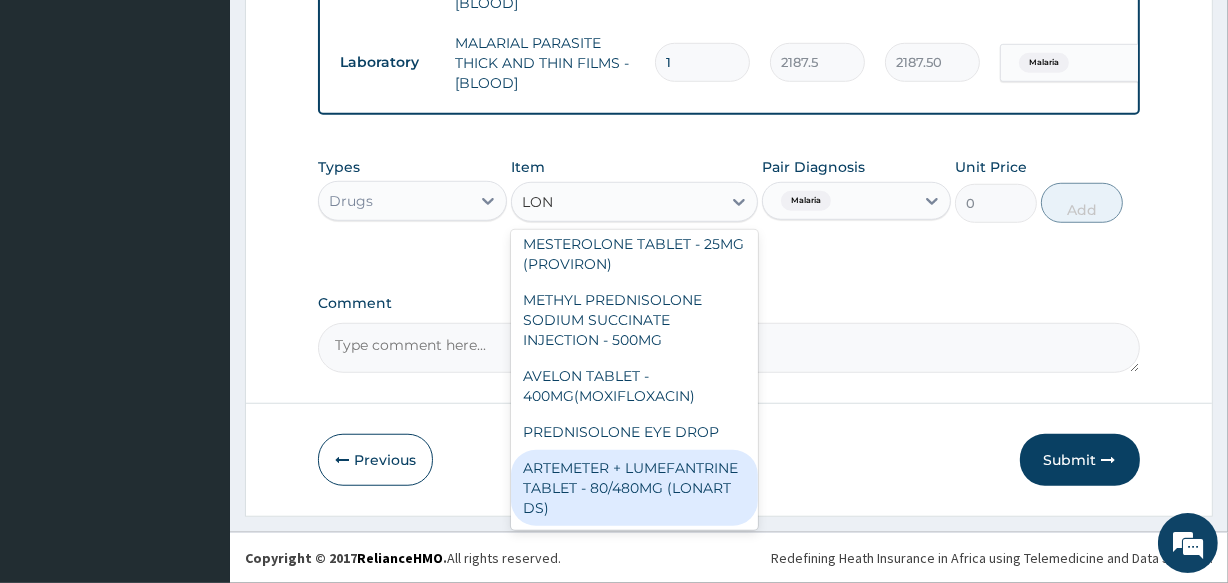 click on "ARTEMETER + LUMEFANTRINE TABLET -  80/480MG (LONART DS)" at bounding box center (634, 488) 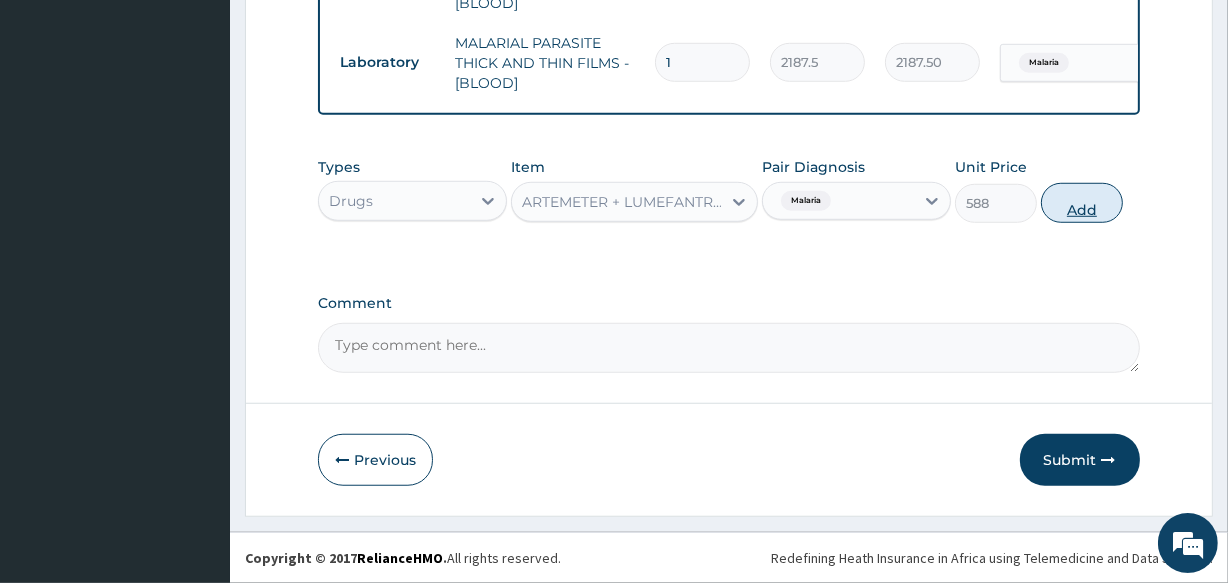 drag, startPoint x: 1110, startPoint y: 180, endPoint x: 1105, endPoint y: 197, distance: 17.720045 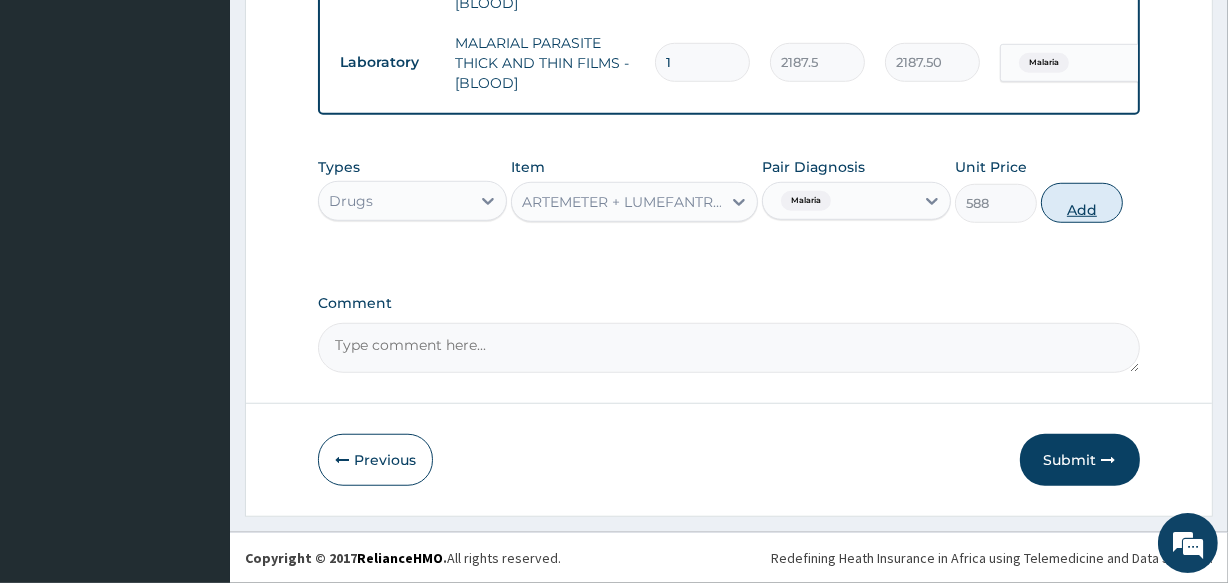 click on "Types Drugs Item option ARTEMETER + LUMEFANTRINE TABLET -  80/480MG (LONART DS), selected.   Select is focused ,type to refine list, press Down to open the menu,  ARTEMETER + LUMEFANTRINE TABLET -  80/480MG (LONART DS) Pair Diagnosis Malaria Unit Price 588 Add" at bounding box center (728, 190) 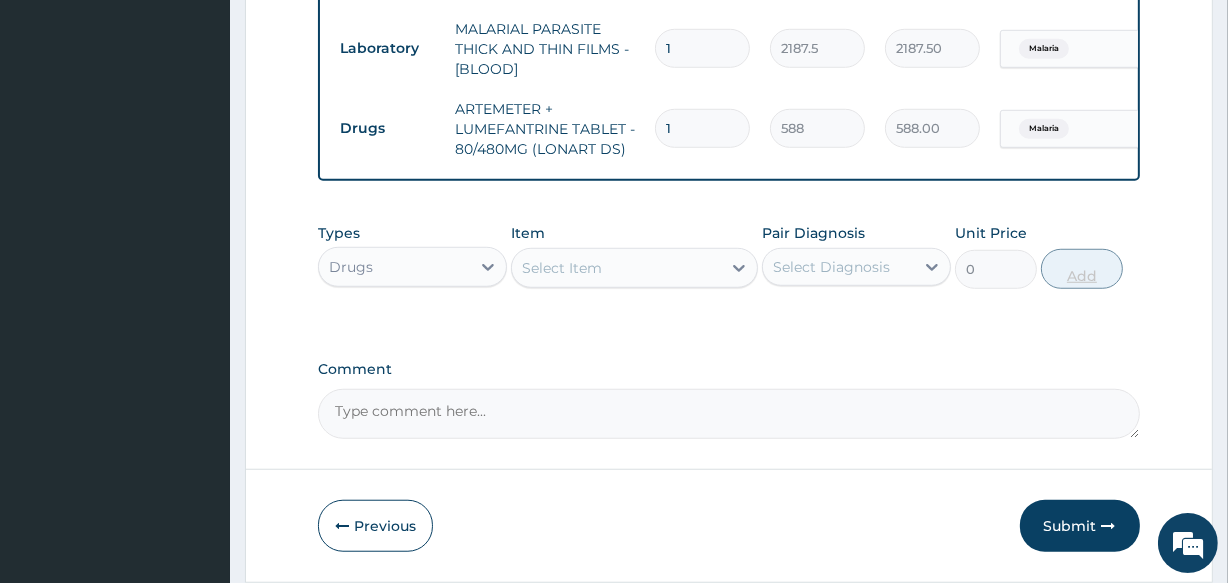 type 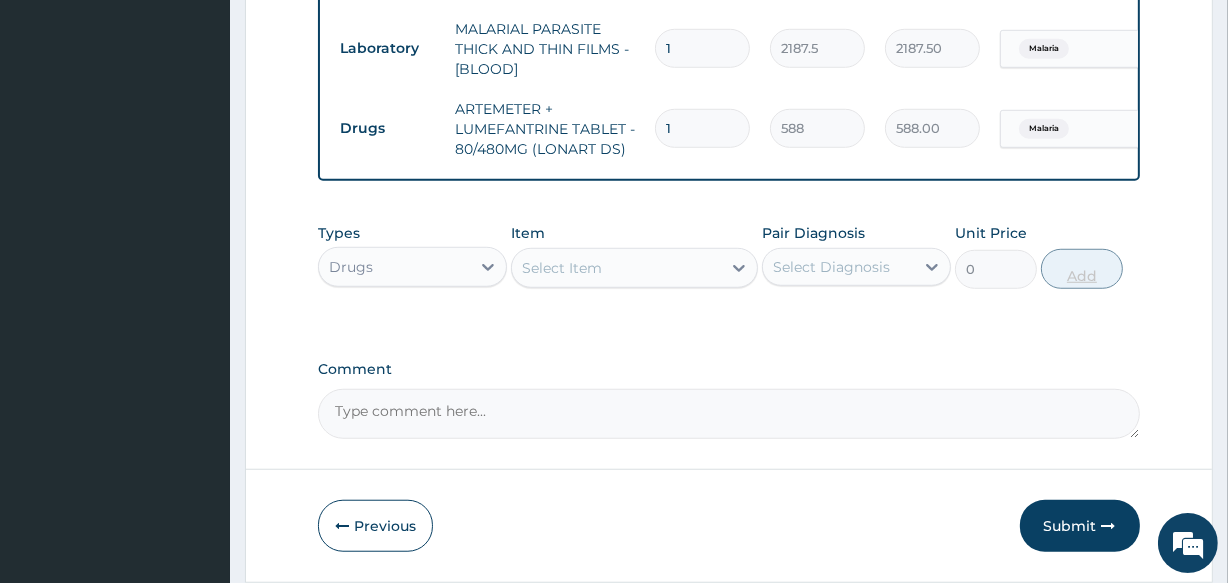 type on "0.00" 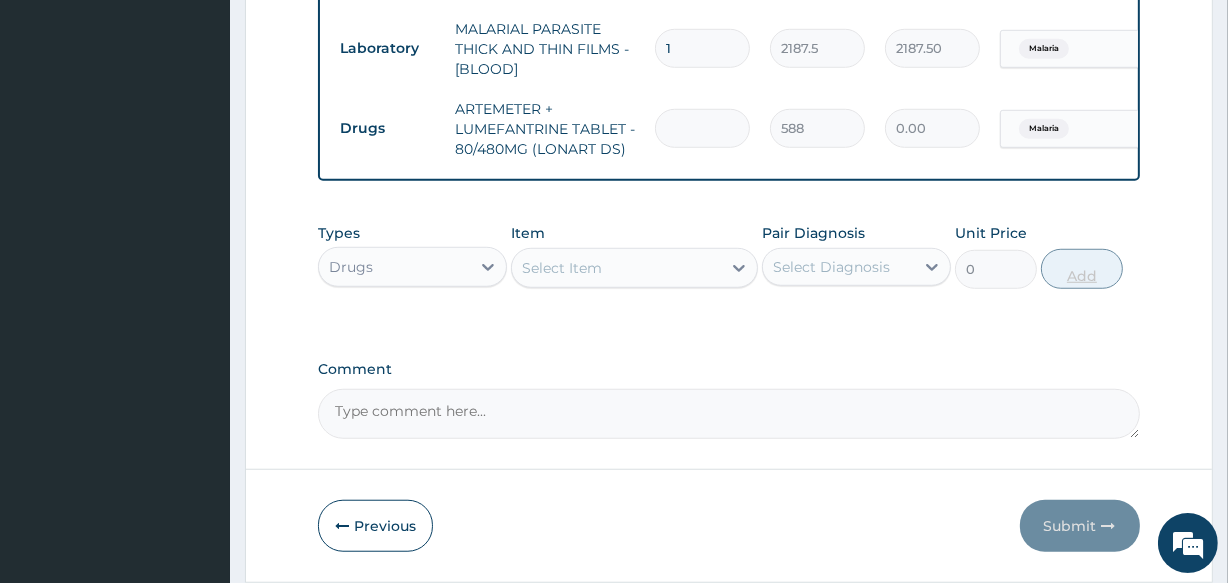 type on "6" 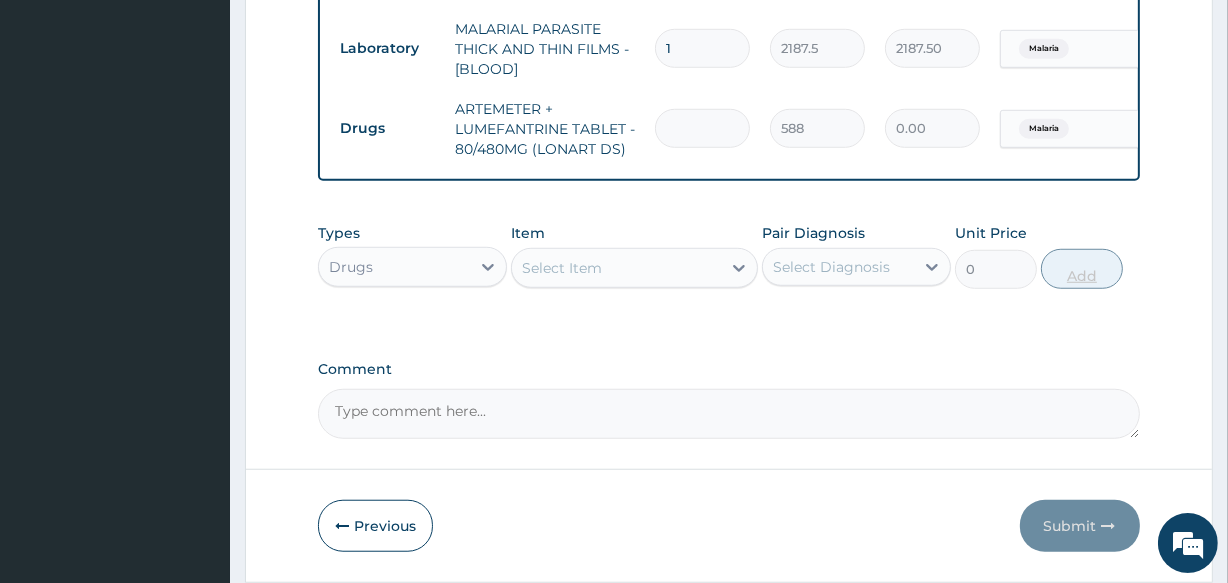 type on "3528.00" 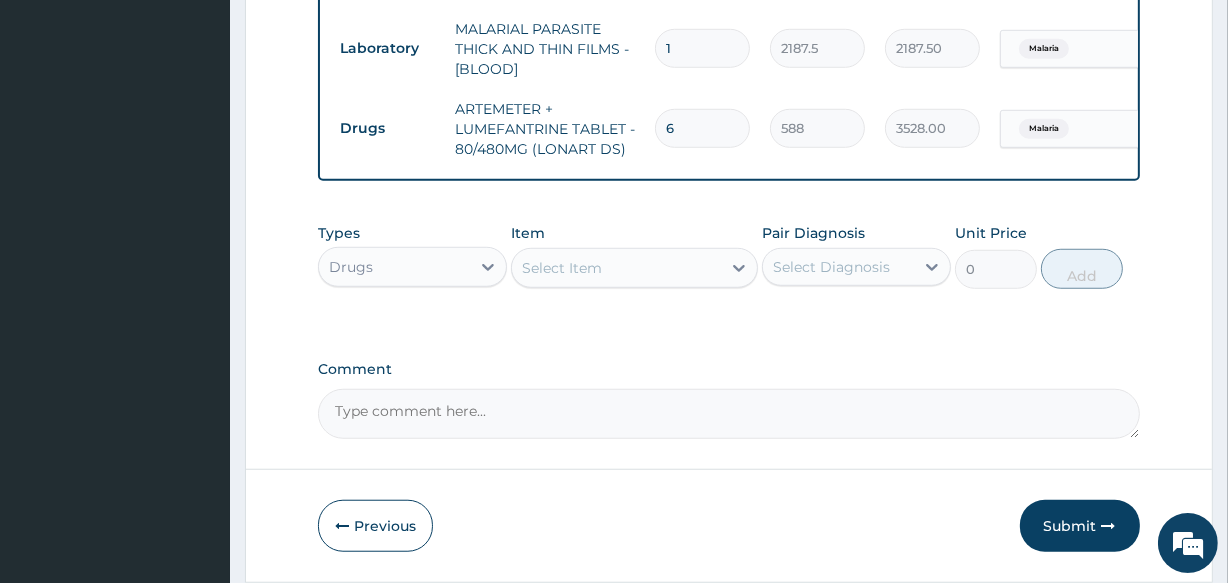 type on "6" 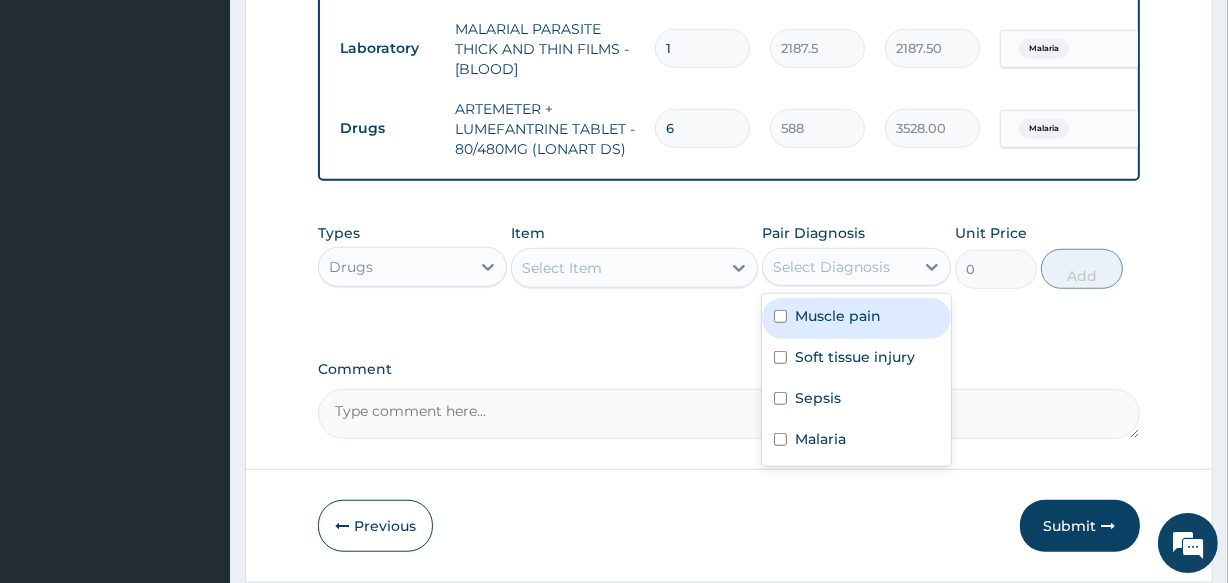 click on "Select Diagnosis" at bounding box center (831, 267) 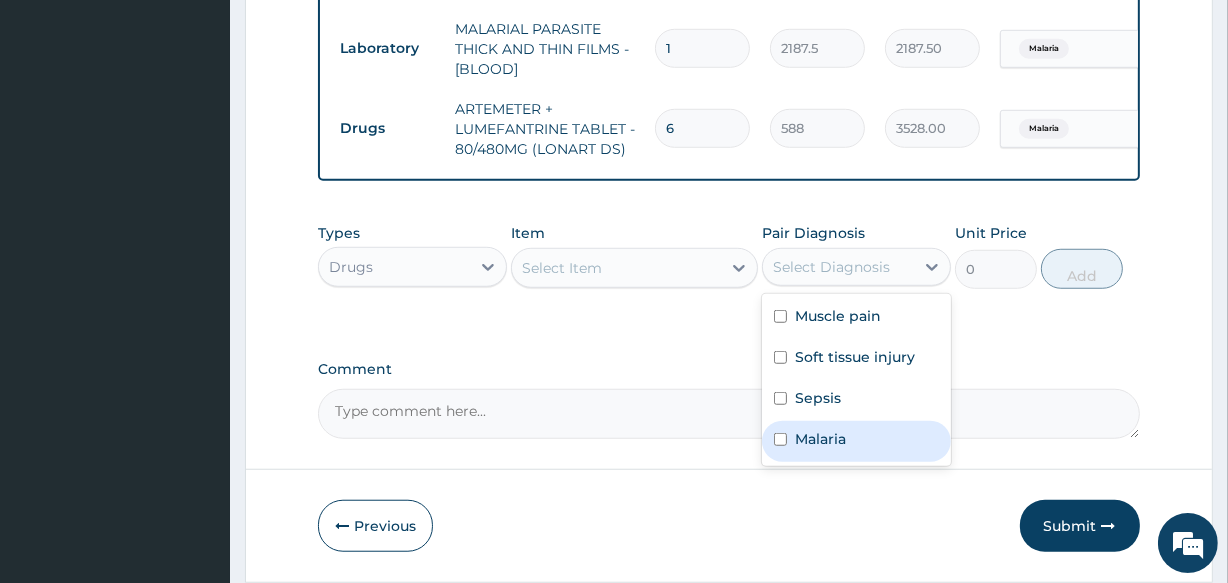 click on "Malaria" at bounding box center [820, 439] 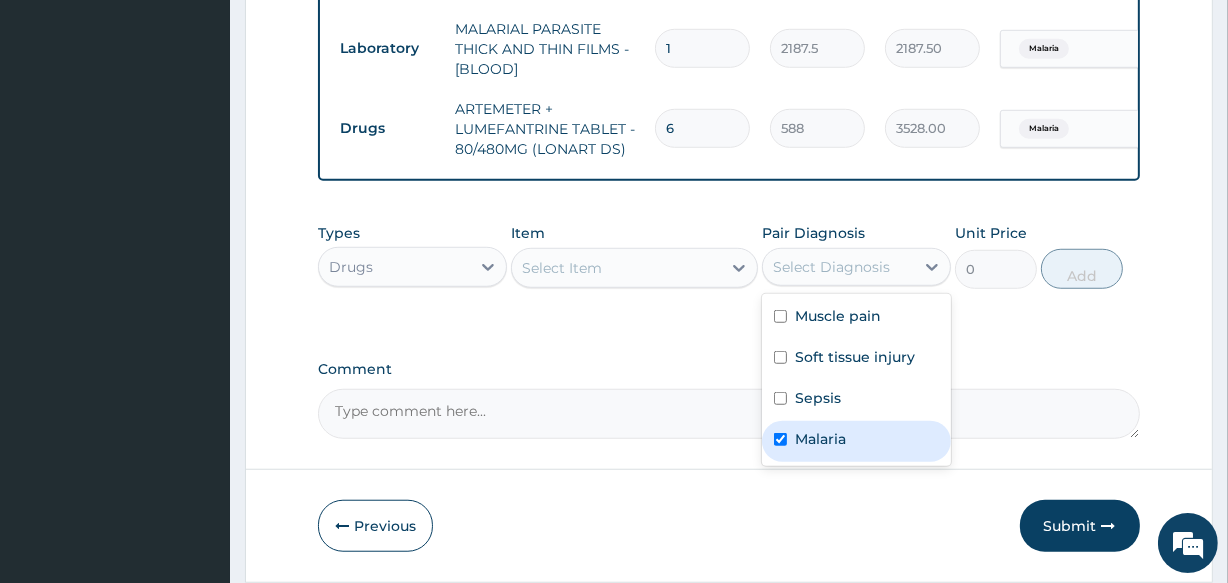 checkbox on "true" 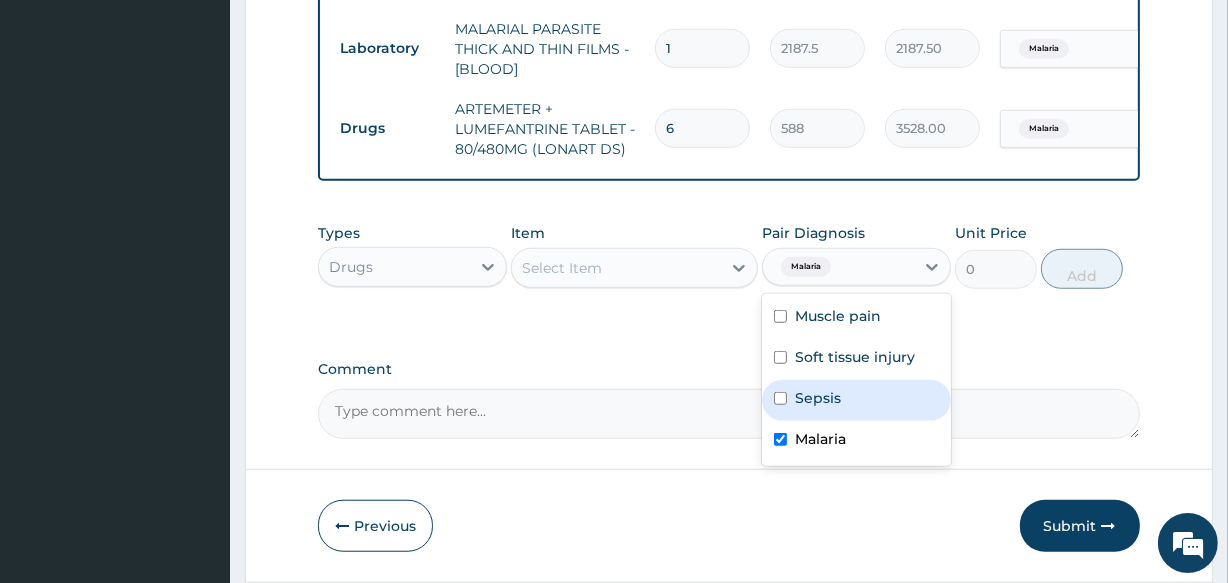 click on "Select Item" at bounding box center (616, 268) 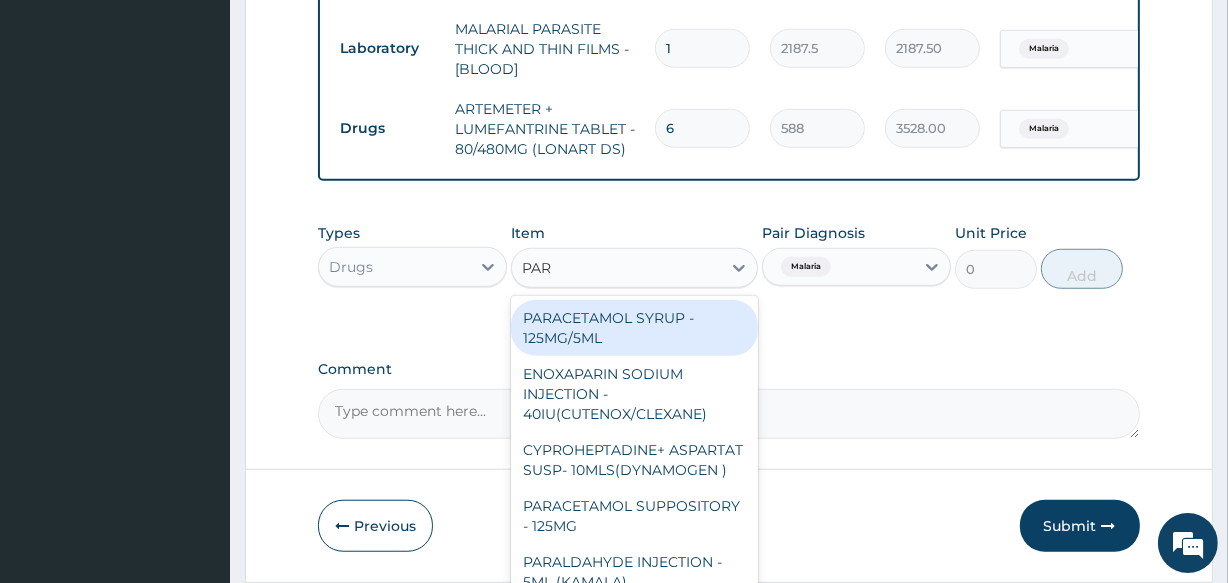 type on "PARA" 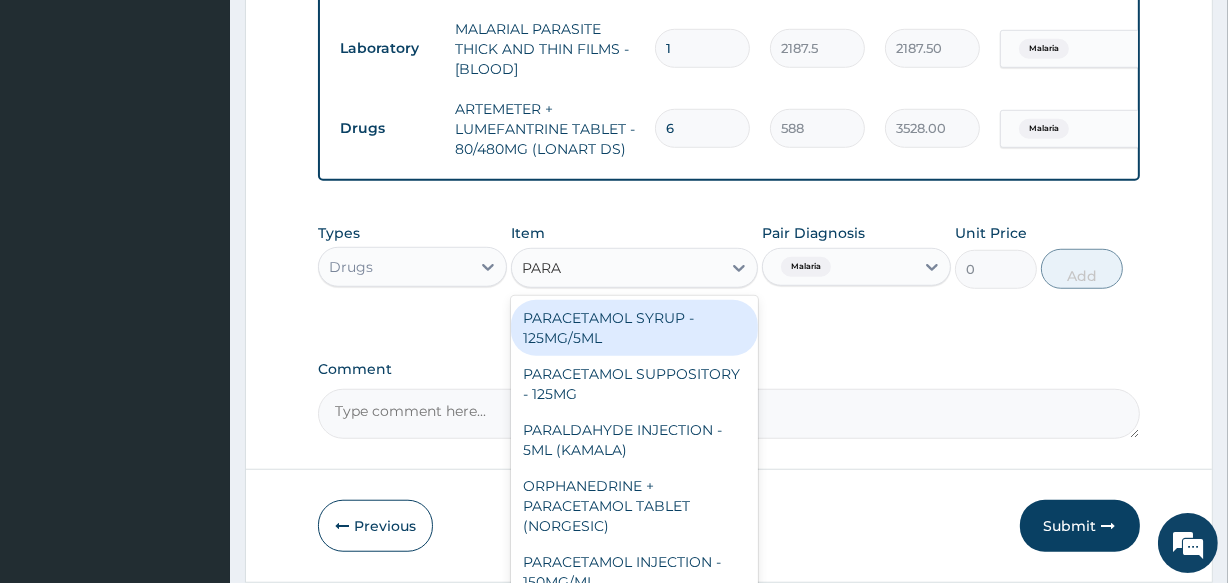 scroll, scrollTop: 1394, scrollLeft: 0, axis: vertical 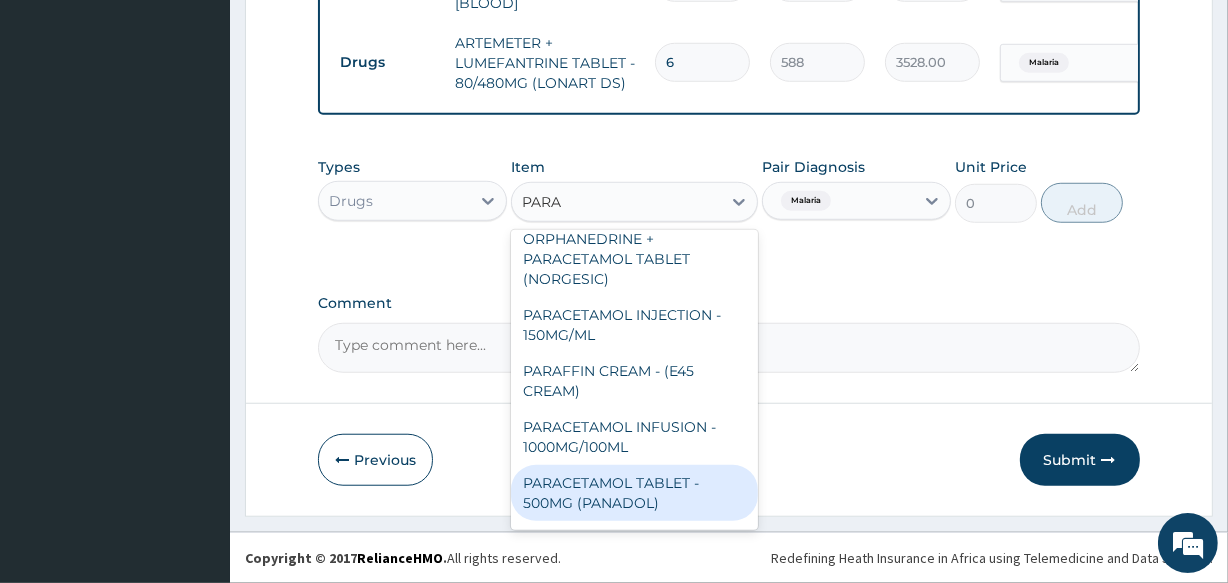 click on "PARACETAMOL TABLET - 500MG (PANADOL)" at bounding box center (634, 493) 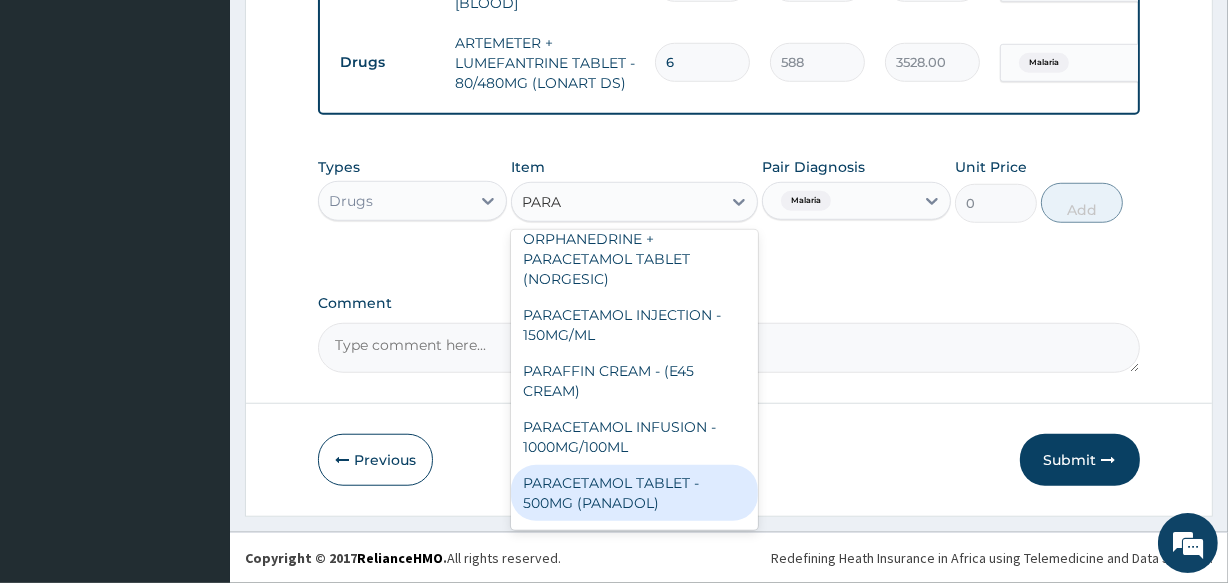 type 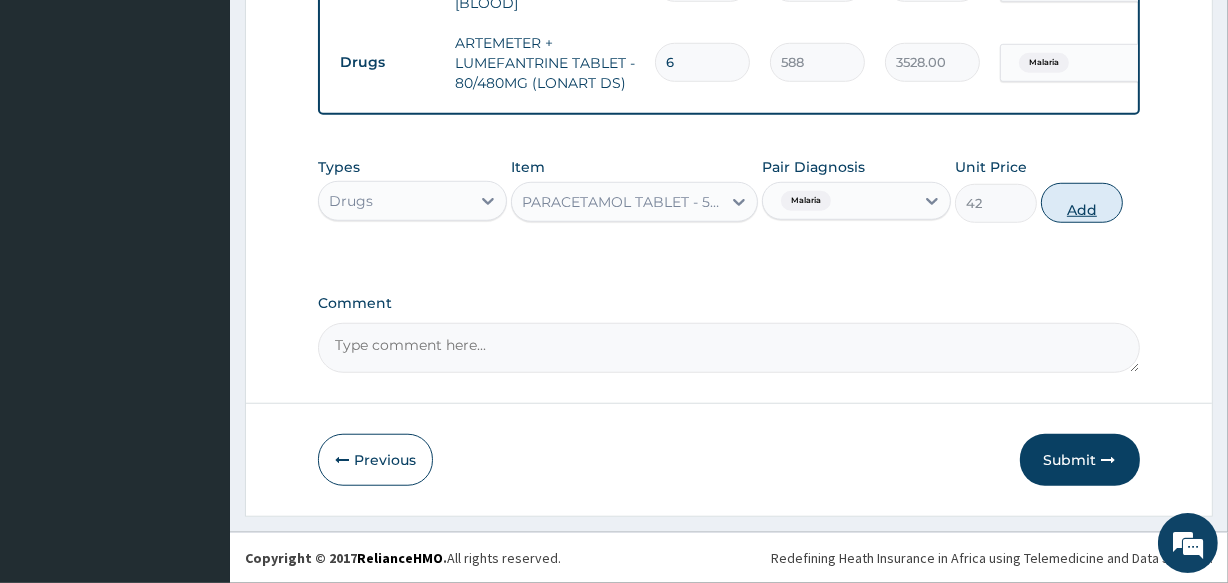 click on "Add" at bounding box center [1082, 203] 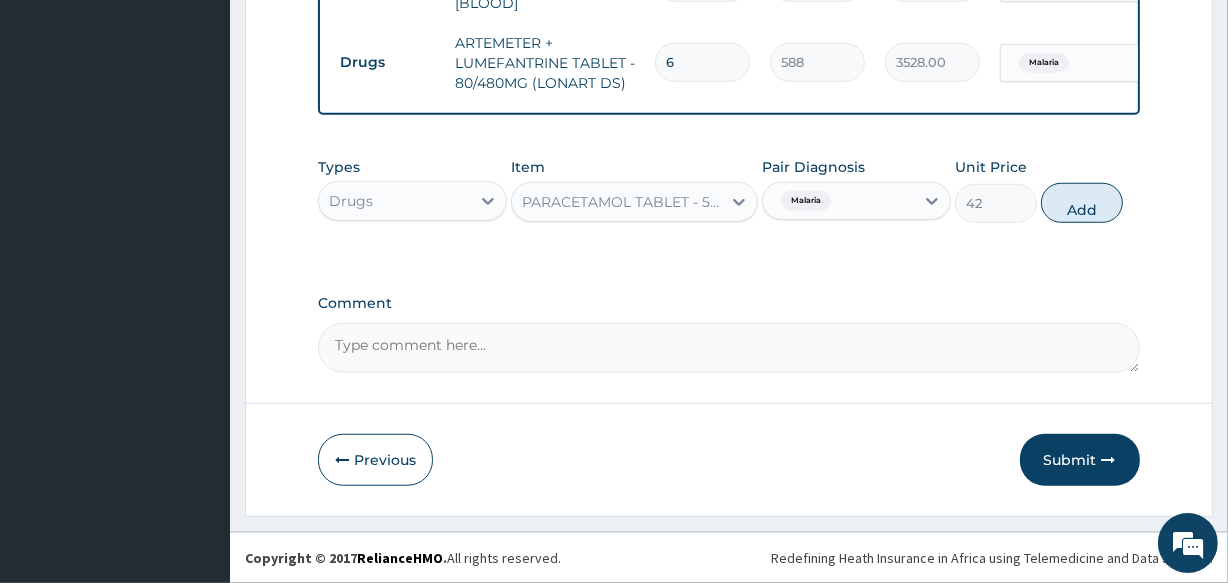 type on "0" 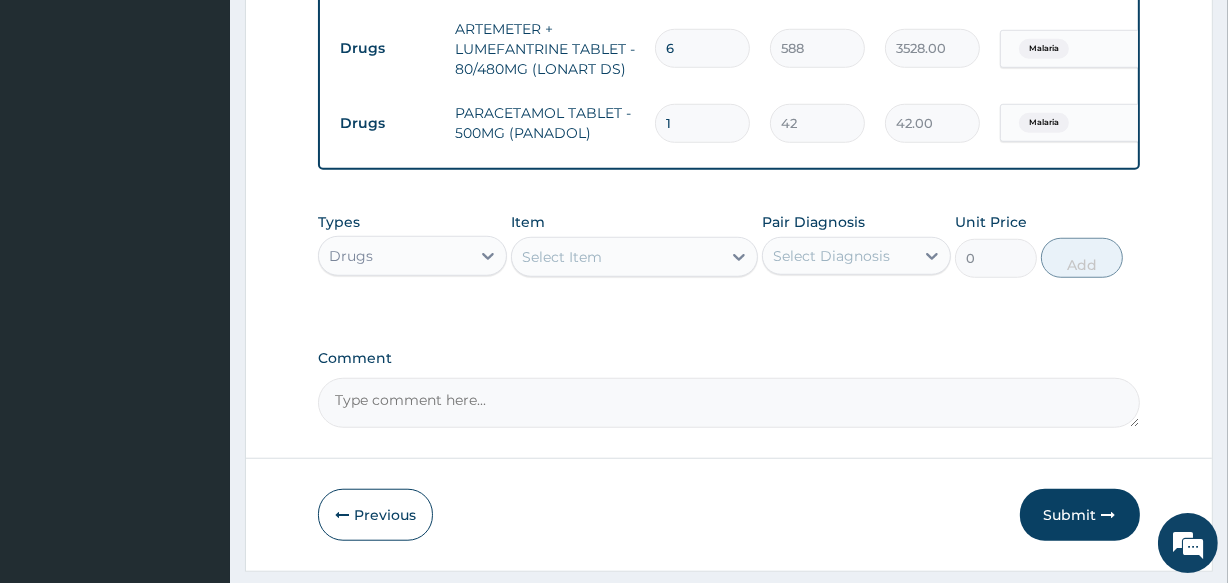 type on "18" 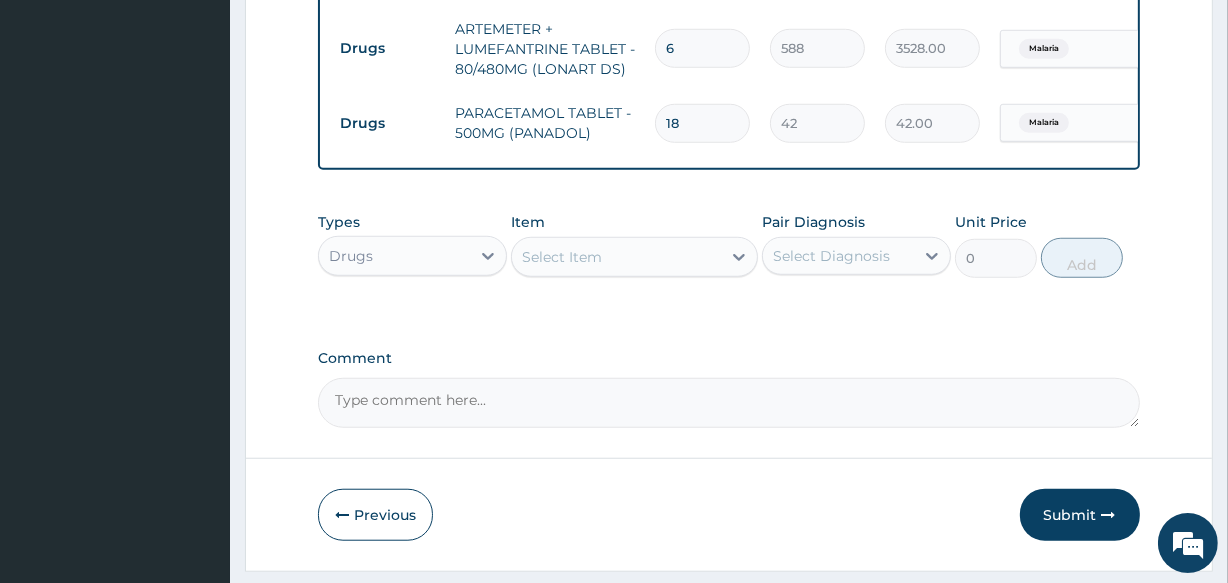 type on "756.00" 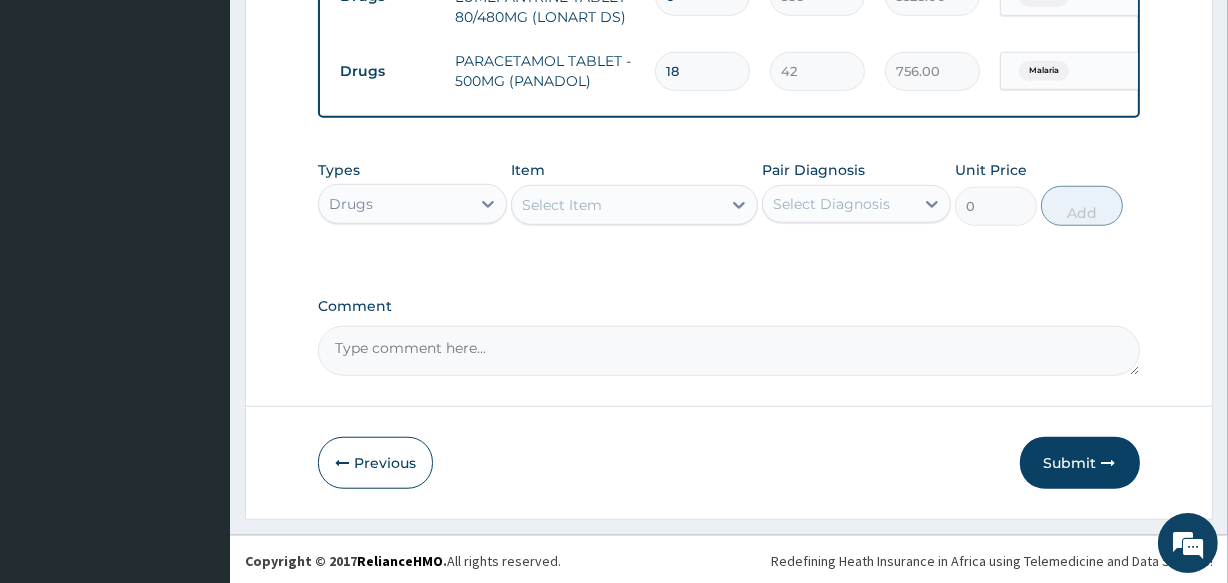 scroll, scrollTop: 1463, scrollLeft: 0, axis: vertical 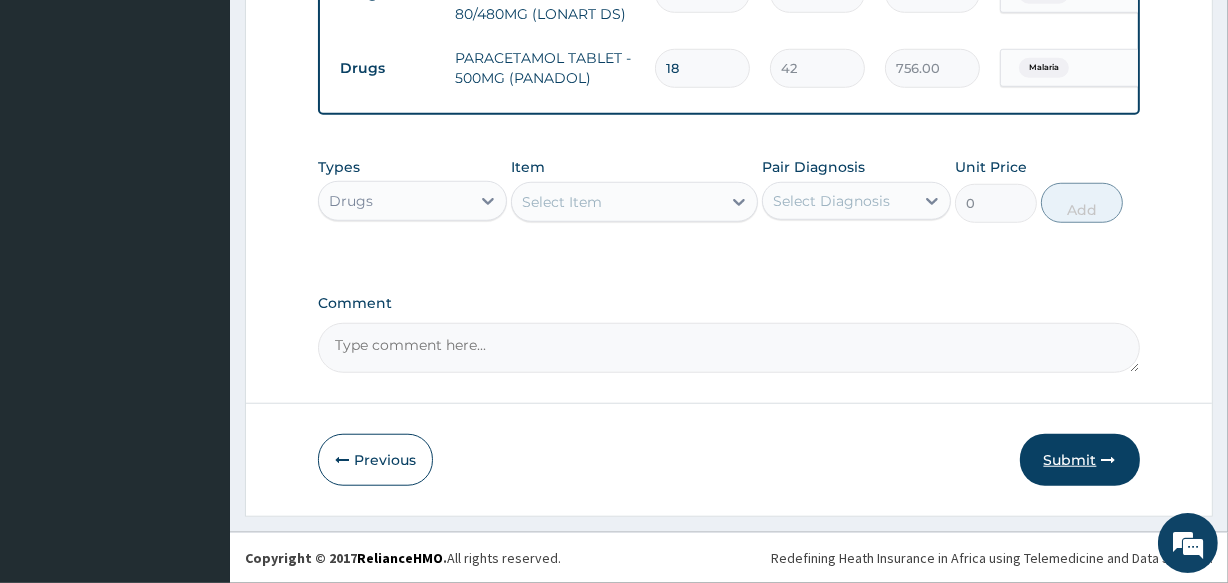 type on "18" 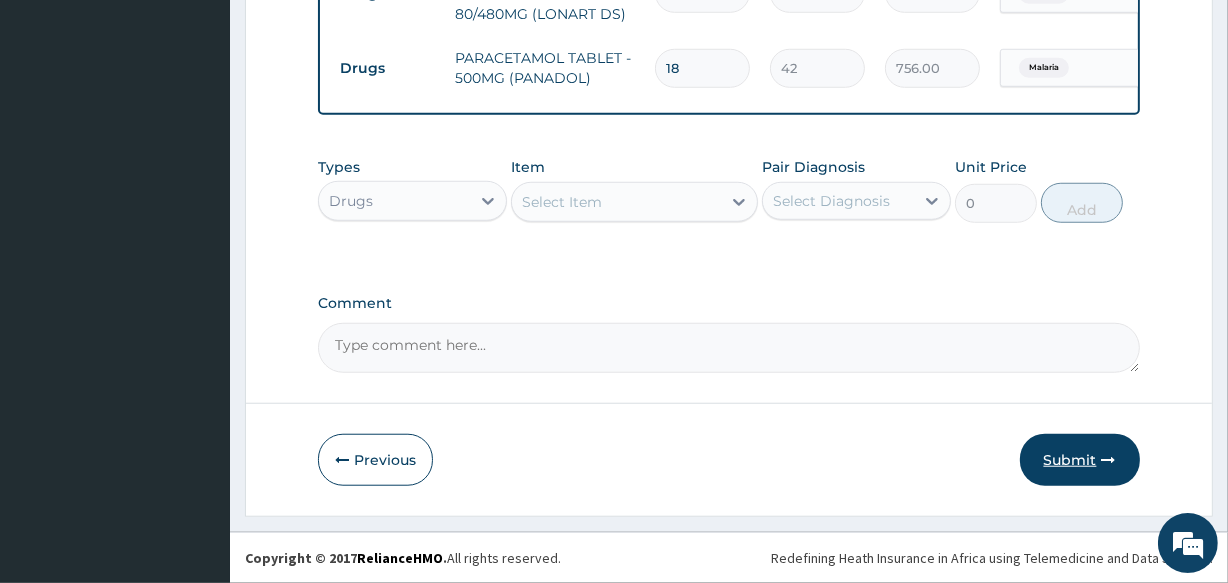 click on "Submit" at bounding box center [1080, 460] 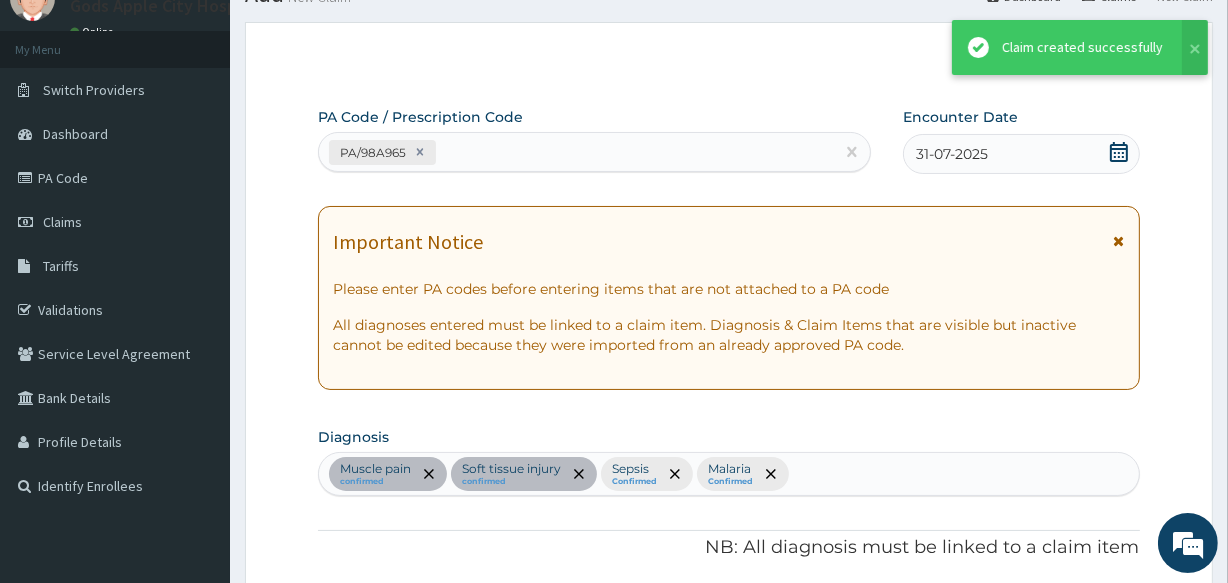 scroll, scrollTop: 1463, scrollLeft: 0, axis: vertical 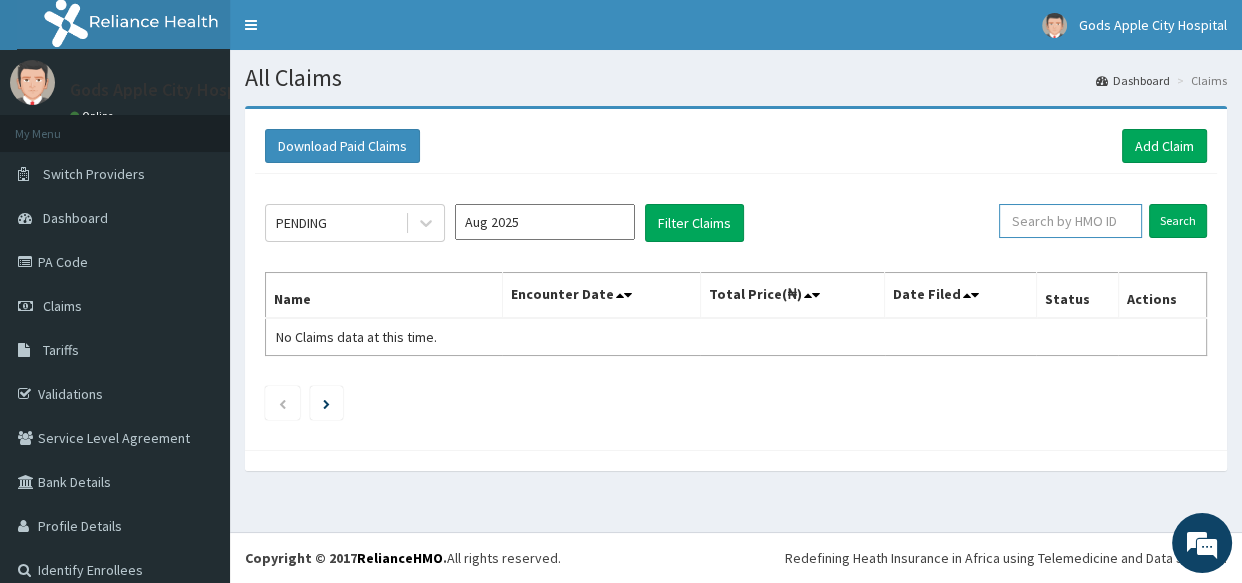 drag, startPoint x: 1050, startPoint y: 192, endPoint x: 1079, endPoint y: 217, distance: 38.28838 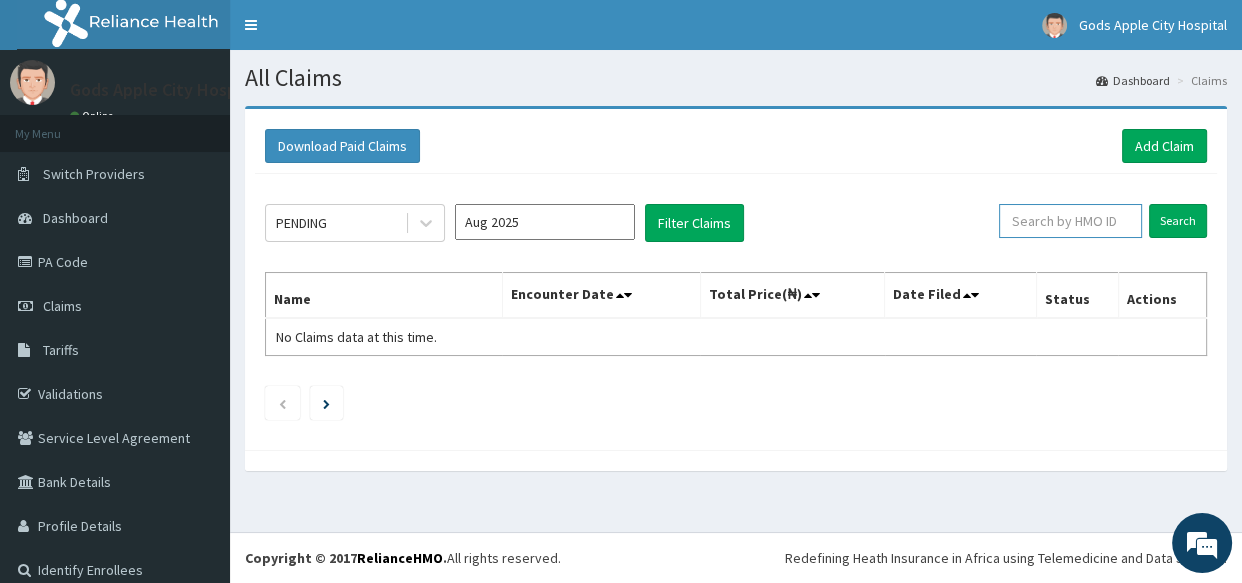 paste on "FAO/10137/A" 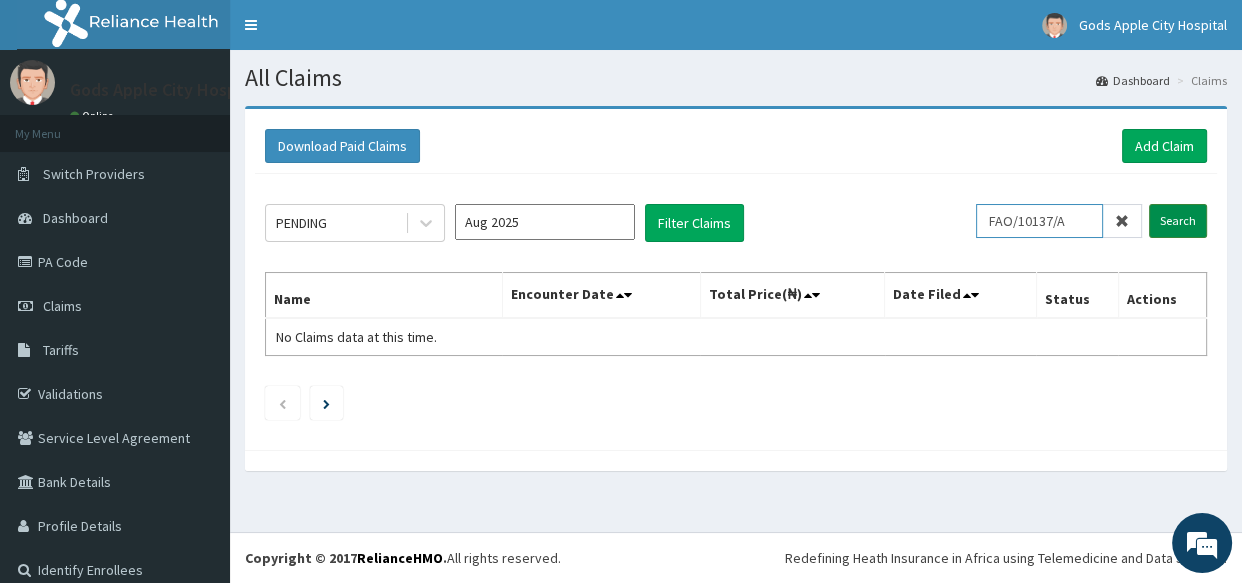 type on "FAO/10137/A" 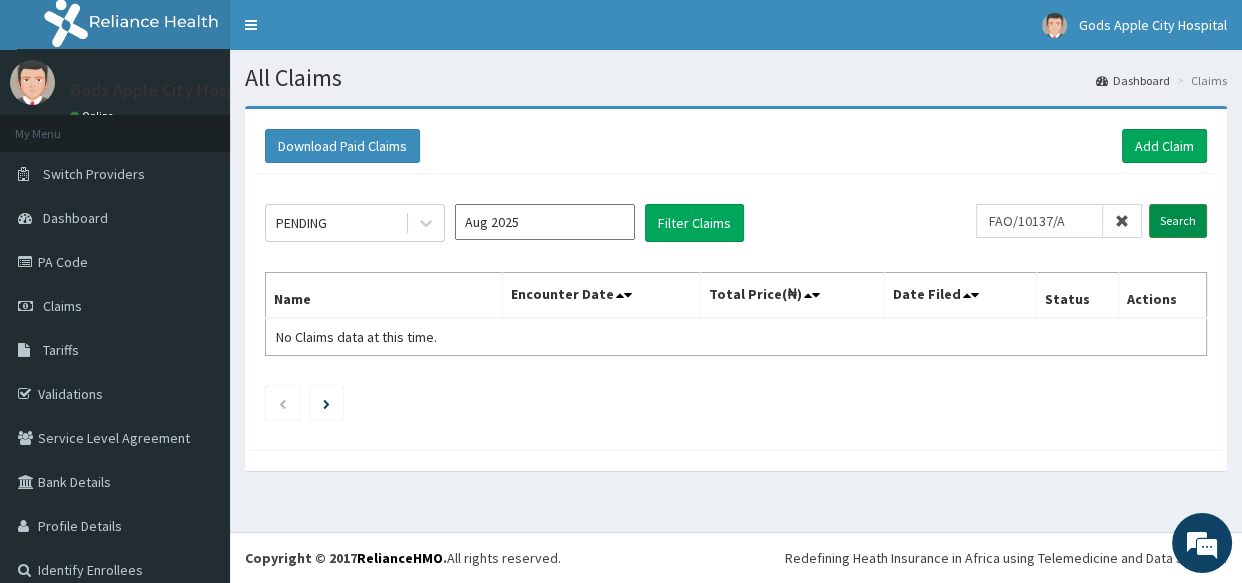 click on "Search" at bounding box center [1178, 221] 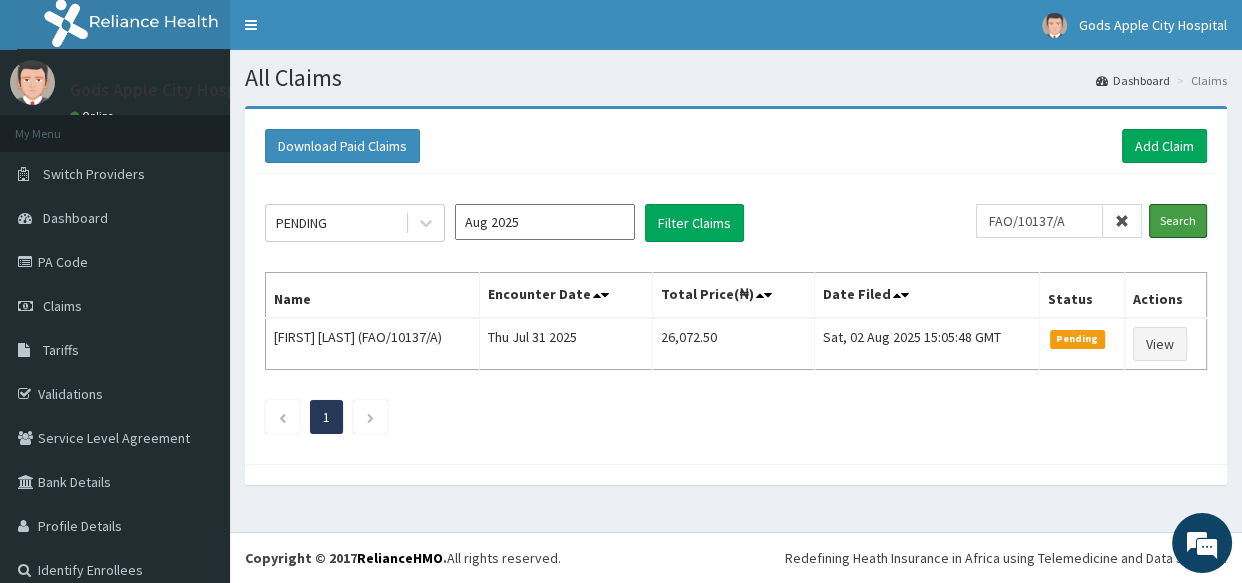 scroll, scrollTop: 0, scrollLeft: 0, axis: both 